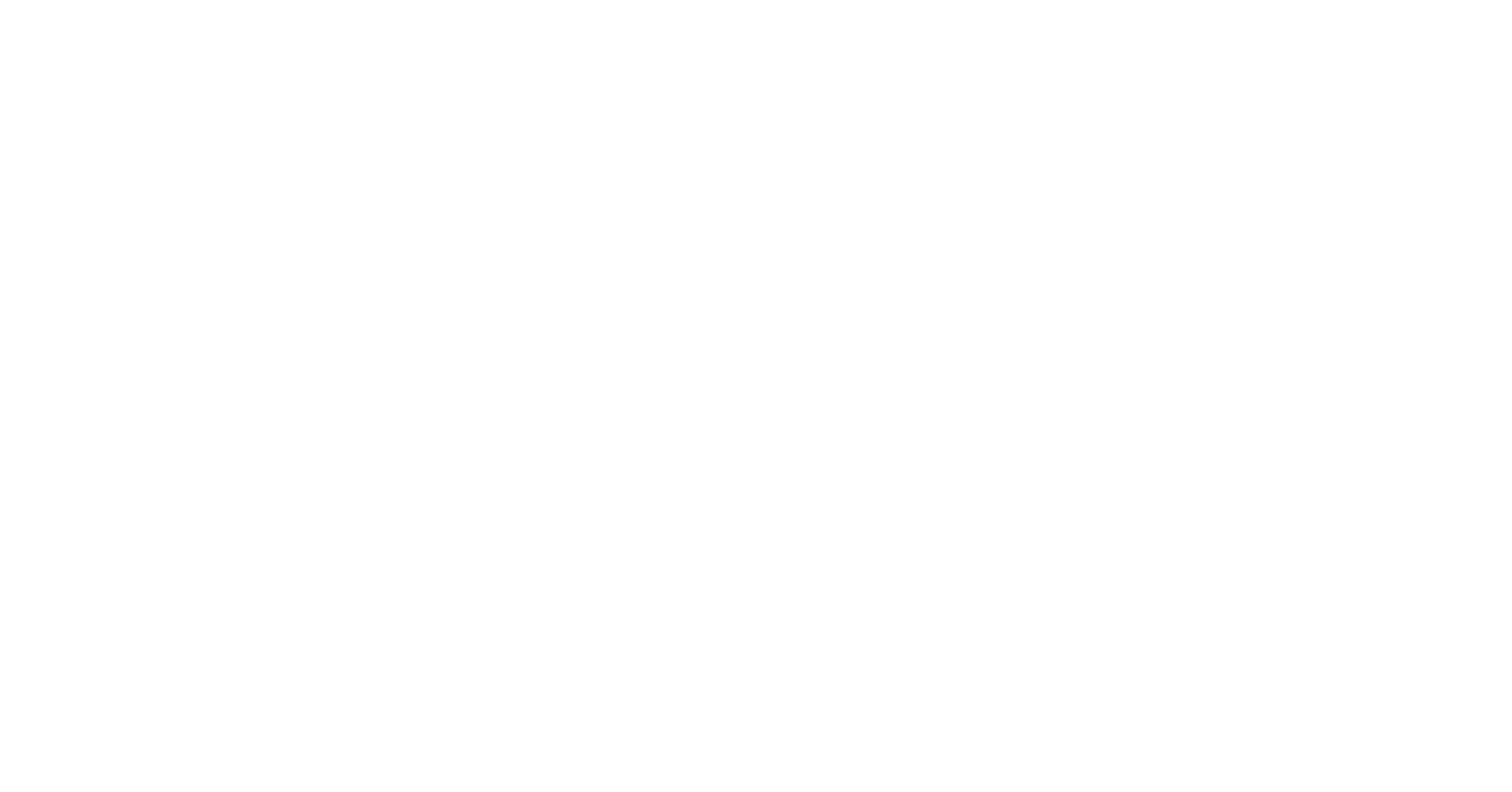 scroll, scrollTop: 0, scrollLeft: 0, axis: both 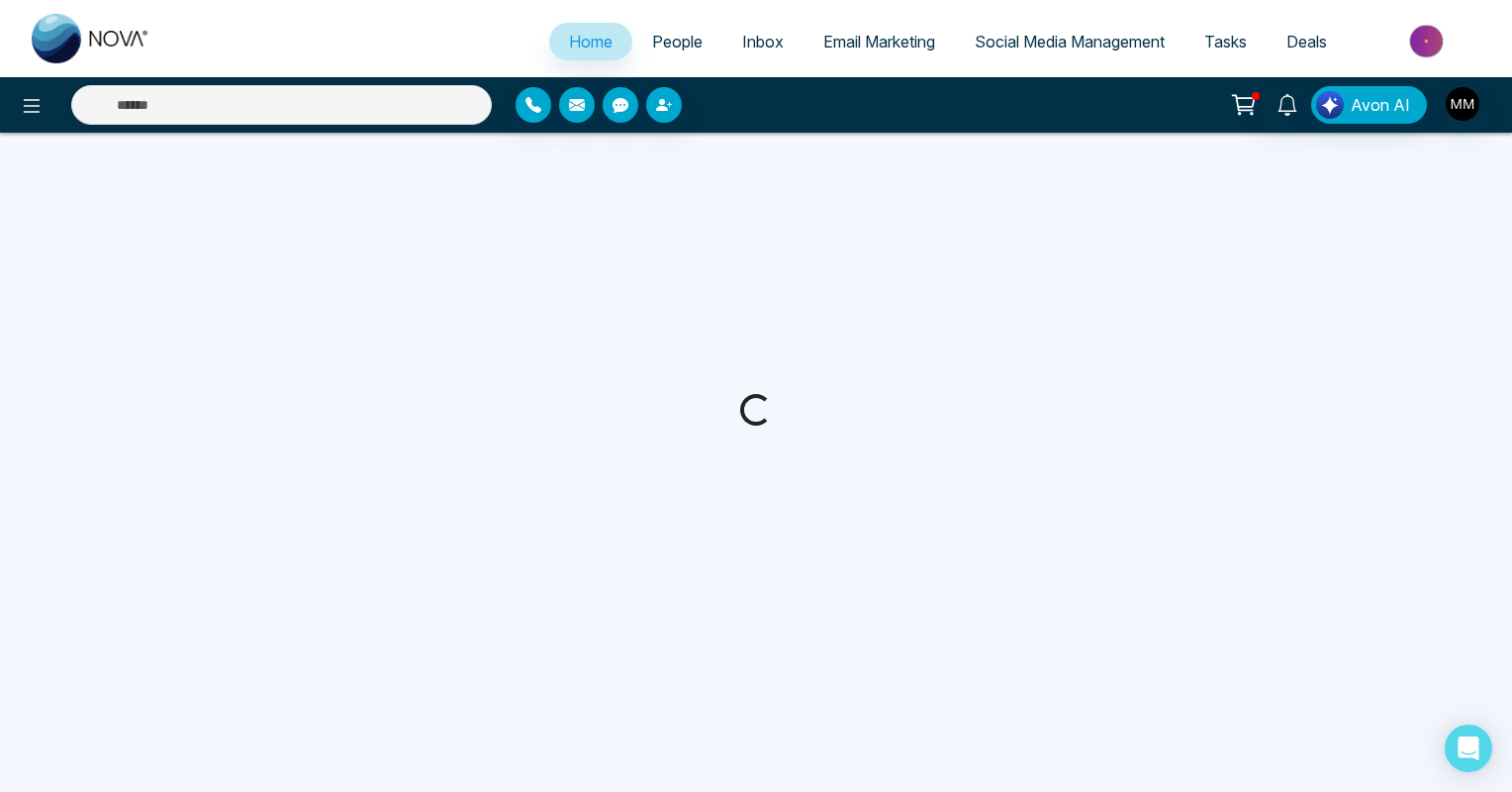 select on "*" 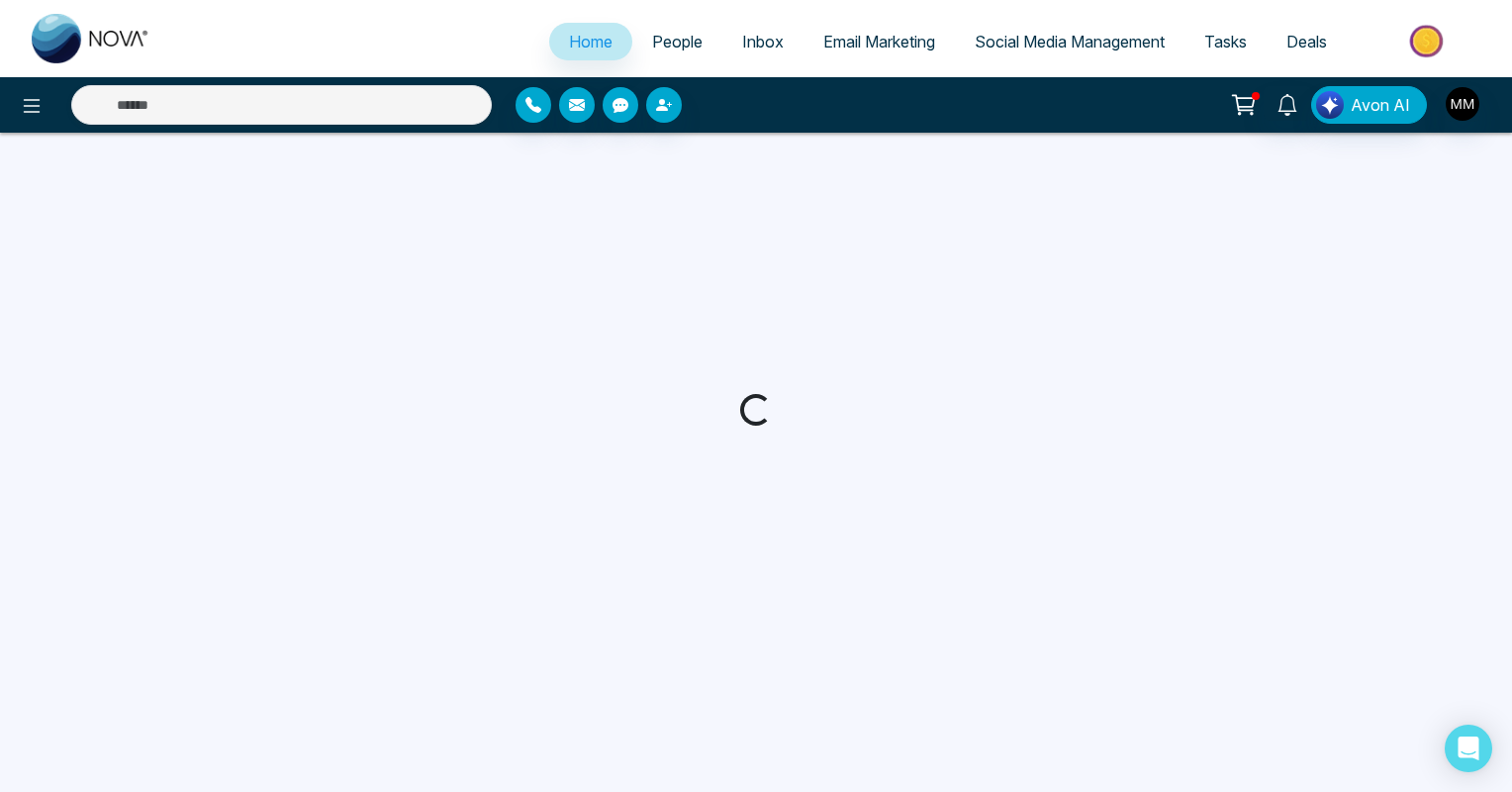 select on "*" 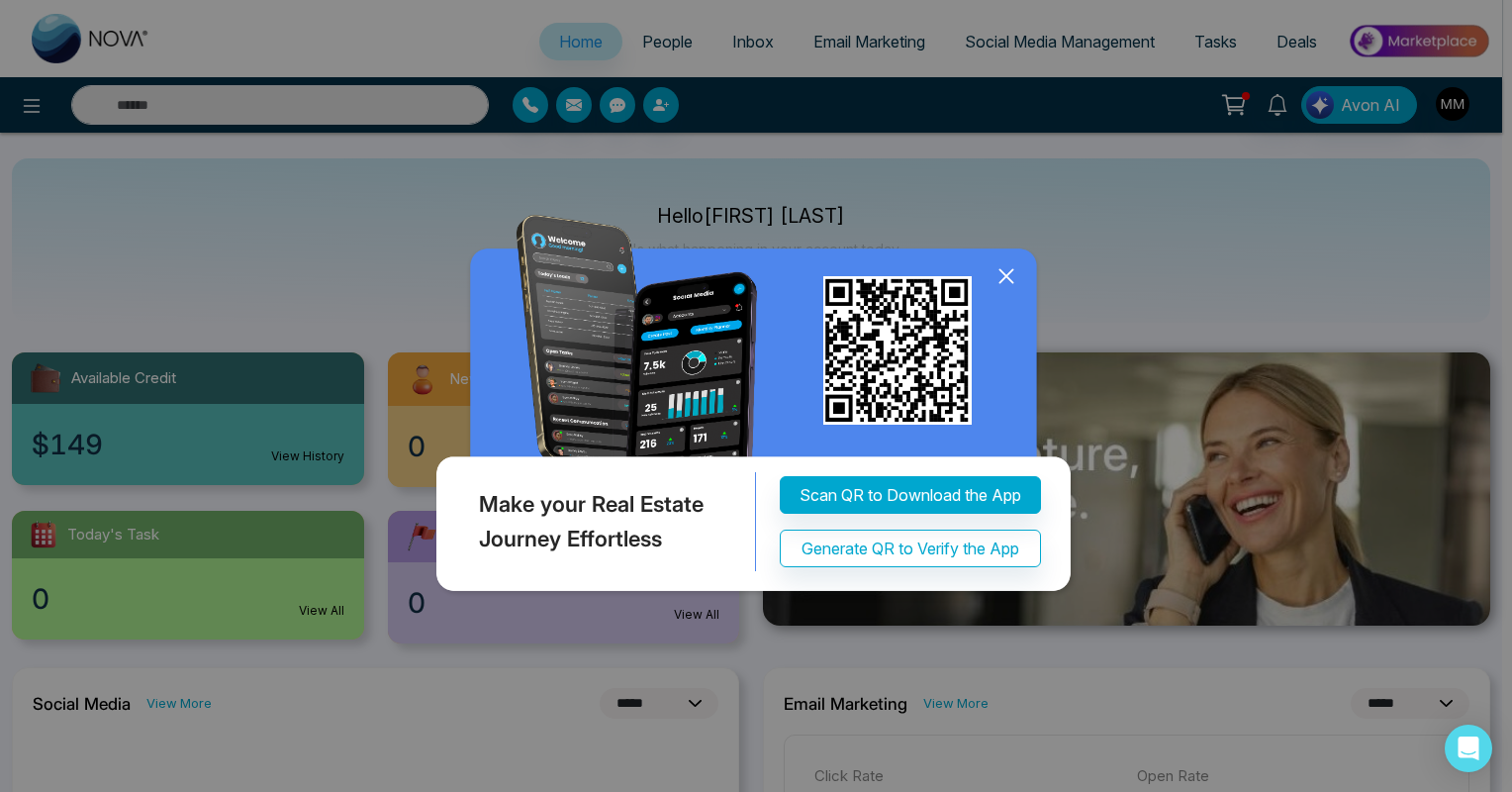 click 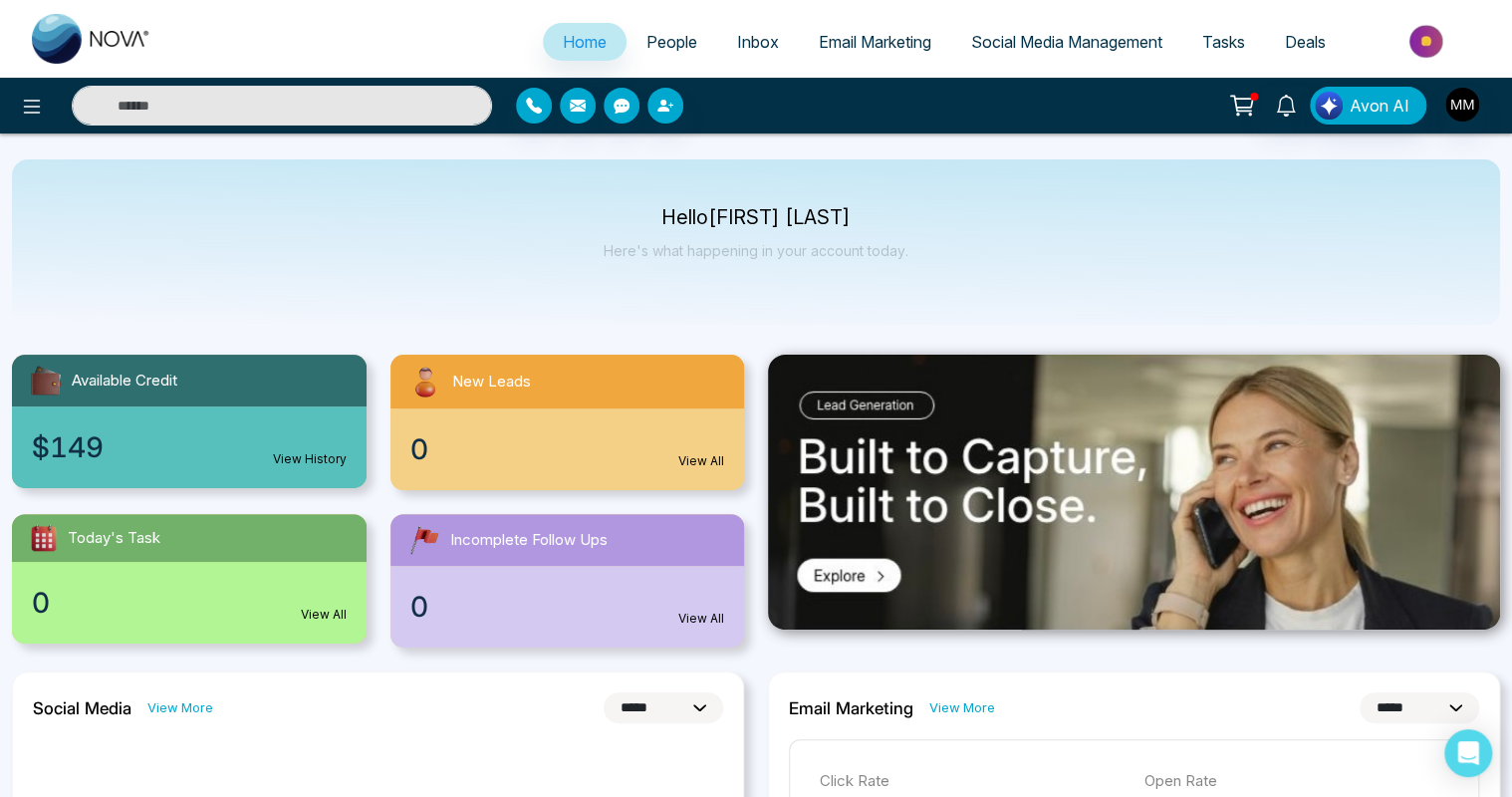 click at bounding box center [252, 106] 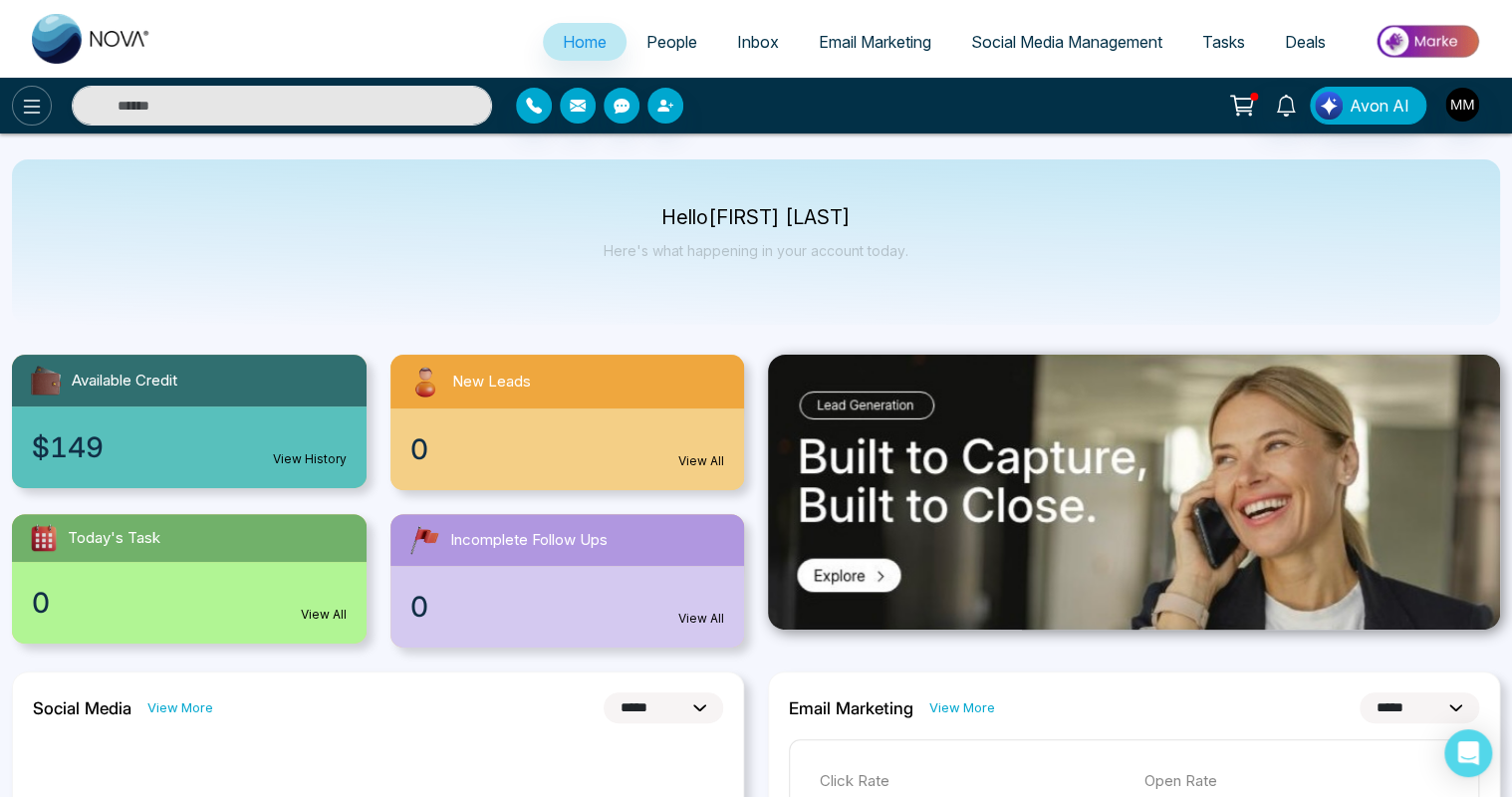 click 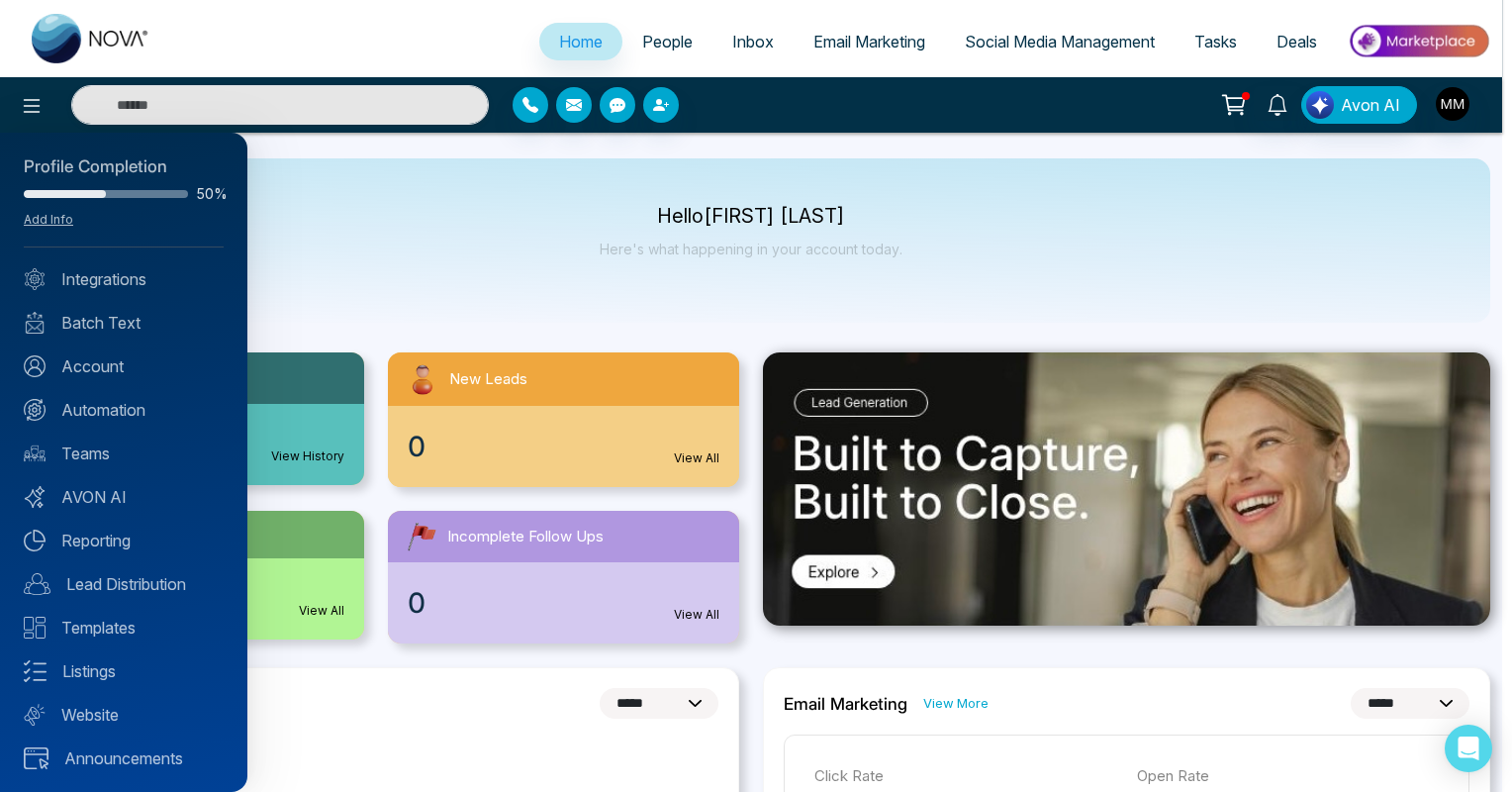 scroll, scrollTop: 8, scrollLeft: 0, axis: vertical 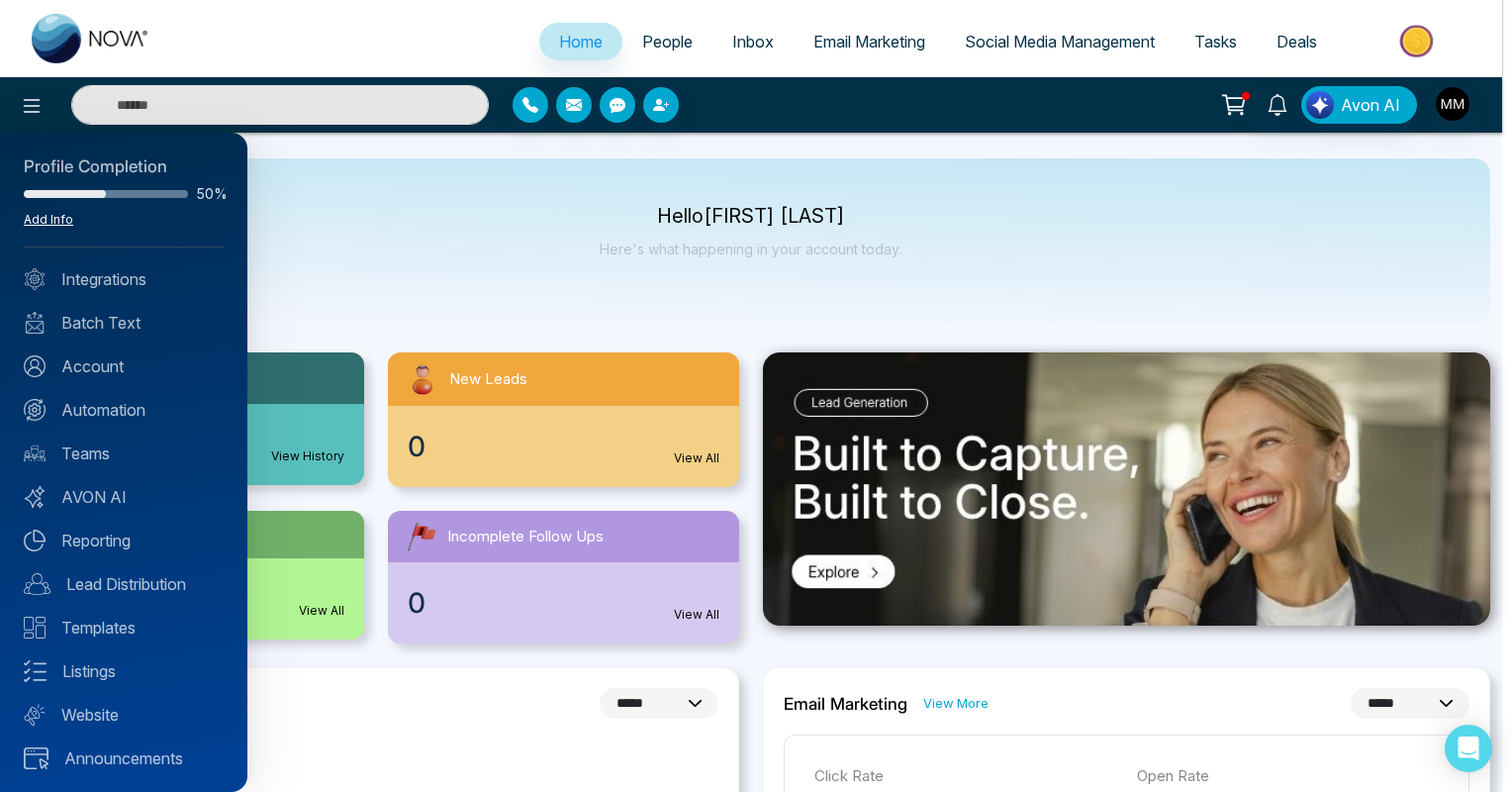 click on "Add Info" at bounding box center (48, 219) 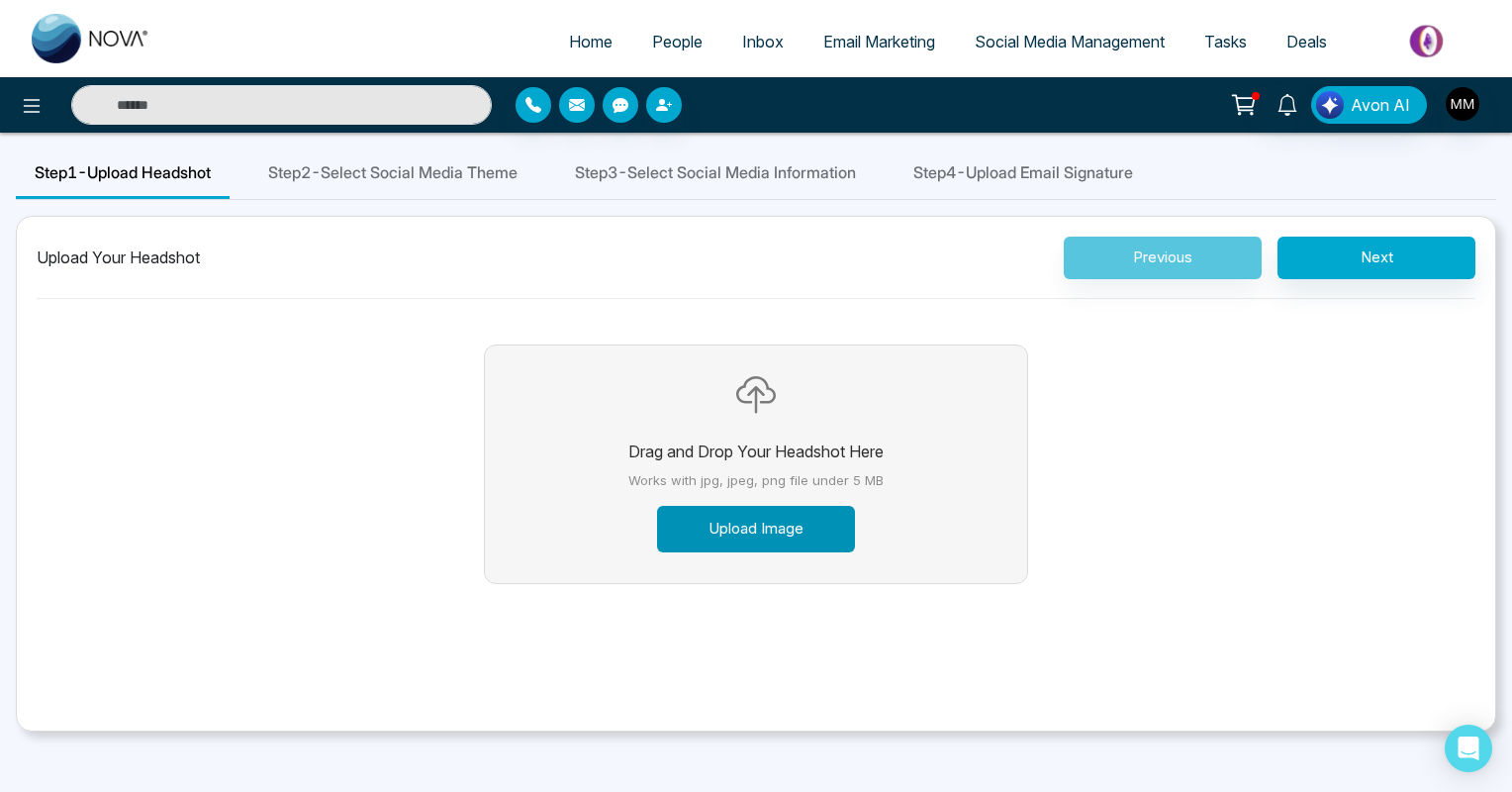 click on "Upload Image" at bounding box center [756, 529] 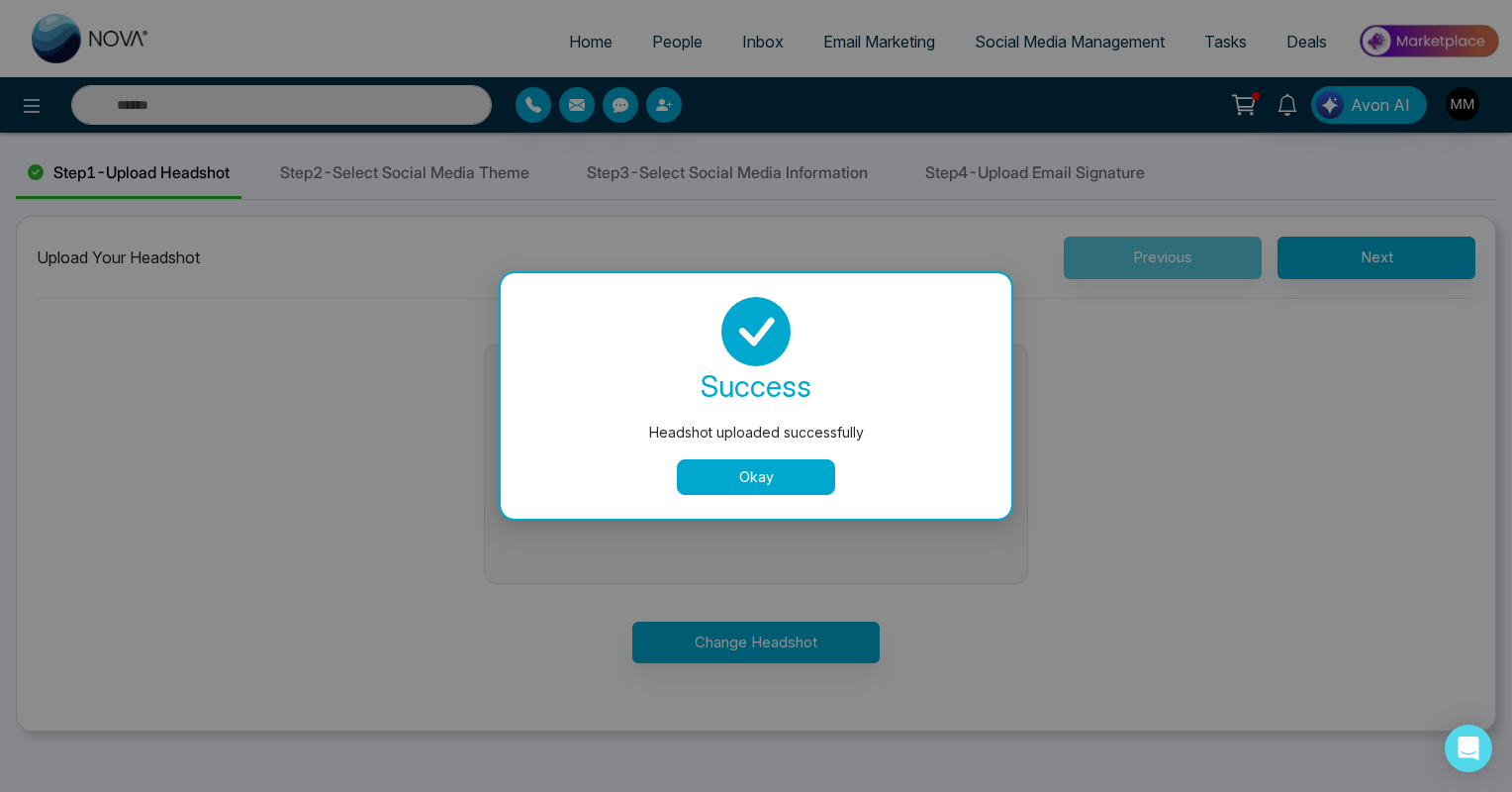click on "Okay" at bounding box center (756, 477) 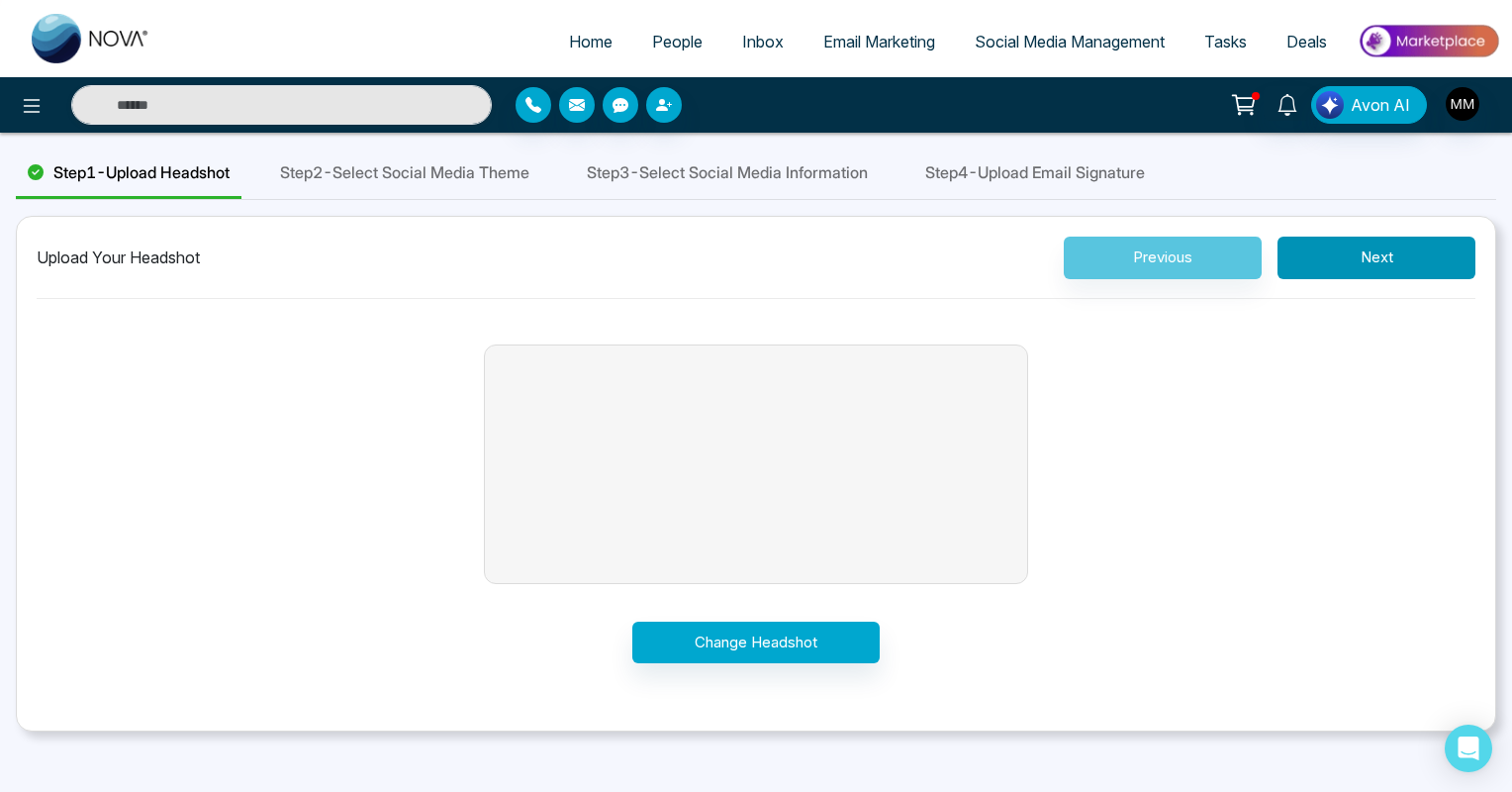 click on "Next" at bounding box center (1376, 257) 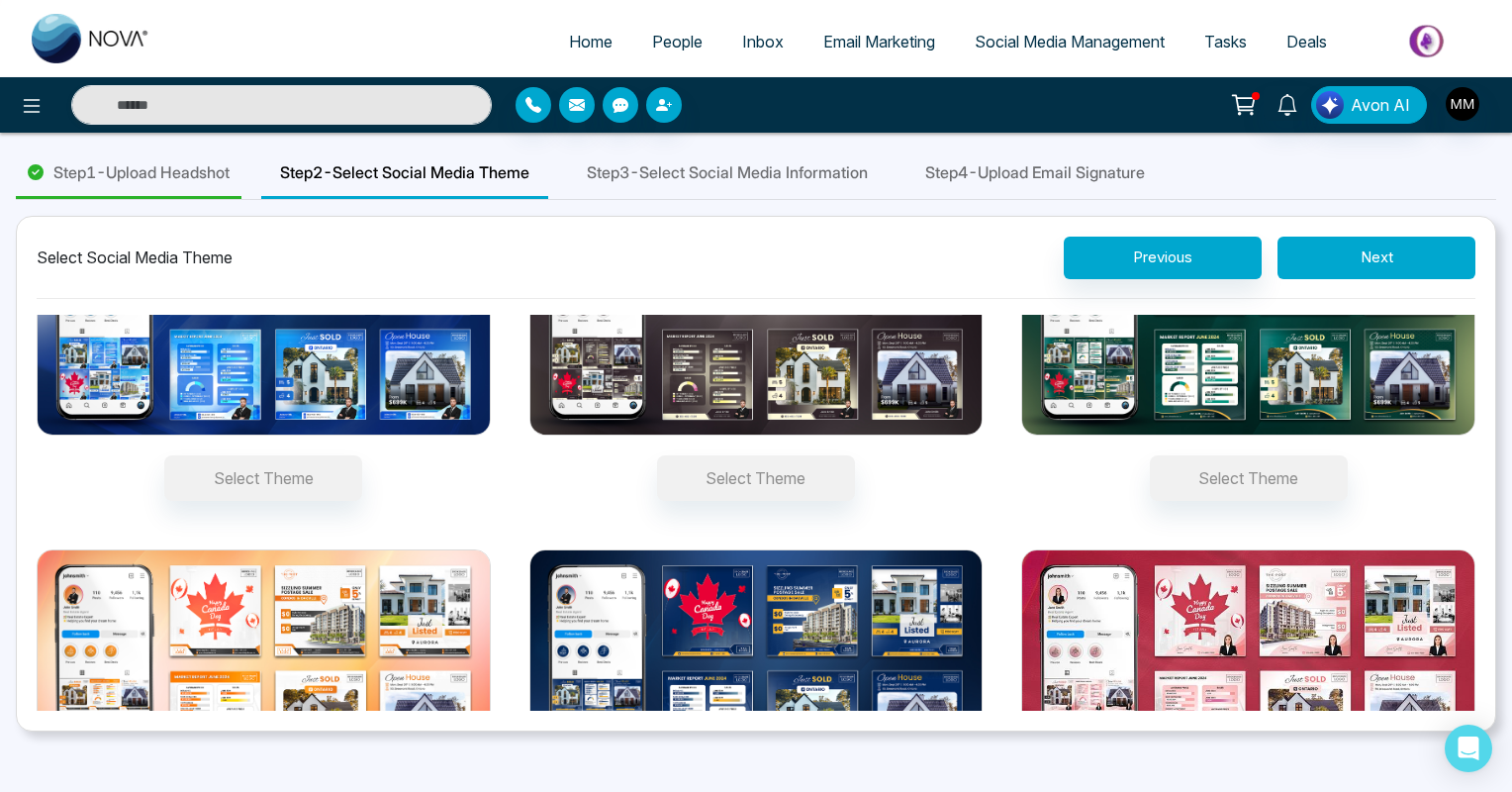 scroll, scrollTop: 0, scrollLeft: 0, axis: both 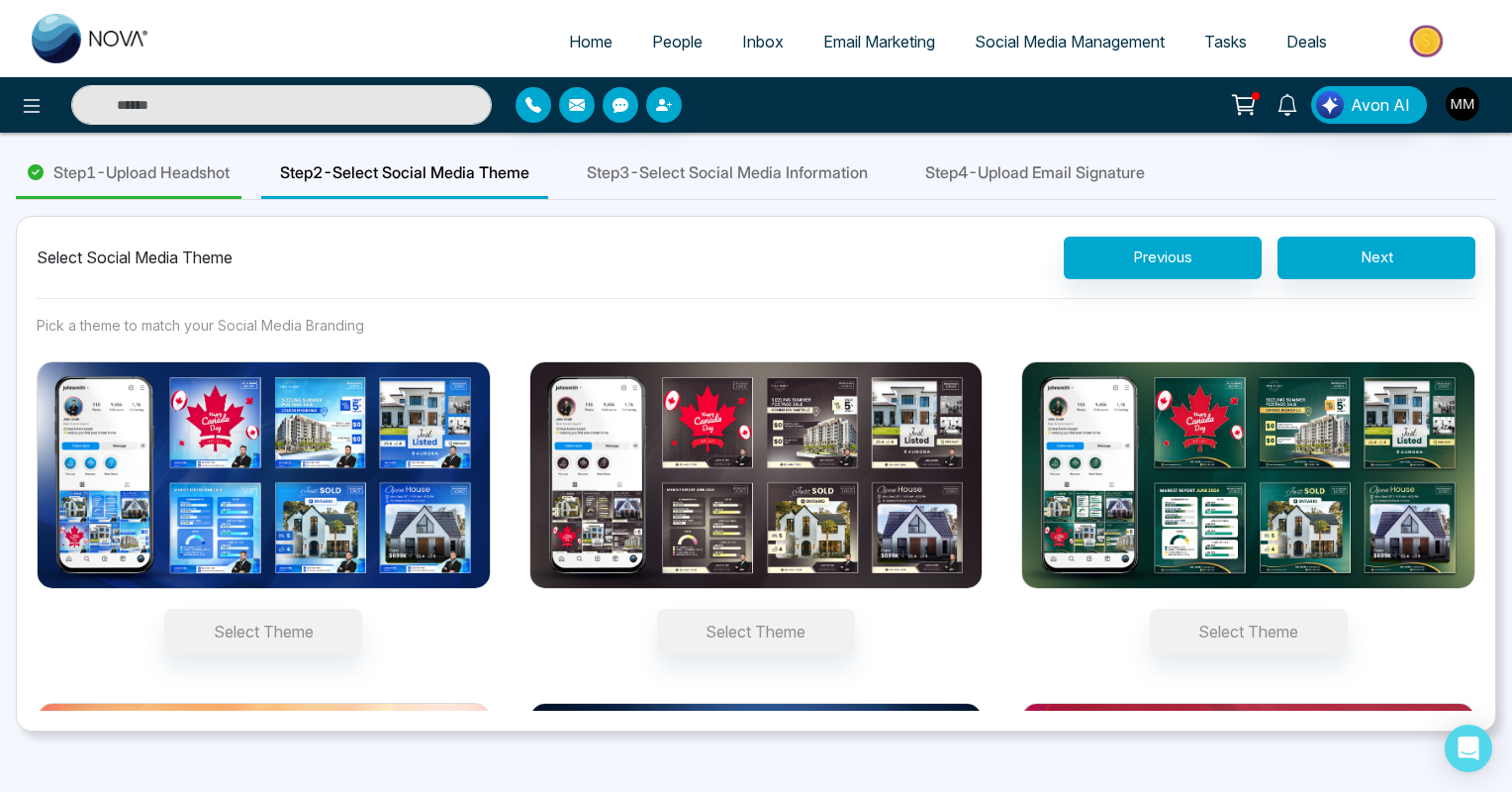 click at bounding box center [263, 475] 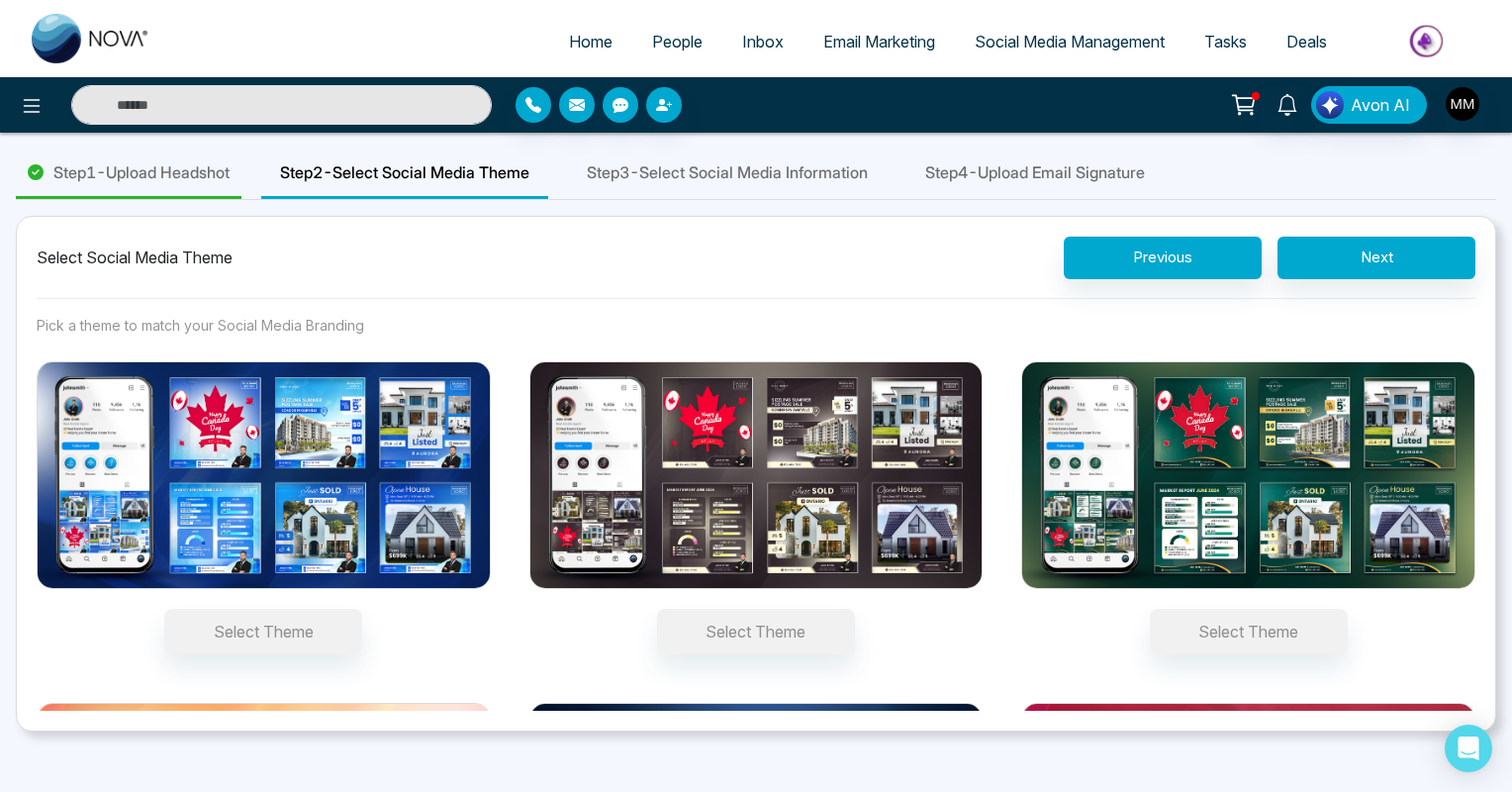 click on "Select Theme" at bounding box center (263, 632) 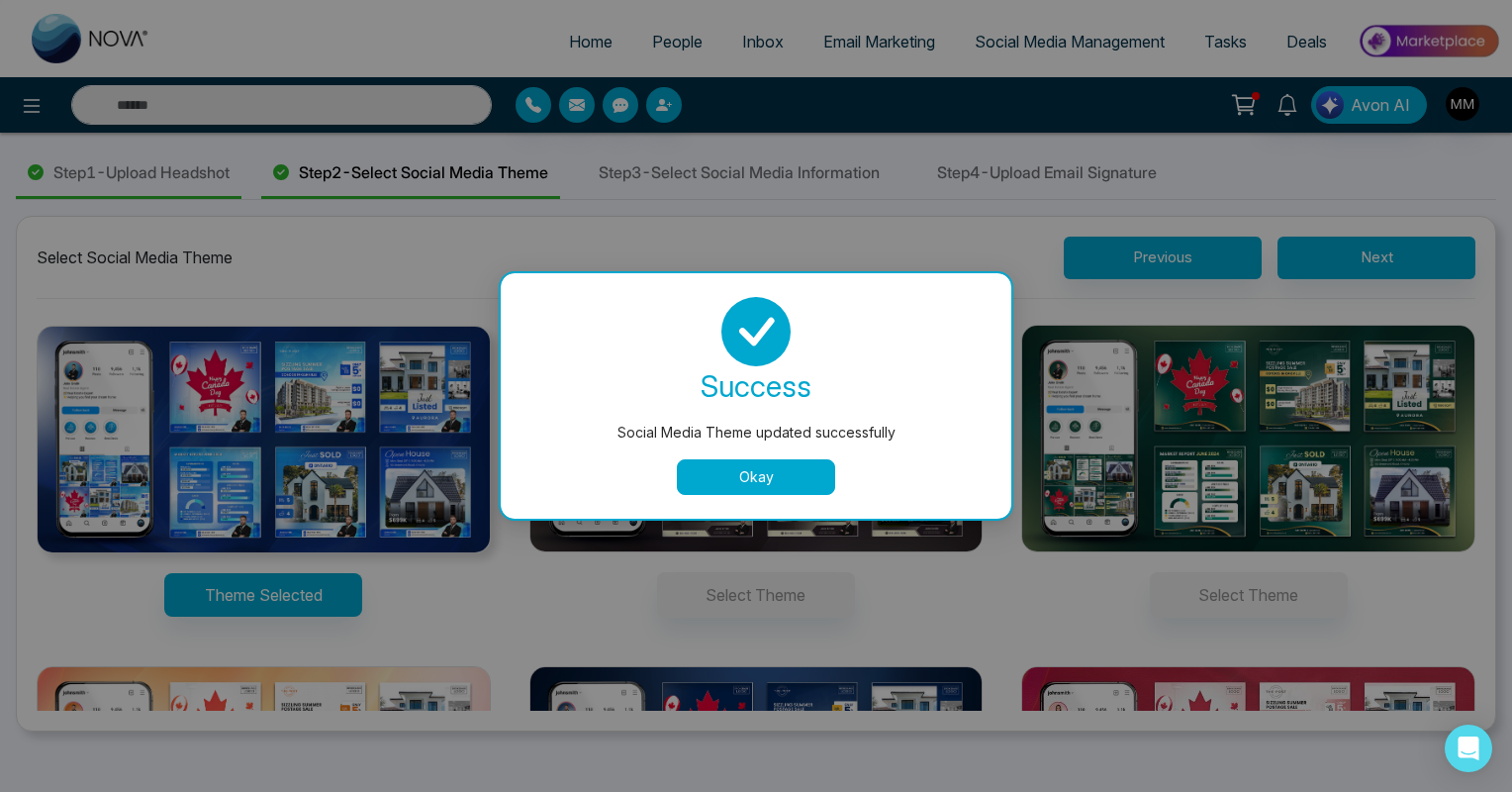 click on "Okay" at bounding box center [756, 477] 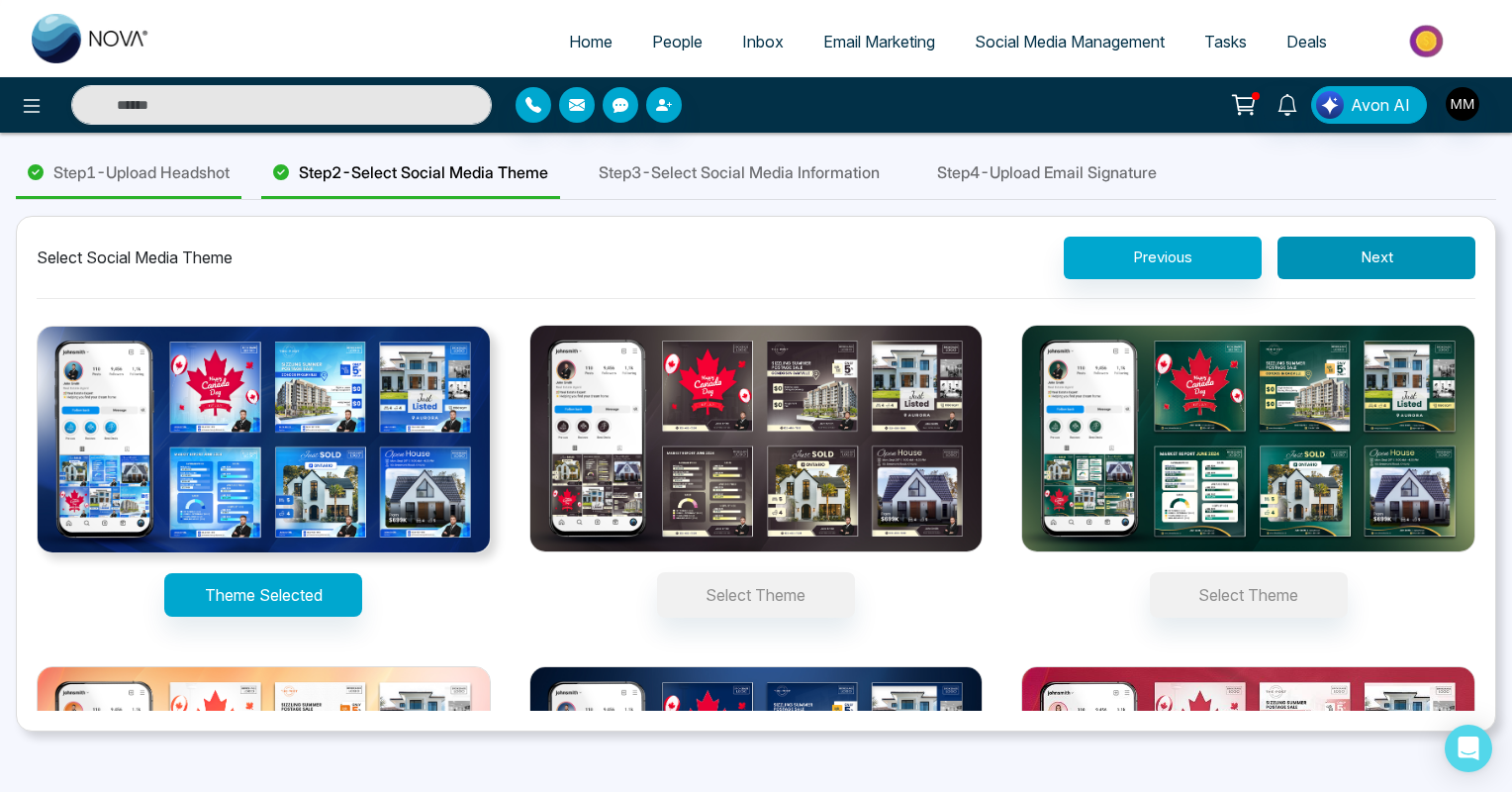 click on "Next" at bounding box center [1376, 257] 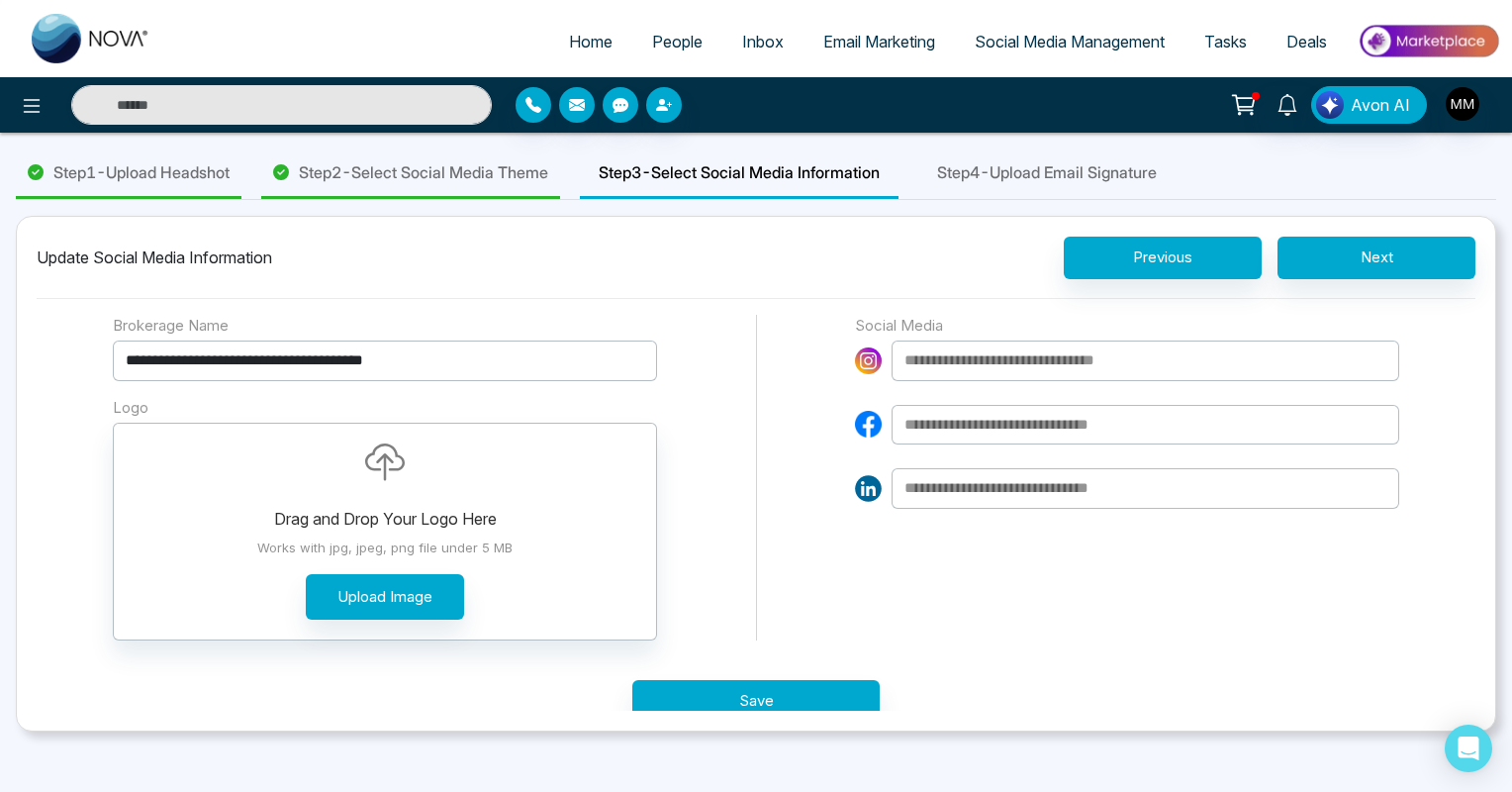 click at bounding box center (1145, 425) 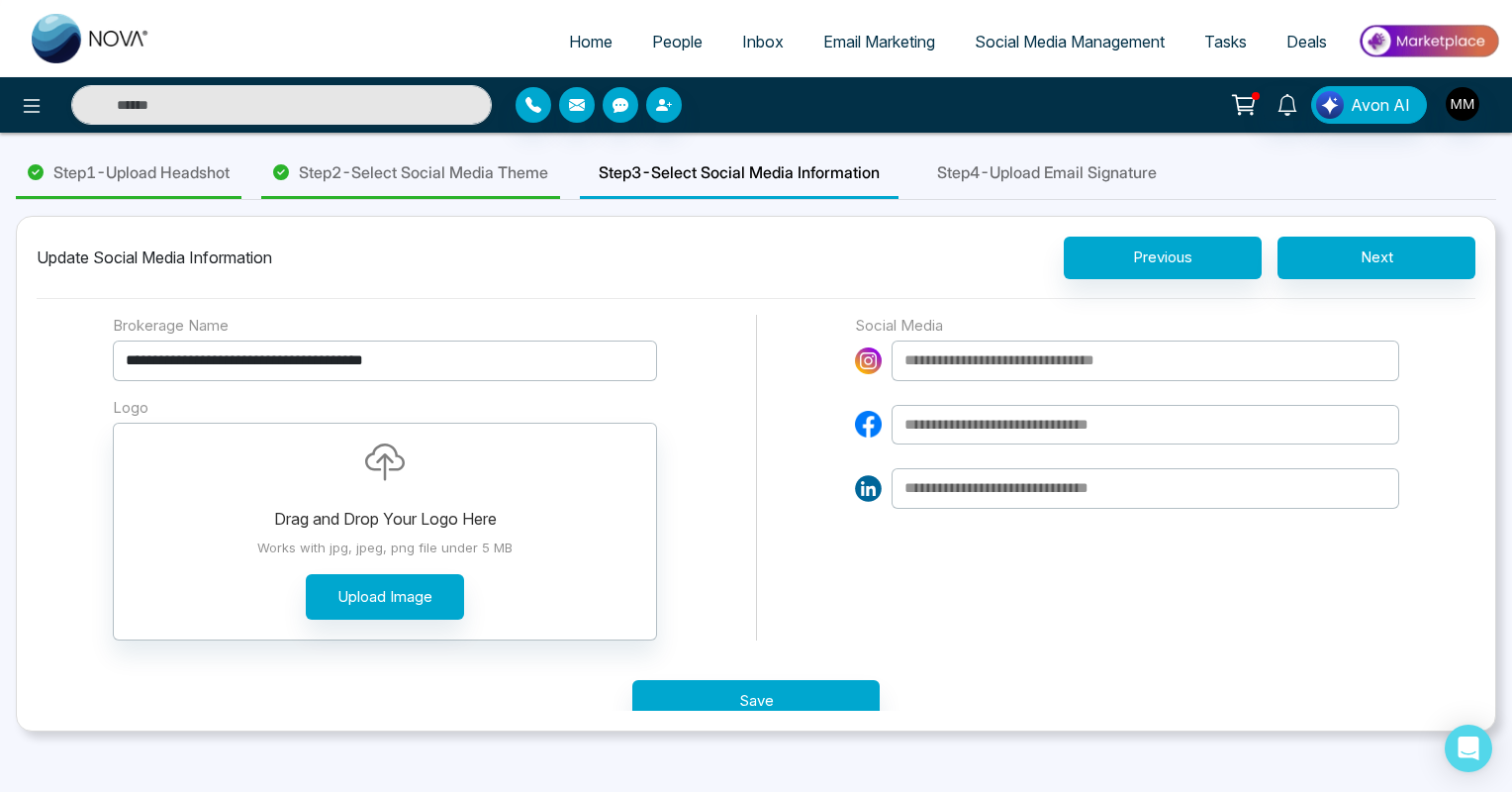 paste on "**********" 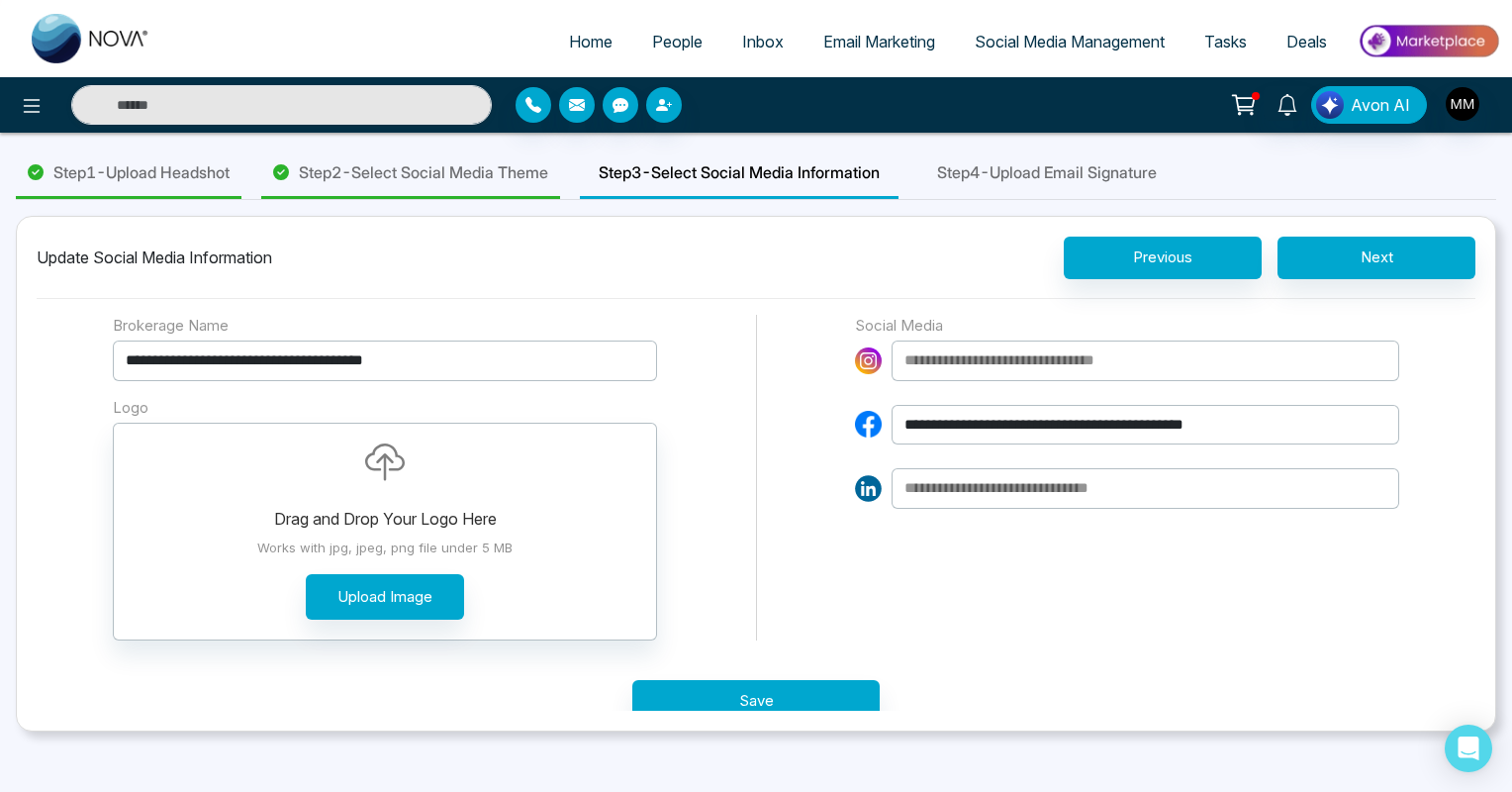 type on "**********" 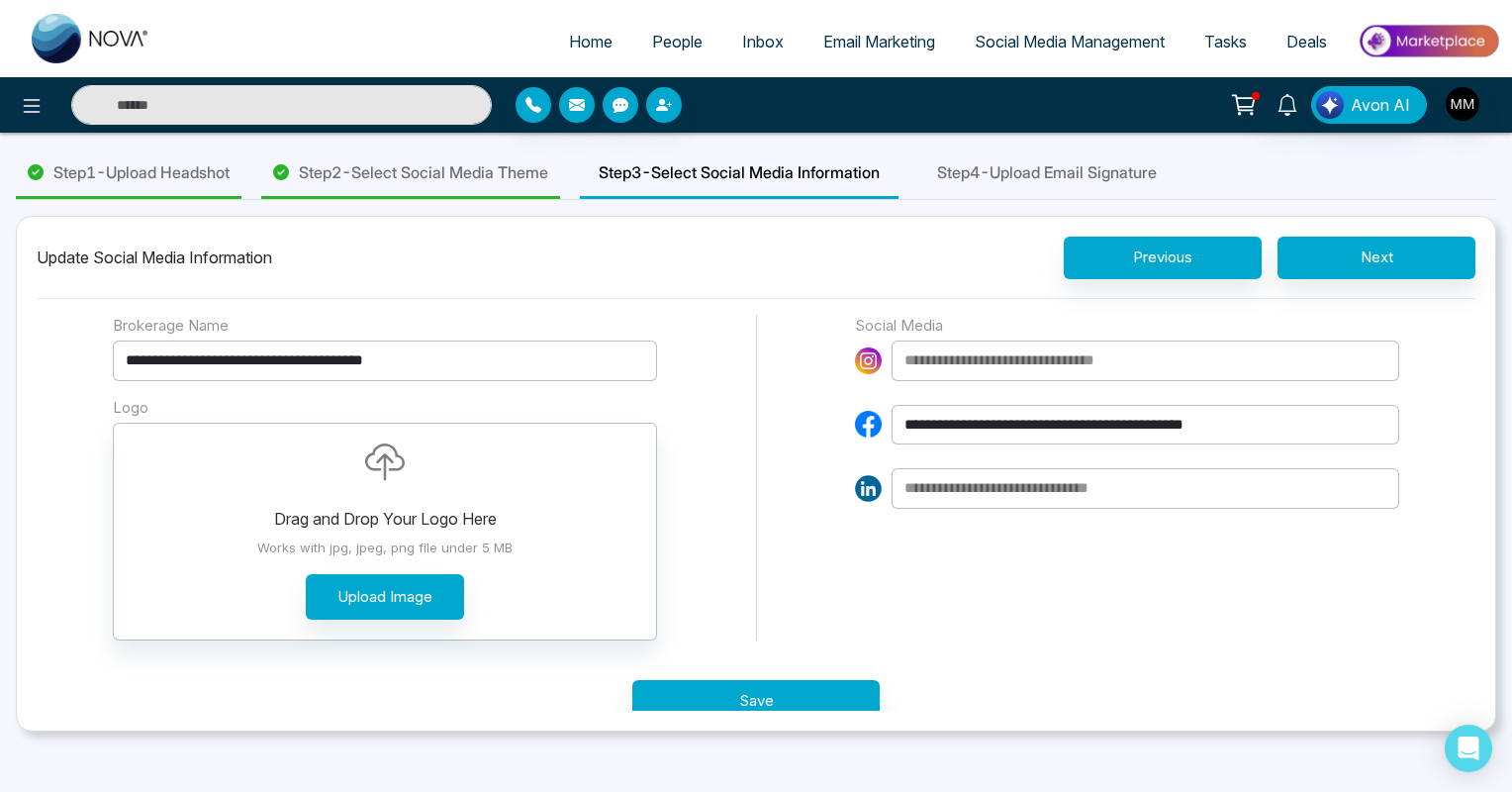 click on "**********" at bounding box center [1127, 478] 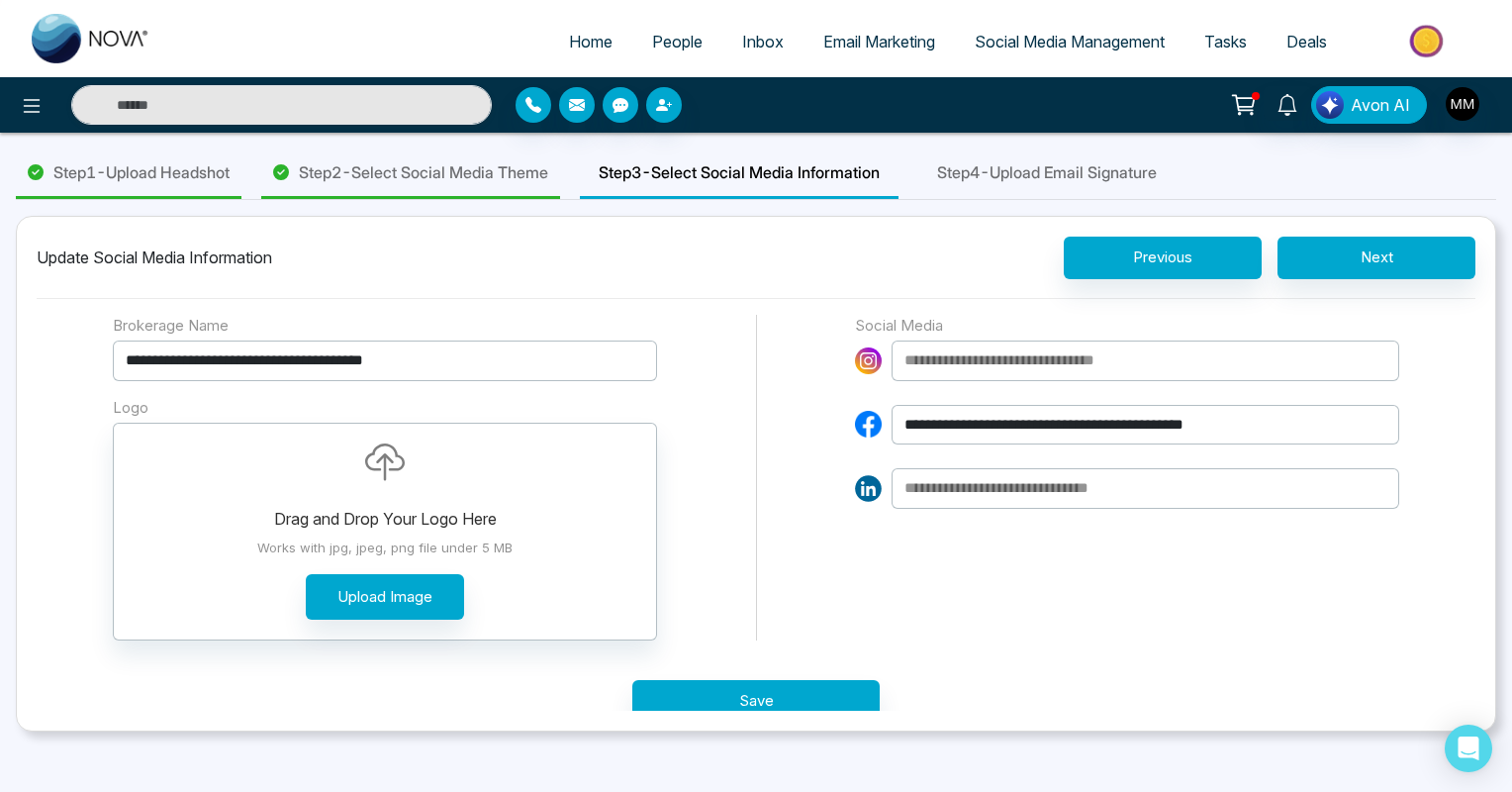 click at bounding box center [1145, 360] 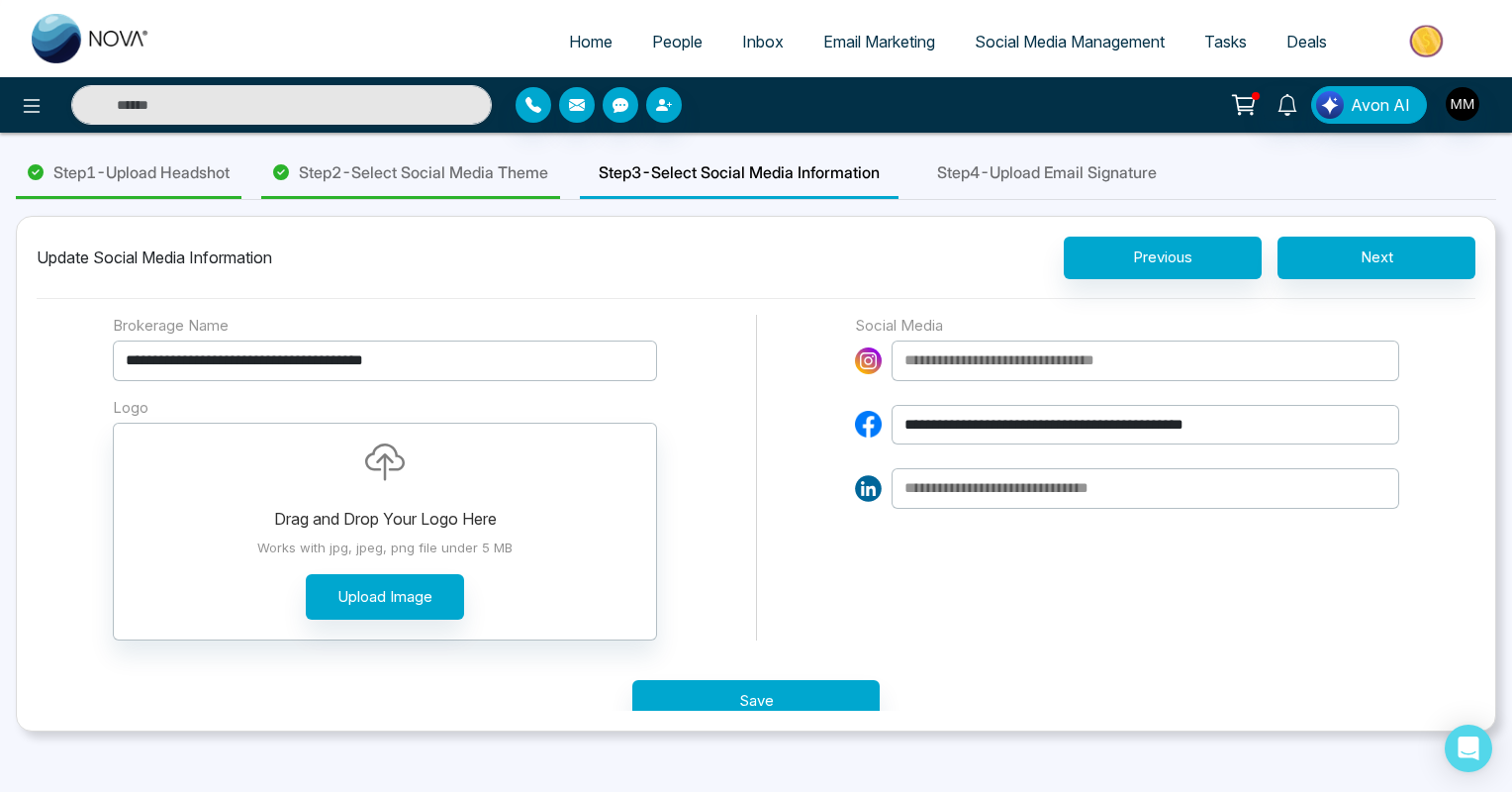 paste on "**********" 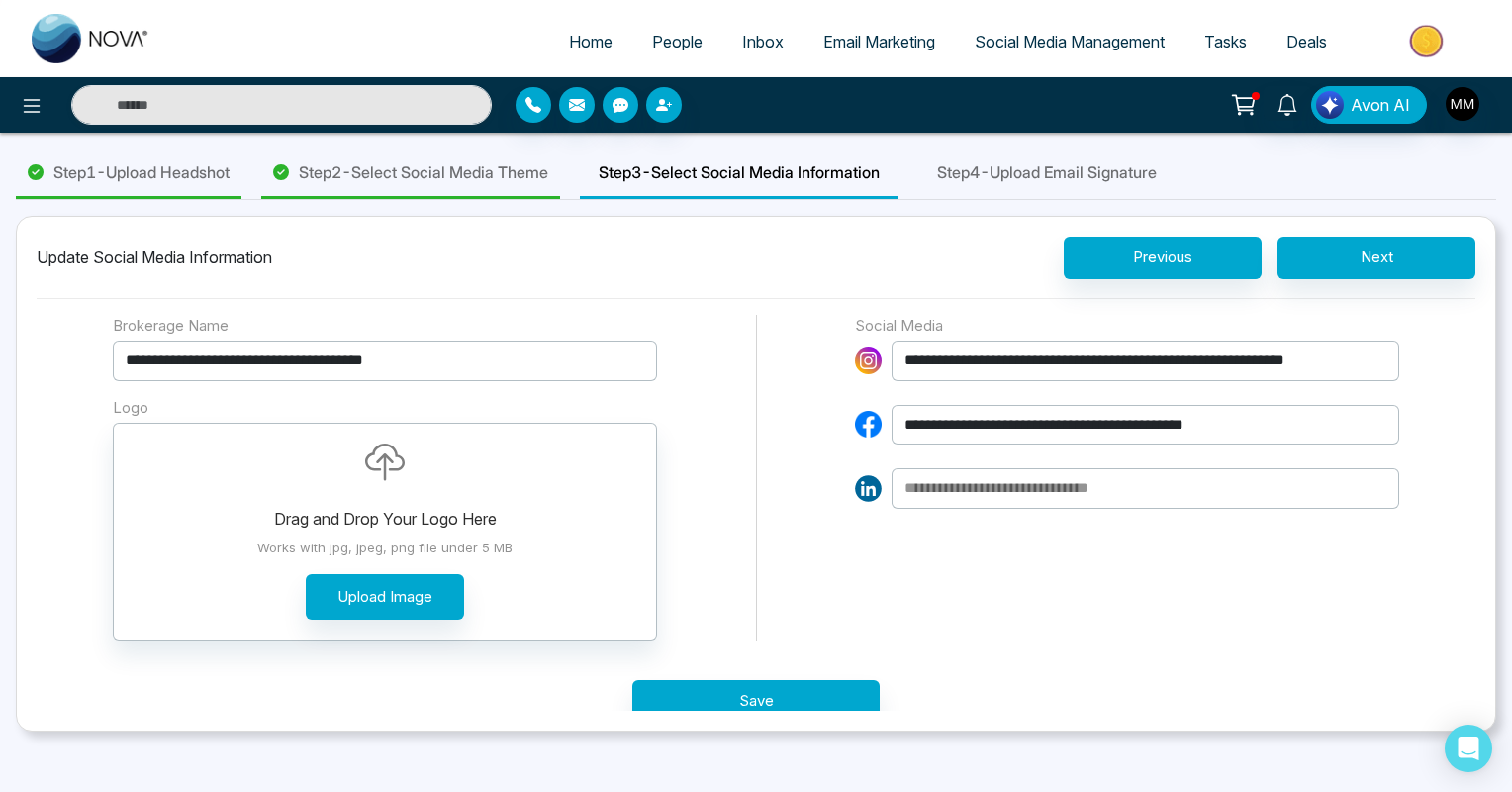 scroll, scrollTop: 0, scrollLeft: 66, axis: horizontal 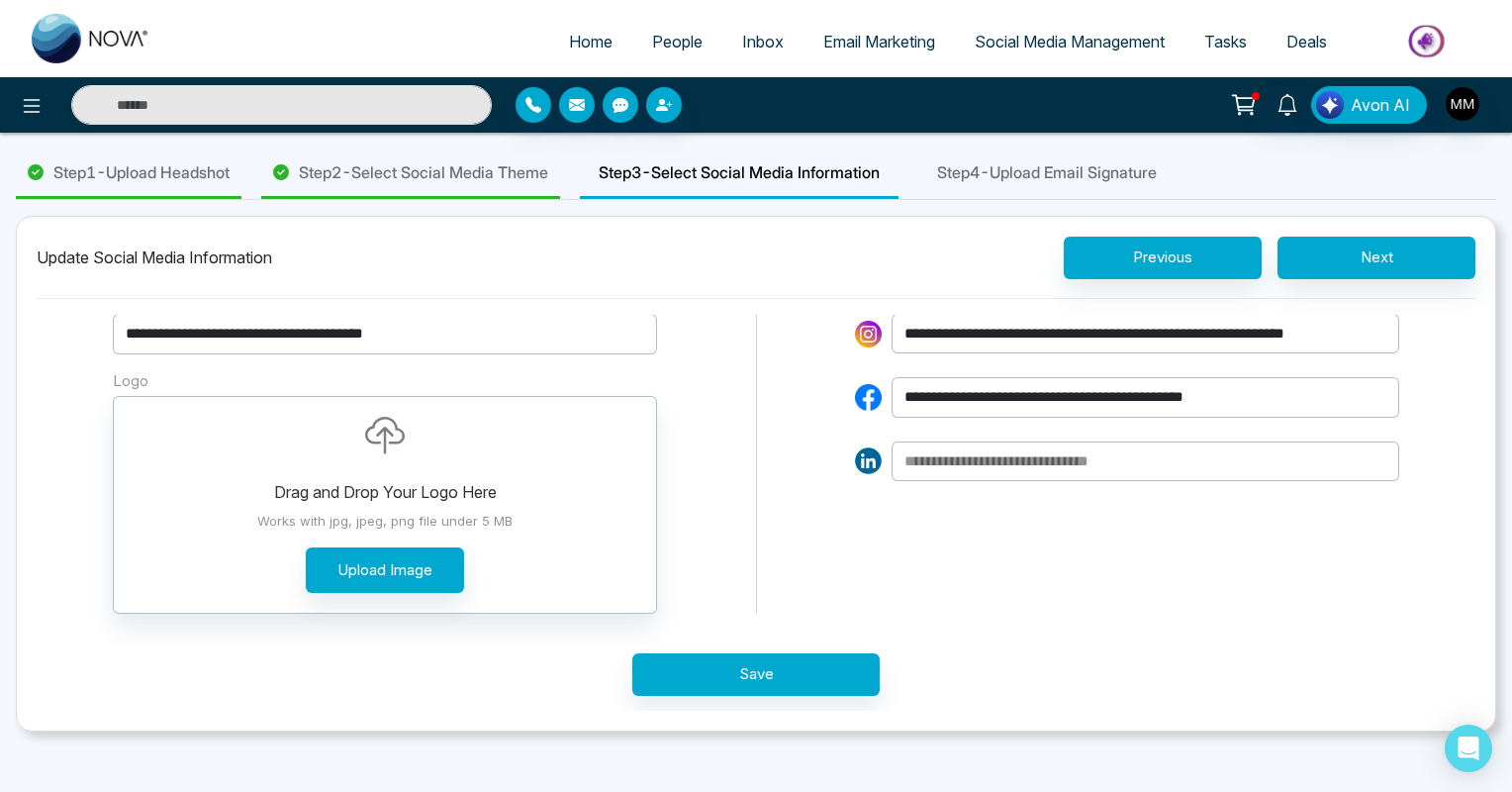 type on "**********" 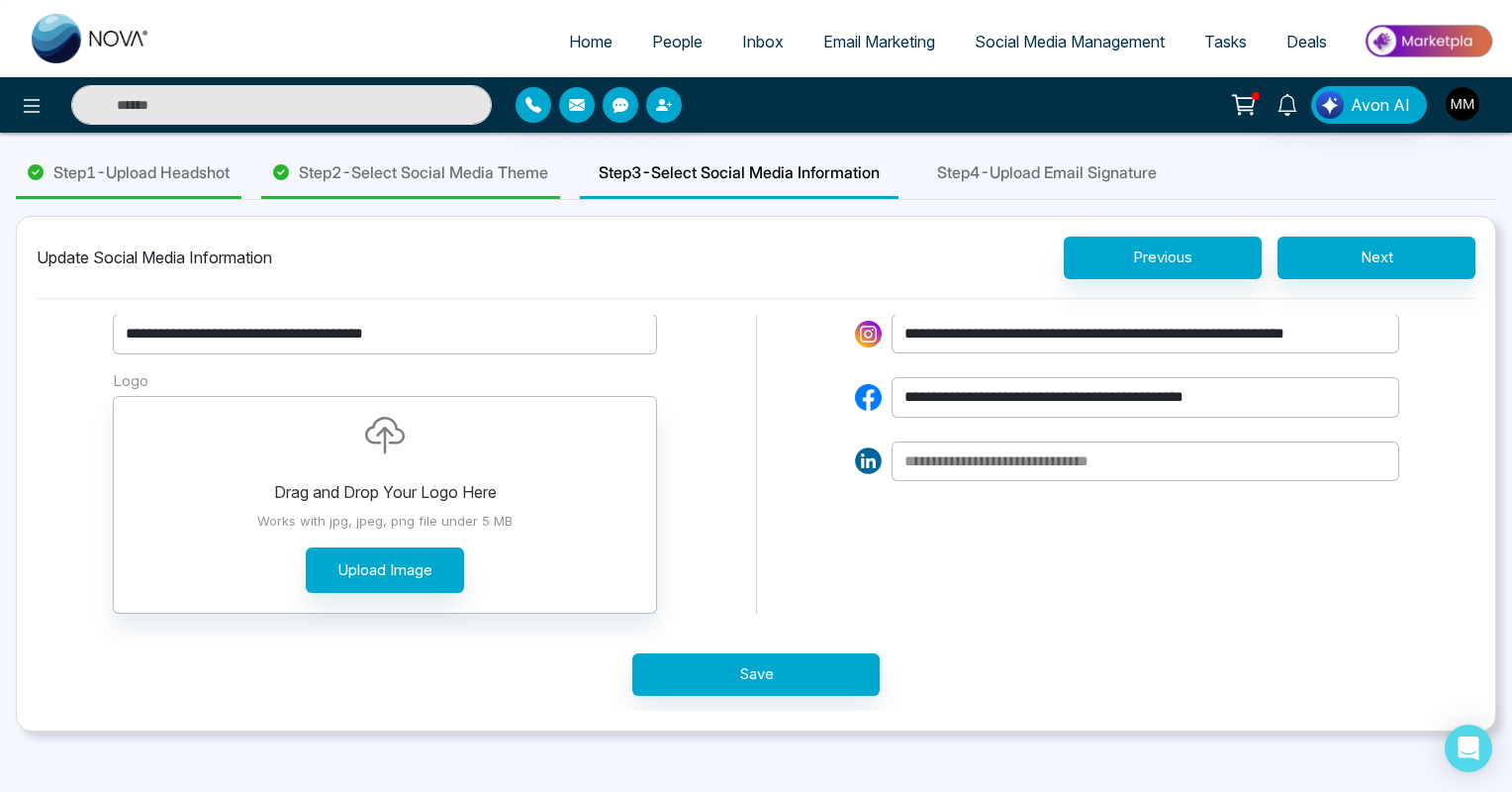 scroll, scrollTop: 0, scrollLeft: 0, axis: both 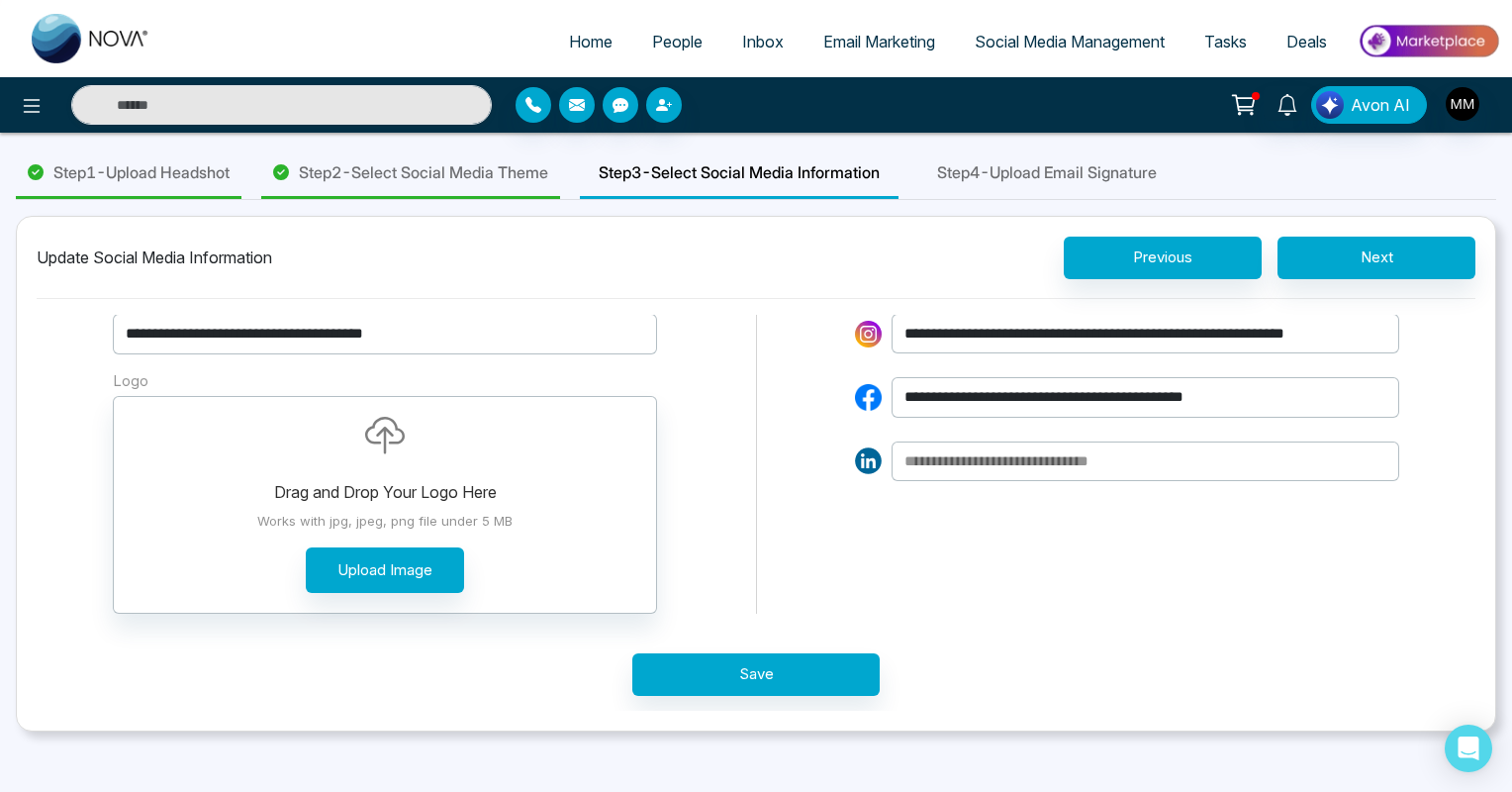 click at bounding box center [1145, 461] 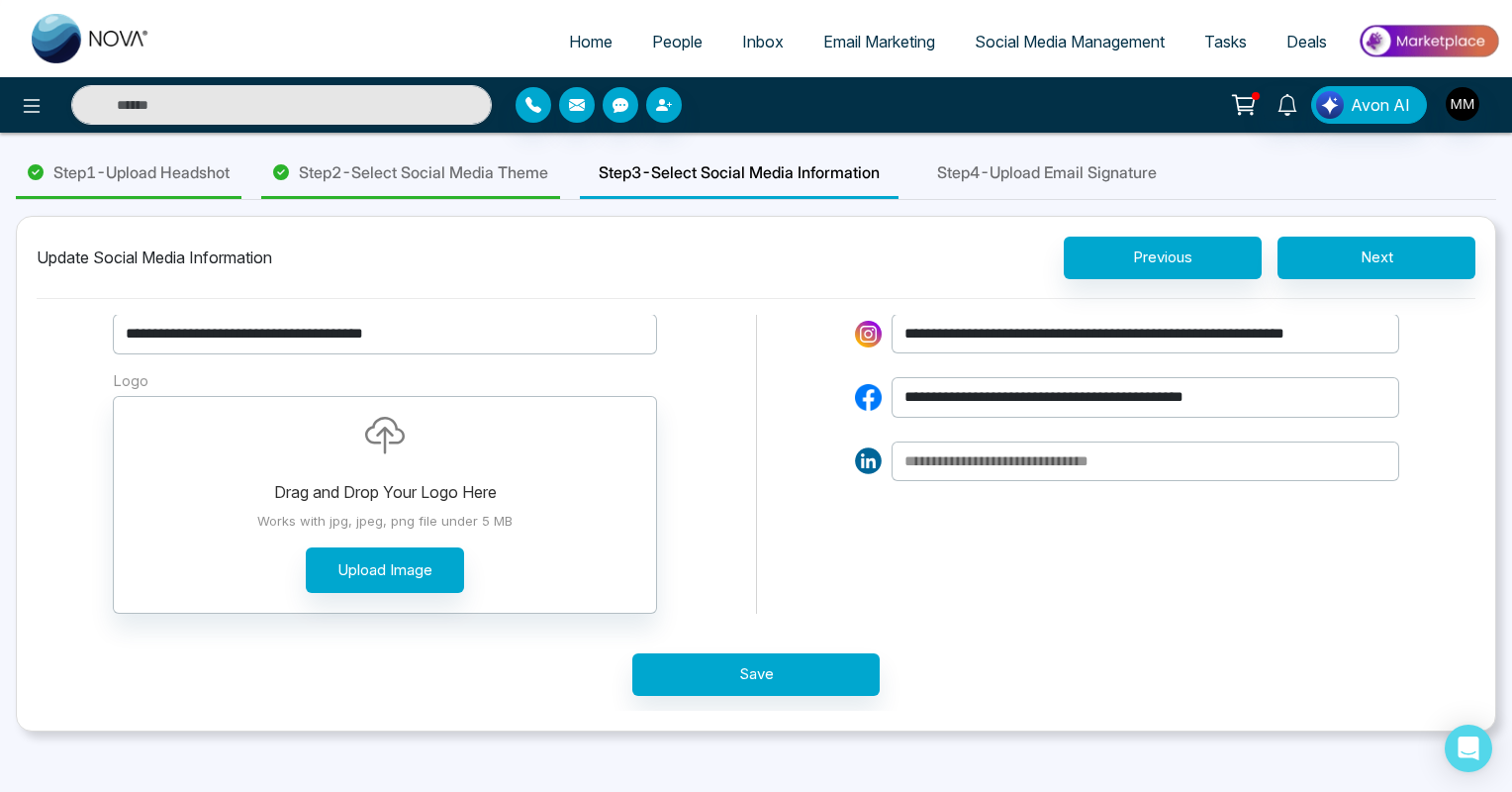 paste on "**********" 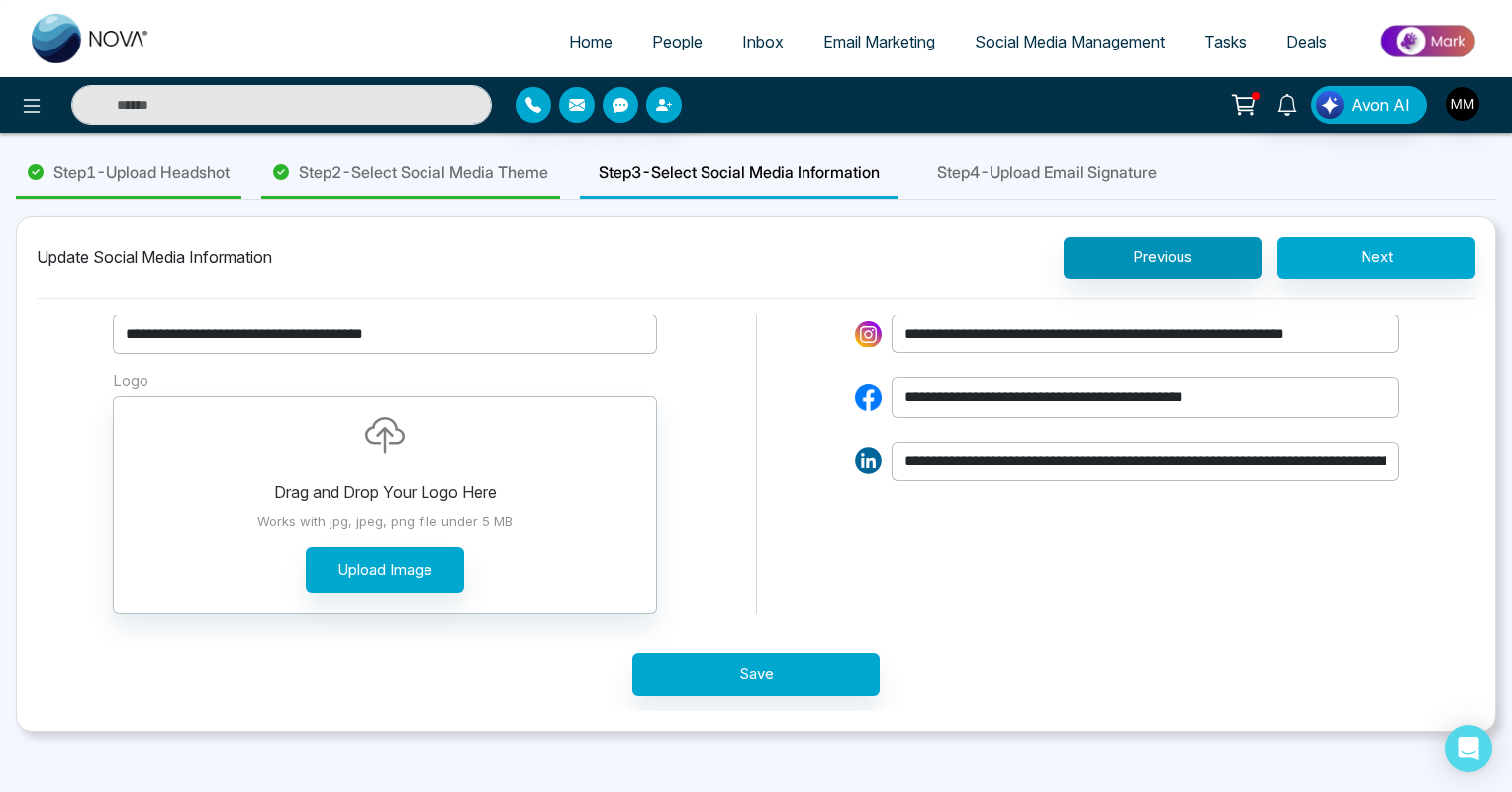 scroll, scrollTop: 0, scrollLeft: 545, axis: horizontal 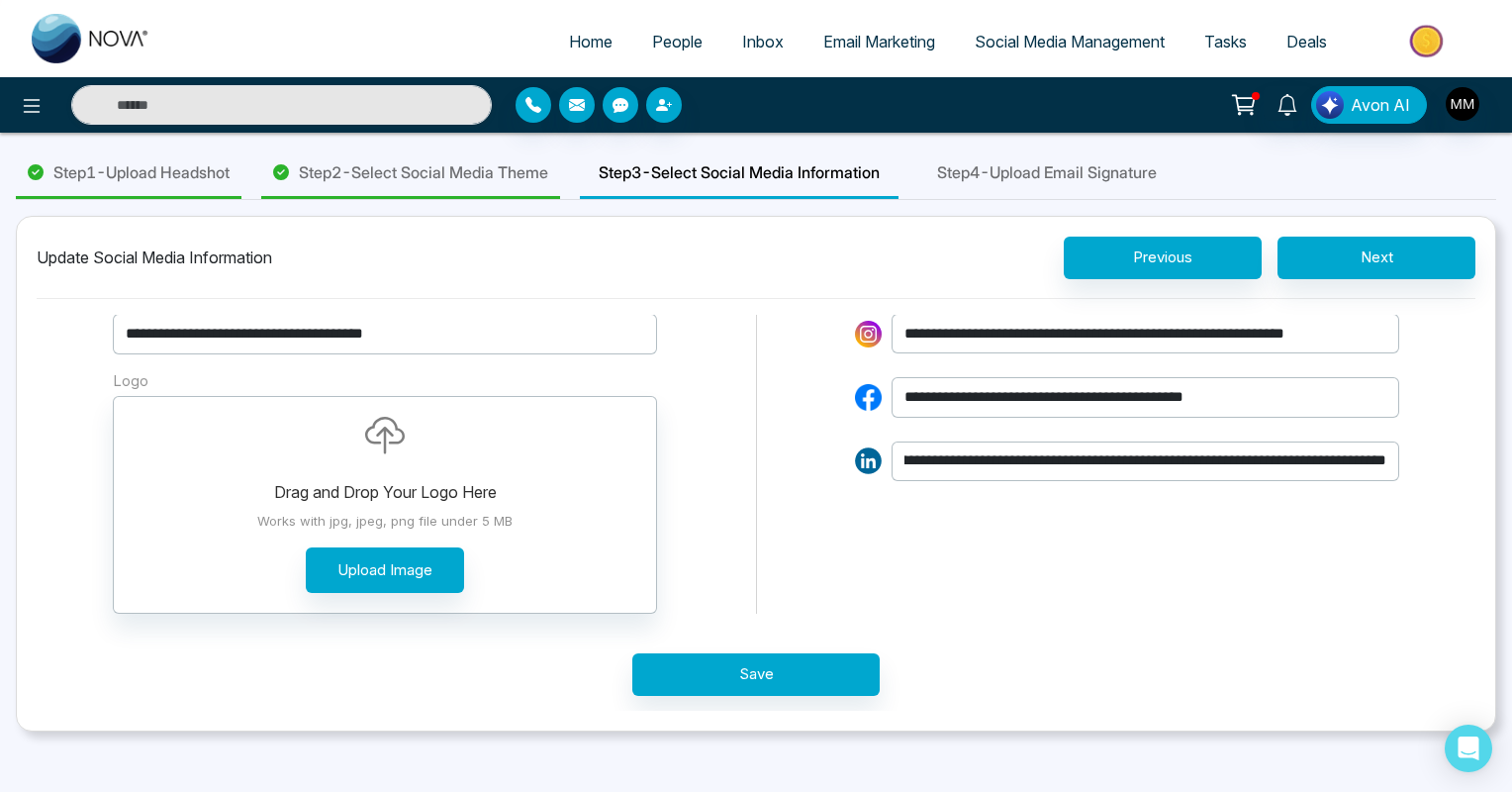 type on "**********" 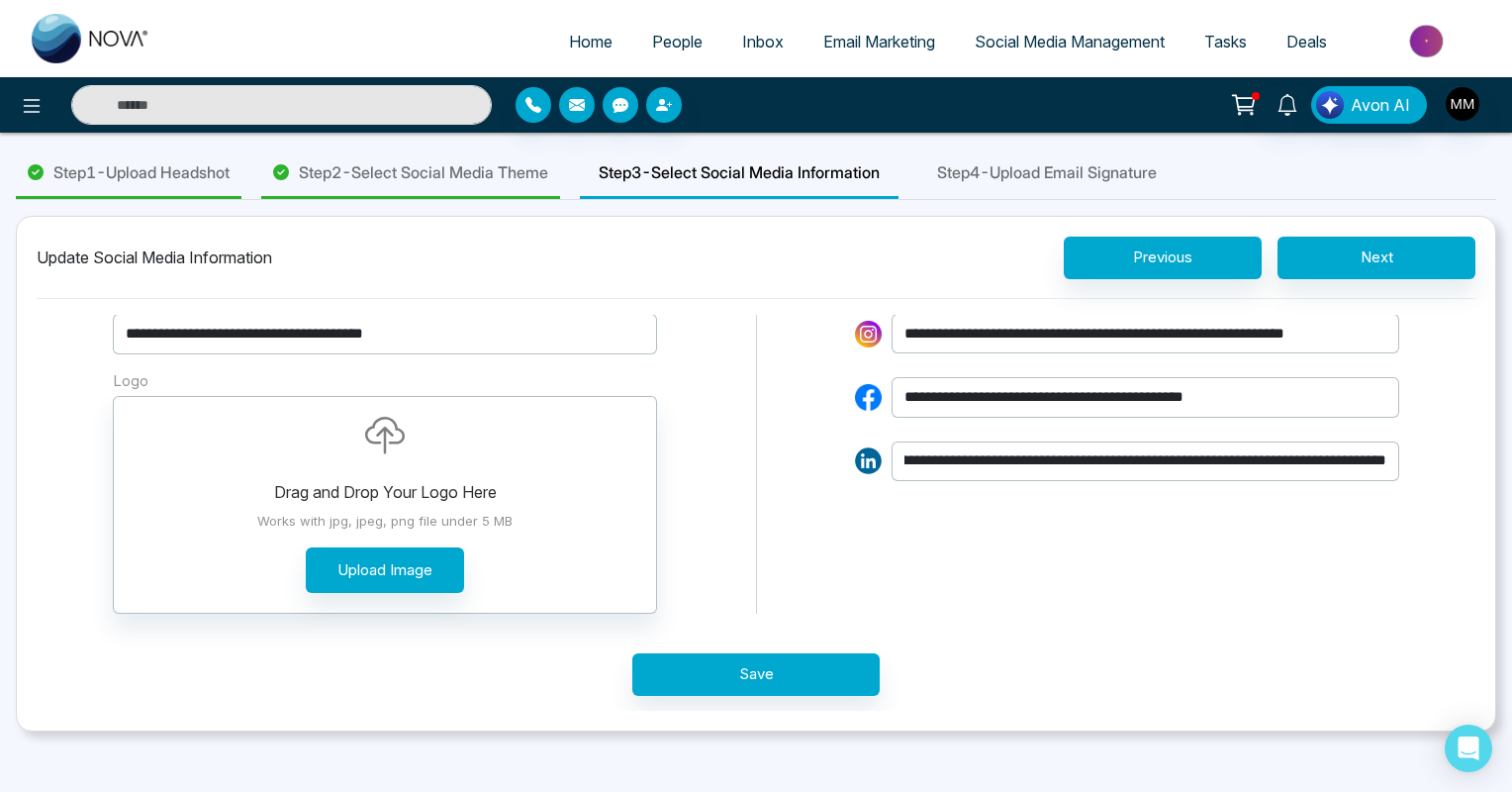 scroll, scrollTop: 0, scrollLeft: 0, axis: both 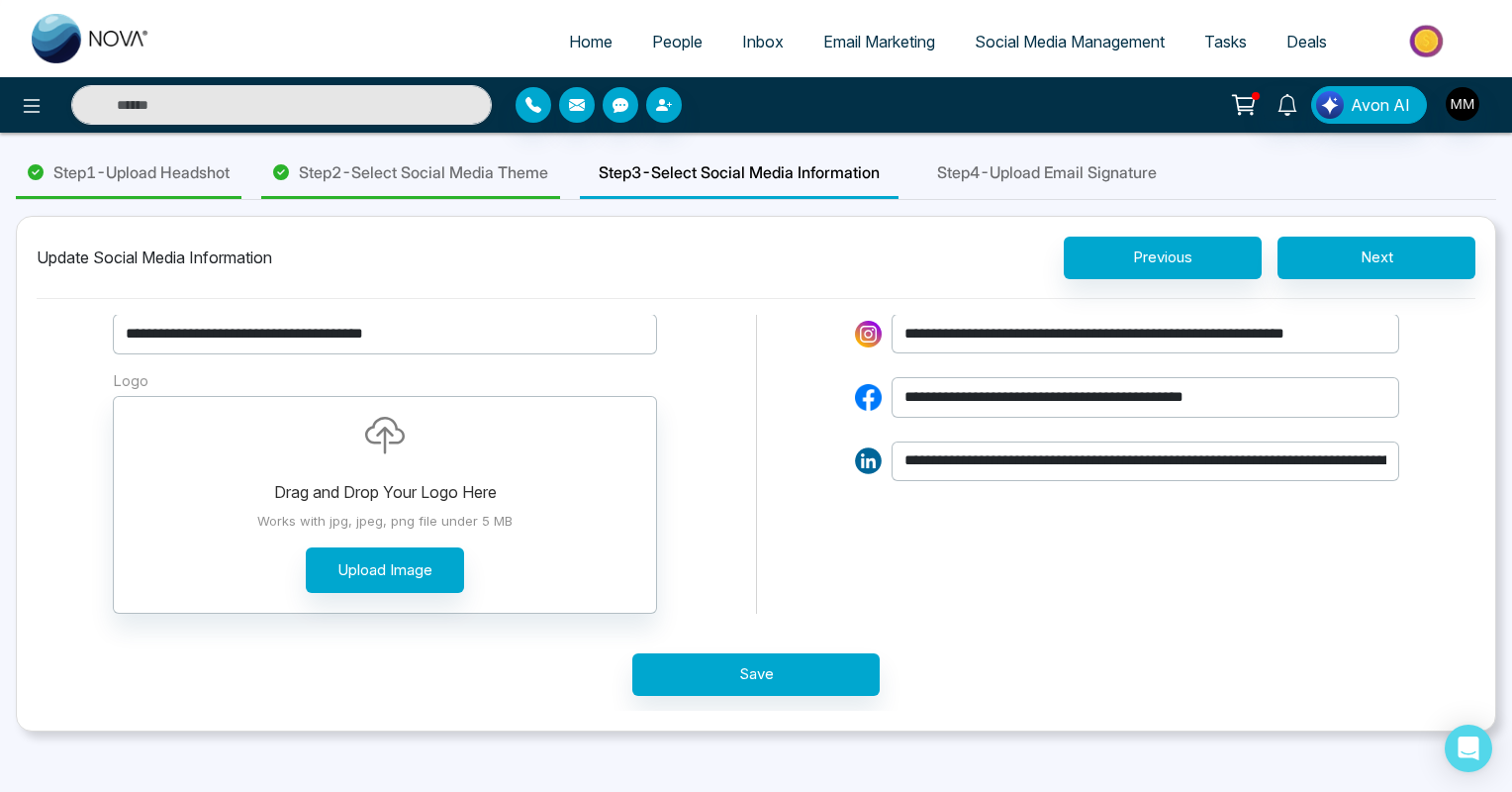 click on "Save" at bounding box center (756, 662) 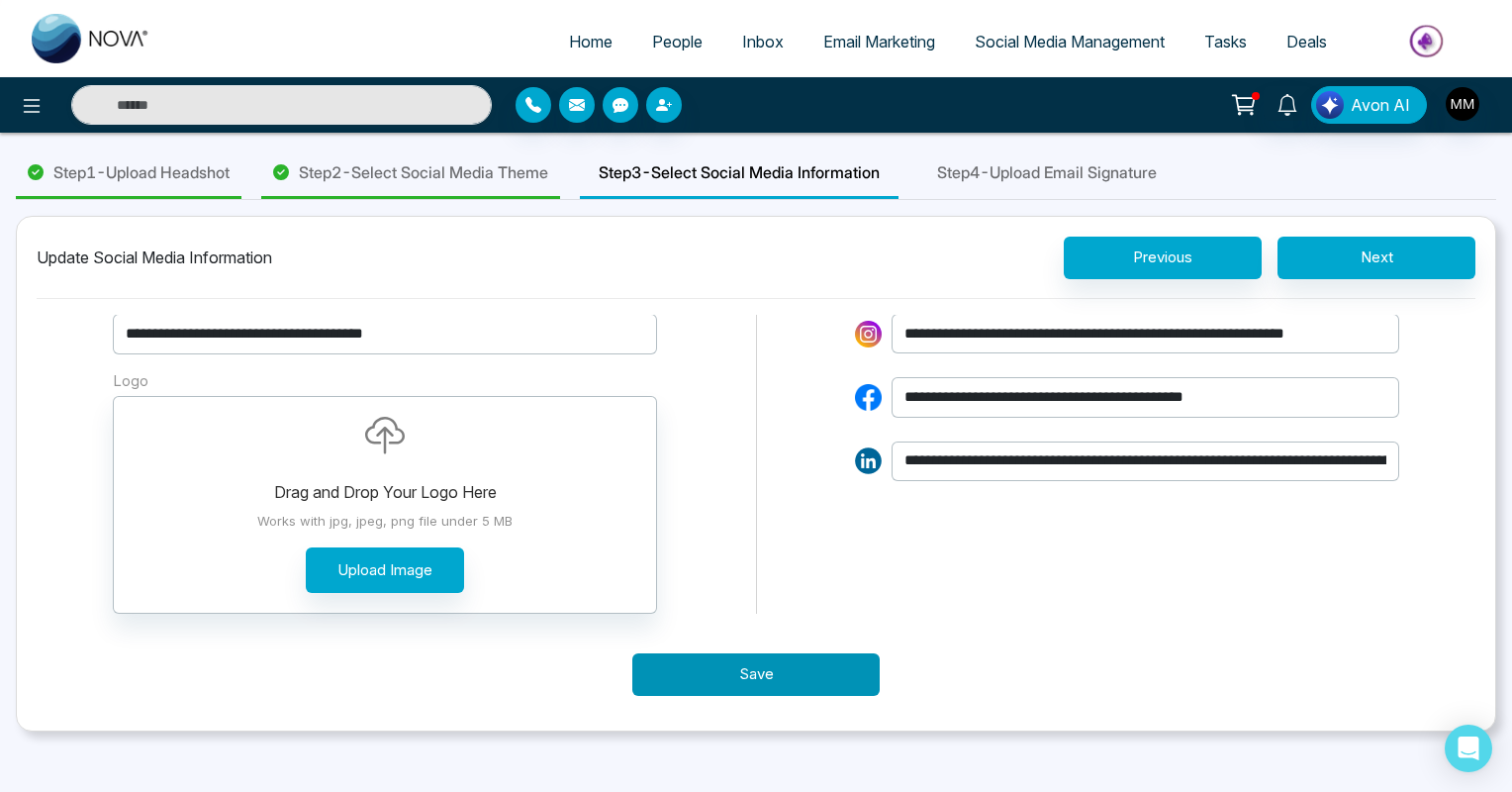 click on "Save" at bounding box center [756, 674] 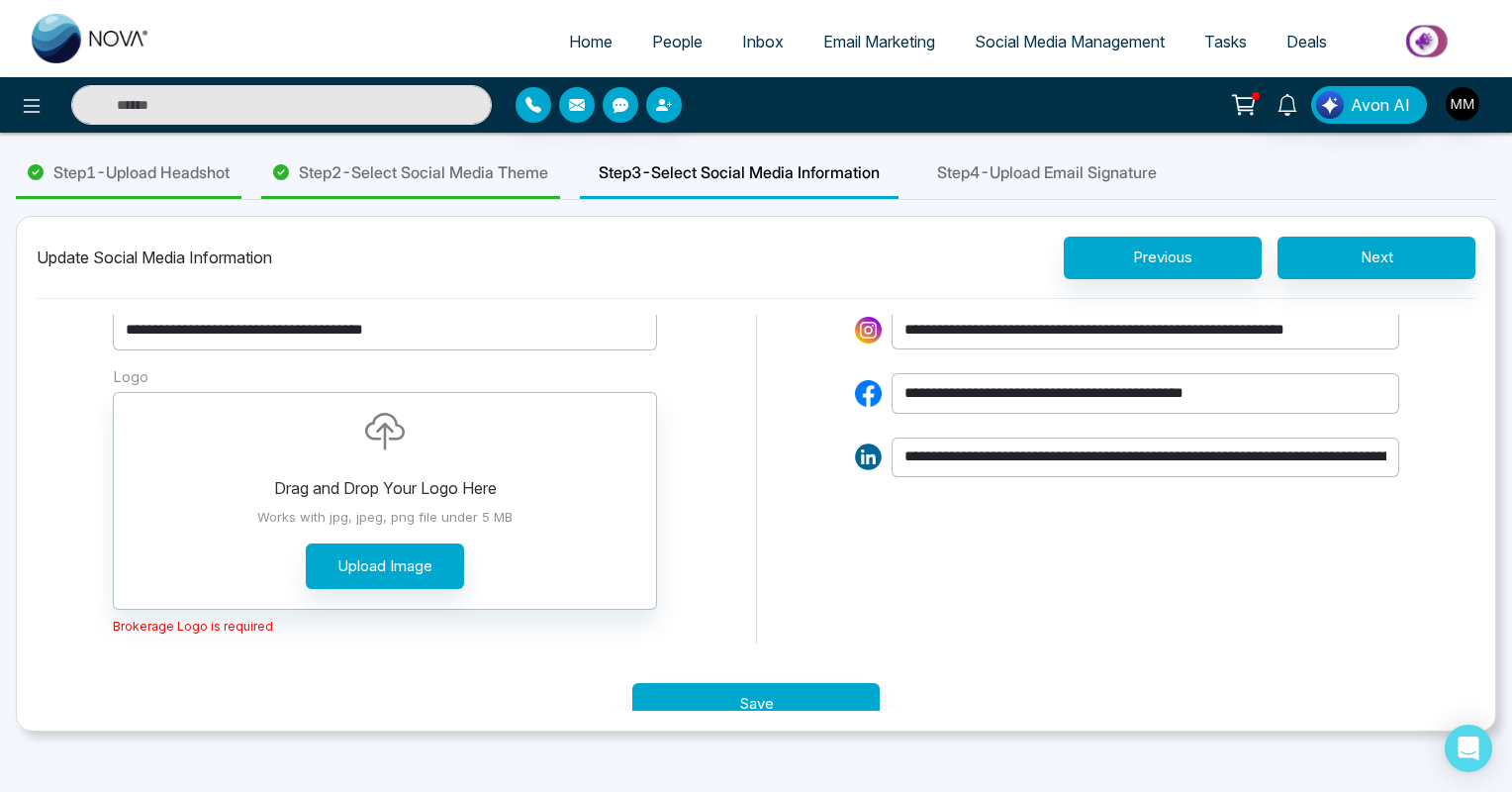 scroll, scrollTop: 60, scrollLeft: 0, axis: vertical 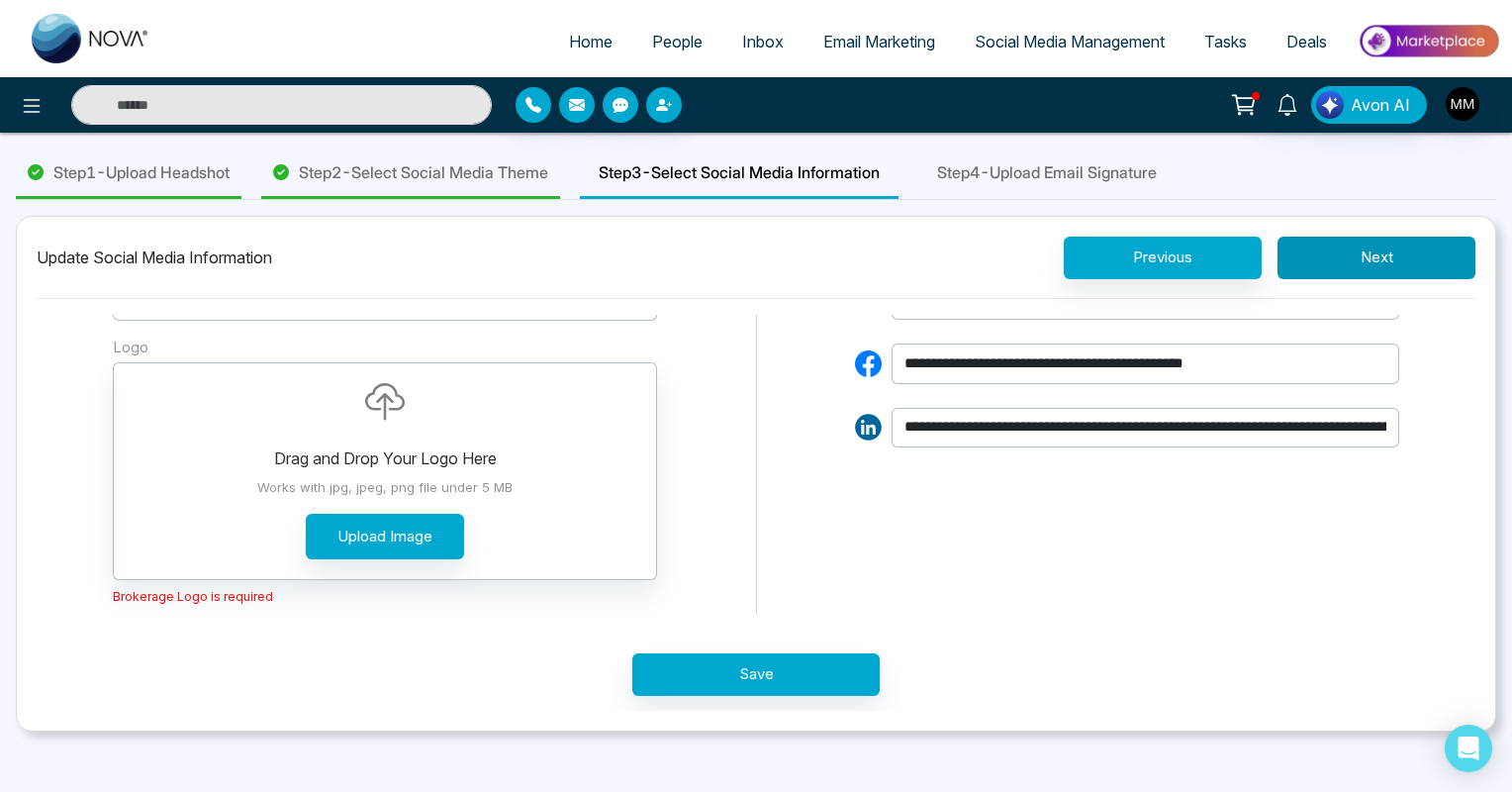 click on "Next" at bounding box center [1376, 257] 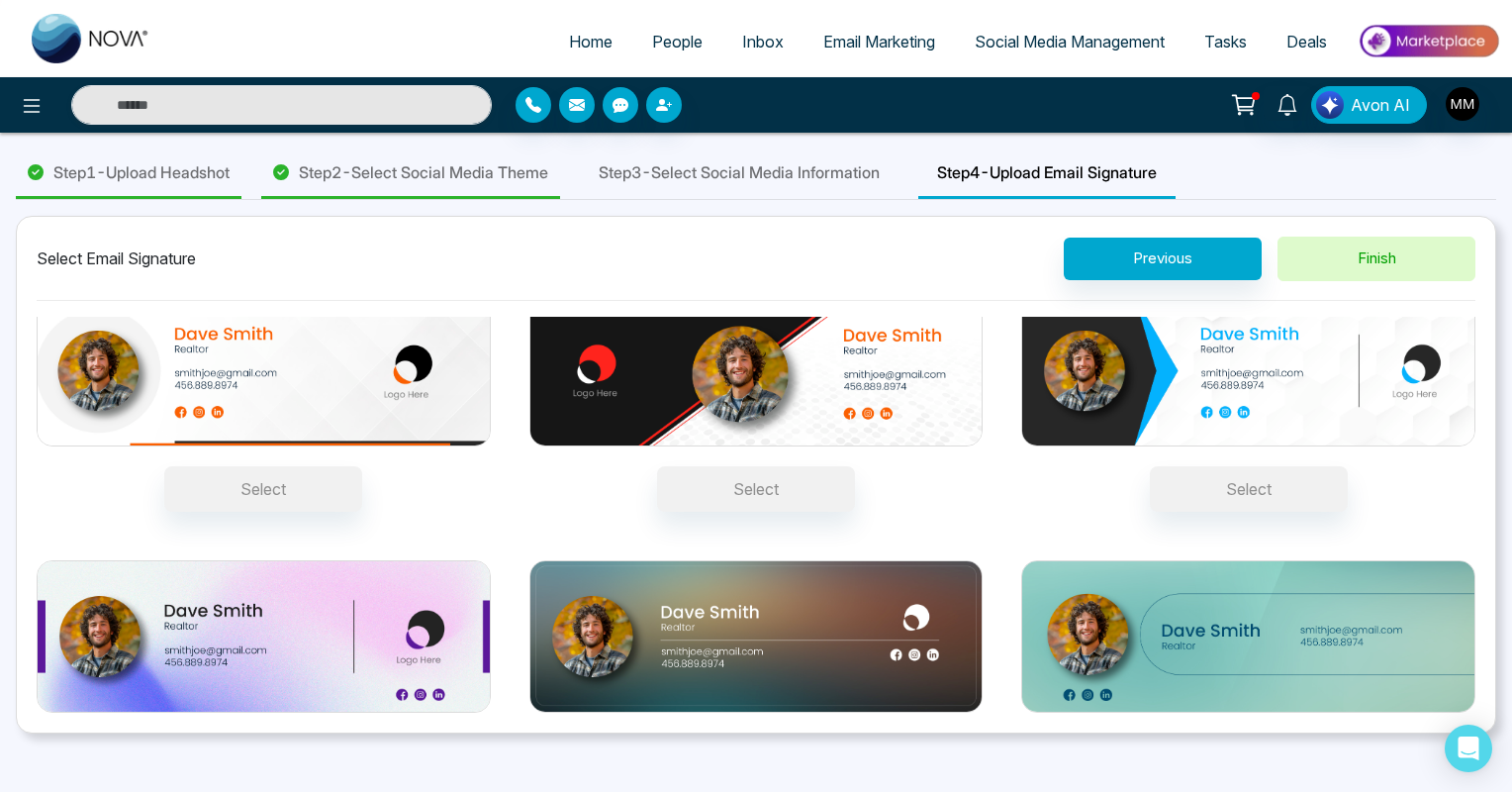 scroll, scrollTop: 0, scrollLeft: 0, axis: both 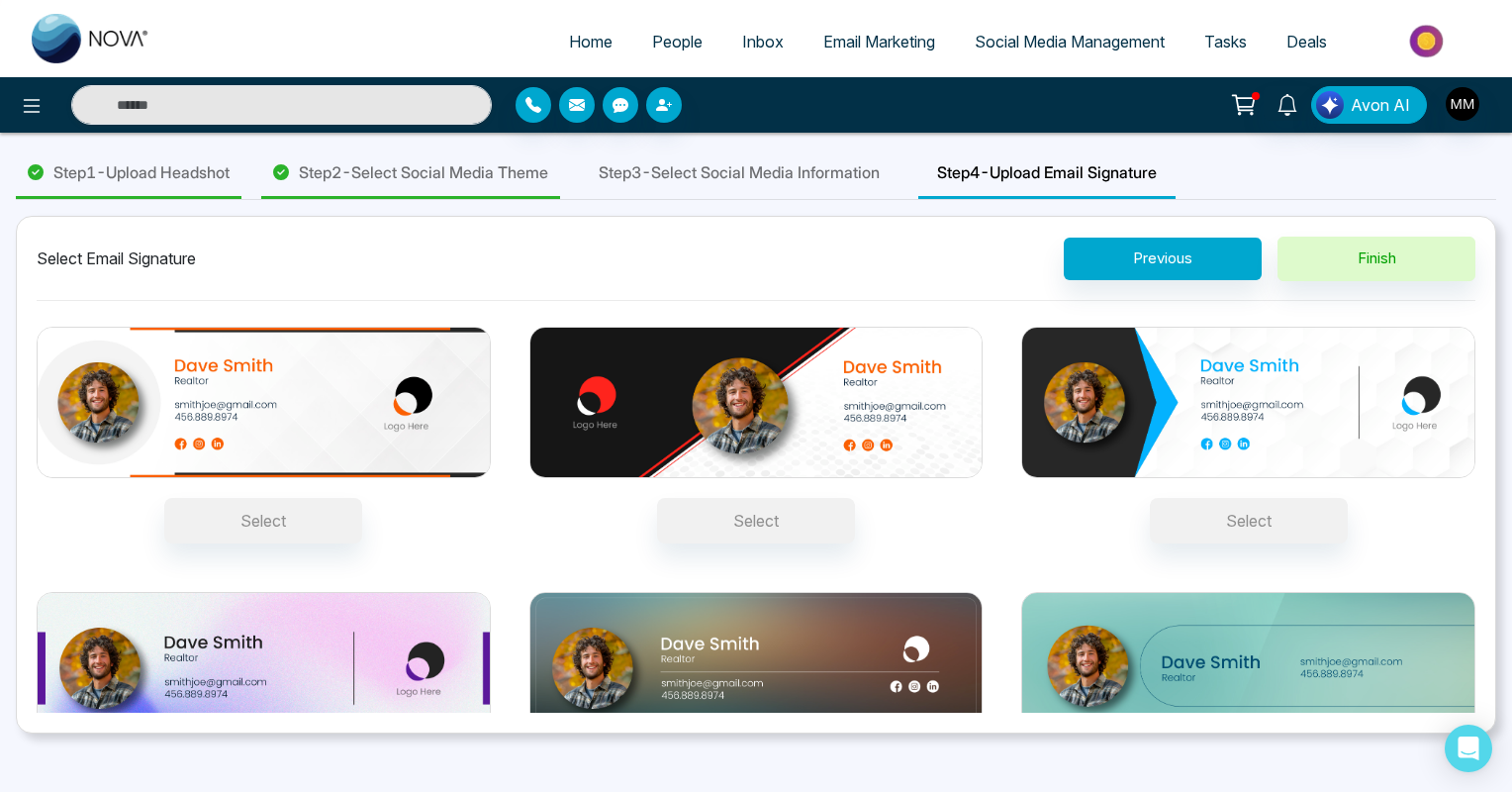 click at bounding box center [1248, 403] 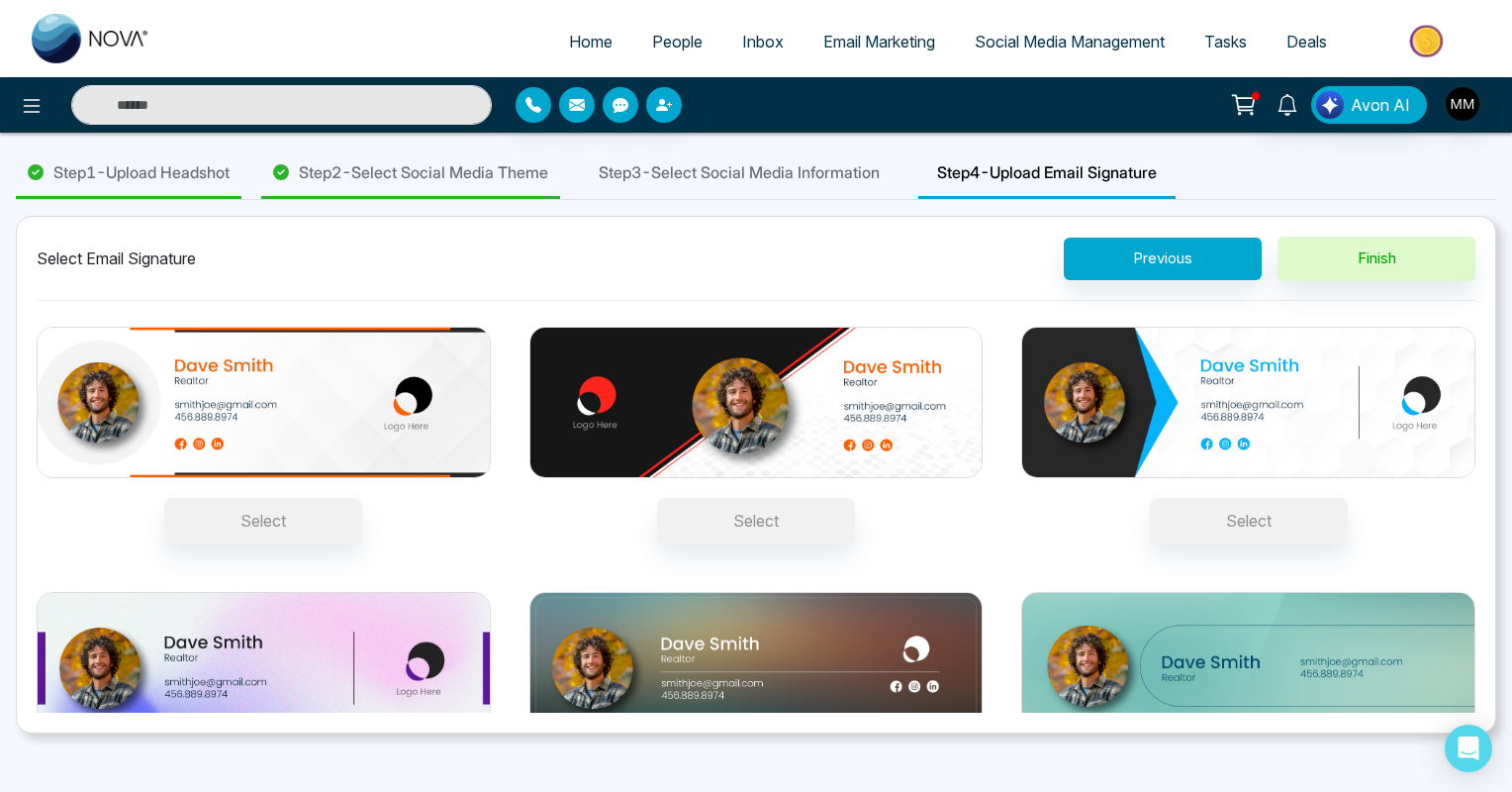 click on "Select" at bounding box center (1249, 521) 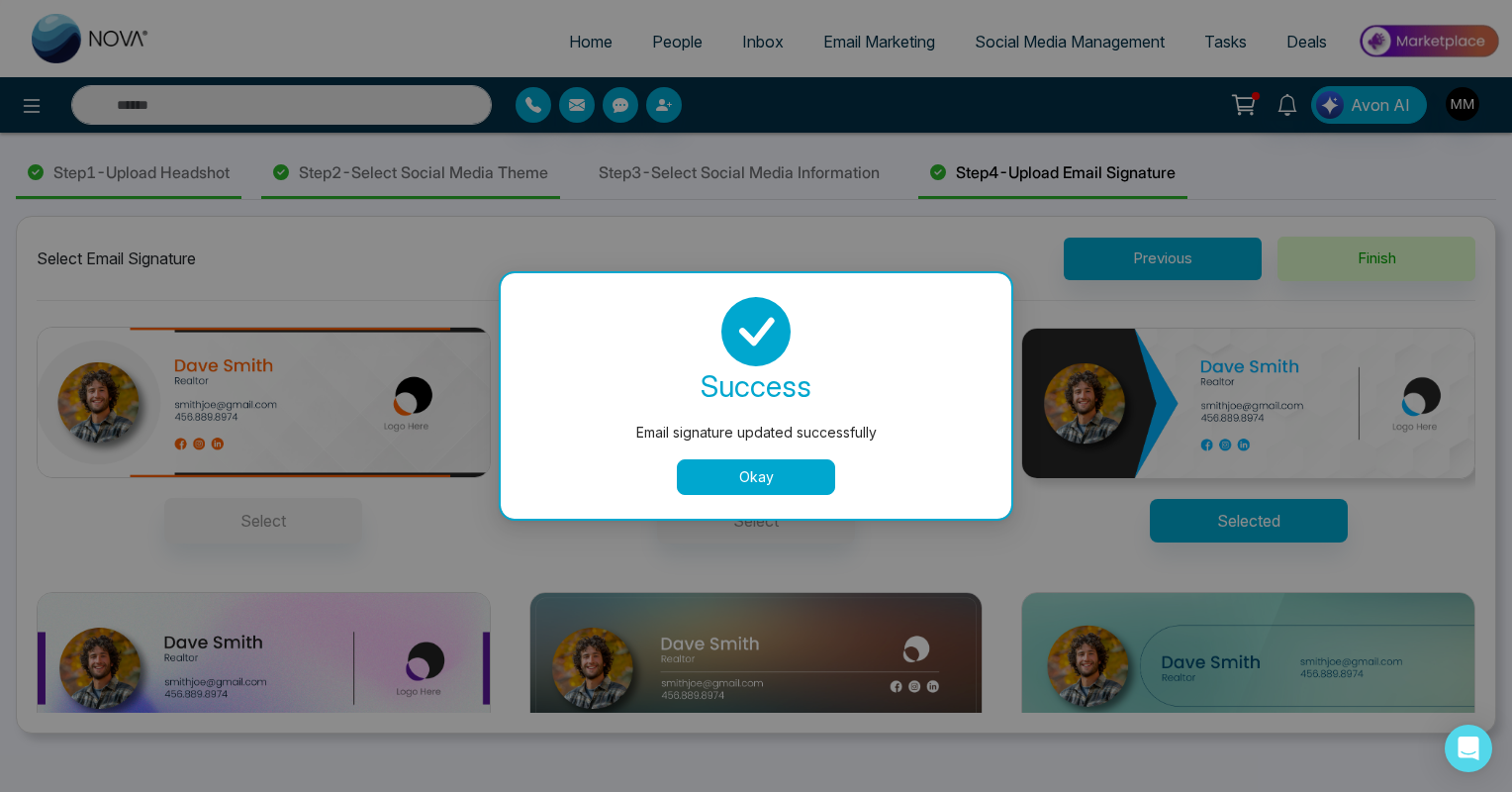 click on "Okay" at bounding box center (756, 477) 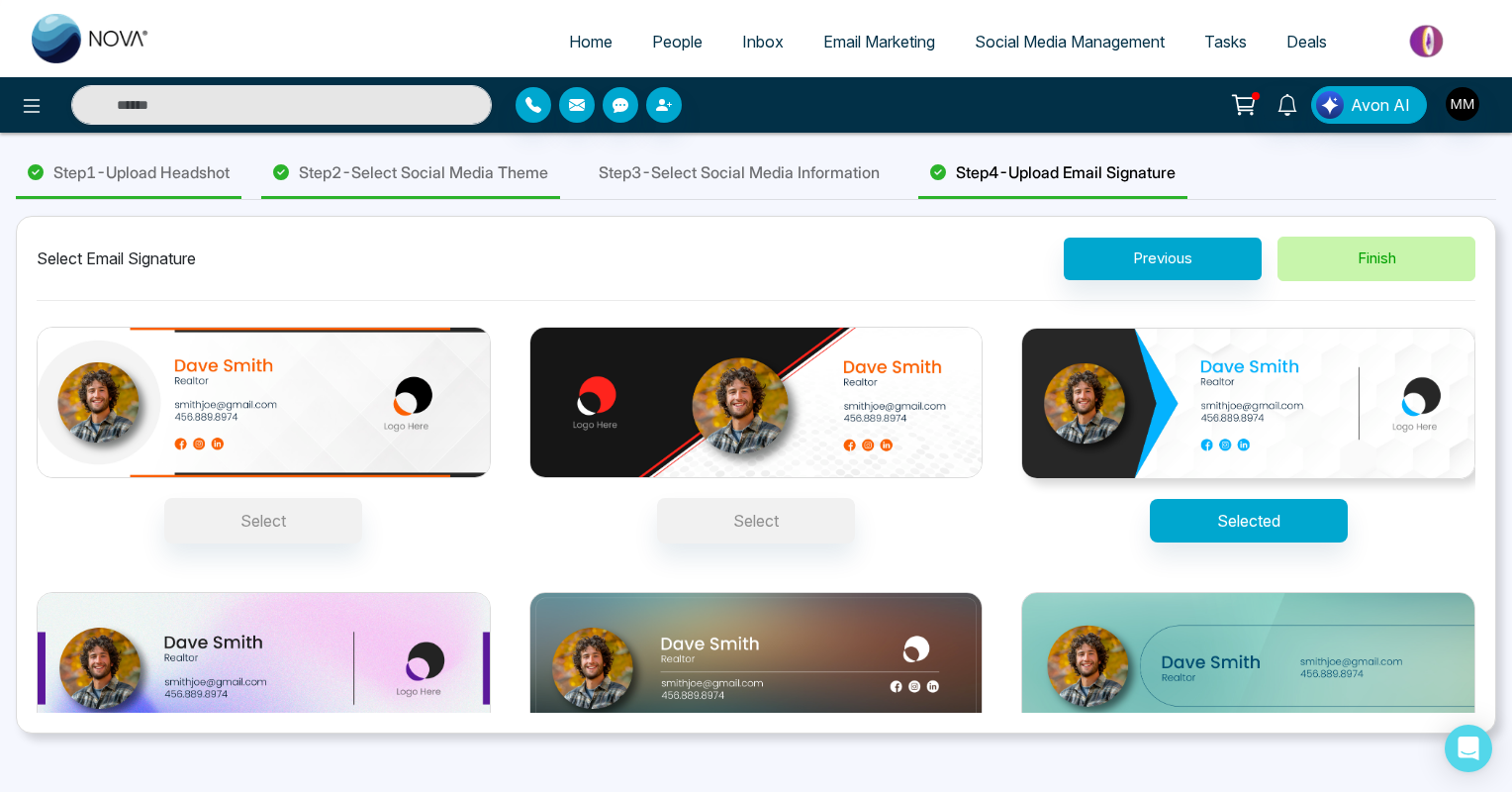 click on "Finish" at bounding box center (1376, 258) 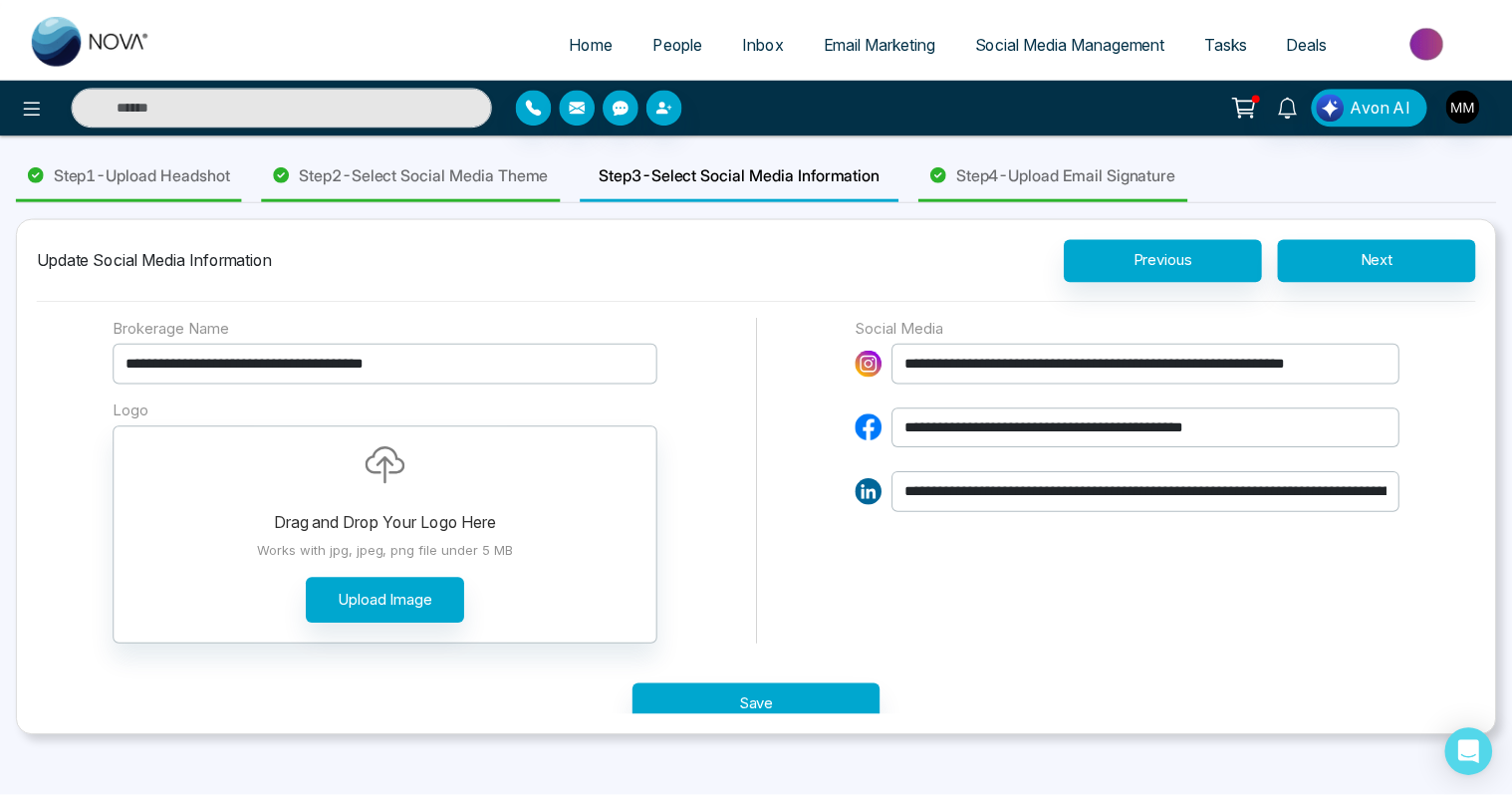 scroll, scrollTop: 27, scrollLeft: 0, axis: vertical 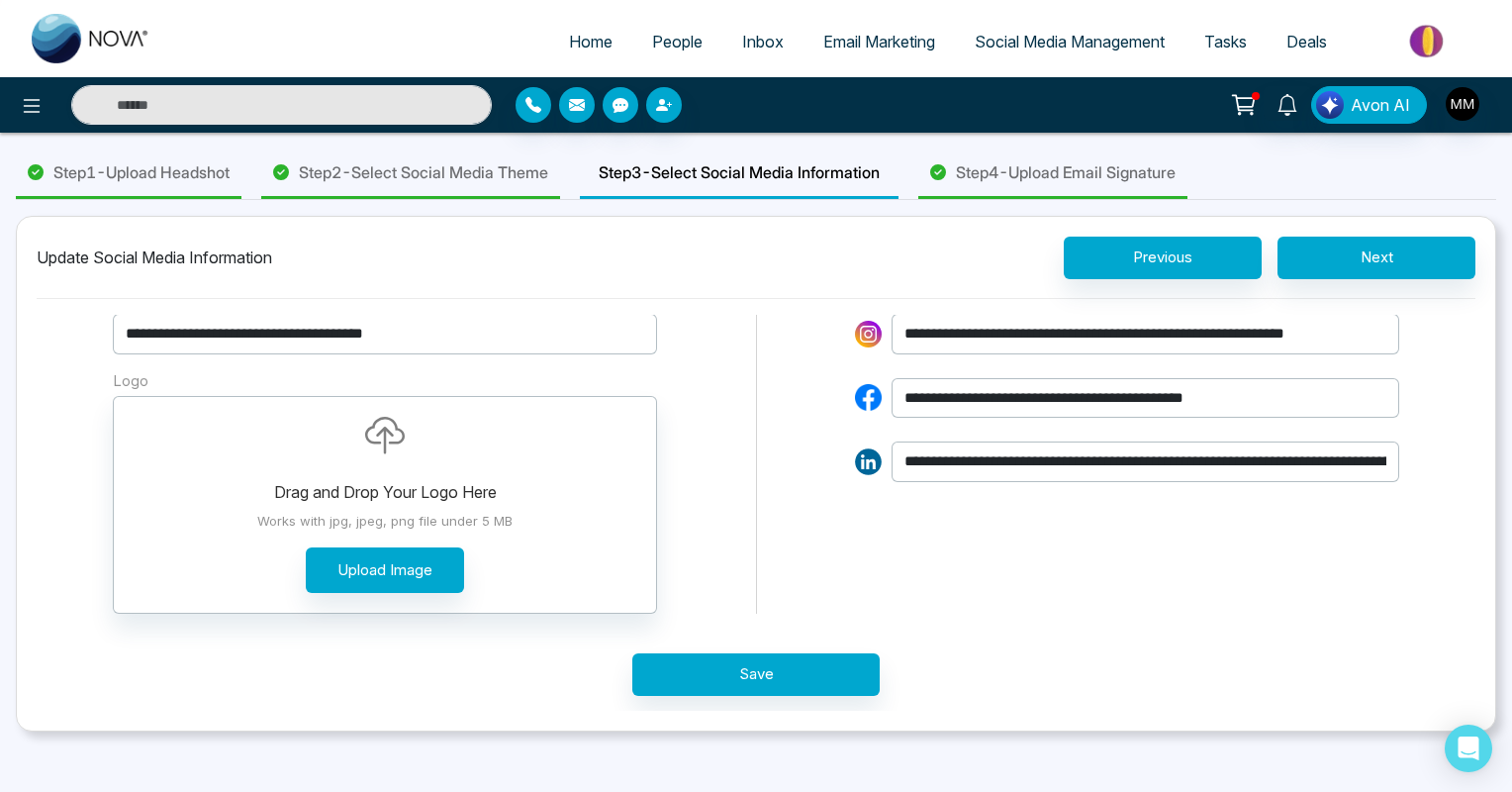 click on "Home" at bounding box center (591, 42) 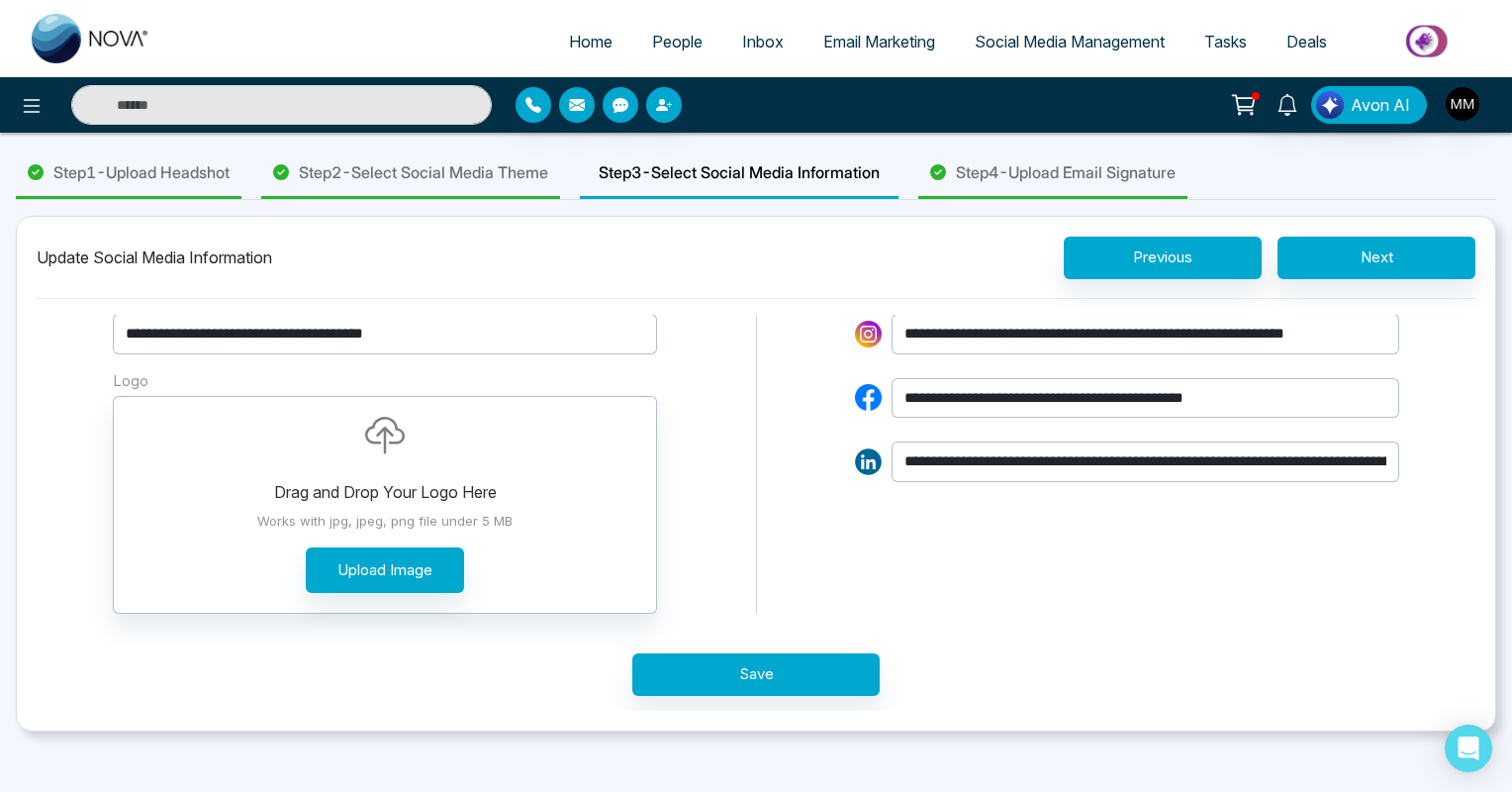select on "*" 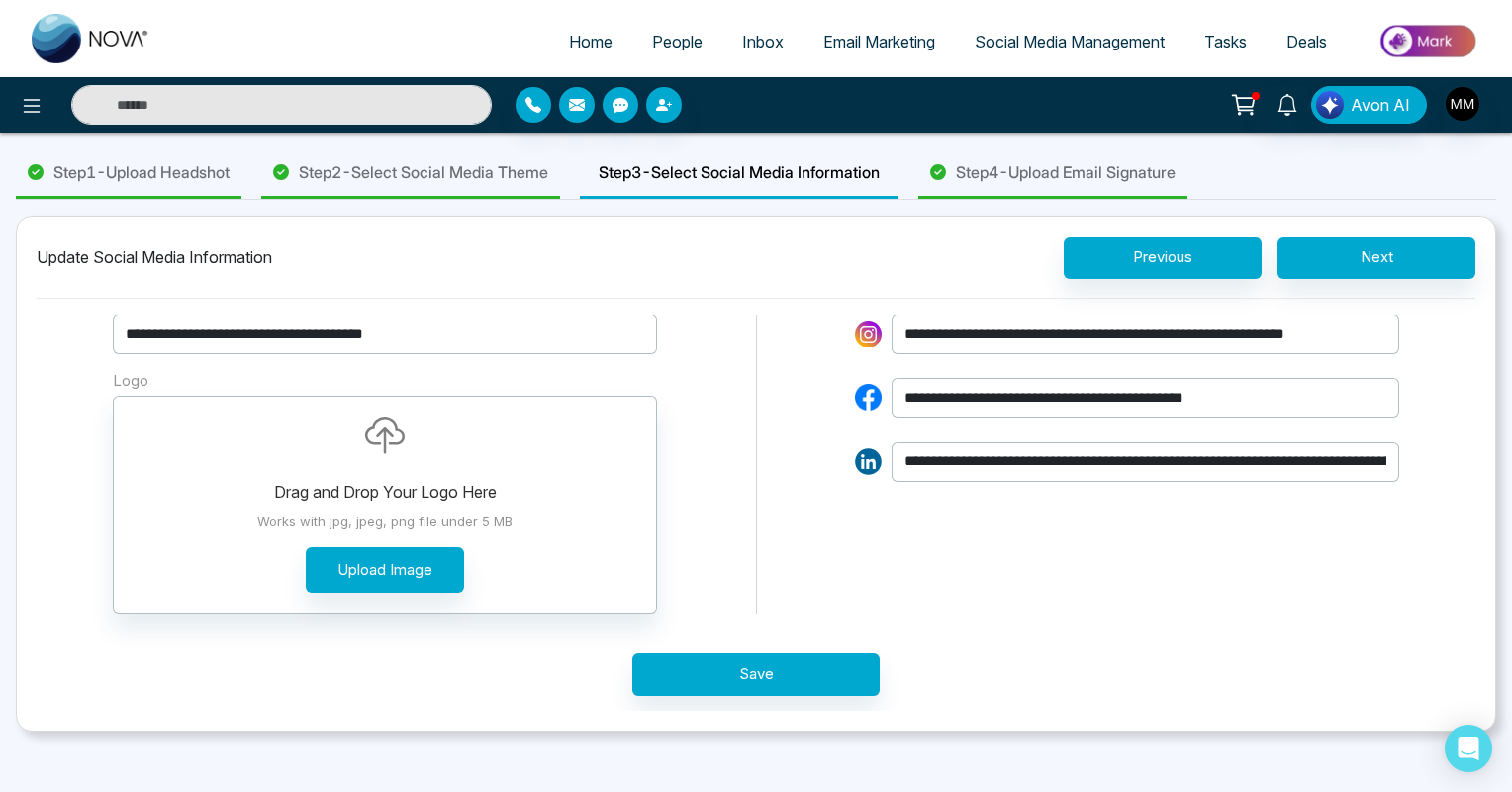 select on "*" 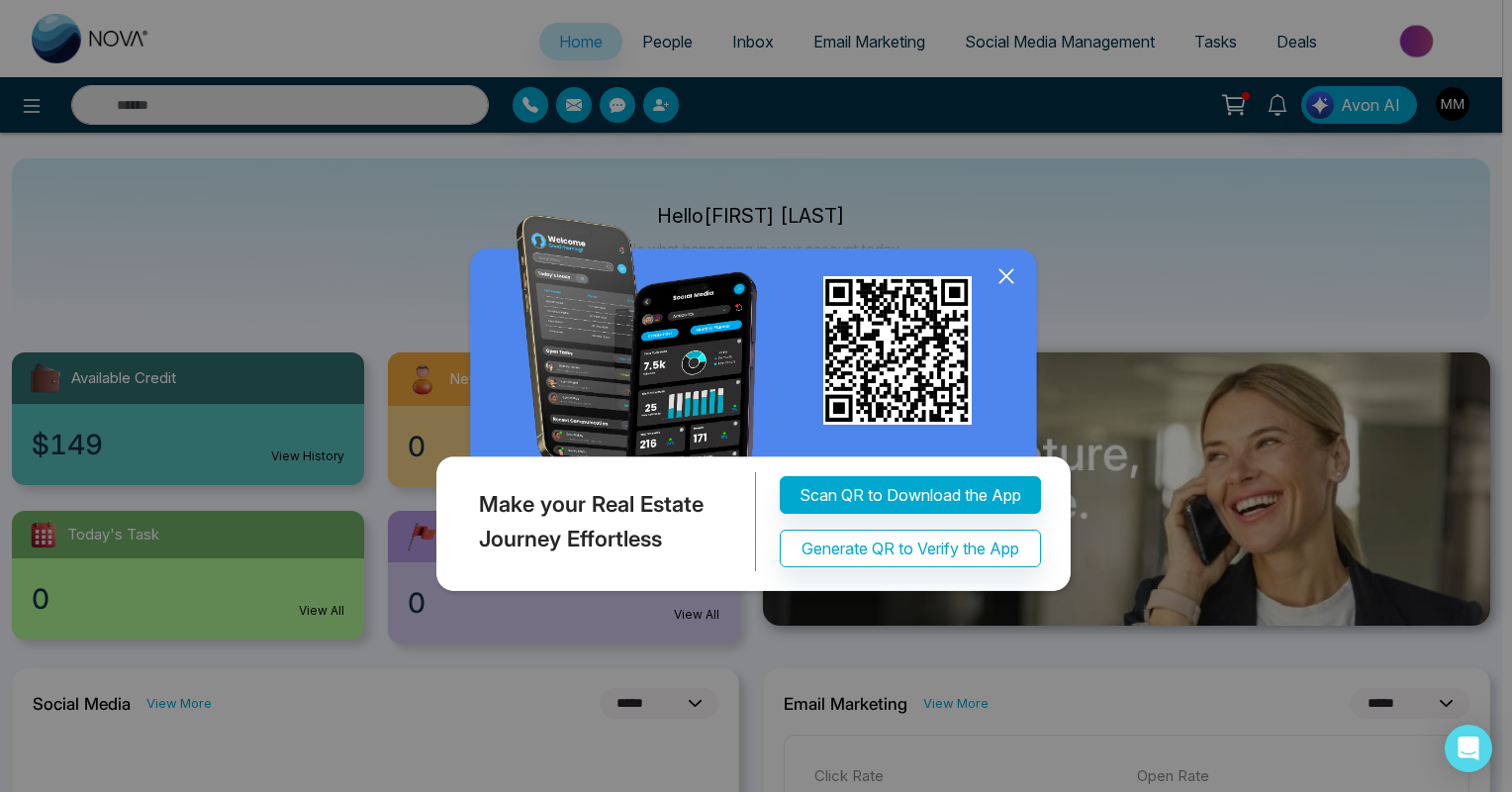 click 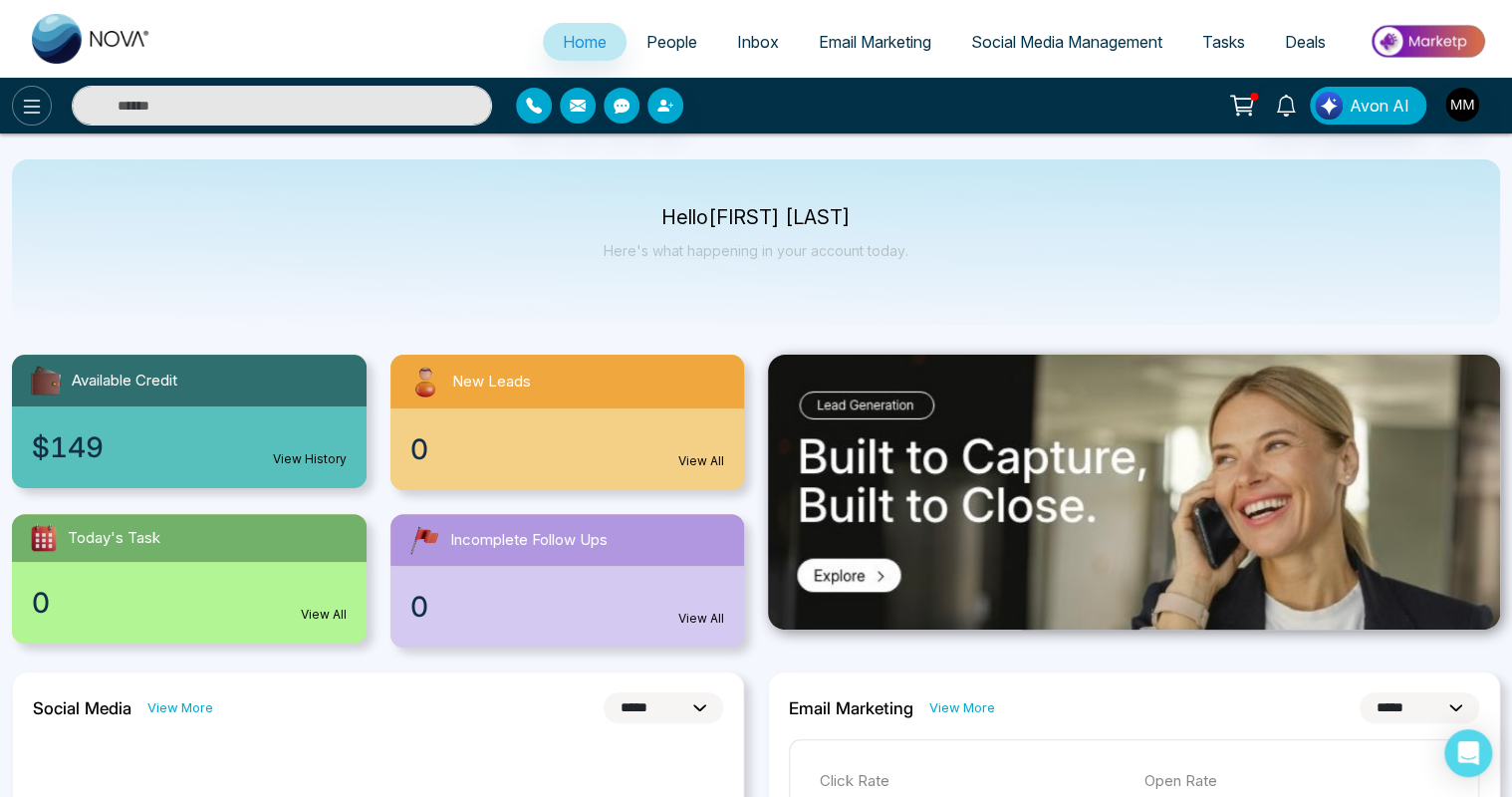 click 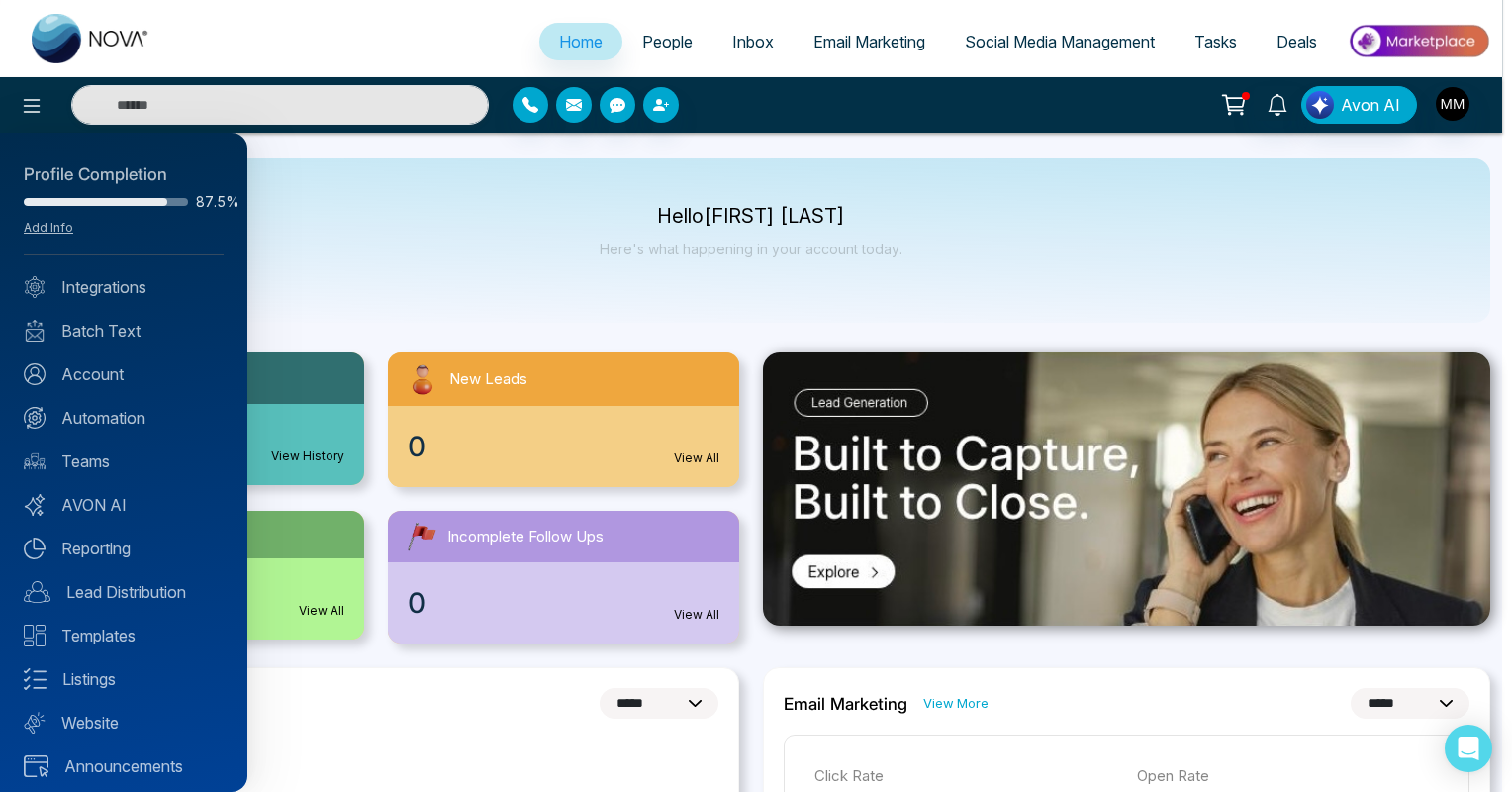 click at bounding box center (756, 396) 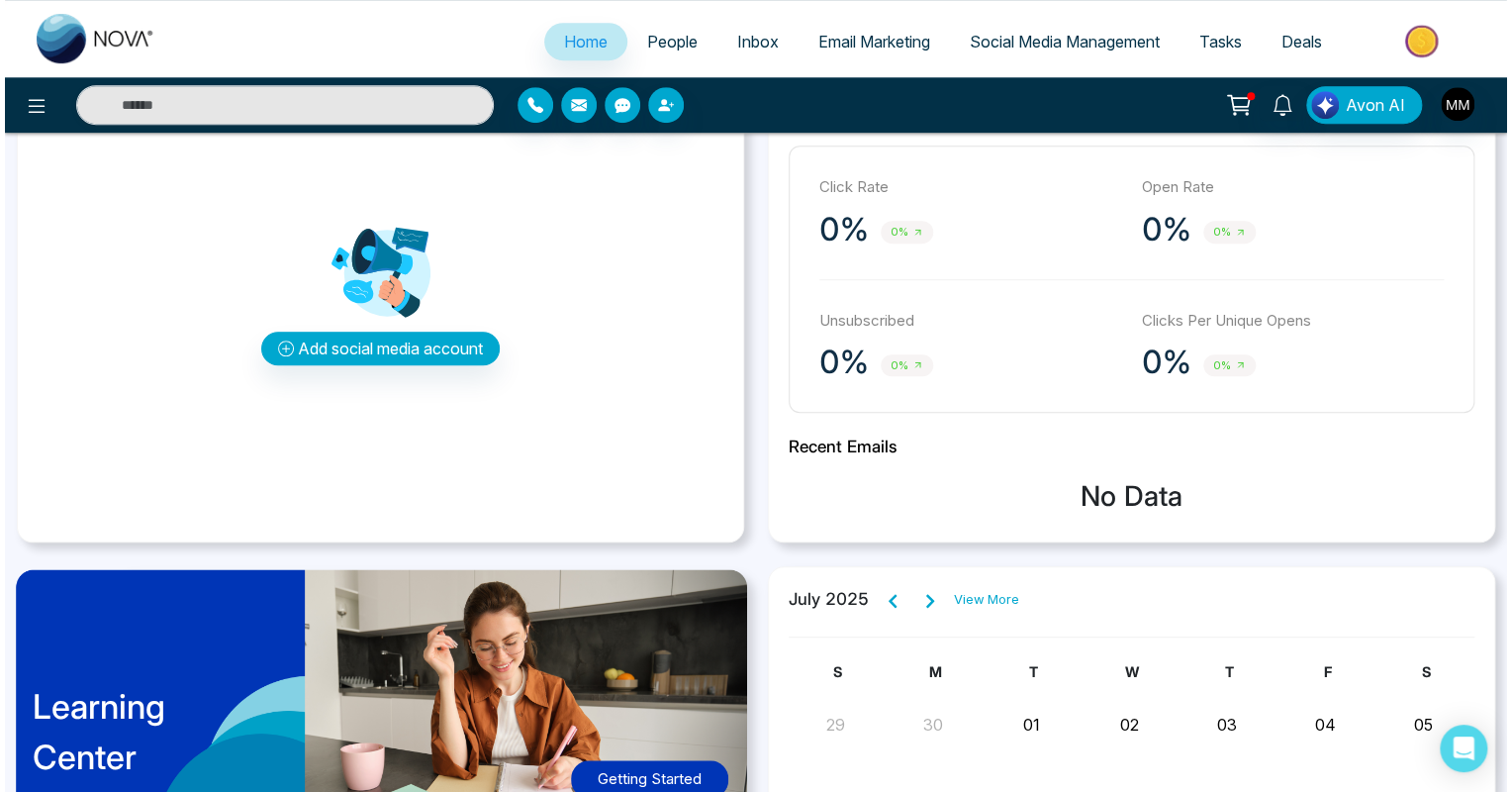 scroll, scrollTop: 594, scrollLeft: 0, axis: vertical 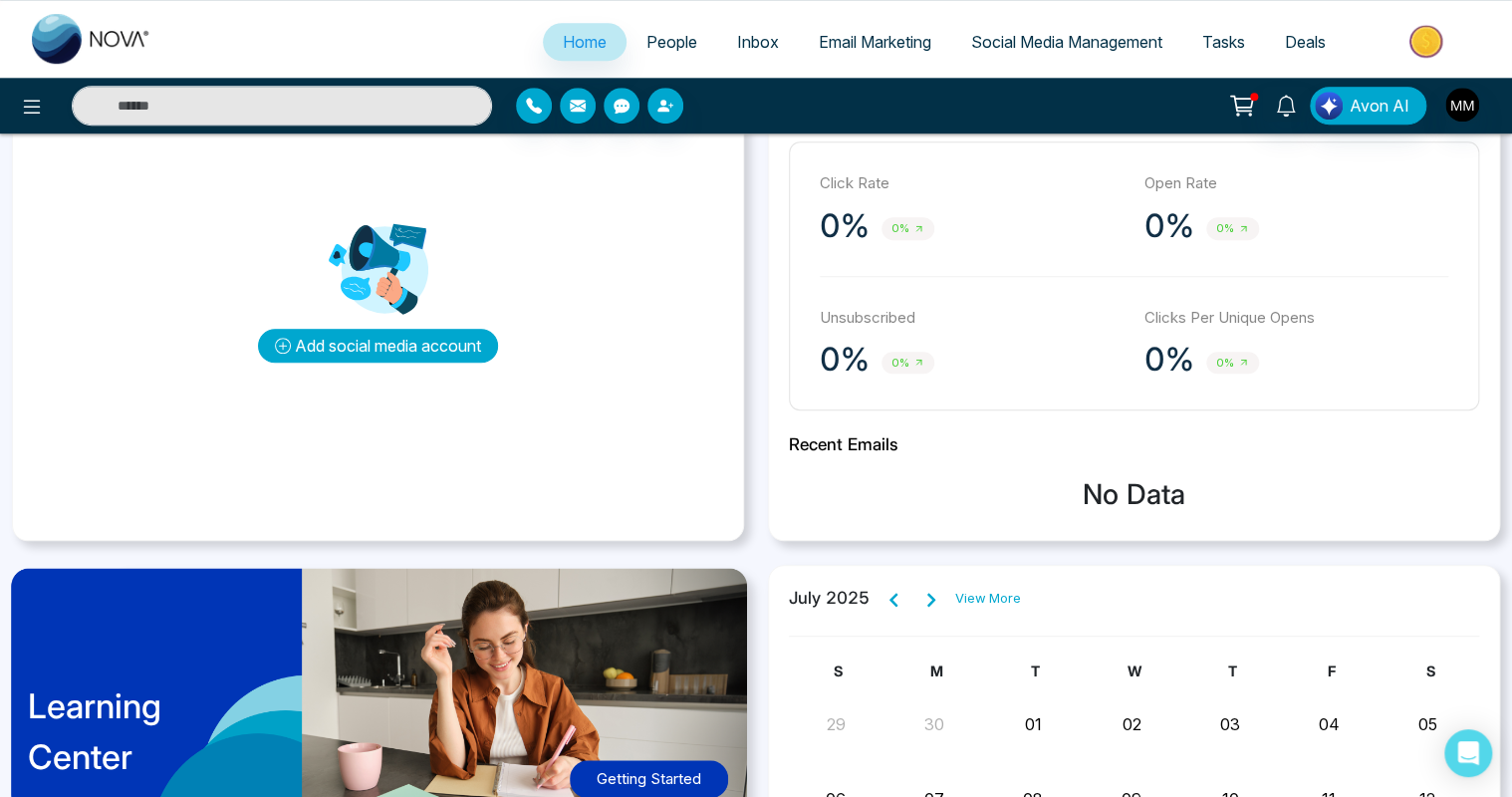 click on "Add social media account" at bounding box center (378, 346) 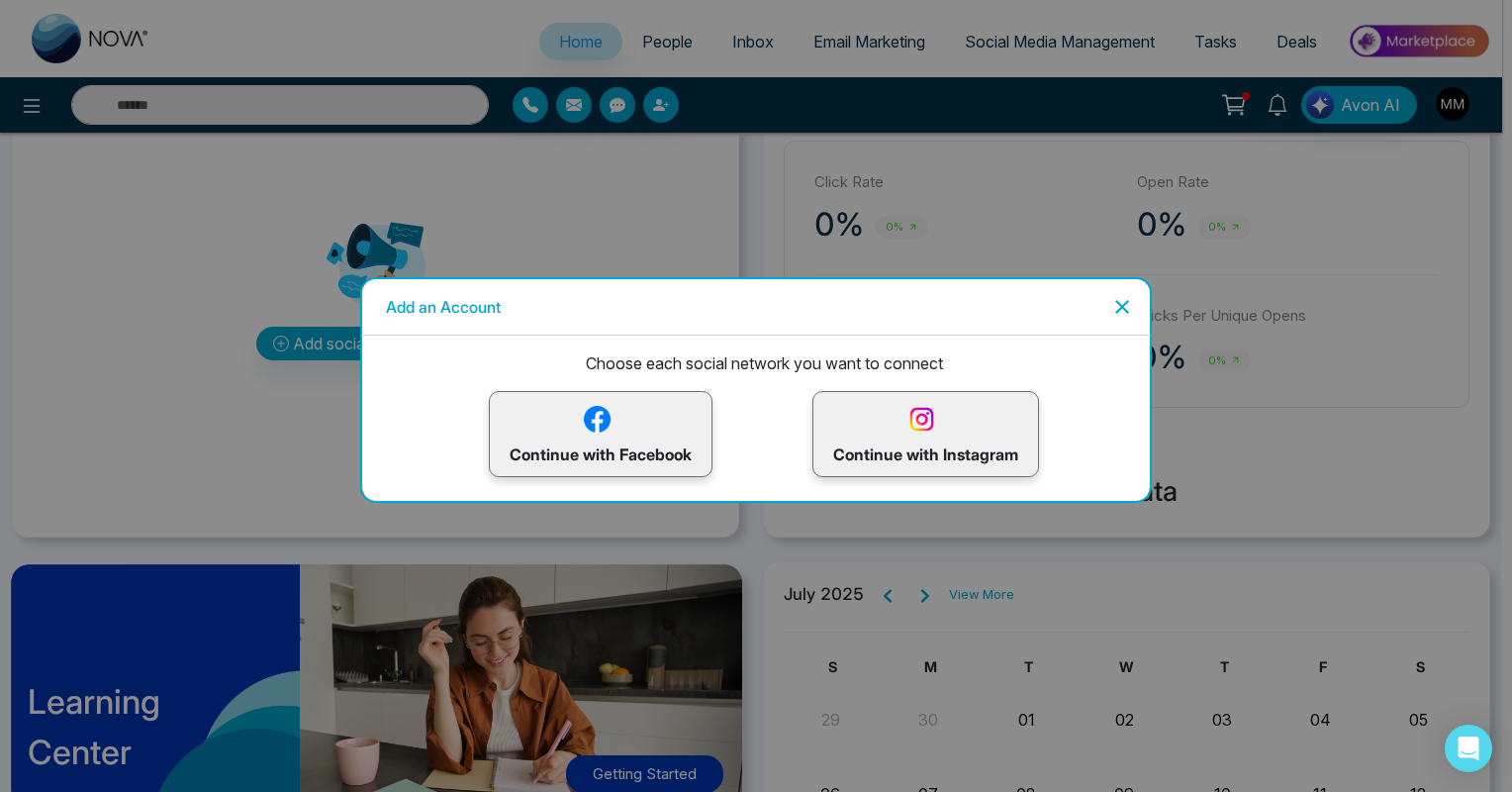 click on "Continue with Facebook" at bounding box center (601, 434) 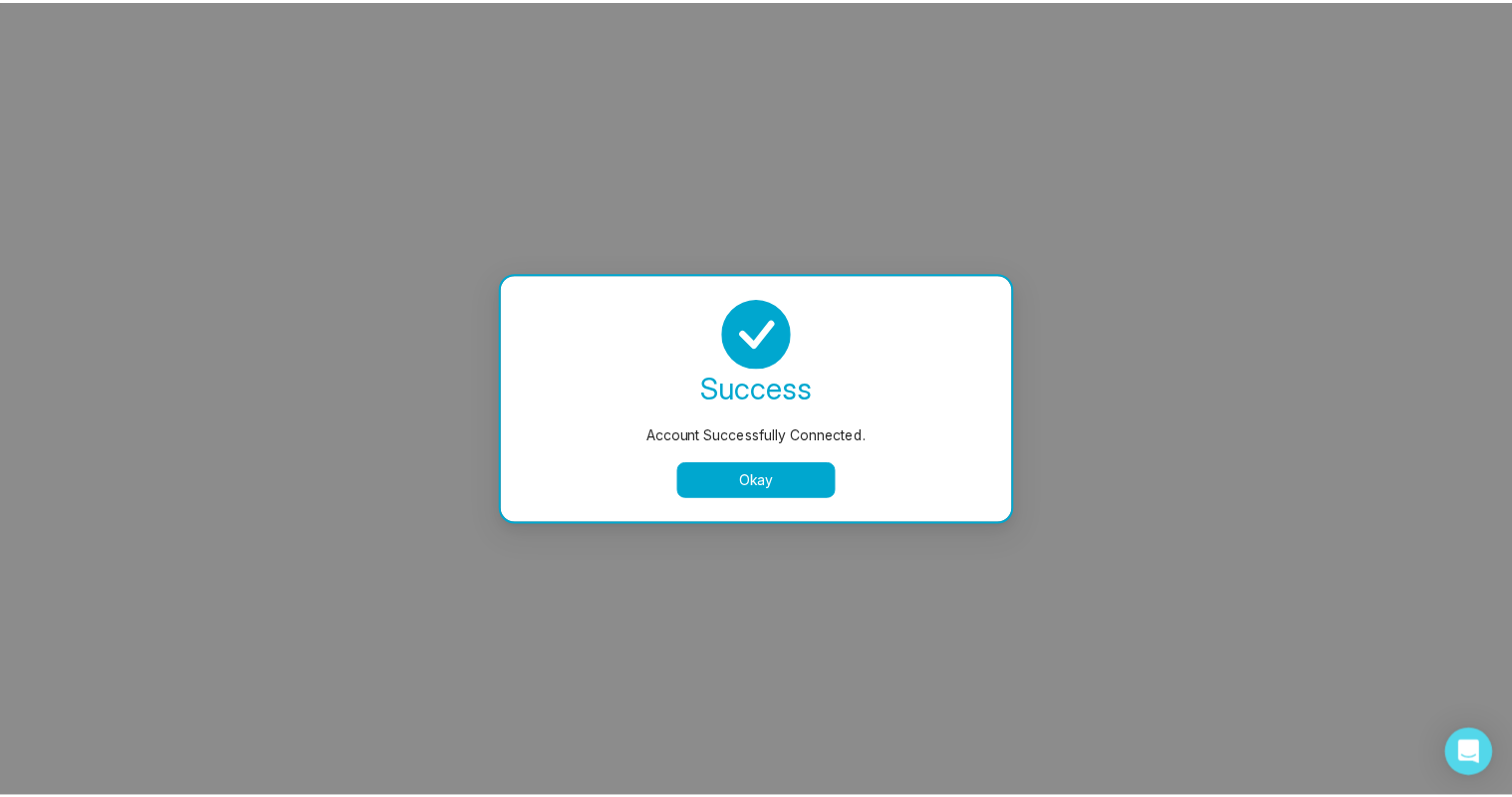 scroll, scrollTop: 0, scrollLeft: 0, axis: both 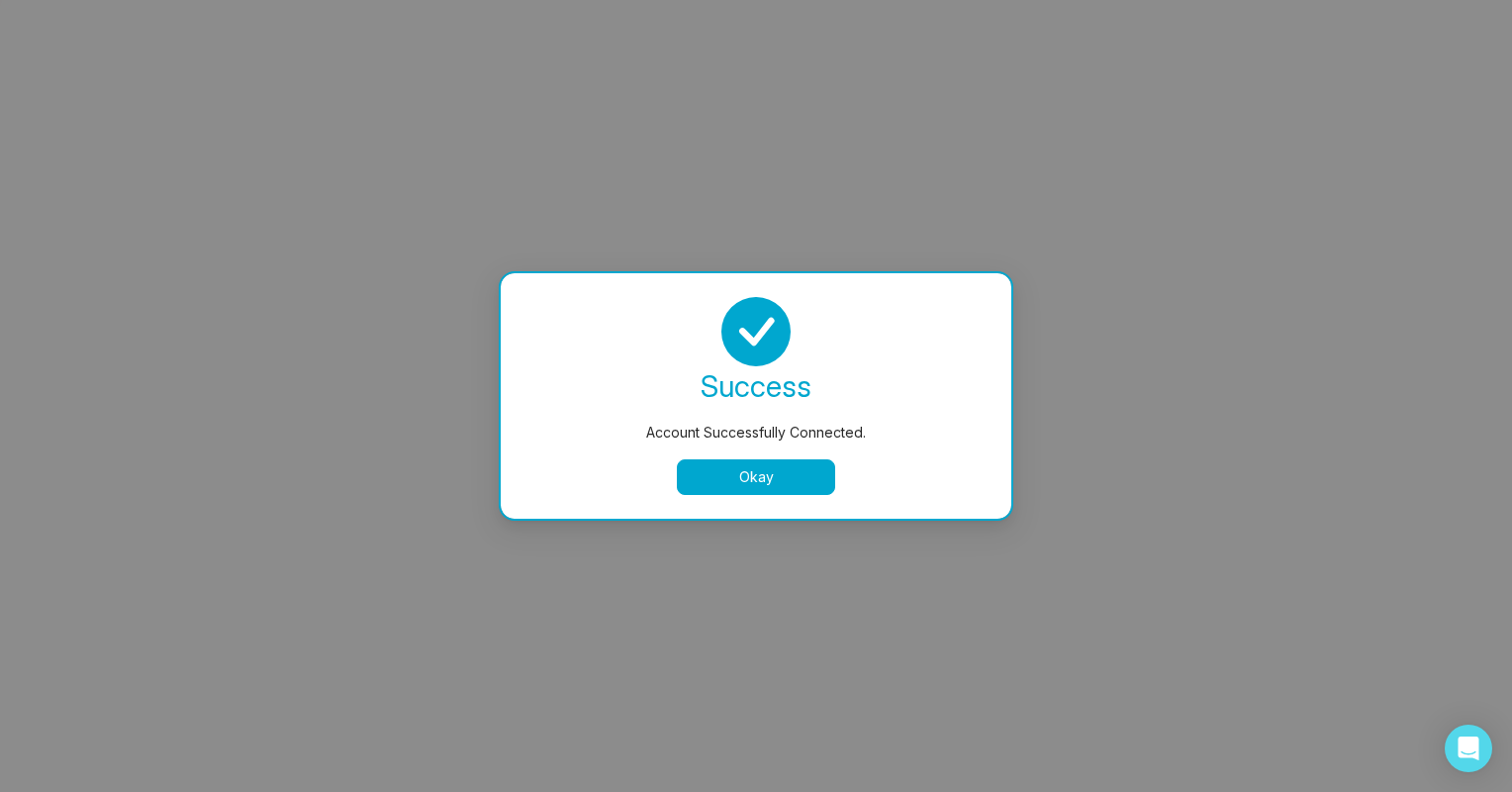 select on "*" 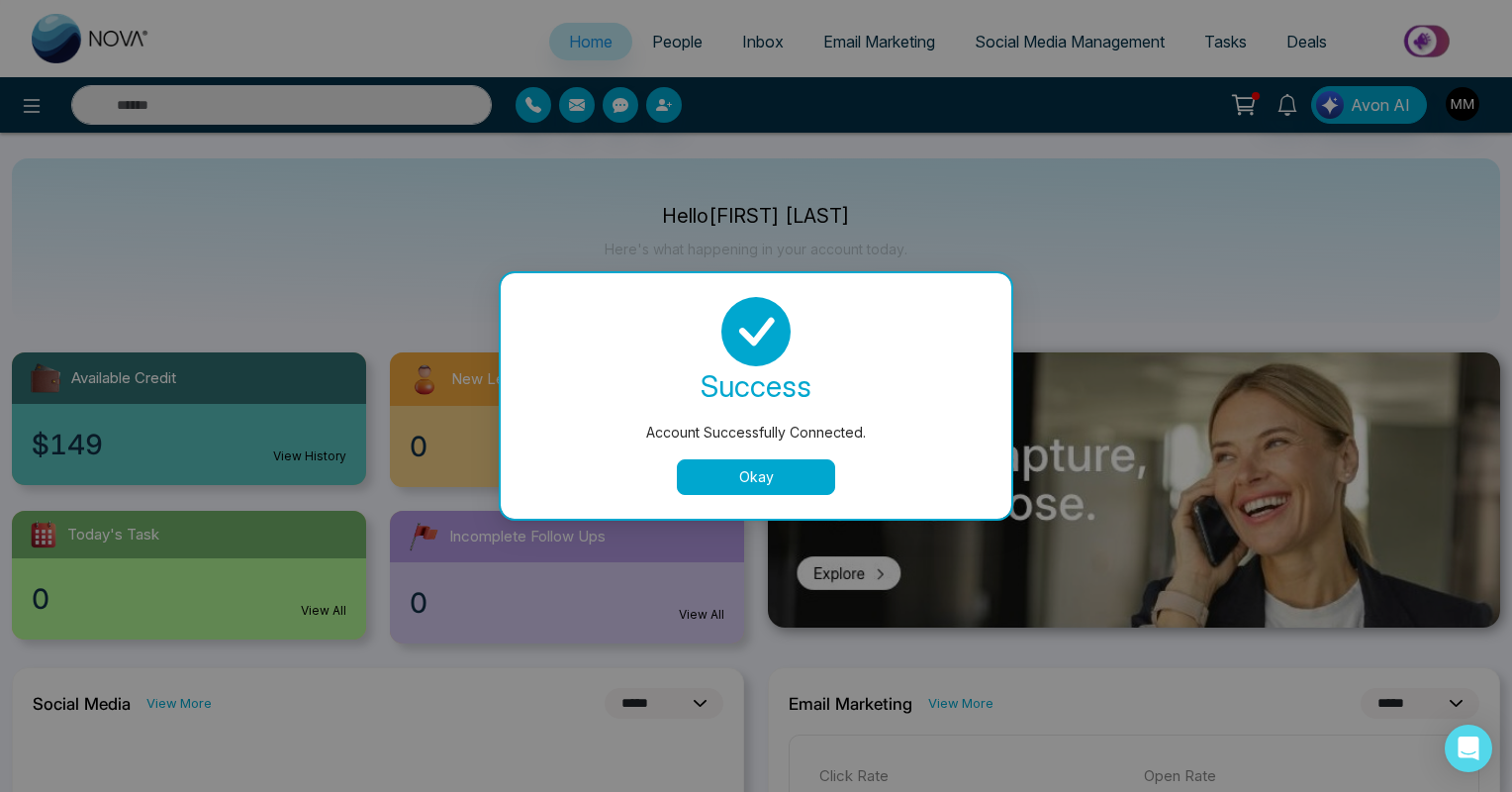 click on "Okay" at bounding box center [756, 477] 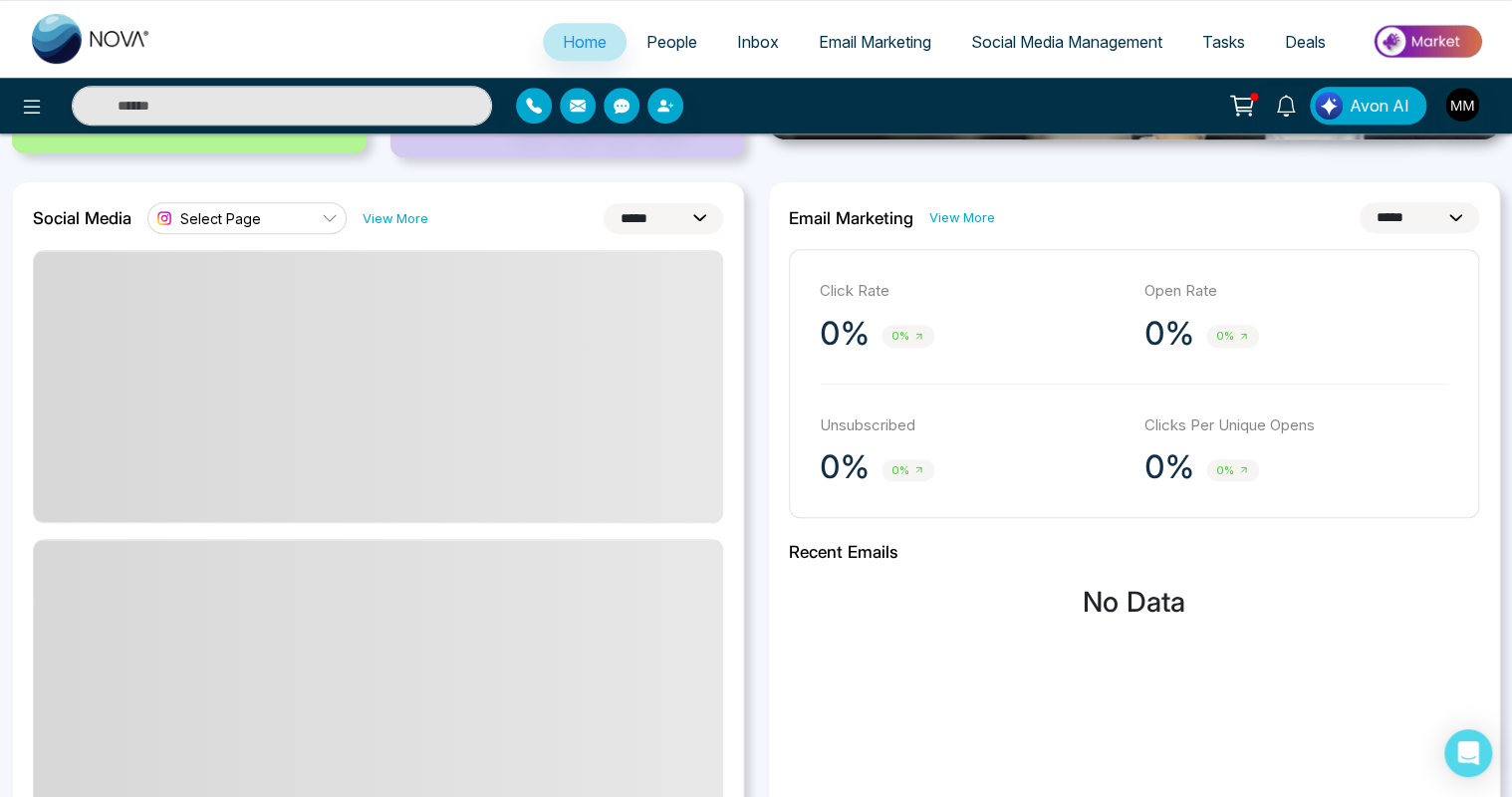 scroll, scrollTop: 498, scrollLeft: 0, axis: vertical 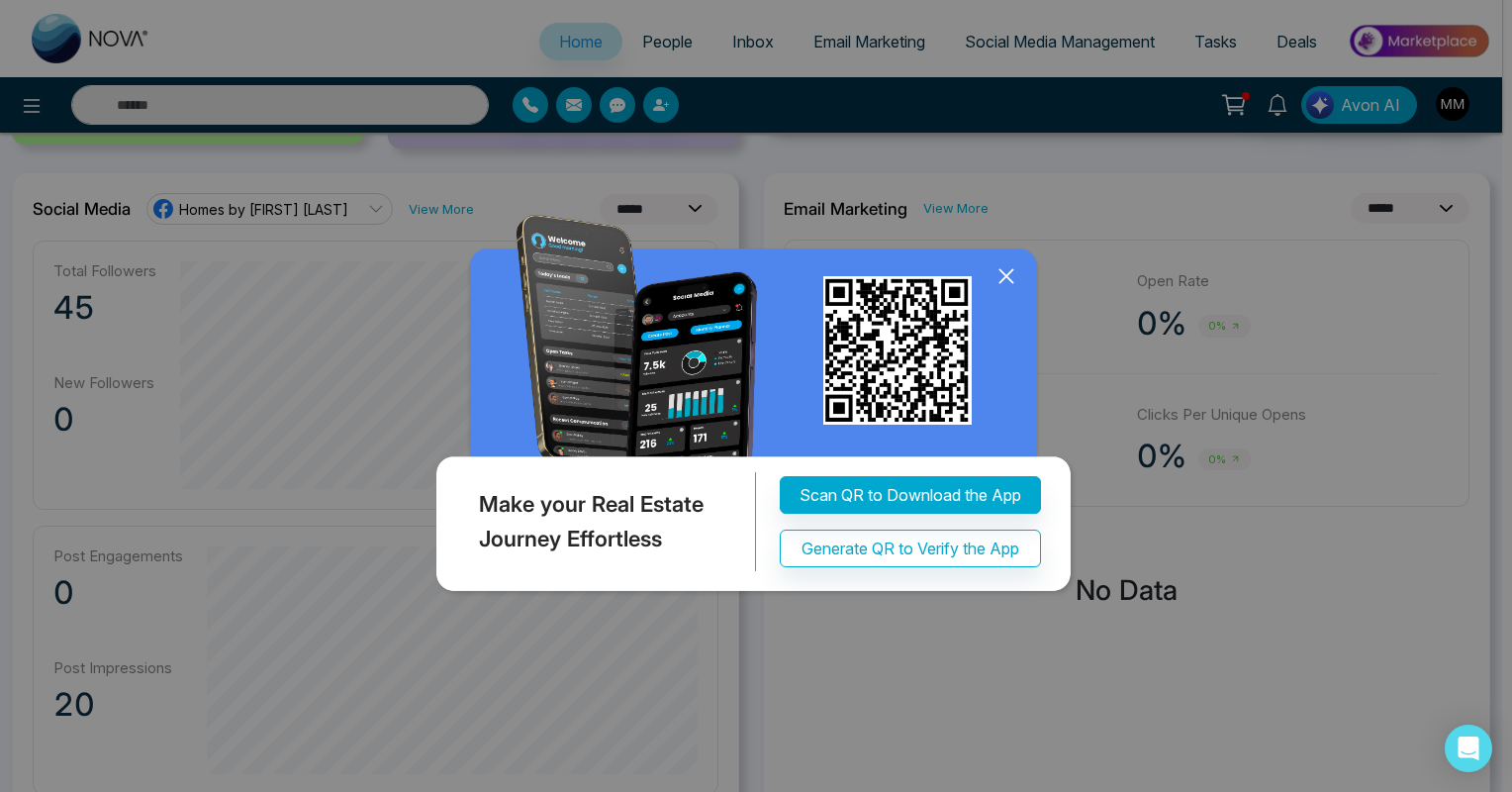 click 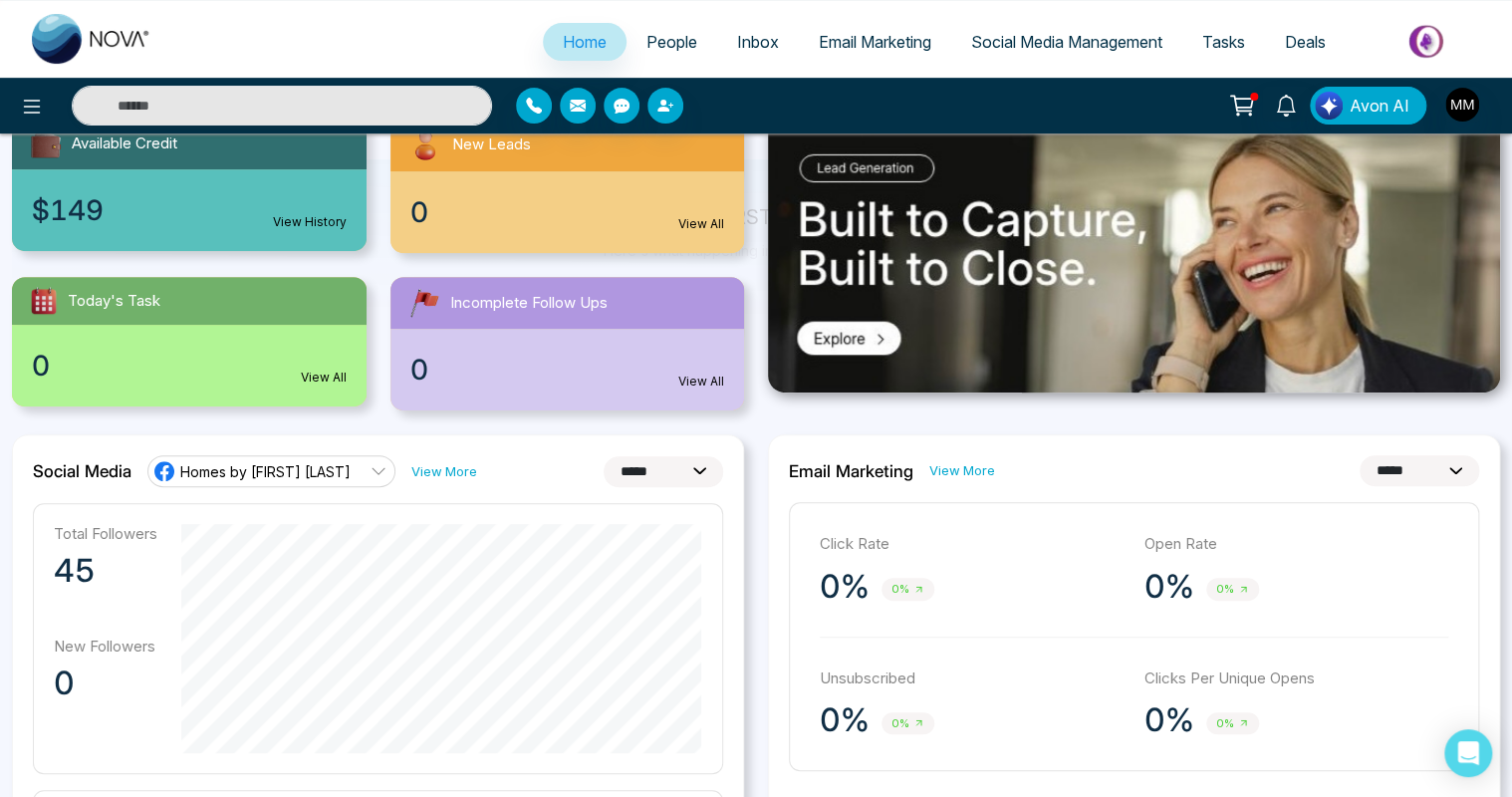 scroll, scrollTop: 299, scrollLeft: 0, axis: vertical 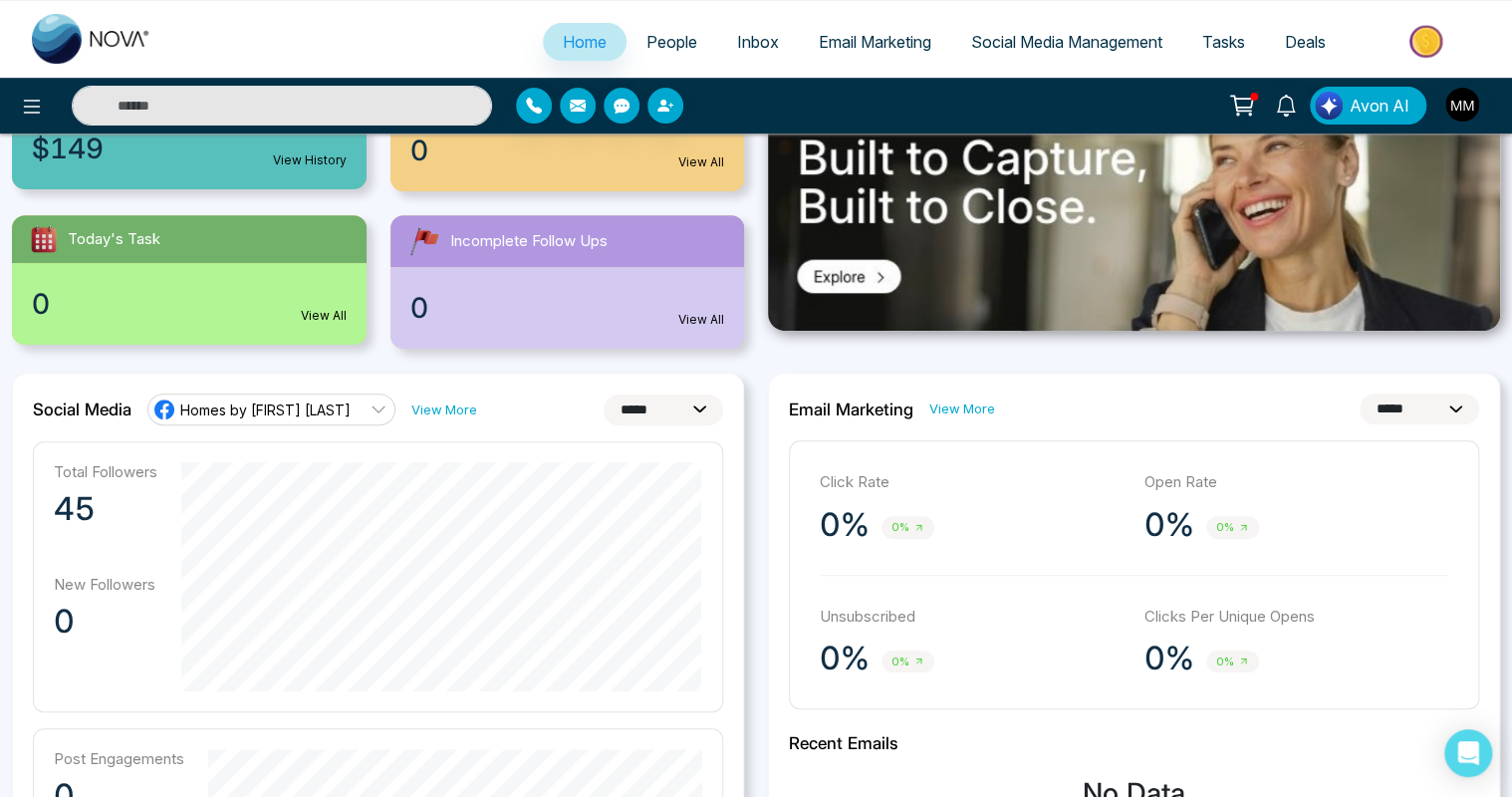 click 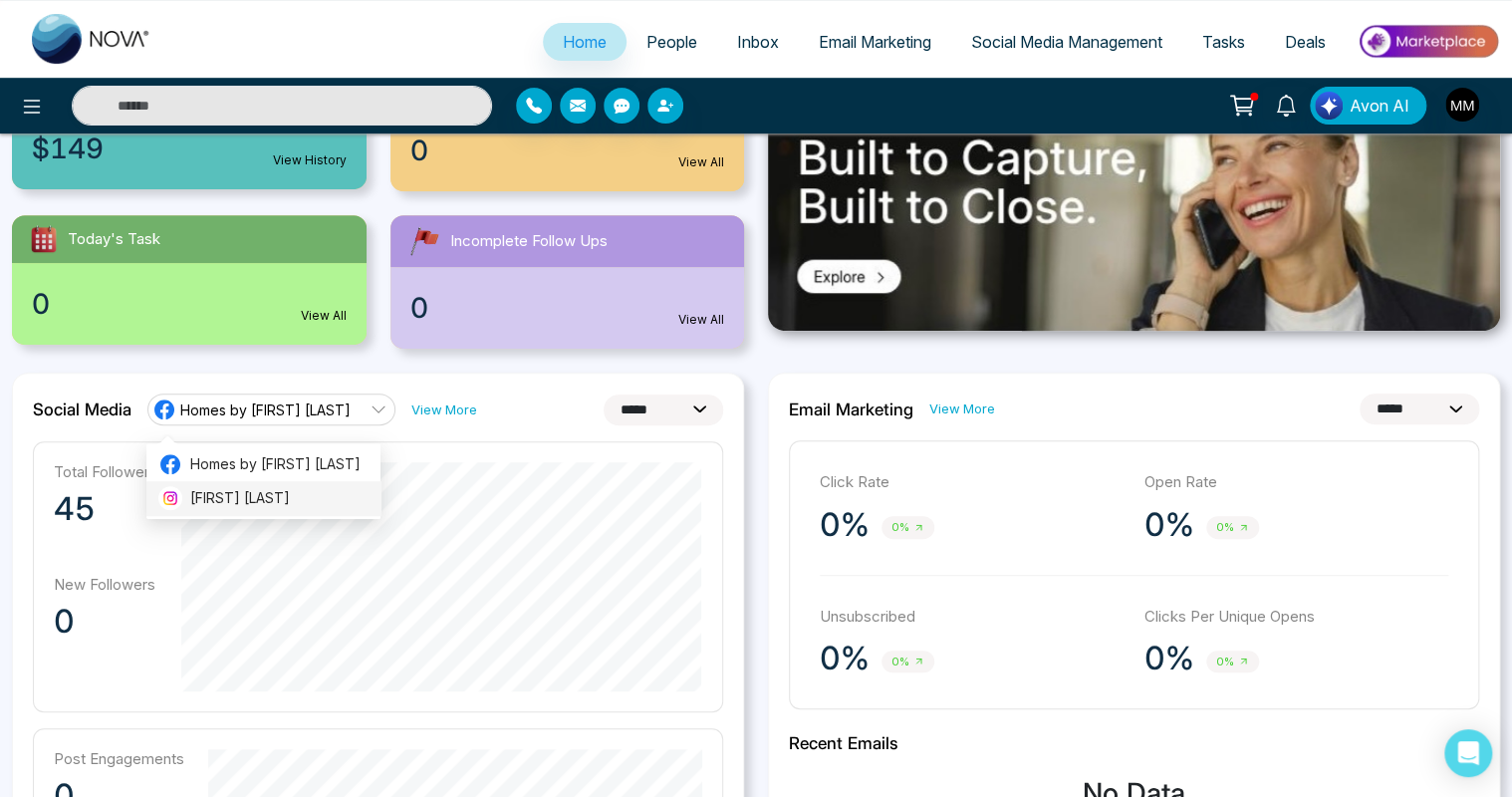 click on "[FIRST] [LAST]" at bounding box center (279, 498) 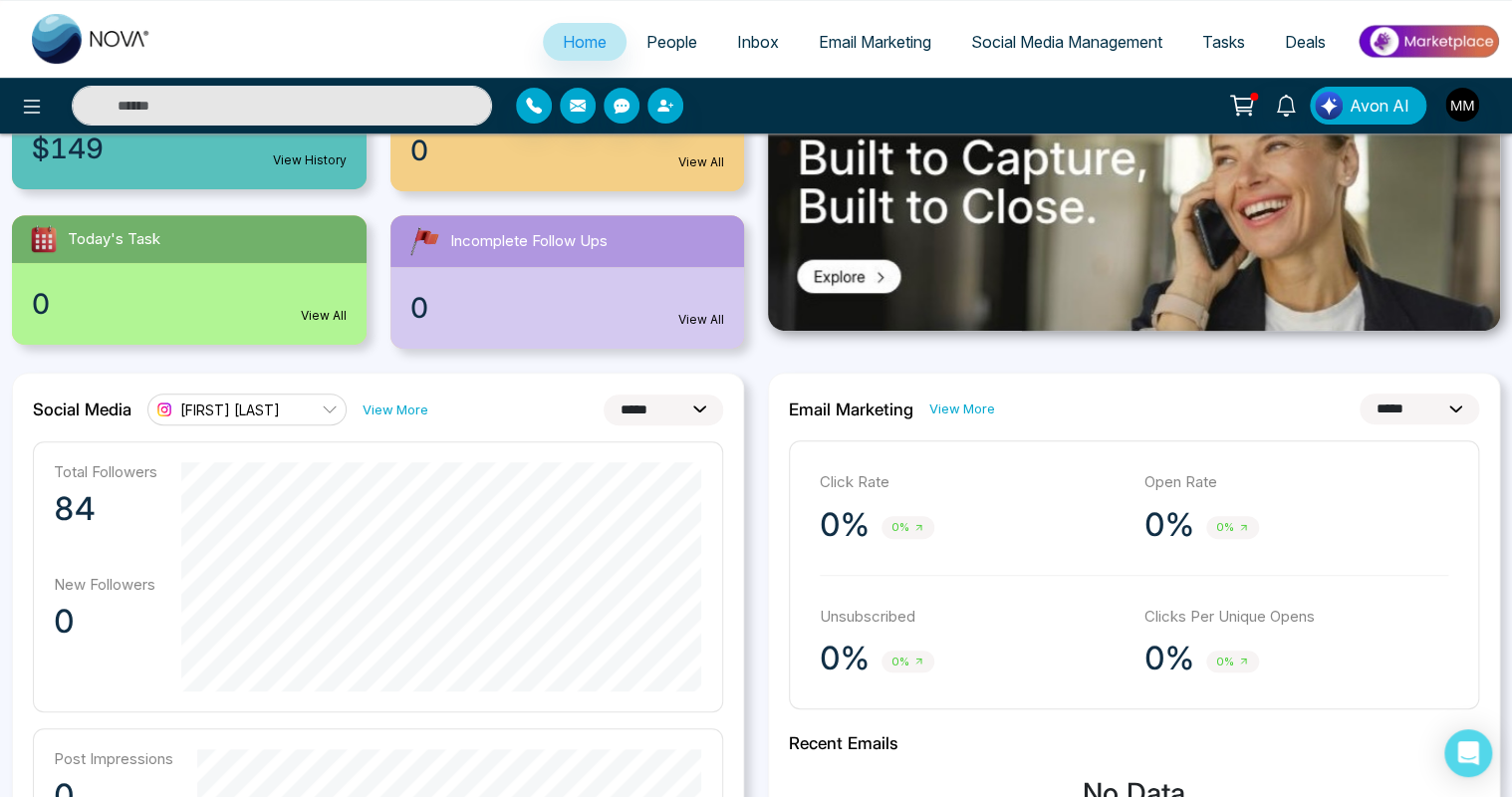 click on "**********" at bounding box center (663, 409) 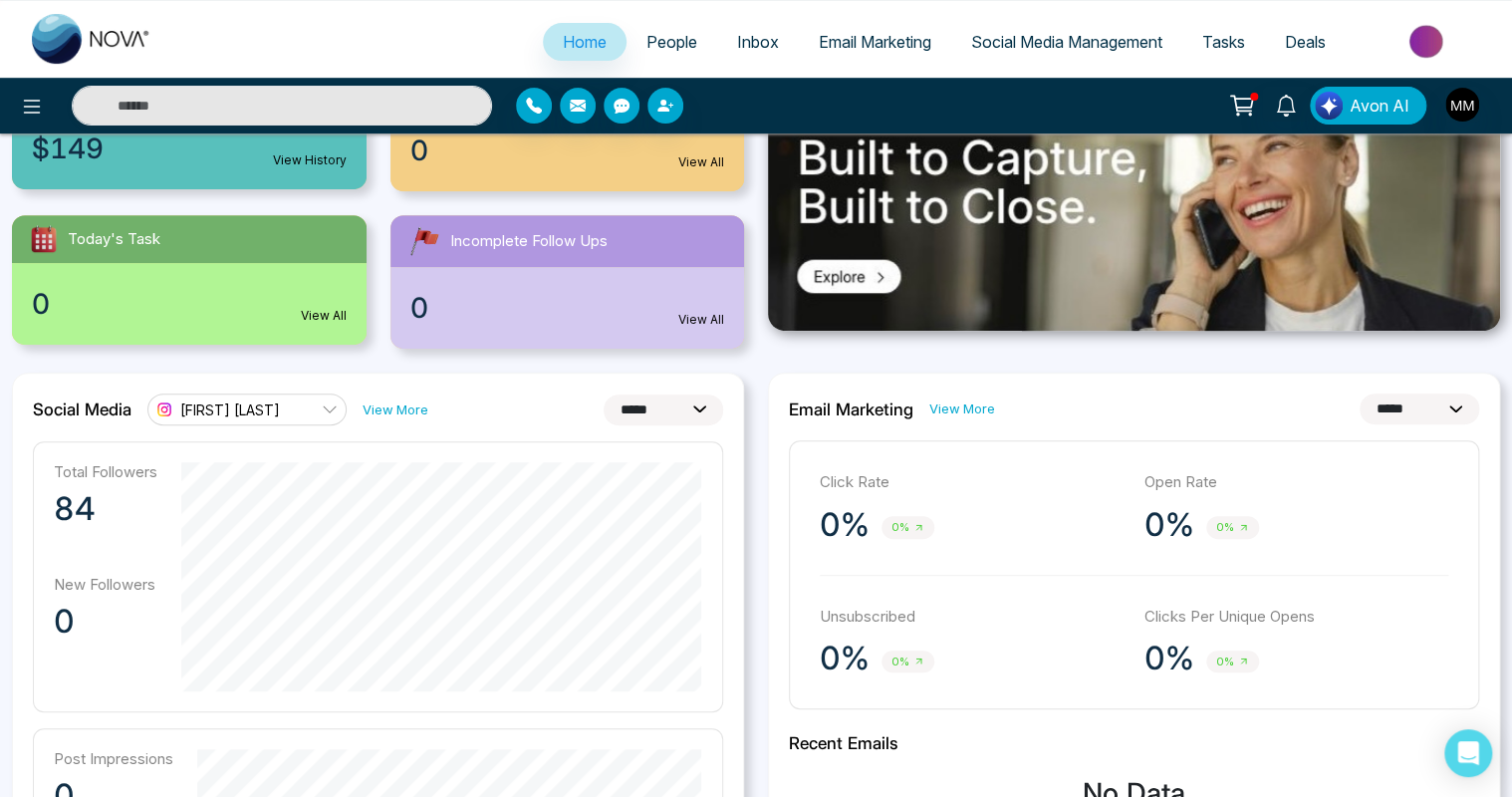 click on "**********" at bounding box center [378, 409] 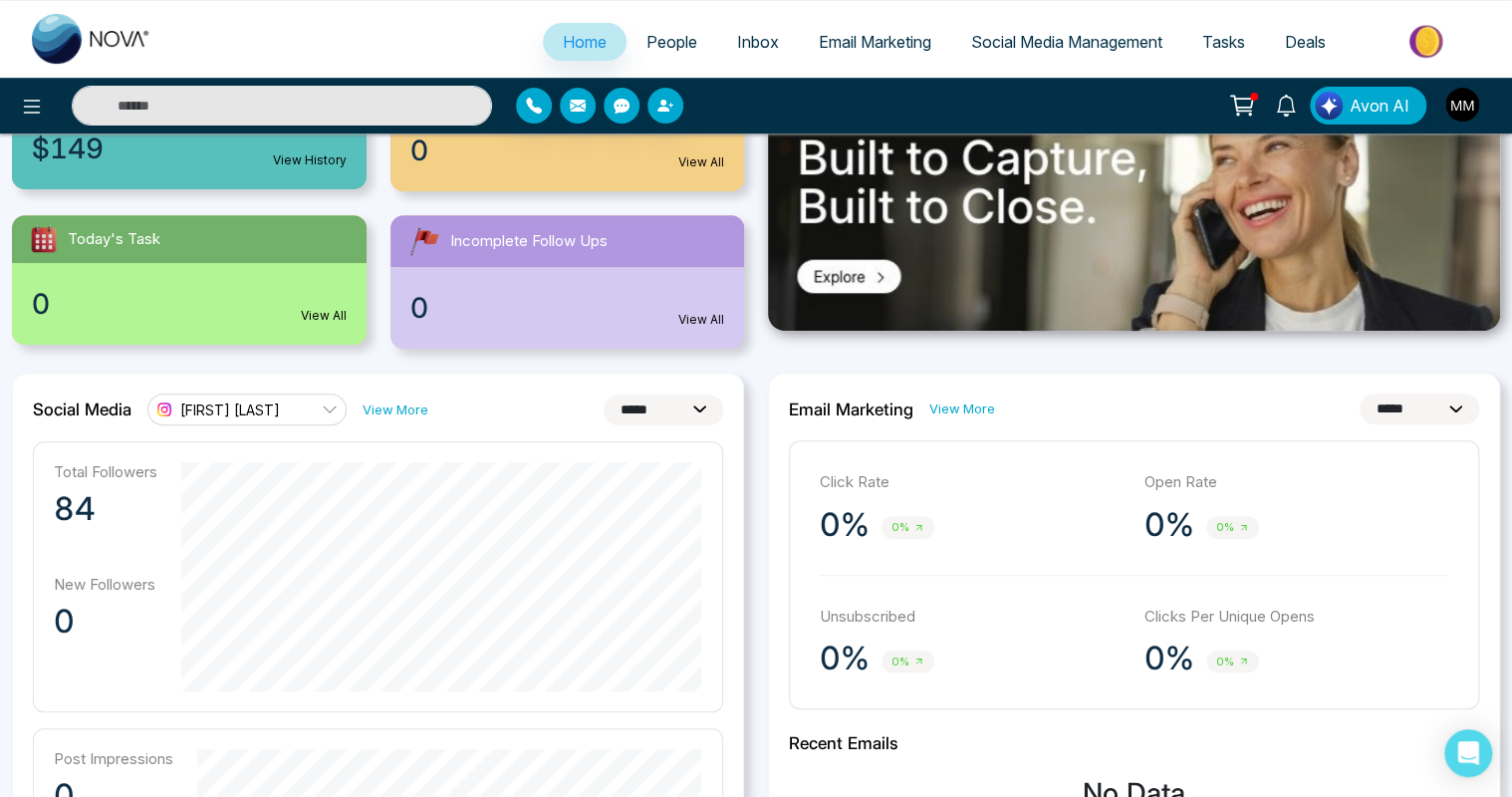 click on "[FIRST] [LAST]" at bounding box center (247, 409) 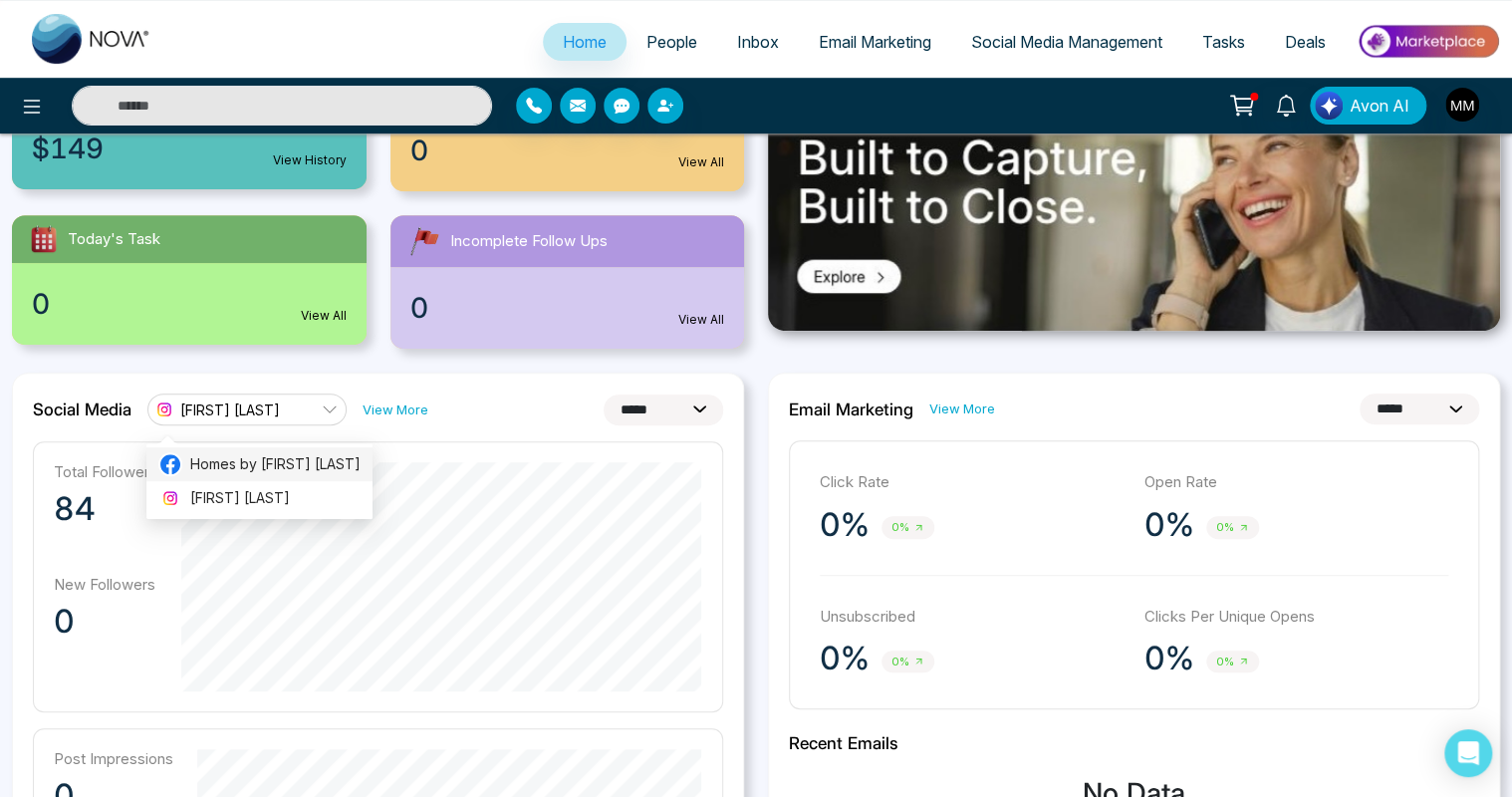 click on "Homes by [FIRST] [LAST]" at bounding box center [275, 464] 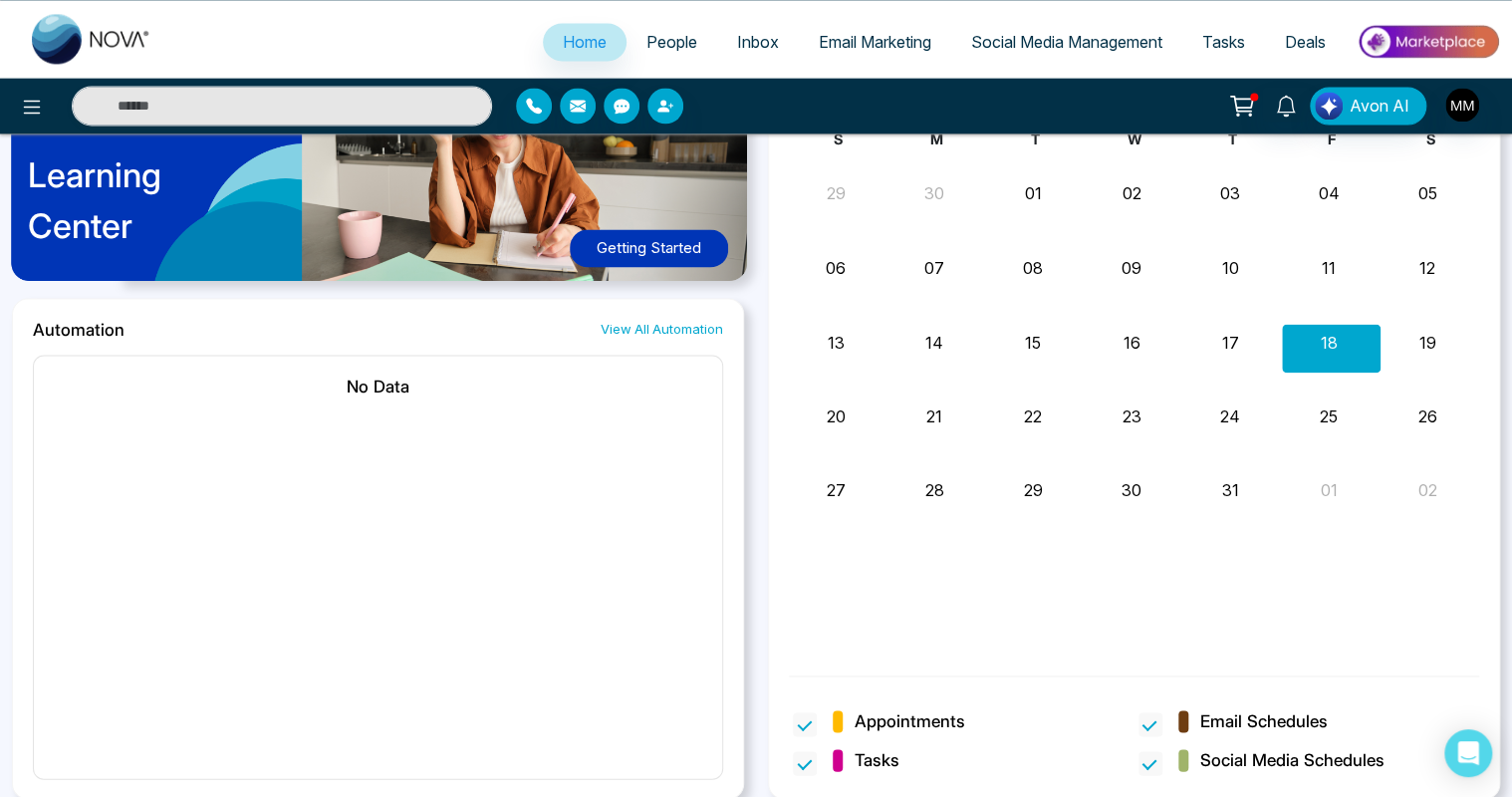 scroll, scrollTop: 1398, scrollLeft: 0, axis: vertical 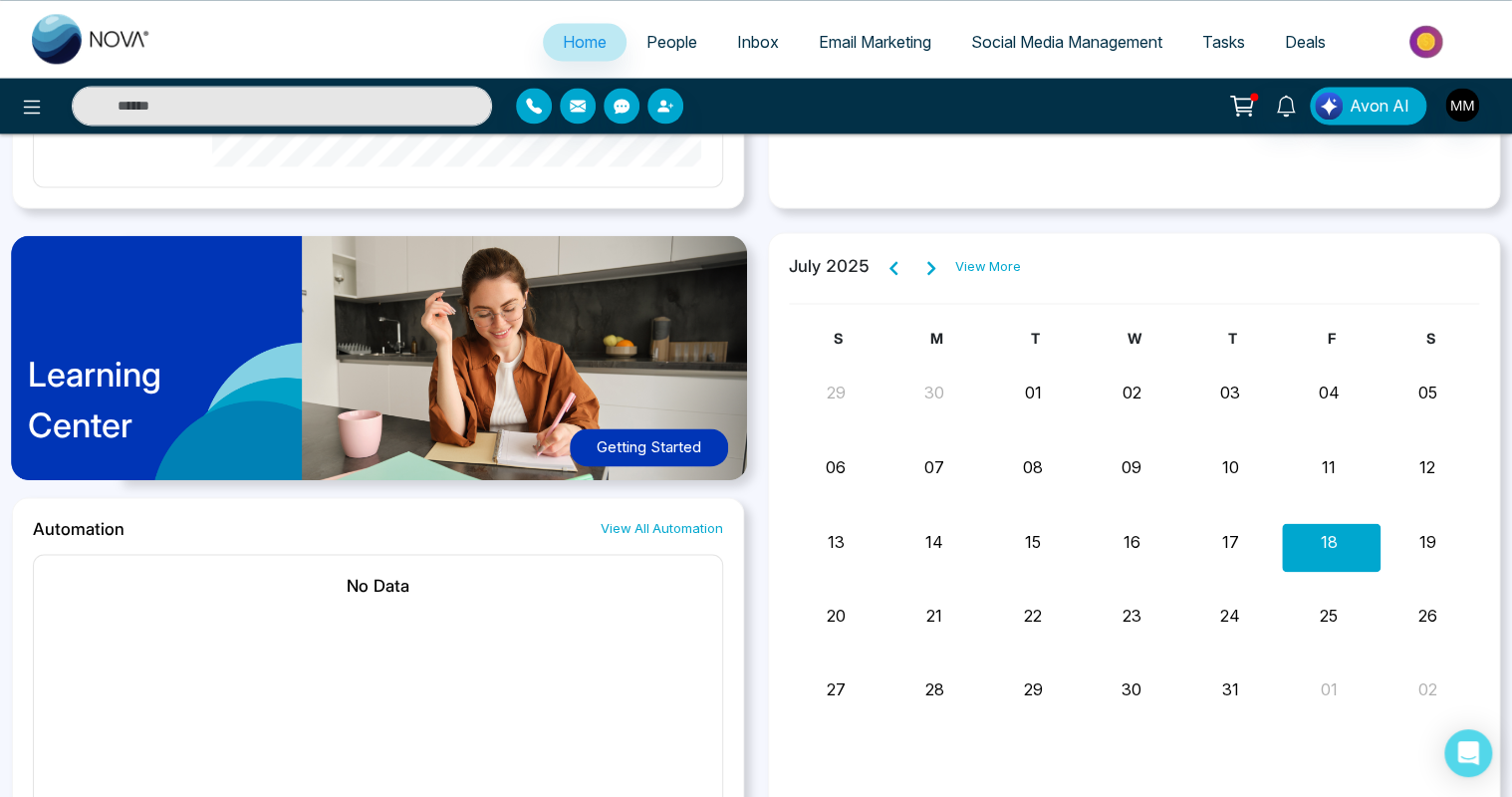 click on "Getting Started" at bounding box center [648, 447] 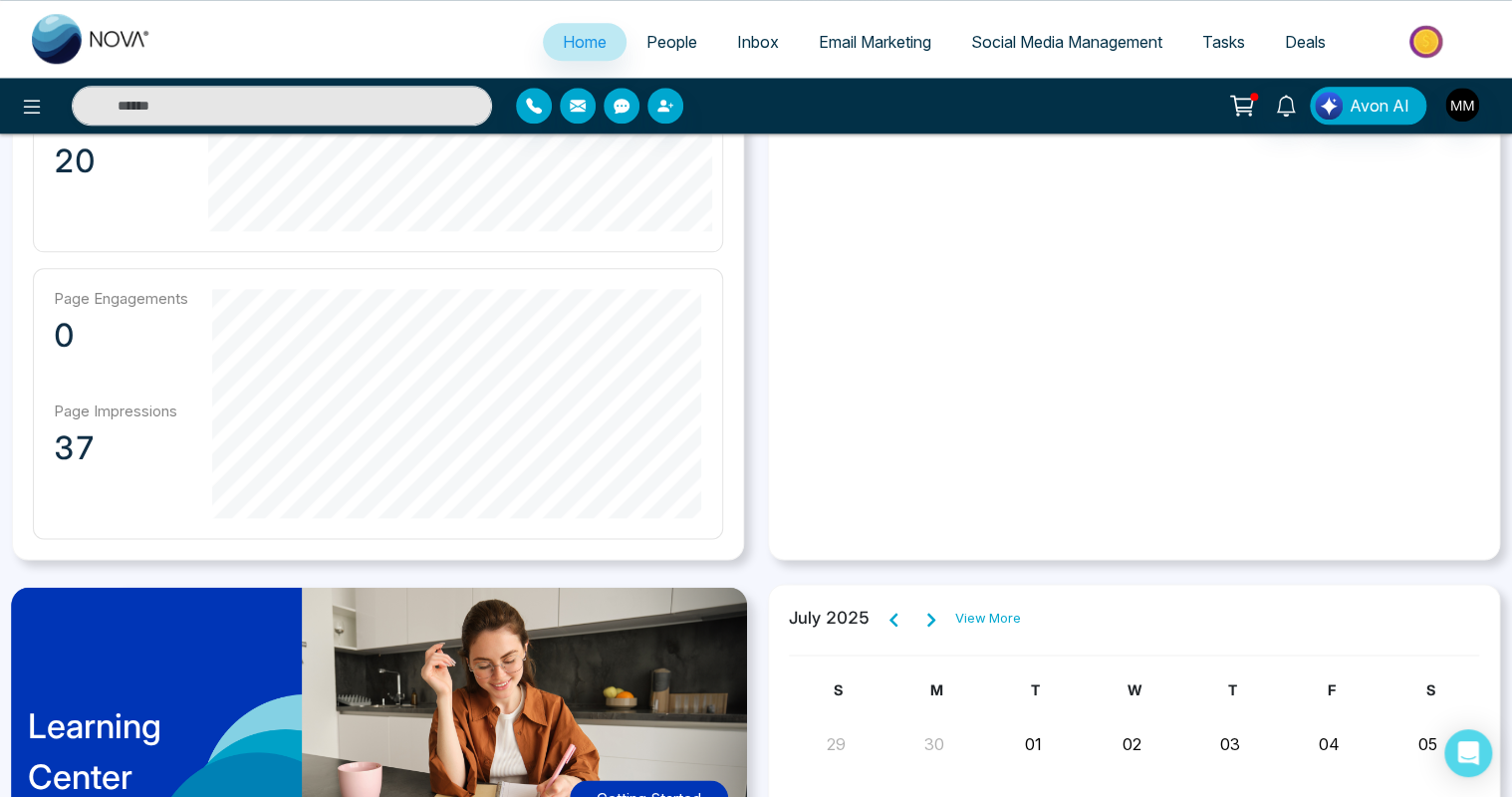 scroll, scrollTop: 999, scrollLeft: 0, axis: vertical 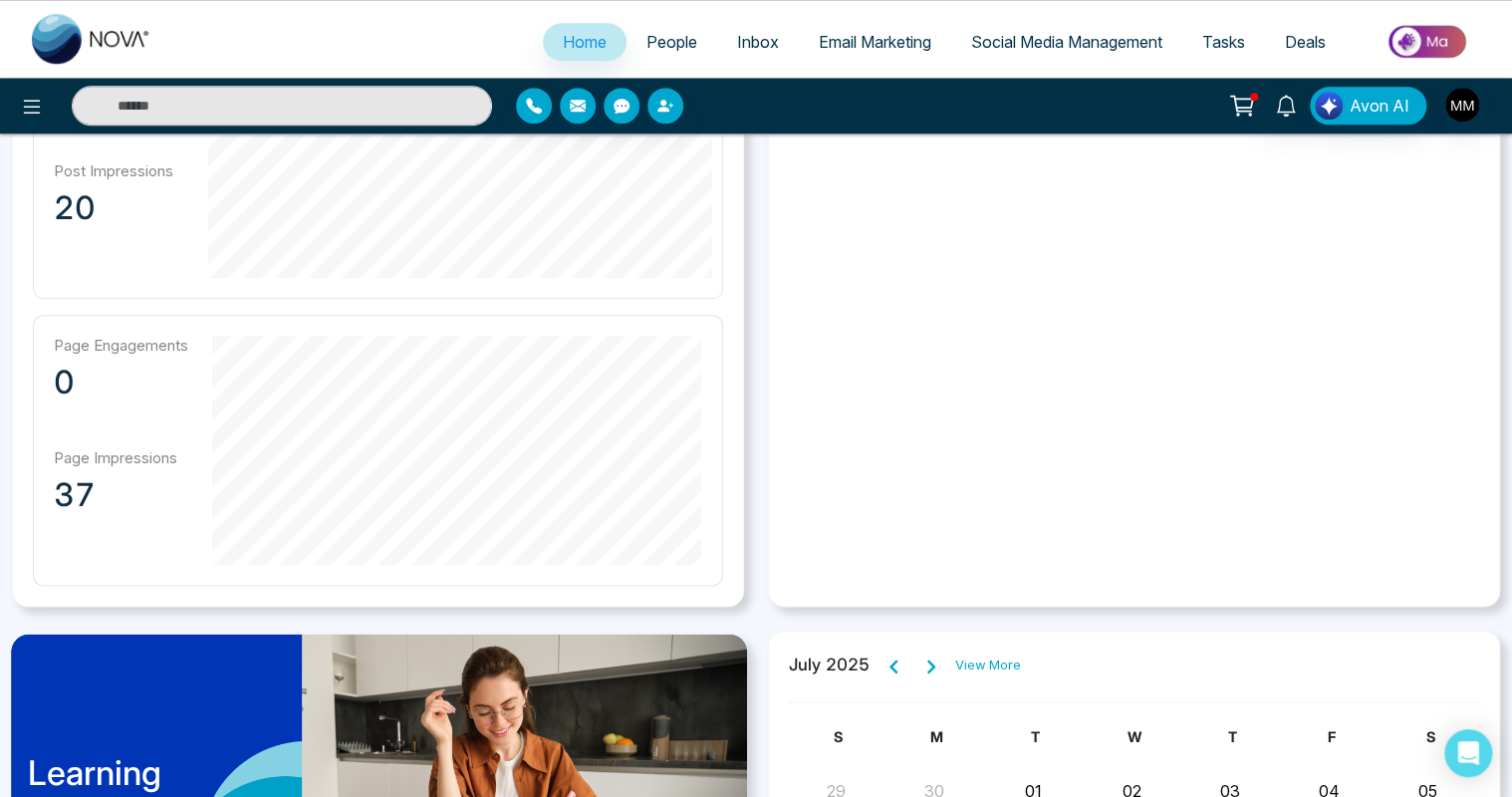 click on "View More" at bounding box center [988, 665] 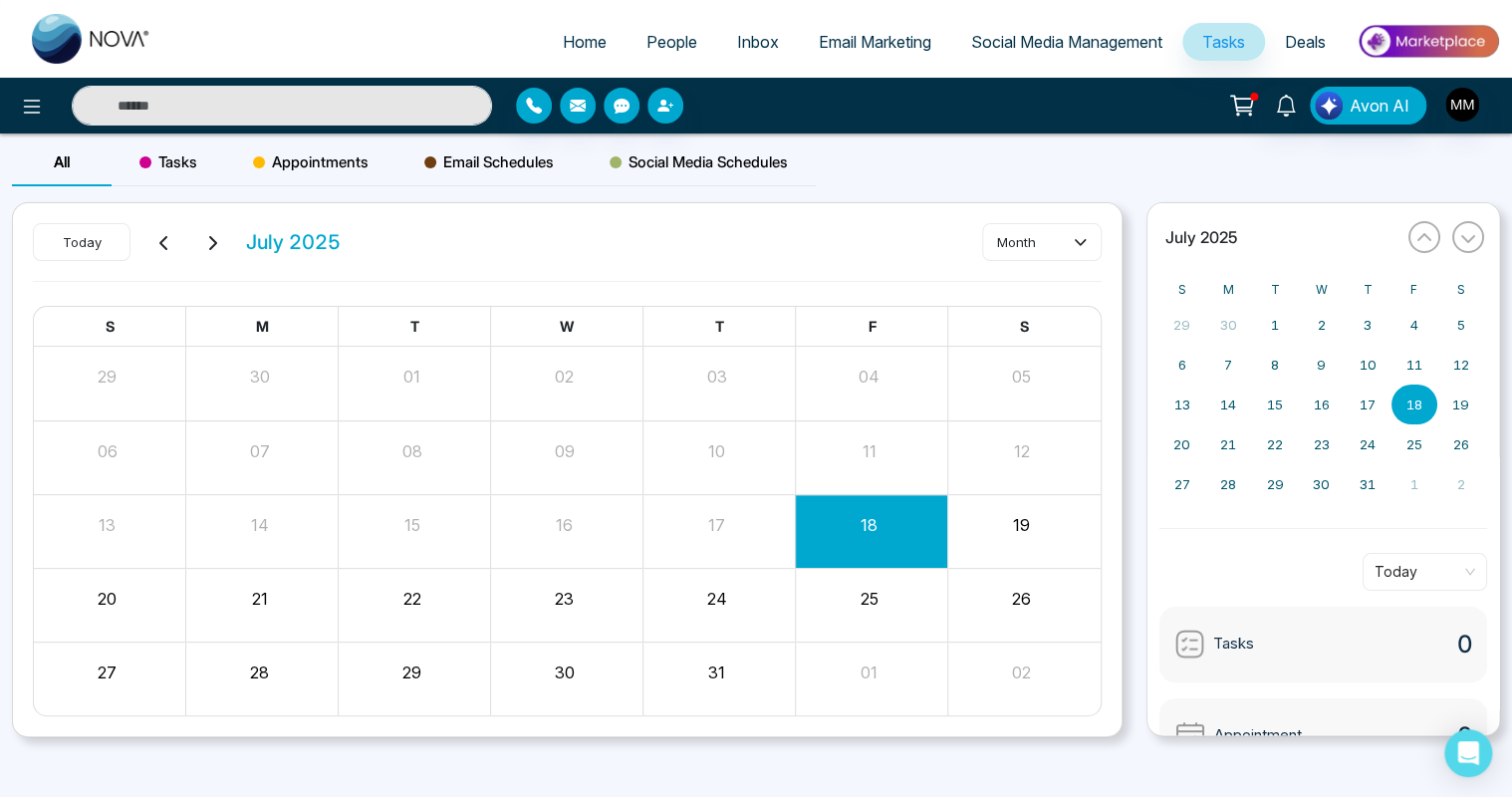 scroll, scrollTop: 0, scrollLeft: 0, axis: both 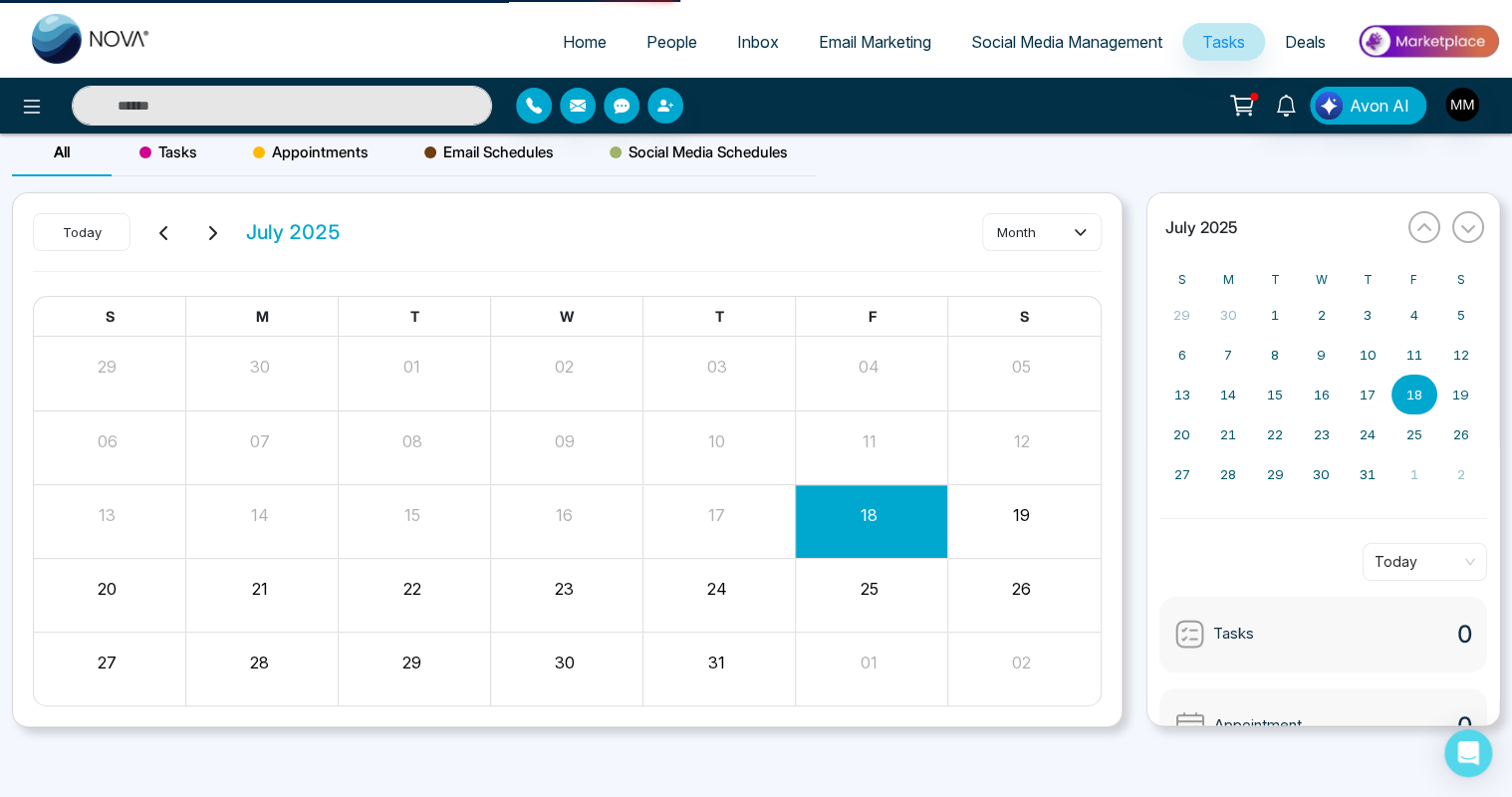 select on "*" 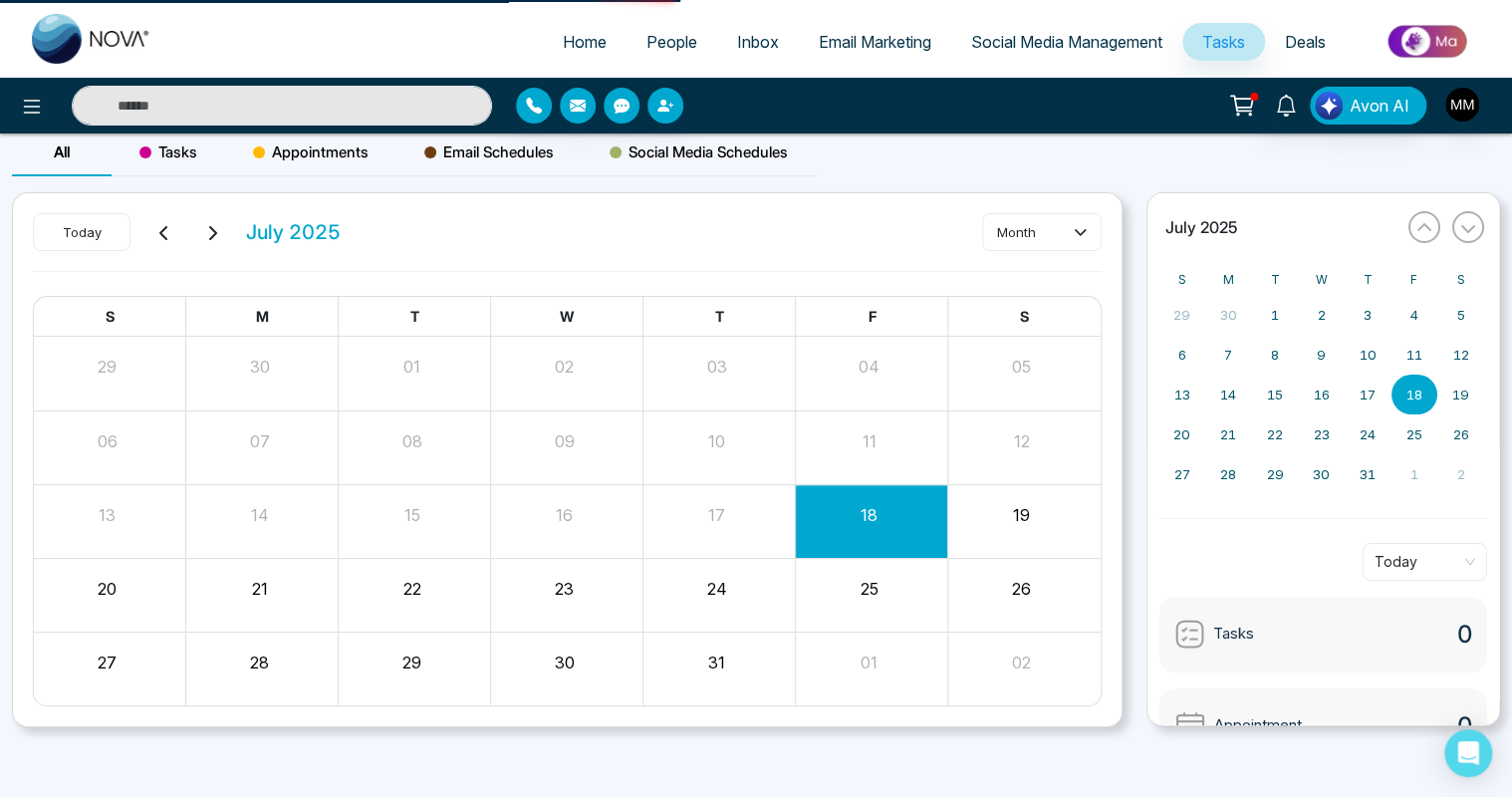 select on "*" 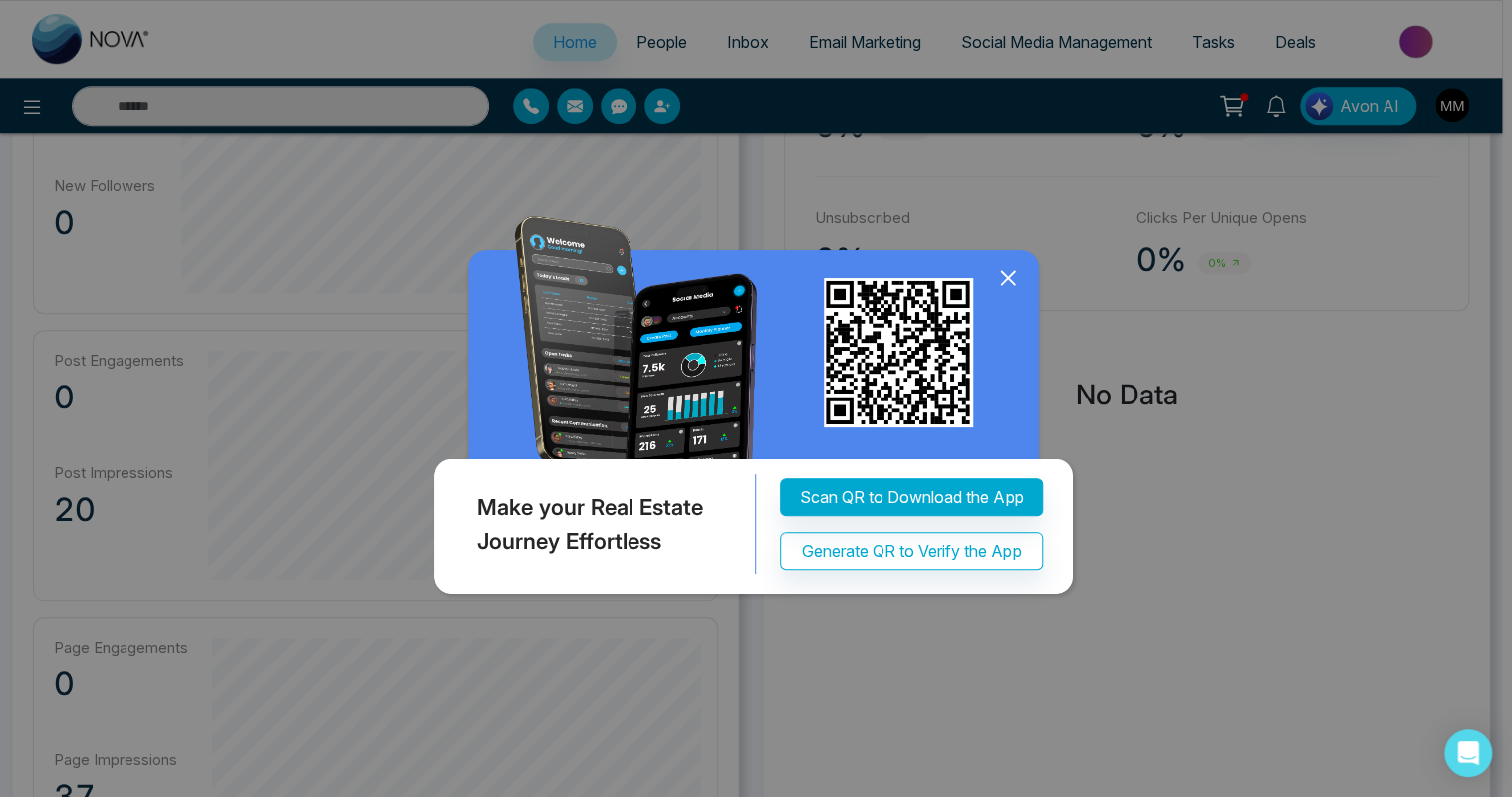 scroll, scrollTop: 797, scrollLeft: 0, axis: vertical 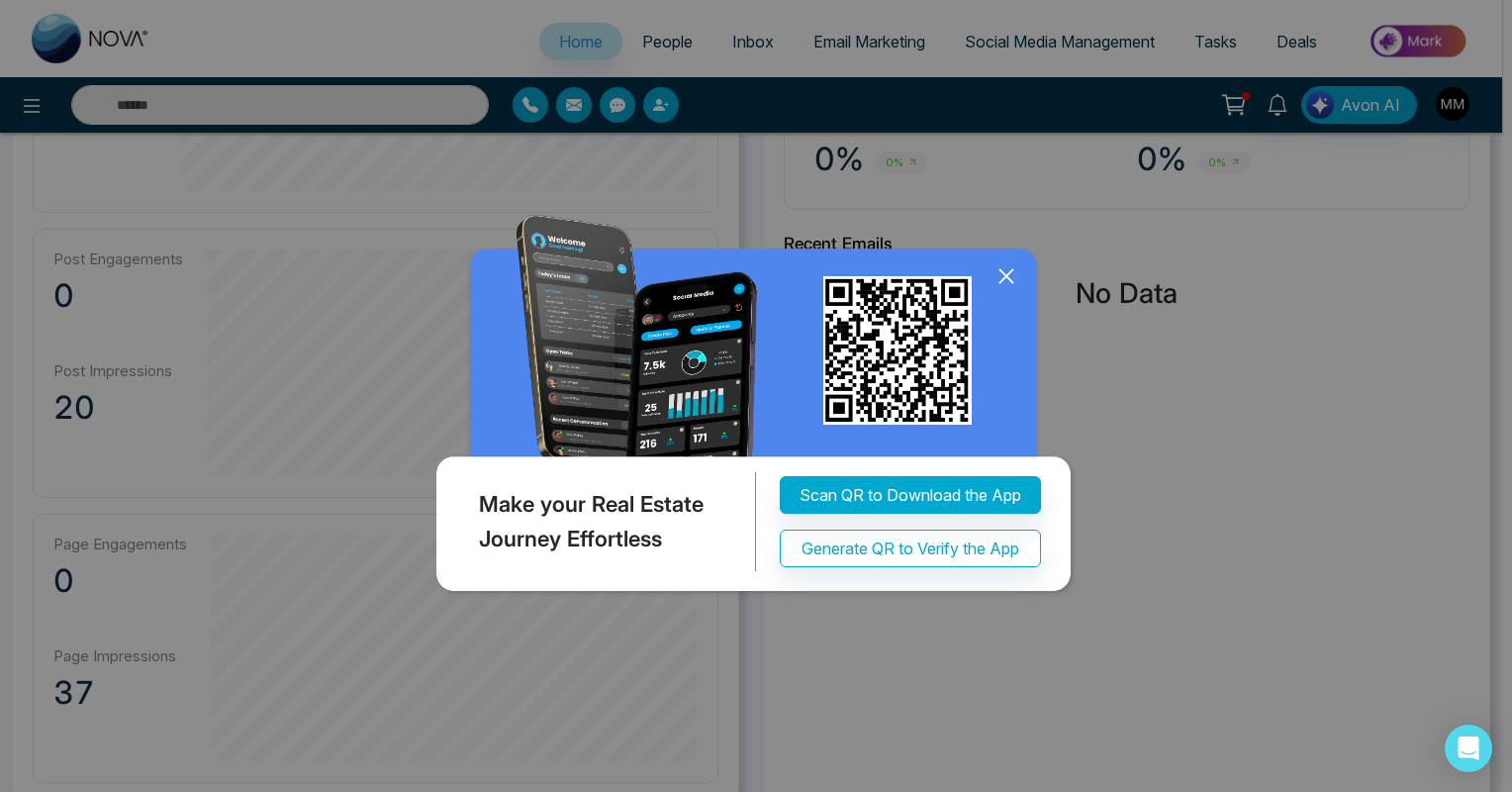 click 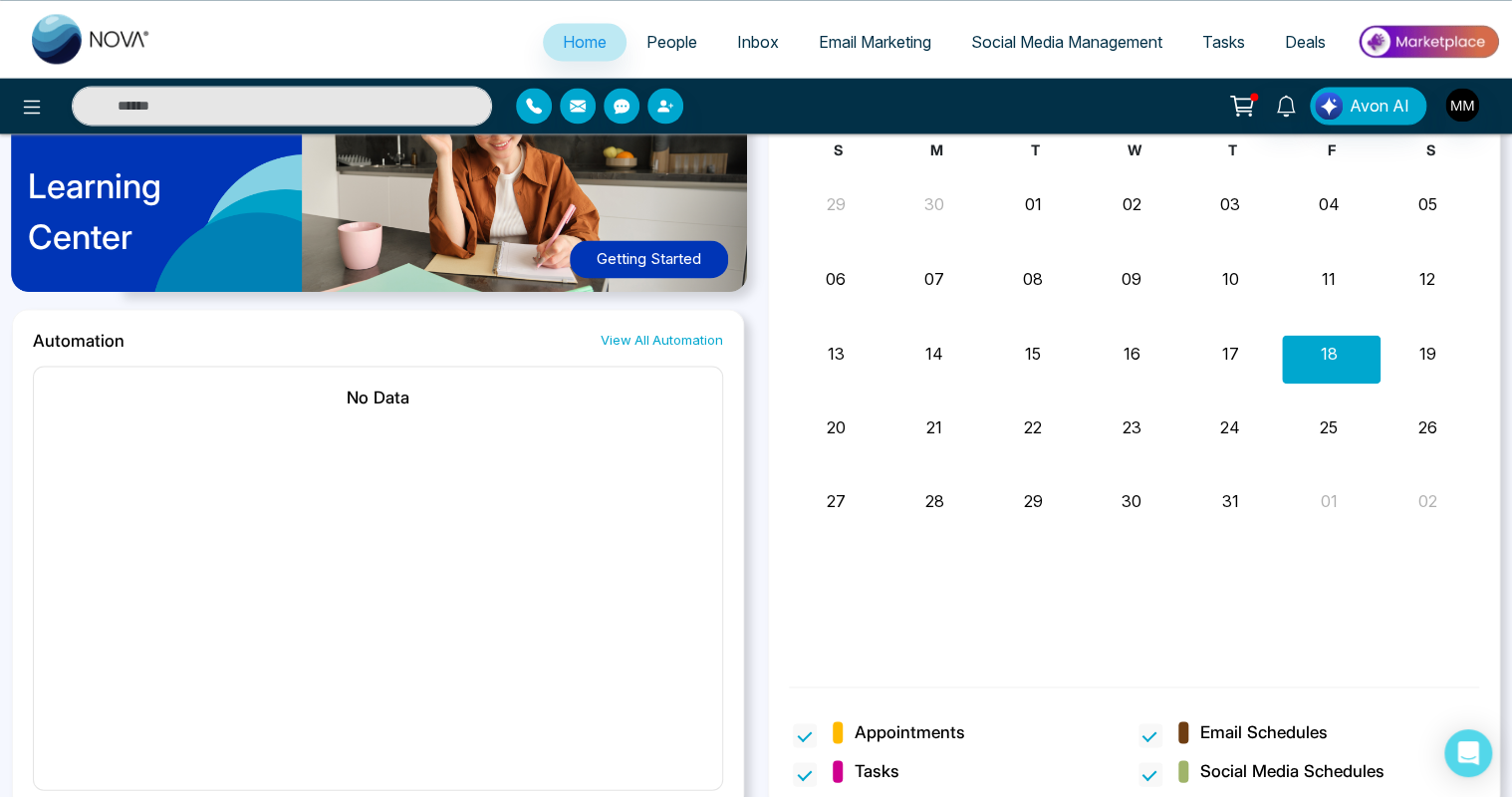 scroll, scrollTop: 1597, scrollLeft: 0, axis: vertical 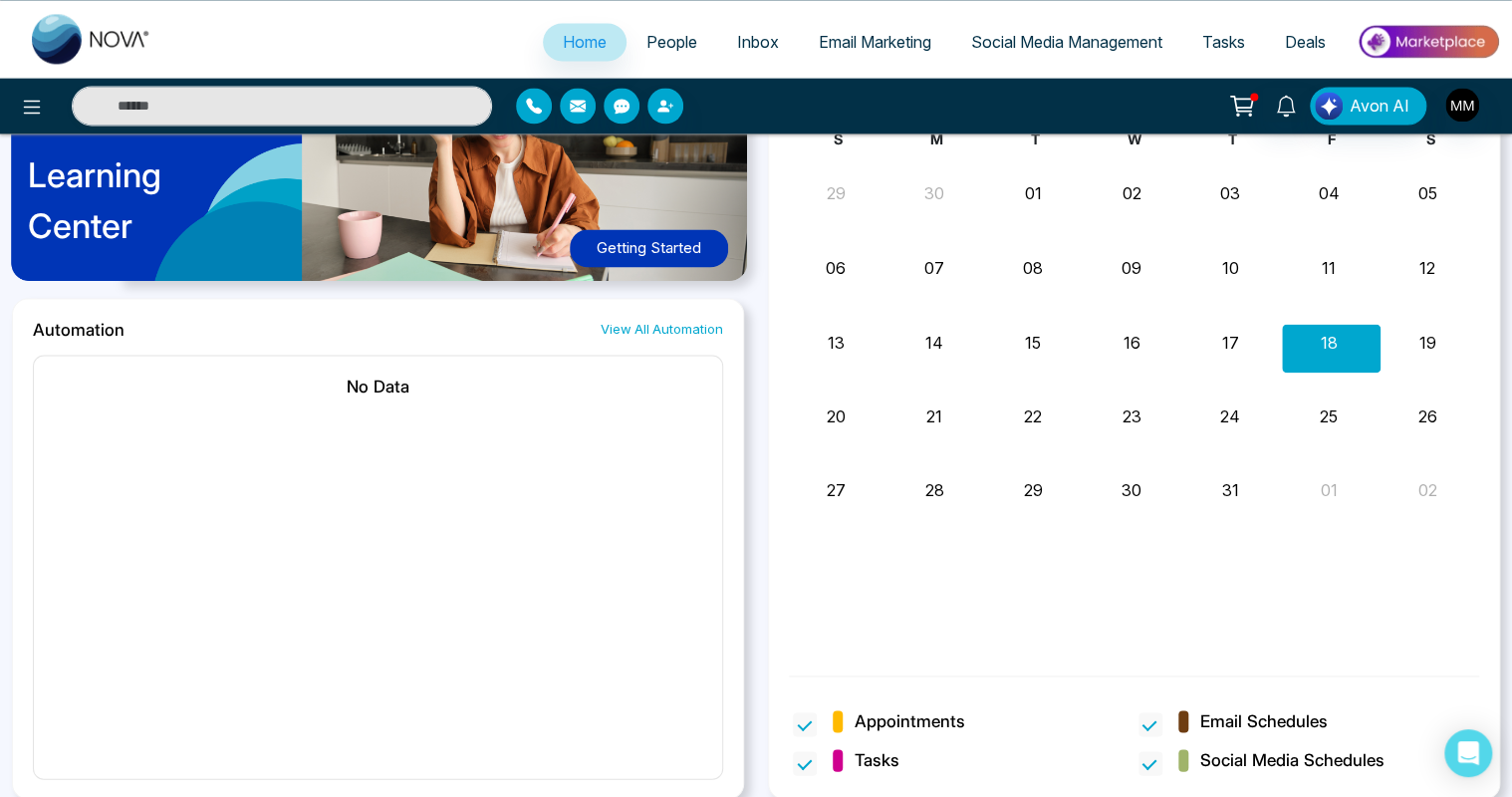 click on "Automation" at bounding box center (79, 329) 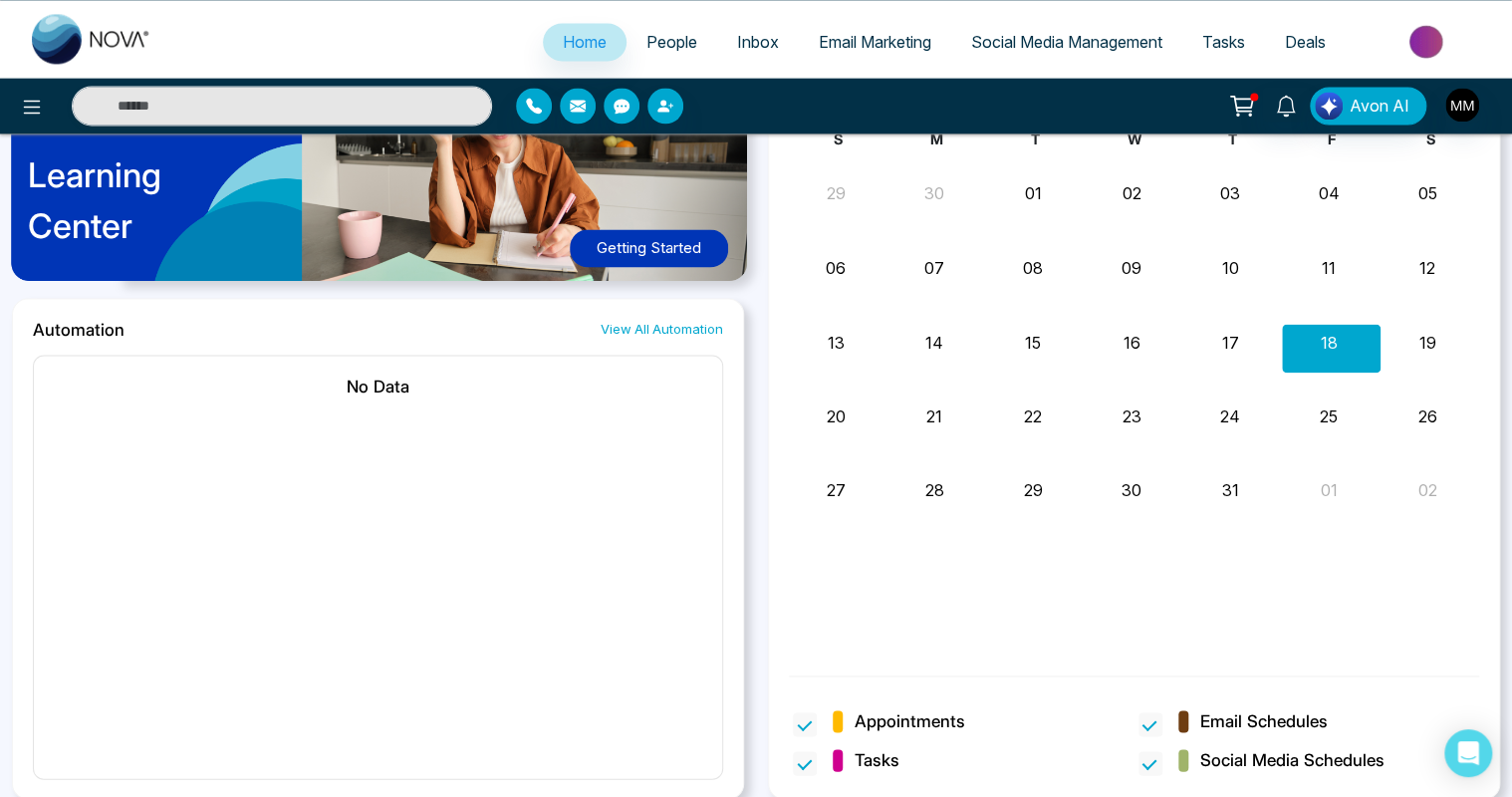 click on "View All Automation" at bounding box center (661, 328) 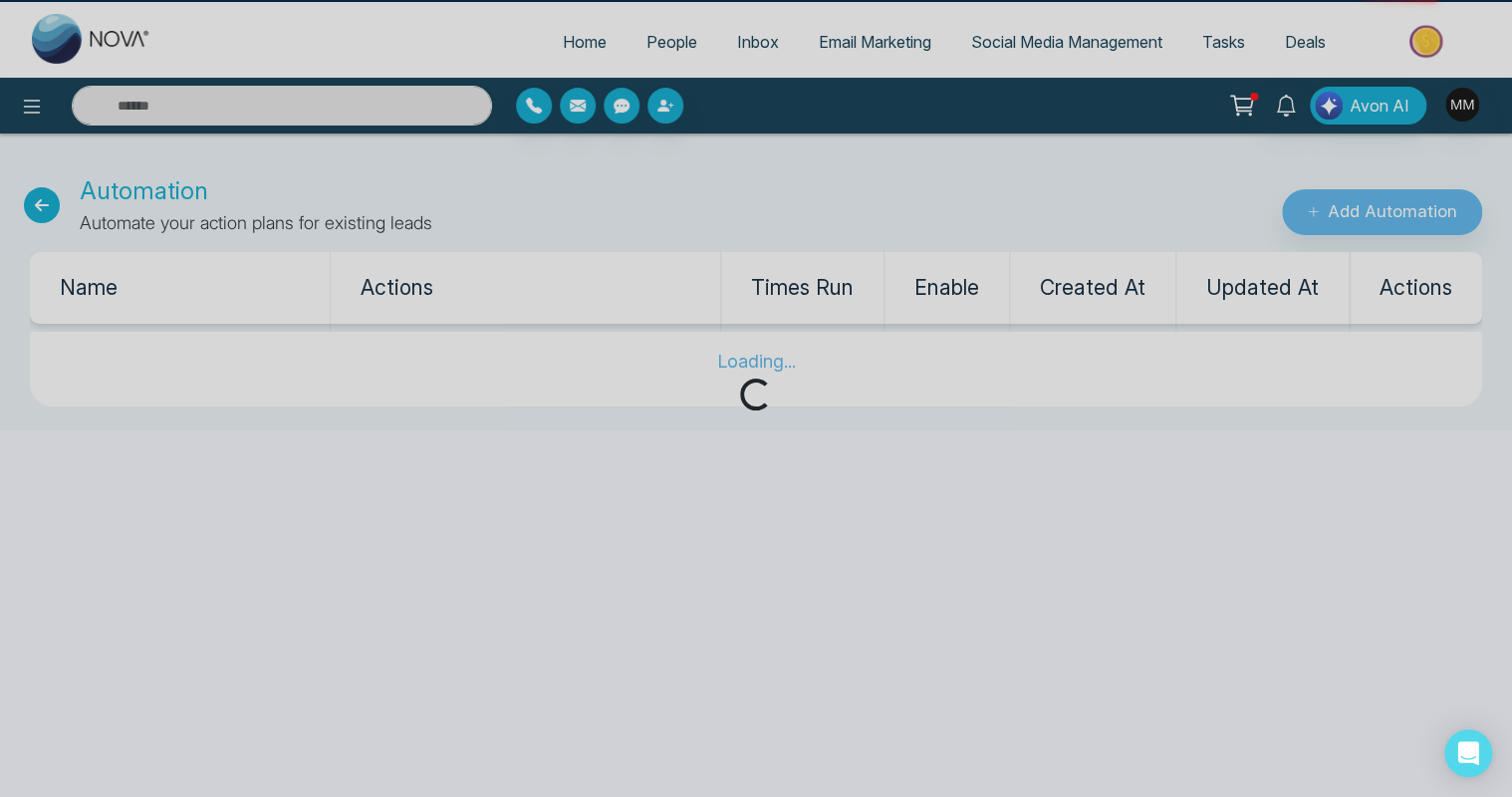 scroll, scrollTop: 0, scrollLeft: 0, axis: both 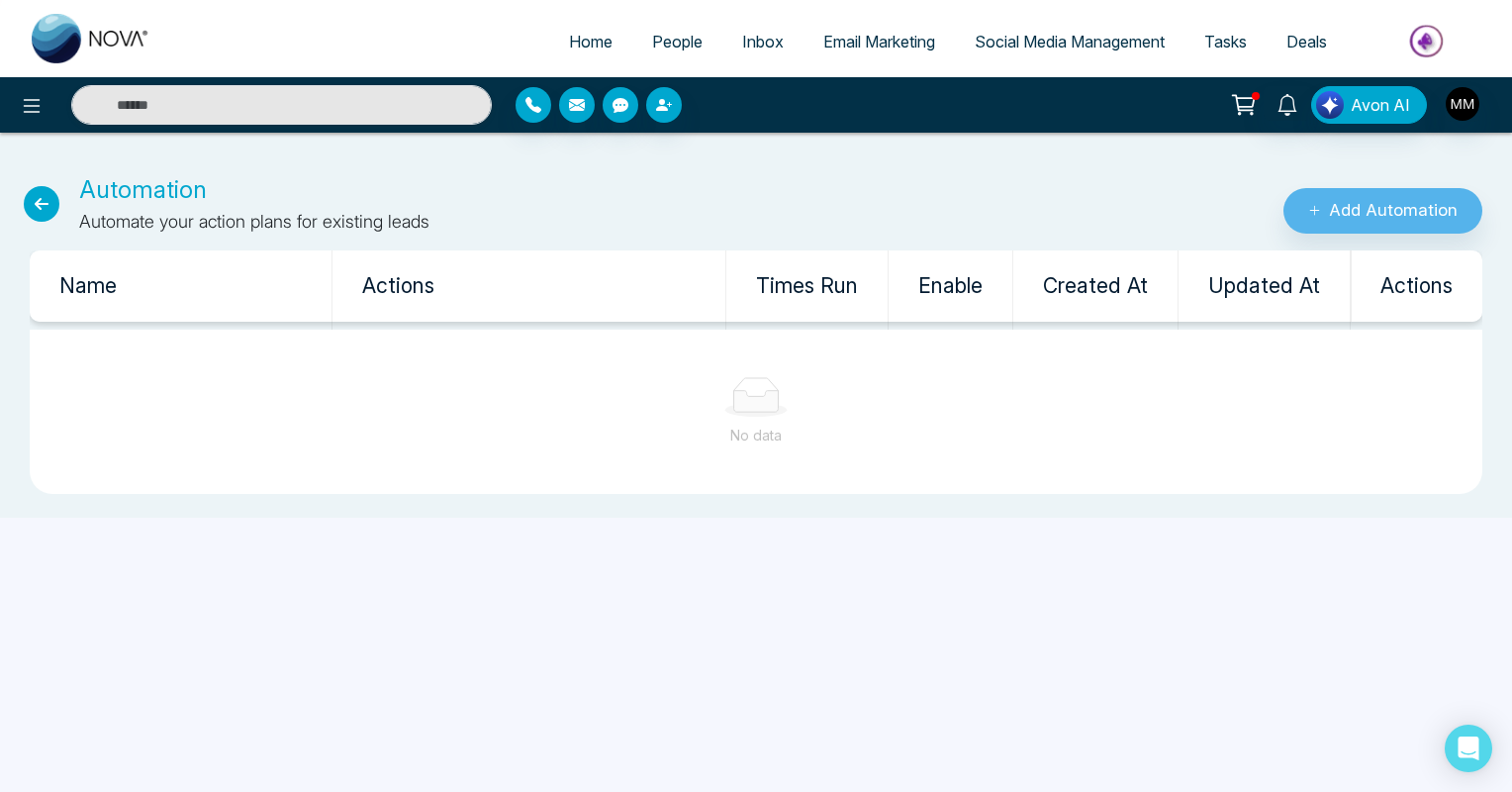 click at bounding box center (42, 204) 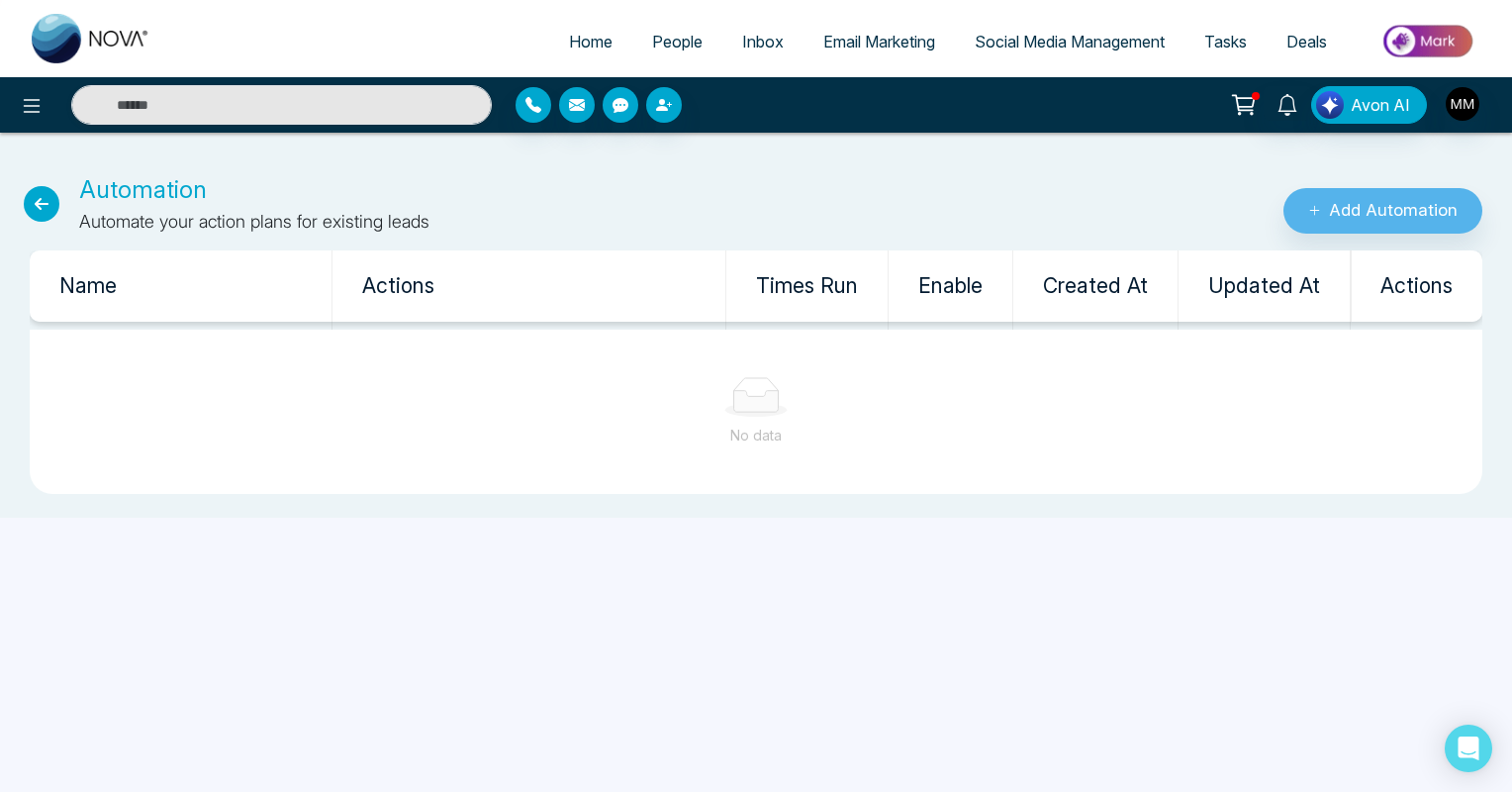 select on "*" 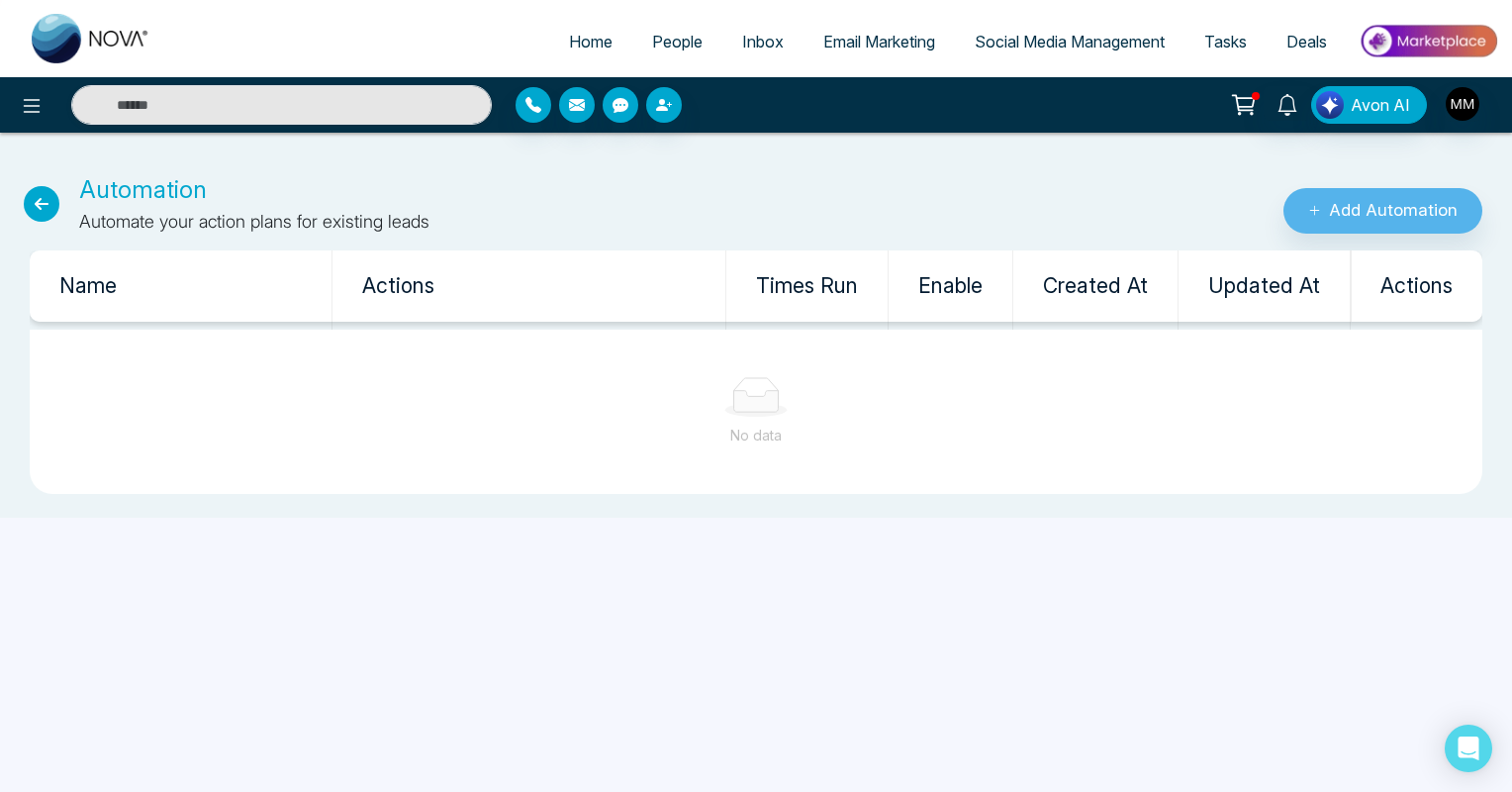 select on "*" 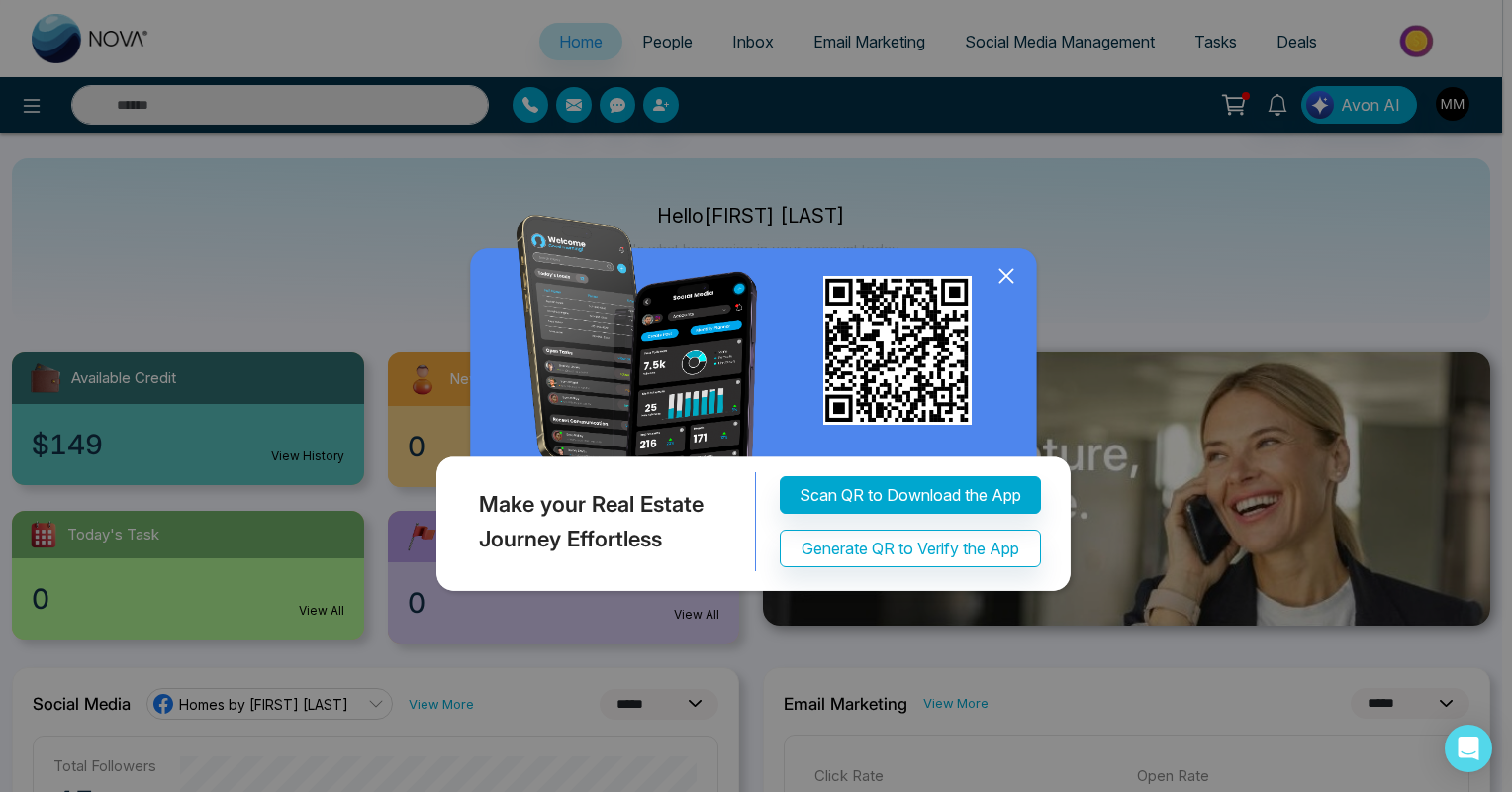 click 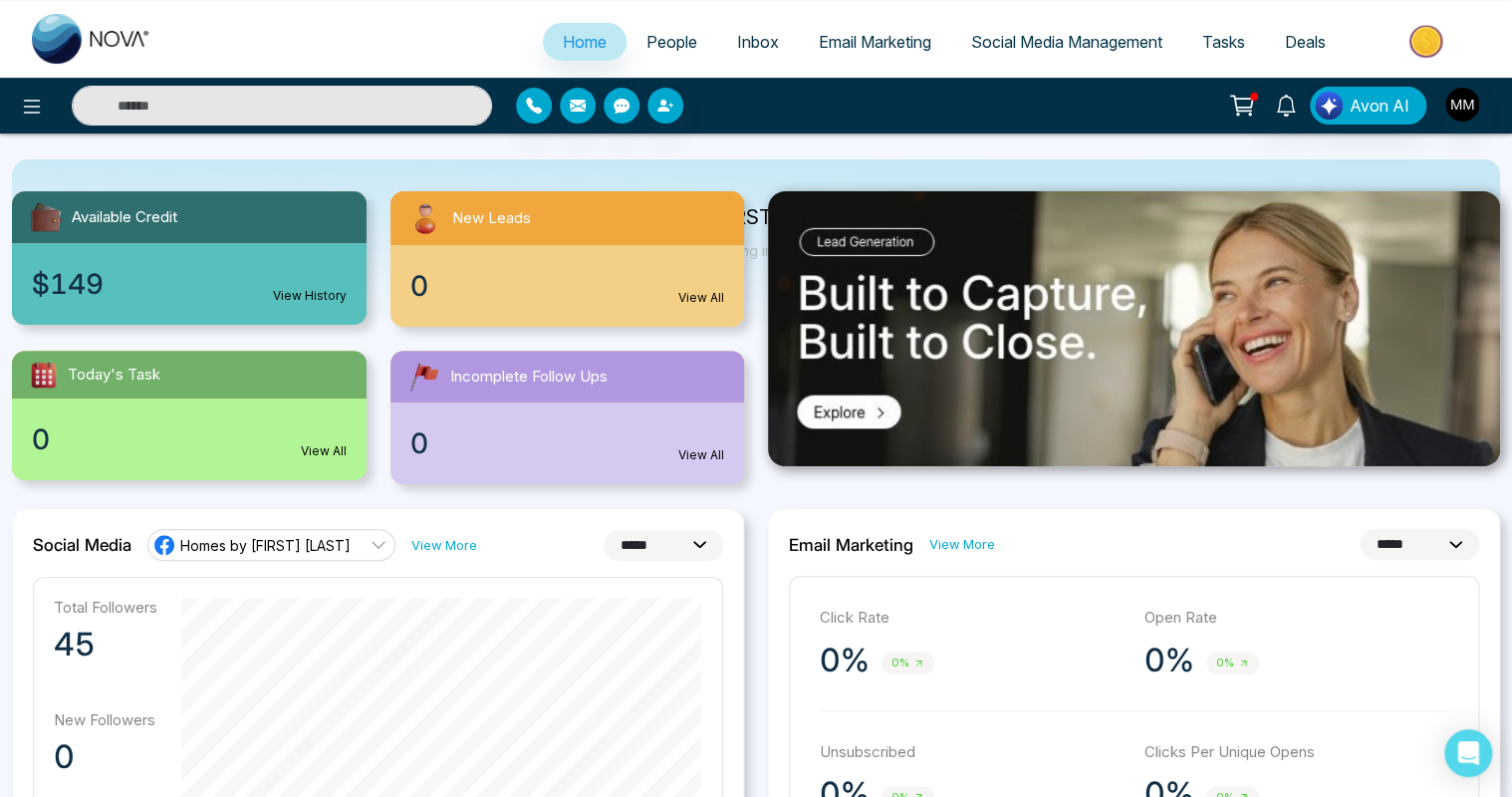 scroll, scrollTop: 0, scrollLeft: 0, axis: both 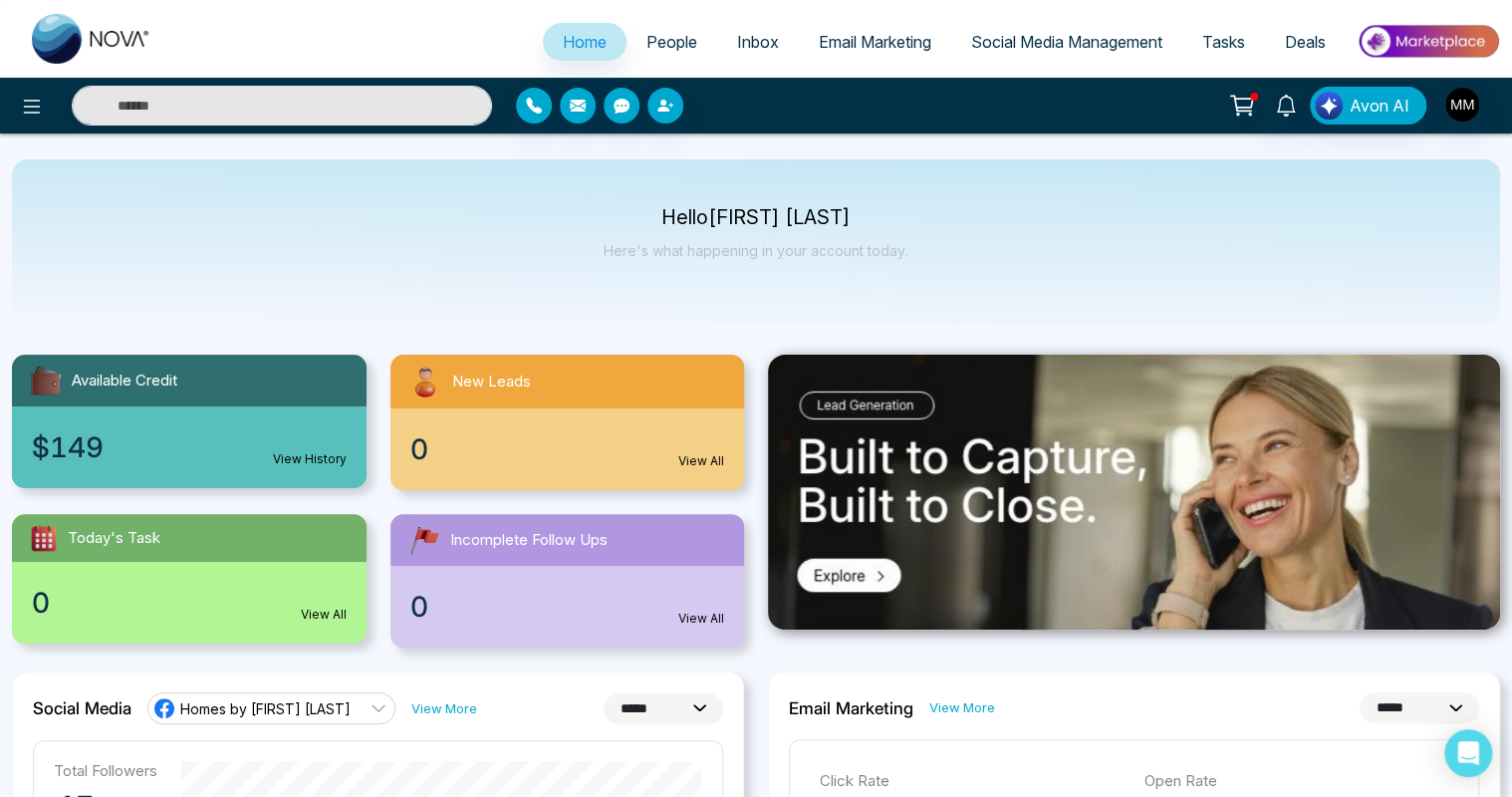 click on "People" at bounding box center [671, 42] 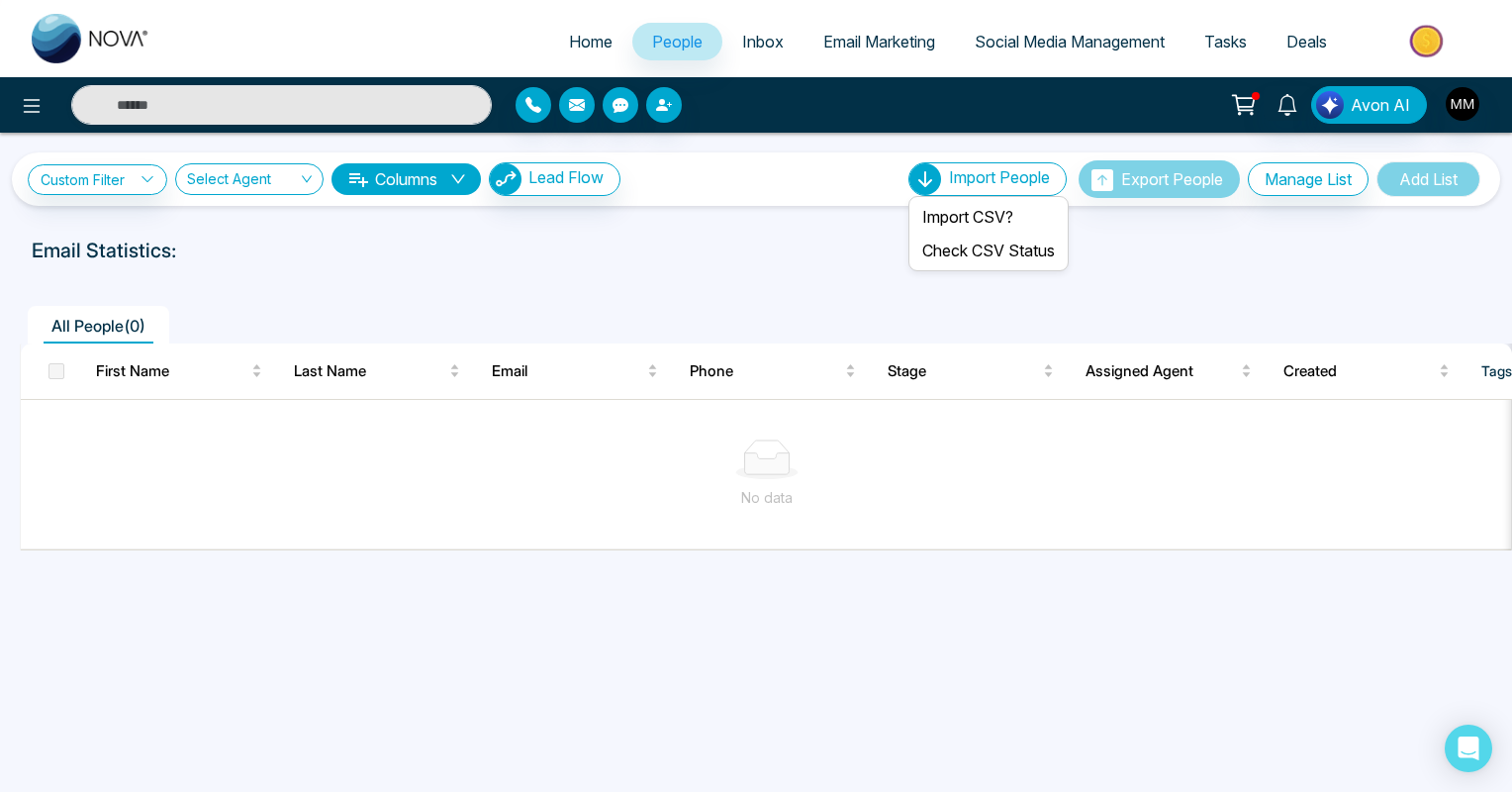 click on "Import People" at bounding box center [999, 177] 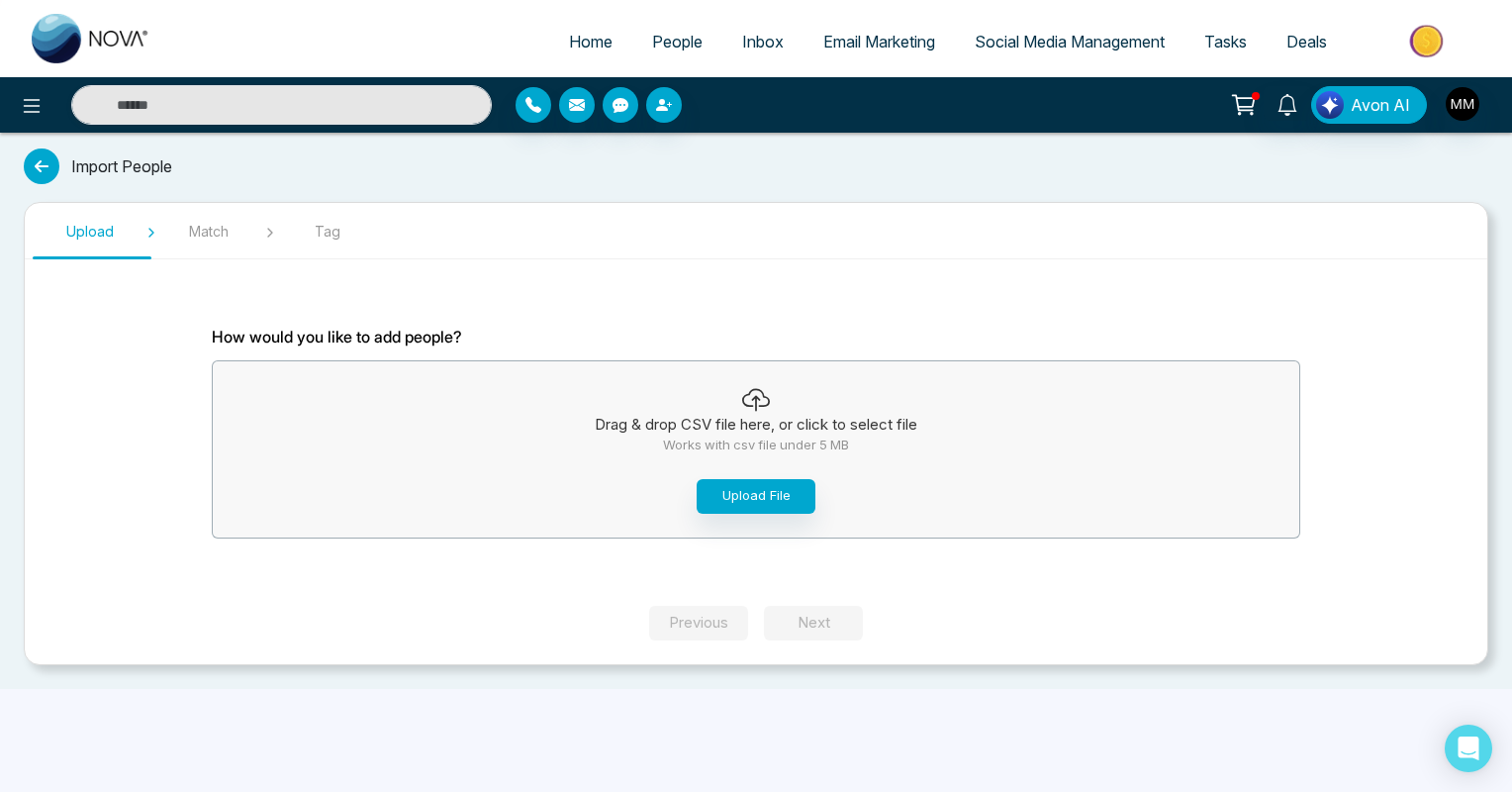 click at bounding box center (42, 166) 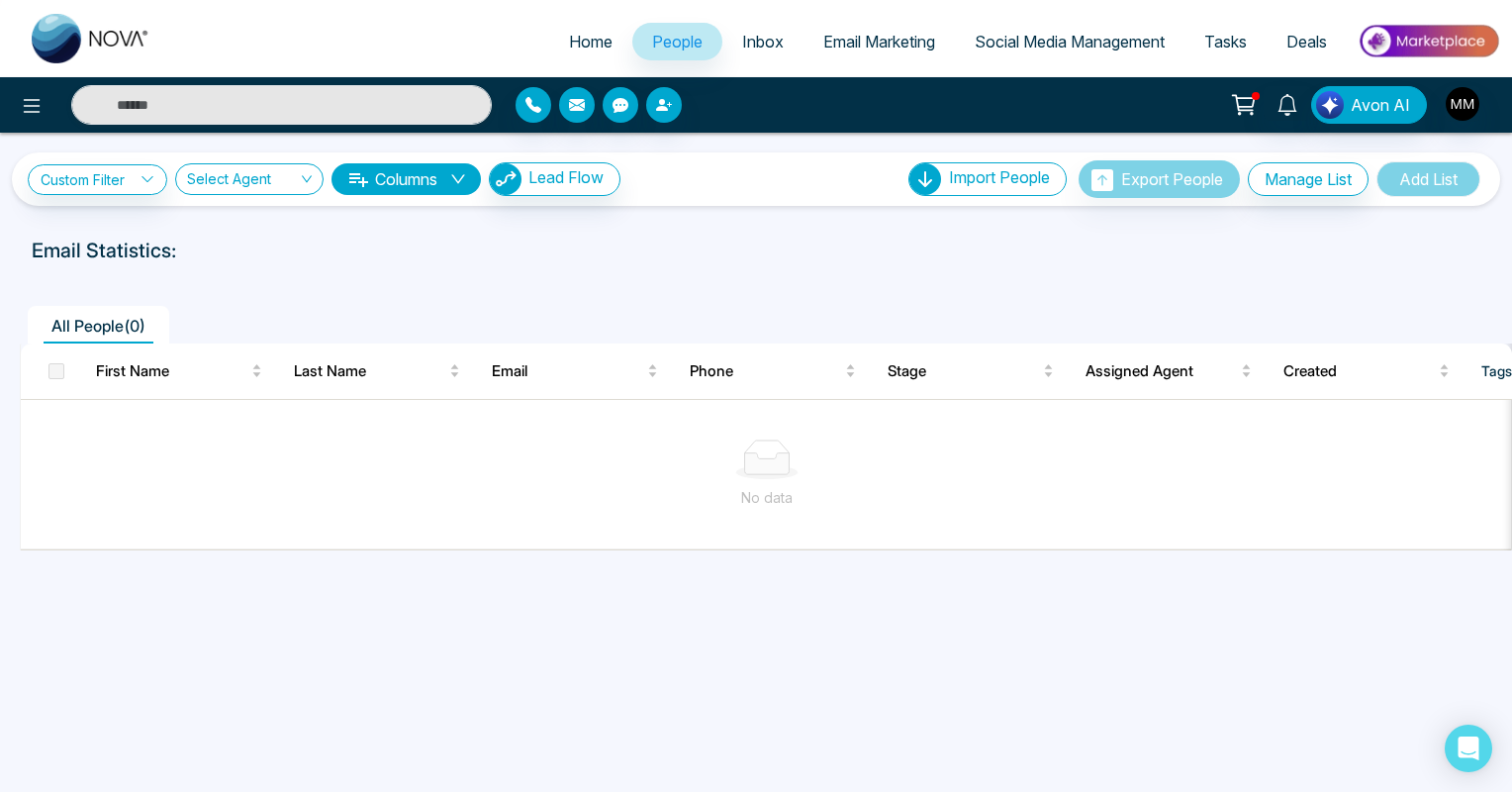 click on "Columns" at bounding box center [406, 179] 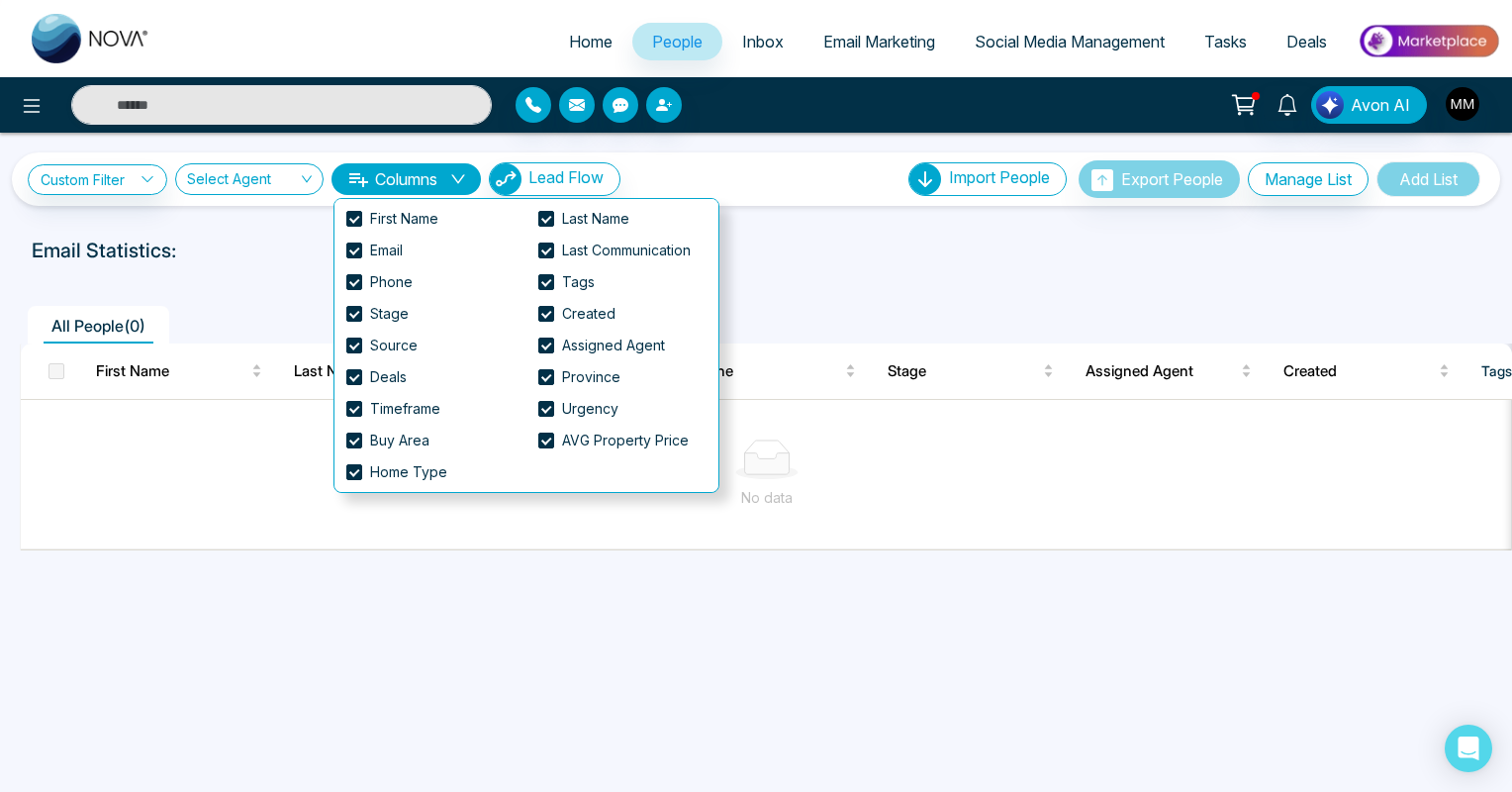 click on "All People  ( 0 ) First Name Last Name Email Phone Stage Assigned Agent Created Tags Source Province Timeframe Urgency Buy Area AVG Property Price Home Type Deals Last Communication                                     No data" at bounding box center (756, 455) 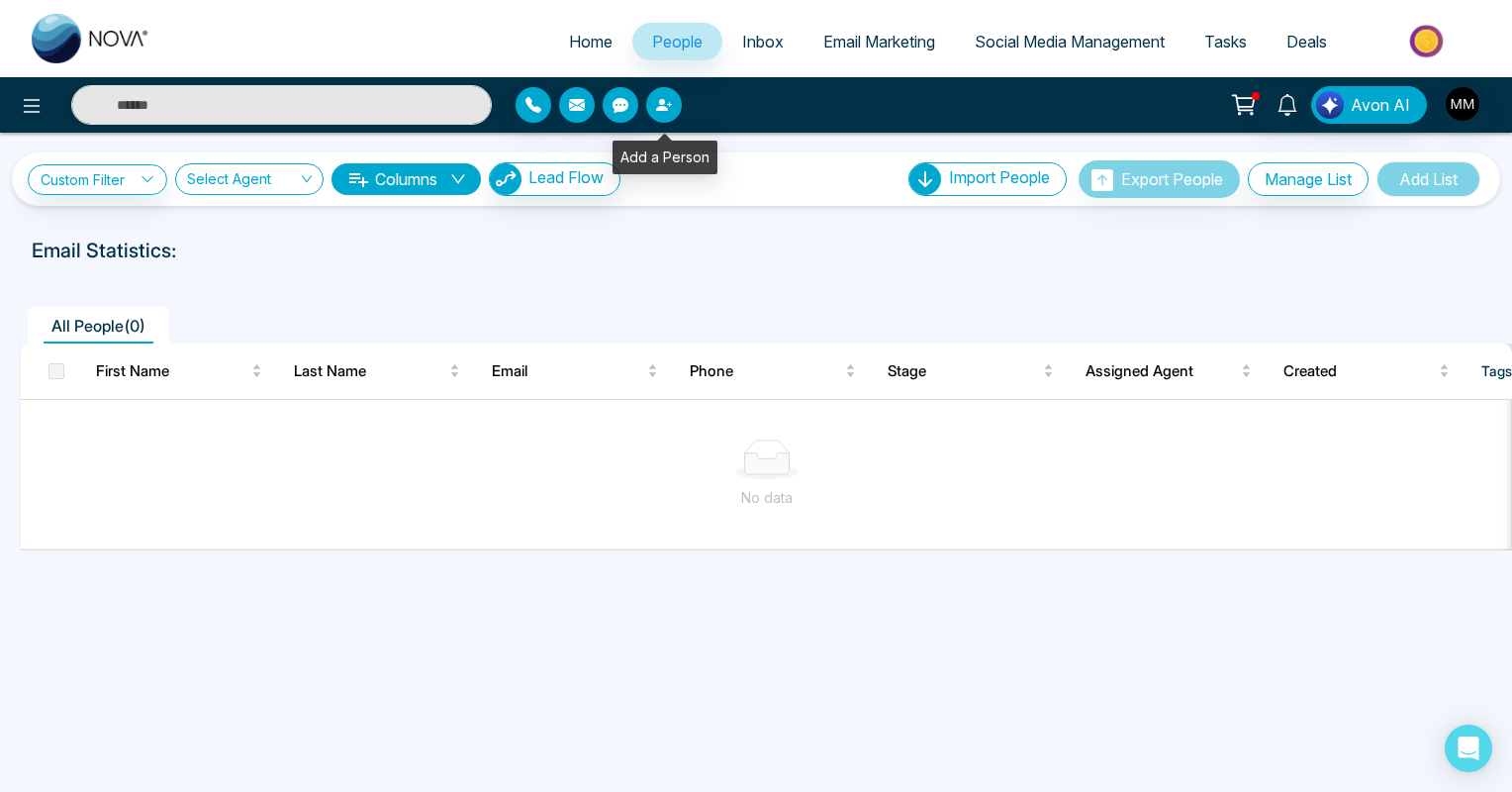 click 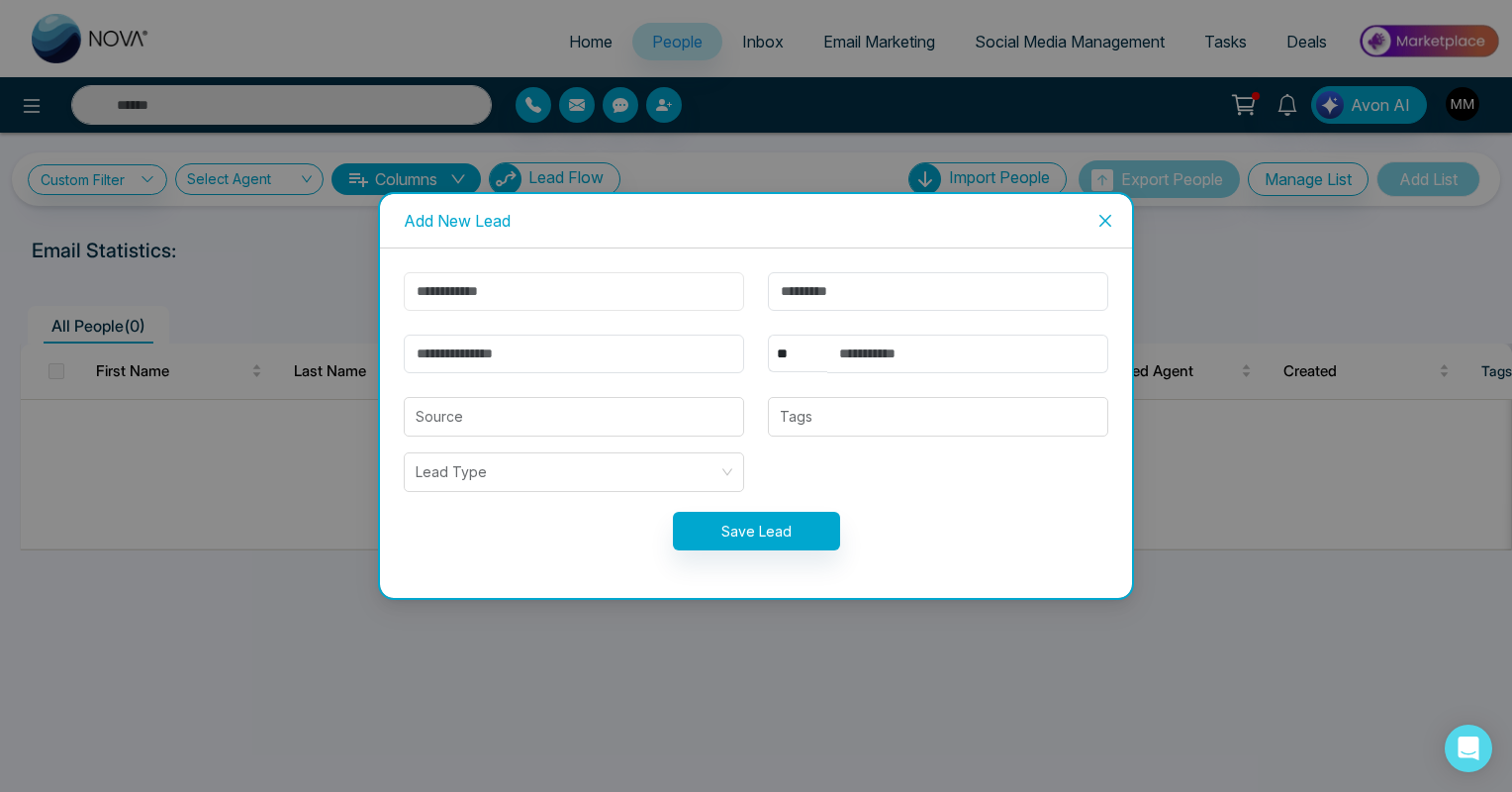click at bounding box center (574, 291) 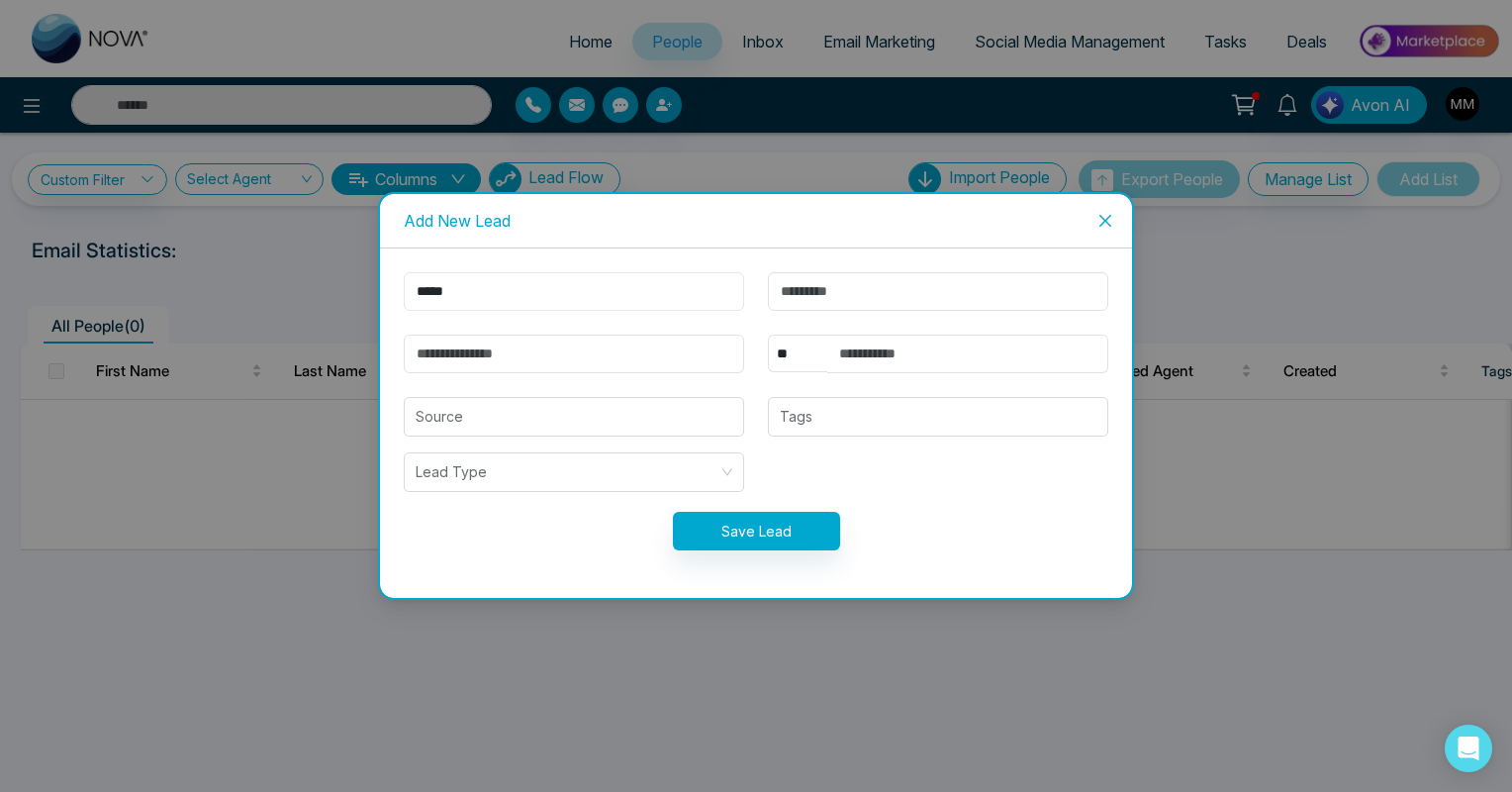 type on "*****" 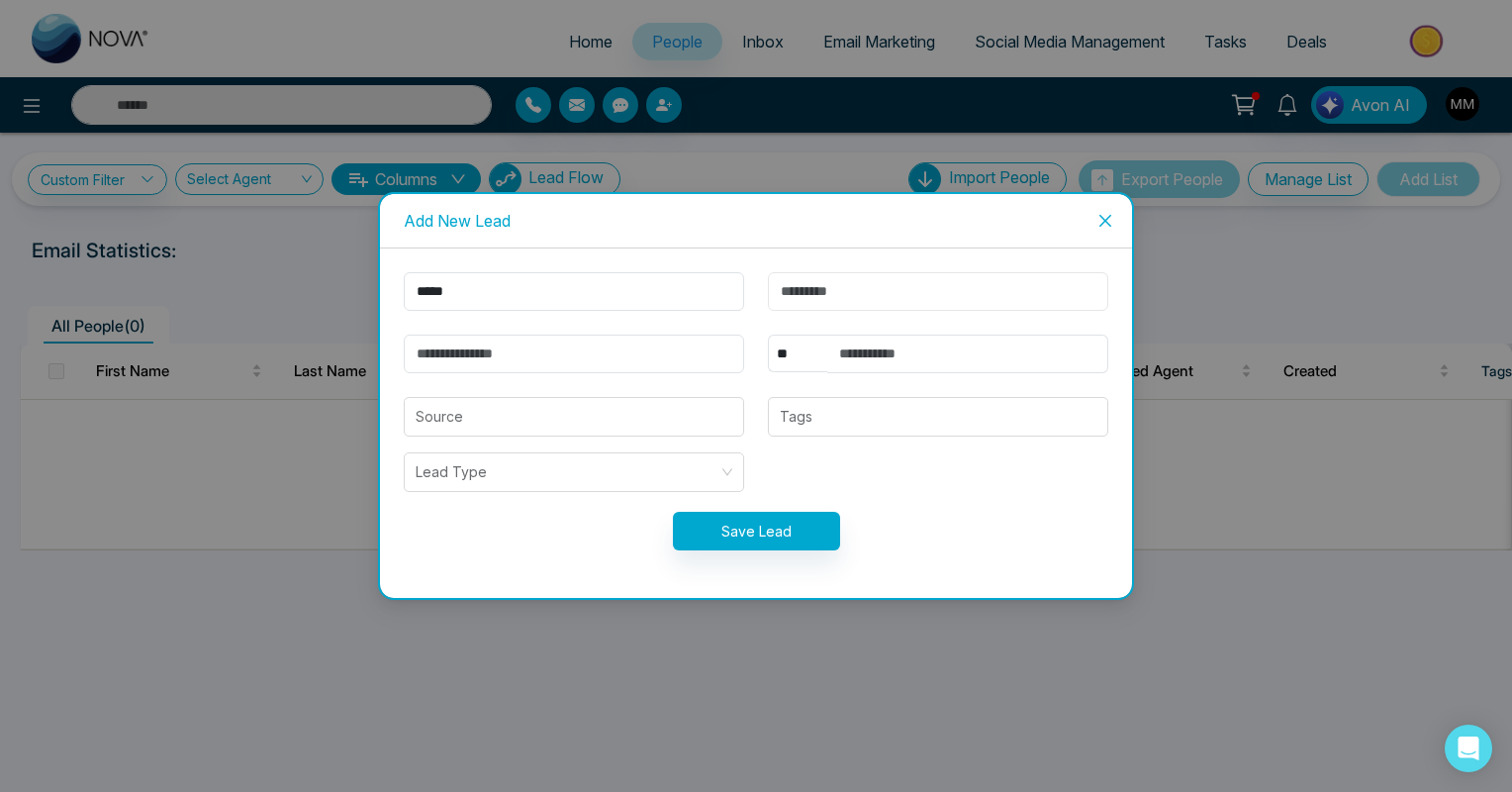 click at bounding box center [938, 291] 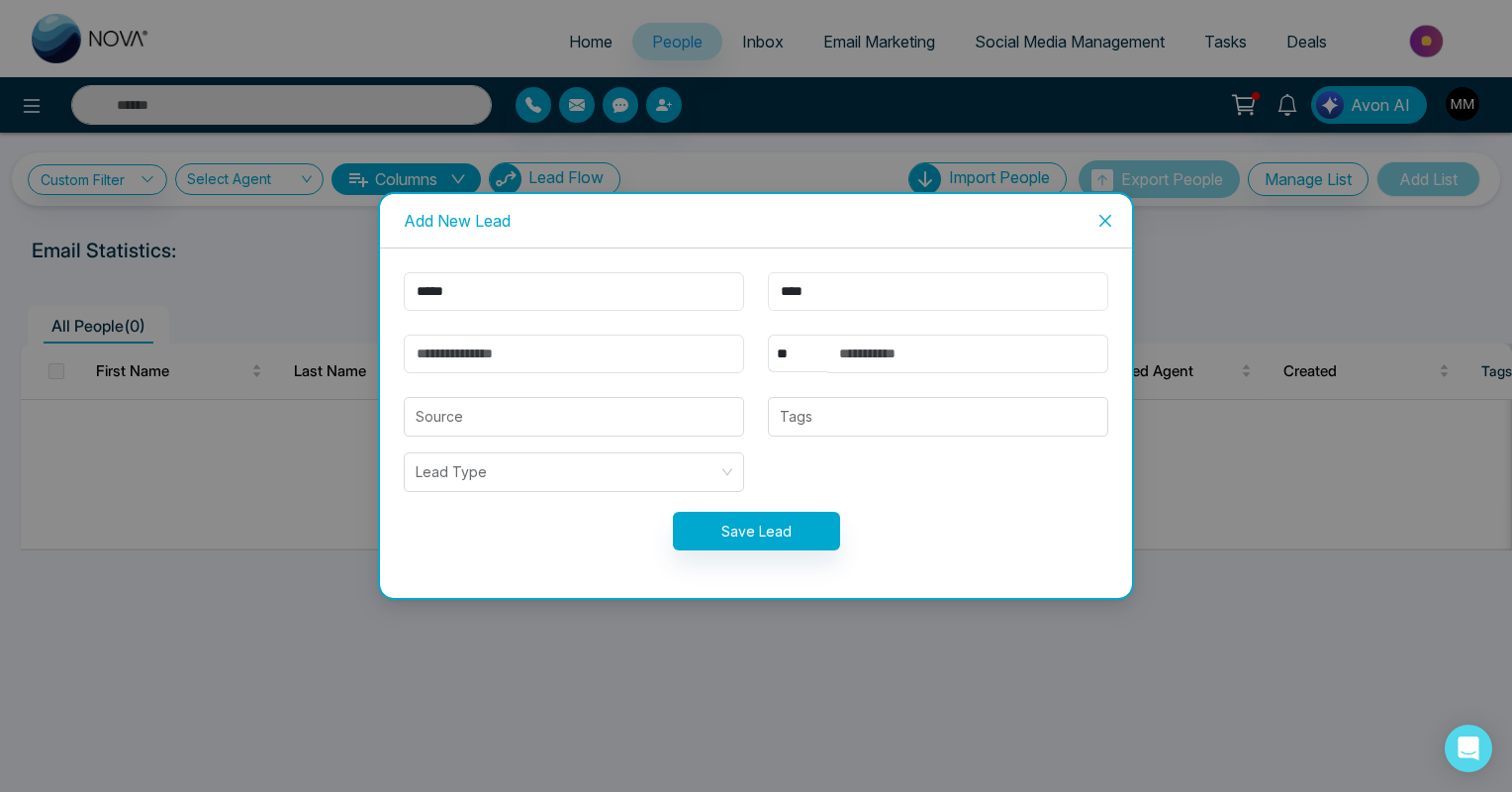 type on "****" 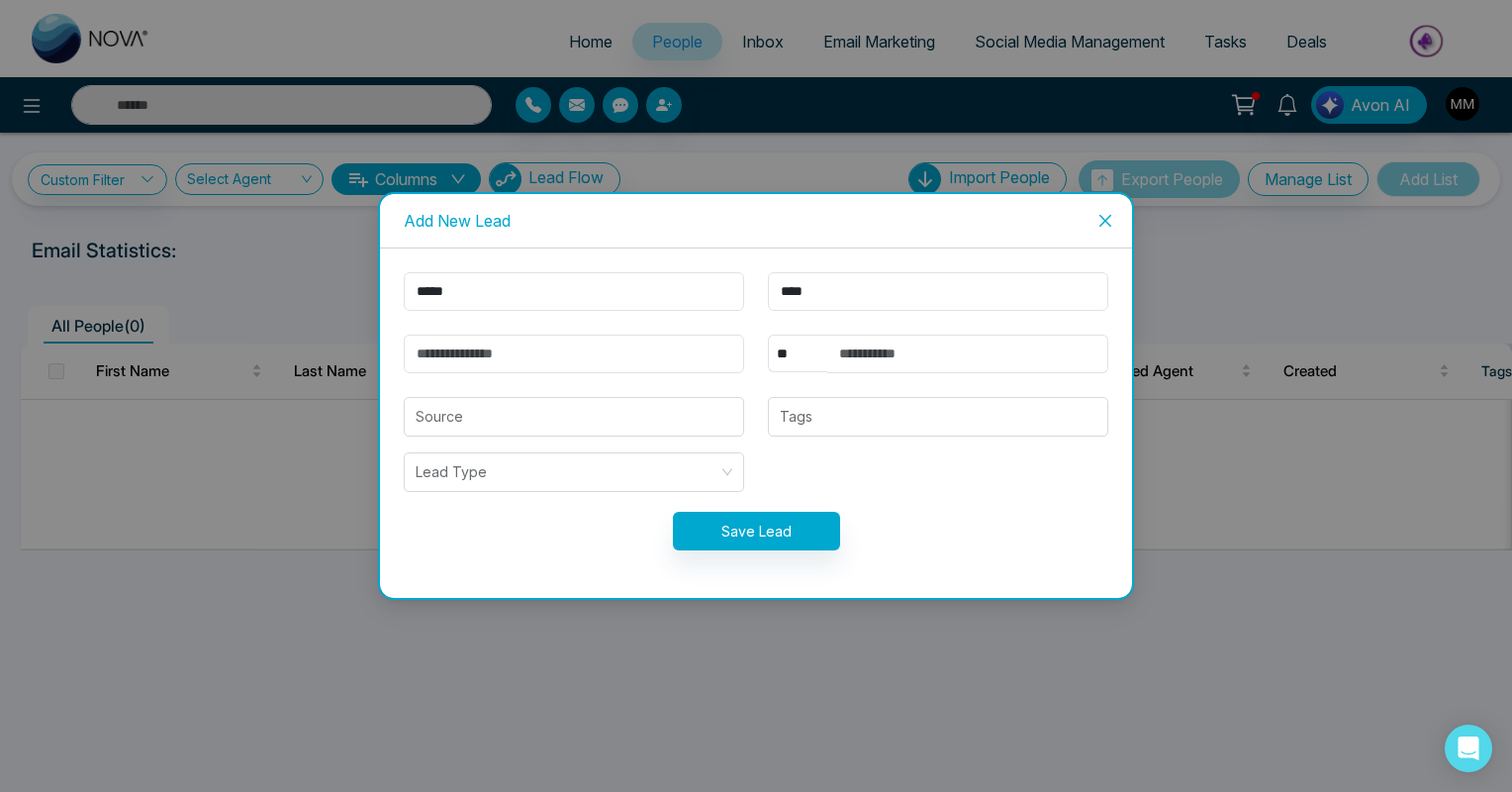 click on "***** **** ** **** *** *** *** **** *** Source   Tags Lead Type Save Lead" at bounding box center [756, 423] 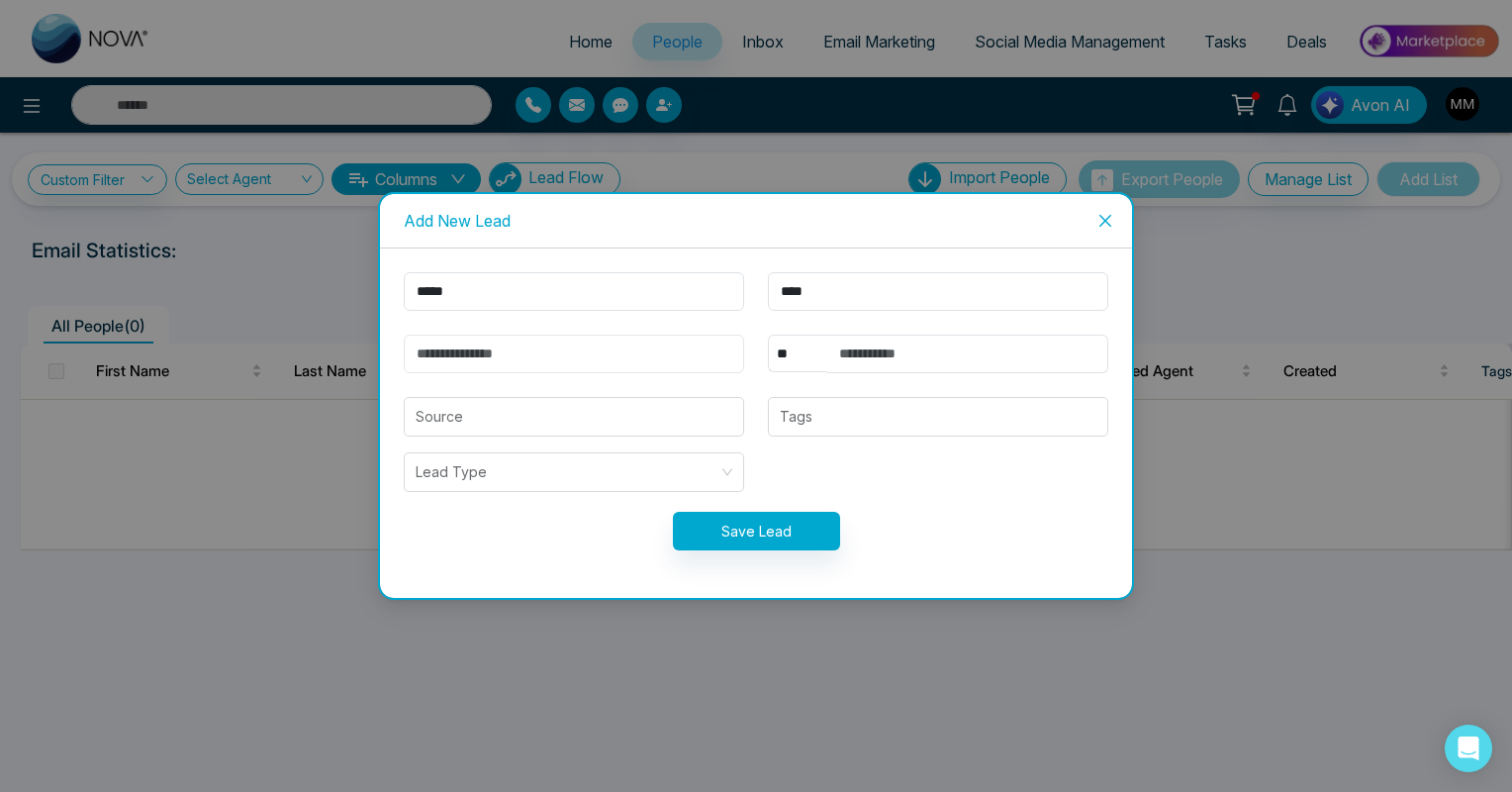 click at bounding box center (574, 353) 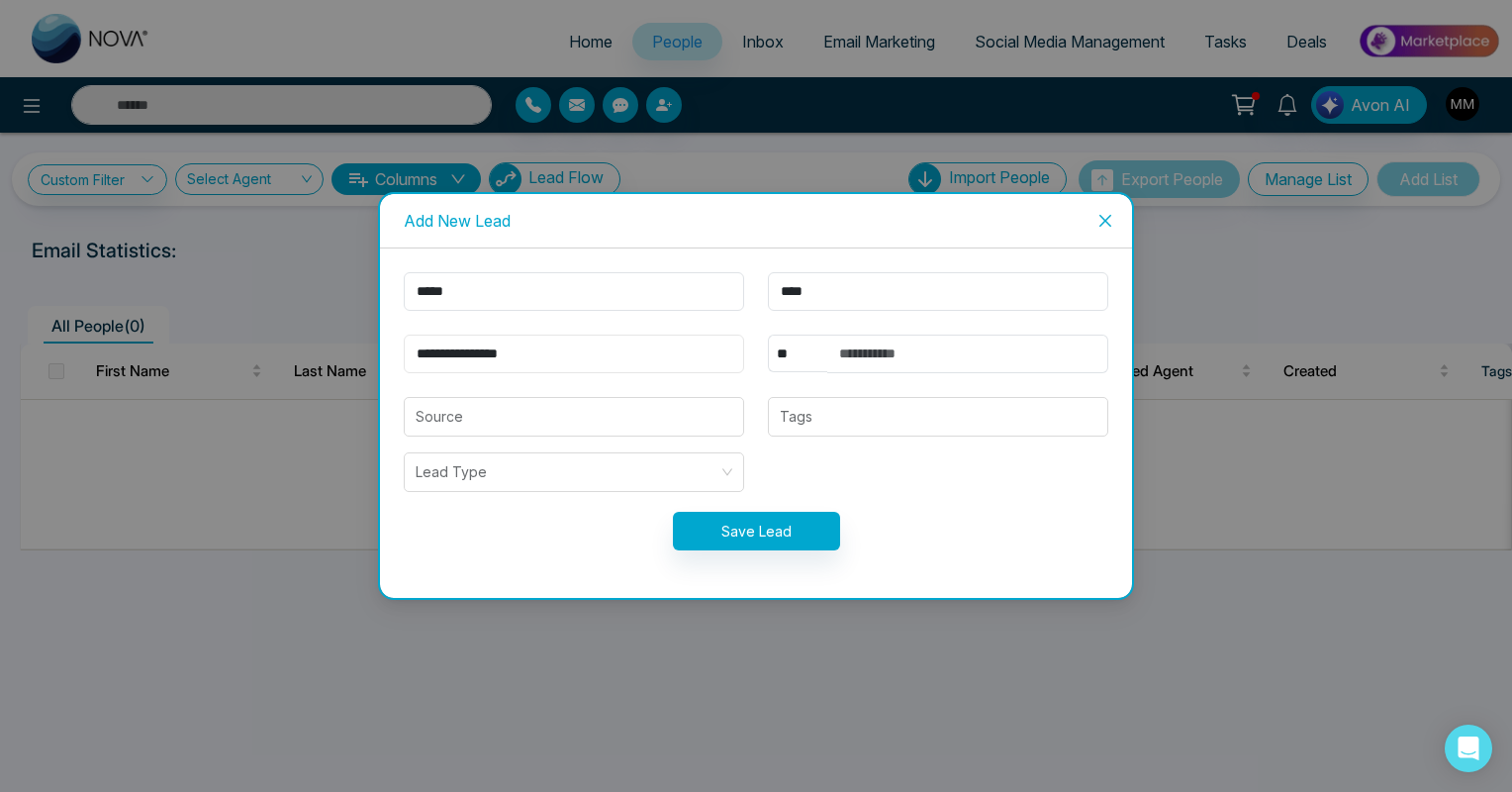 type on "**********" 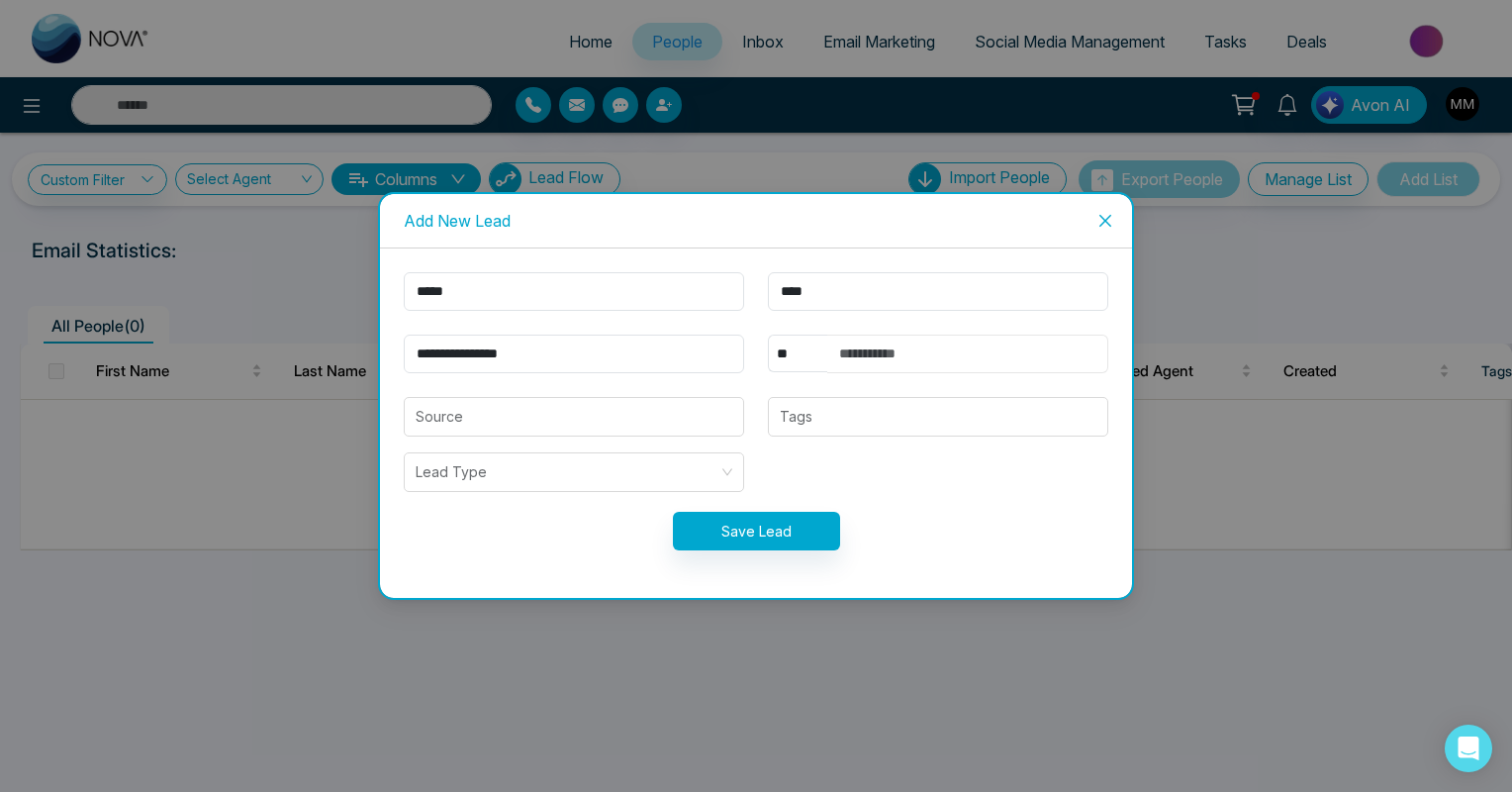 click at bounding box center [968, 353] 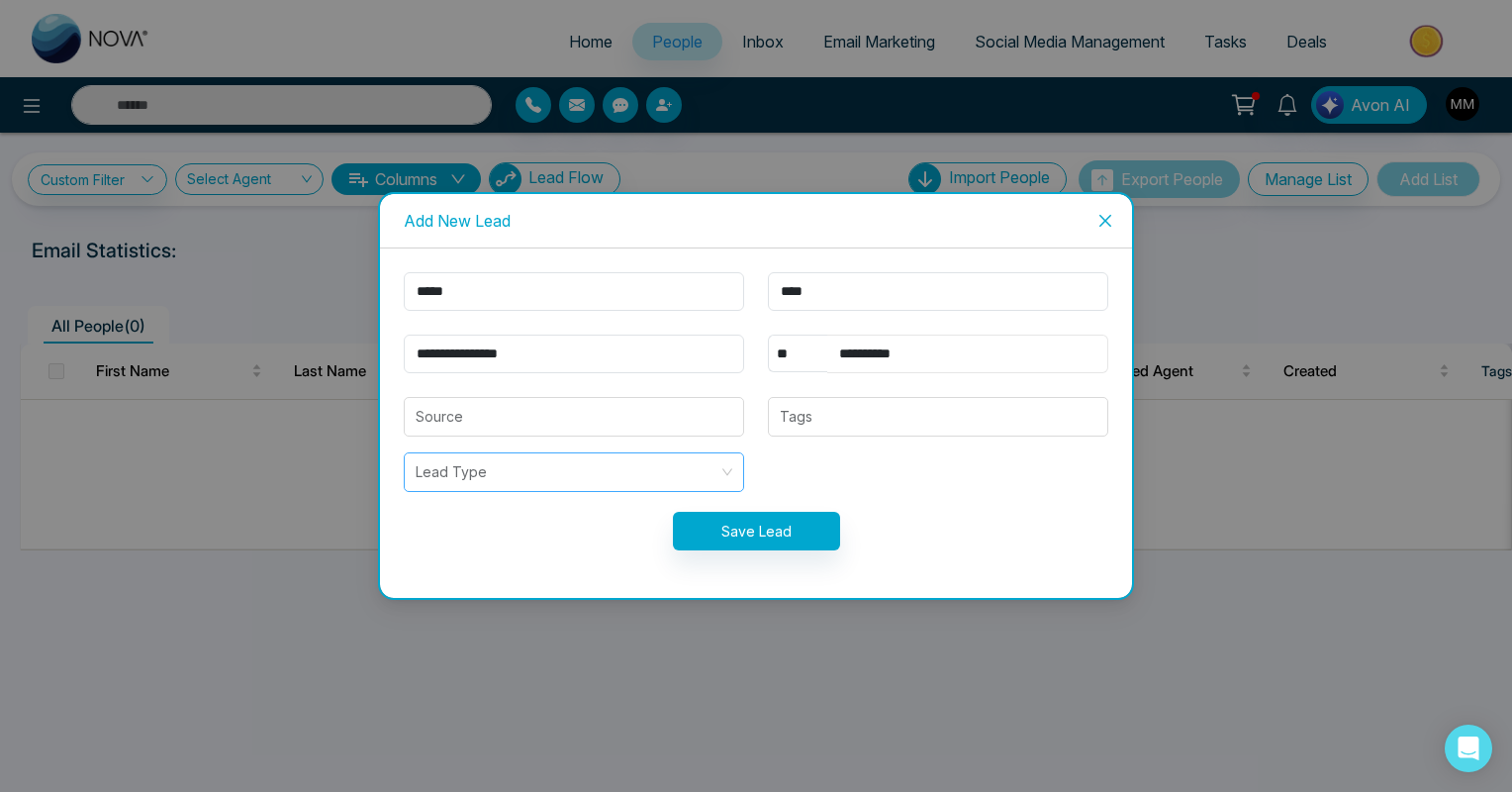 type on "**********" 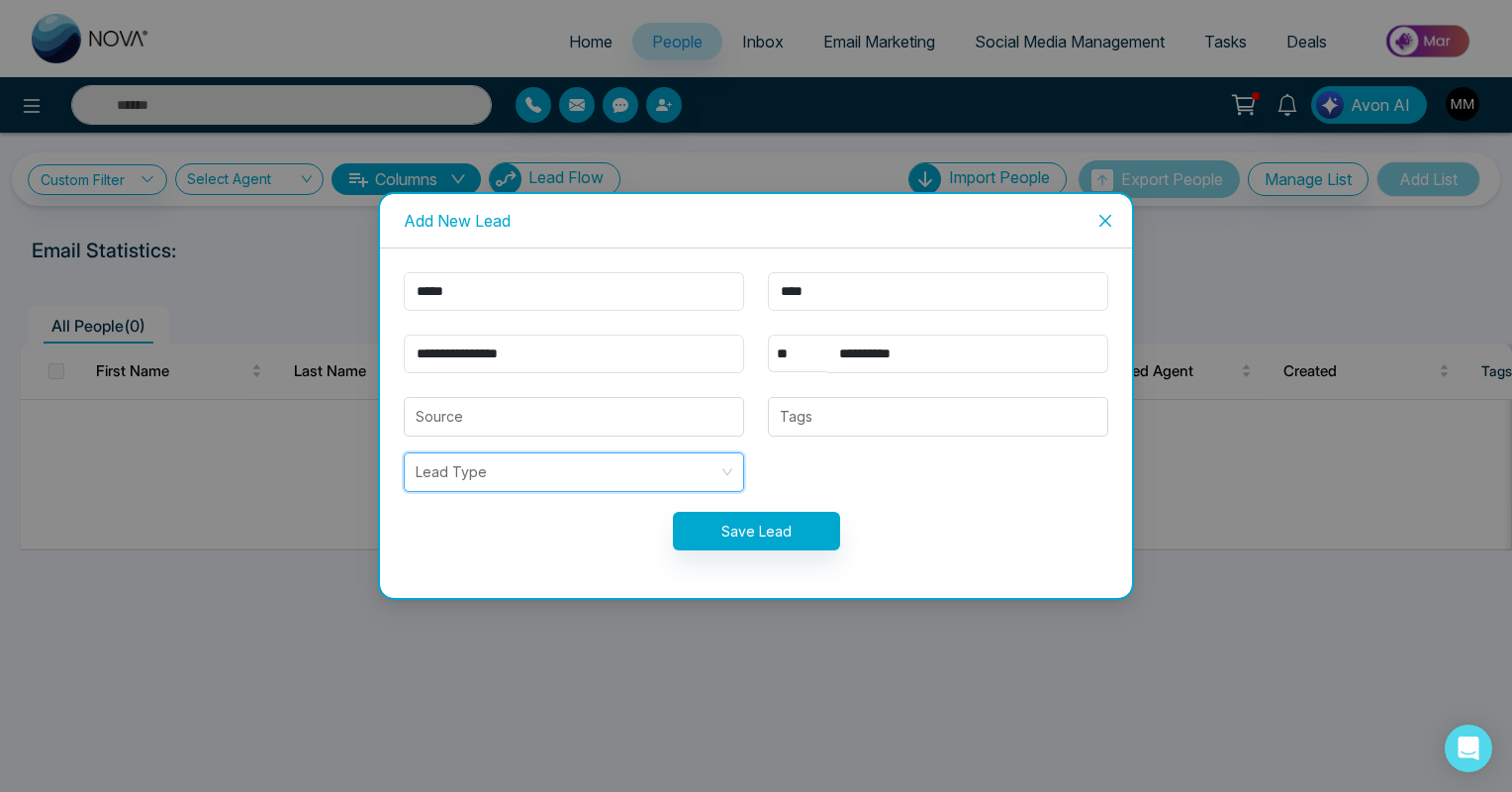 click at bounding box center (567, 472) 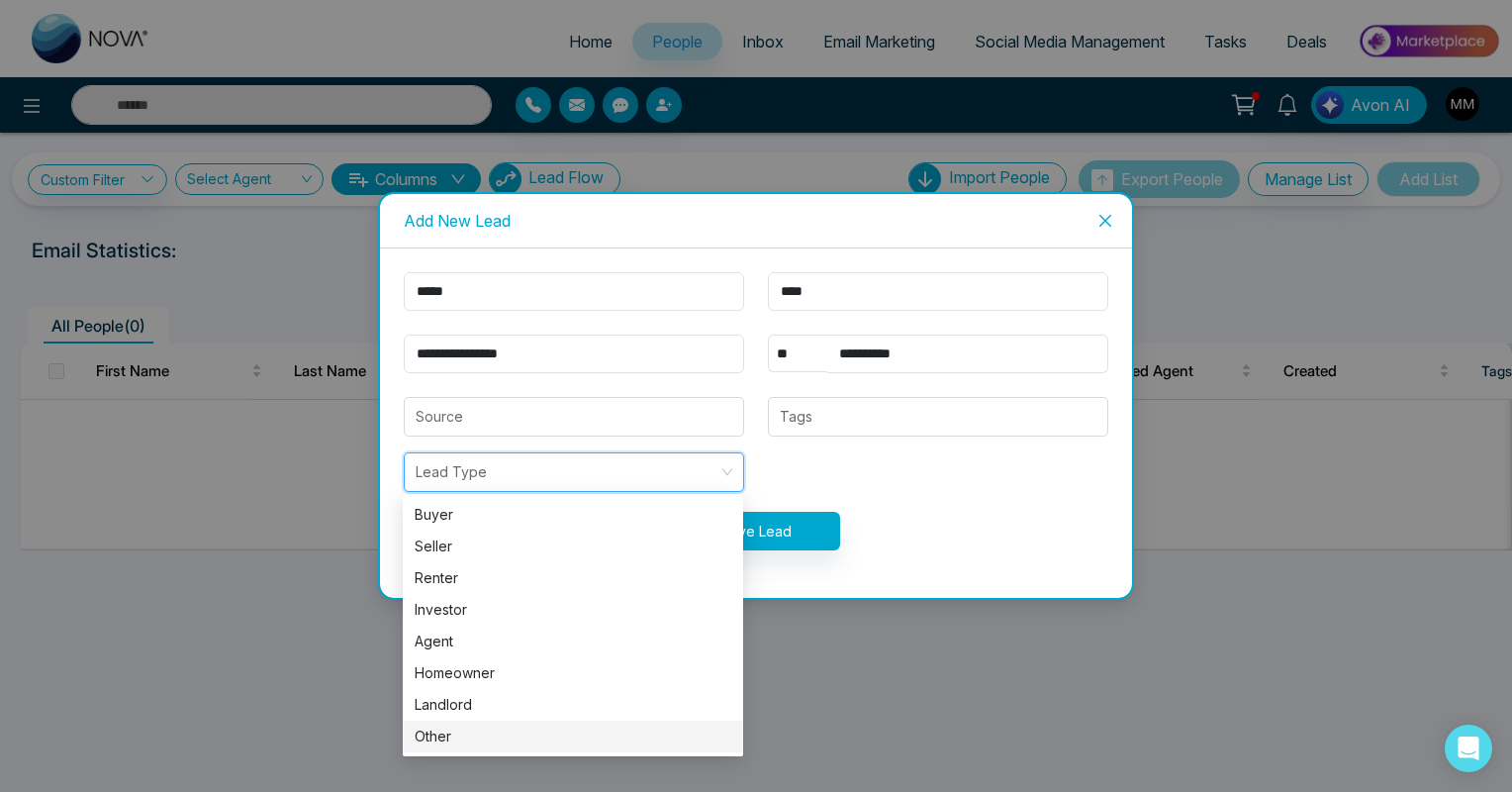 click on "Other" at bounding box center (573, 737) 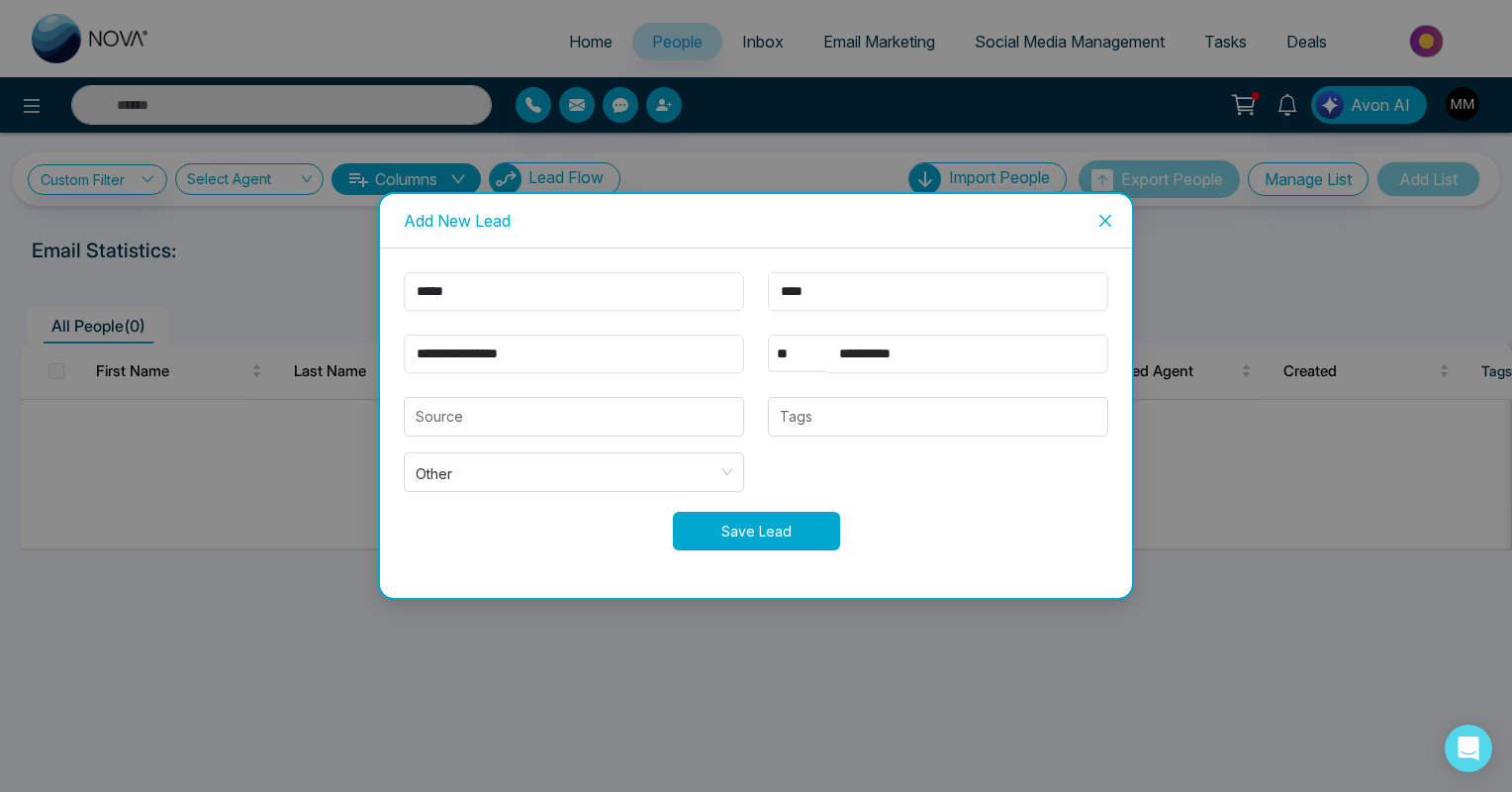 click on "Save Lead" at bounding box center (756, 531) 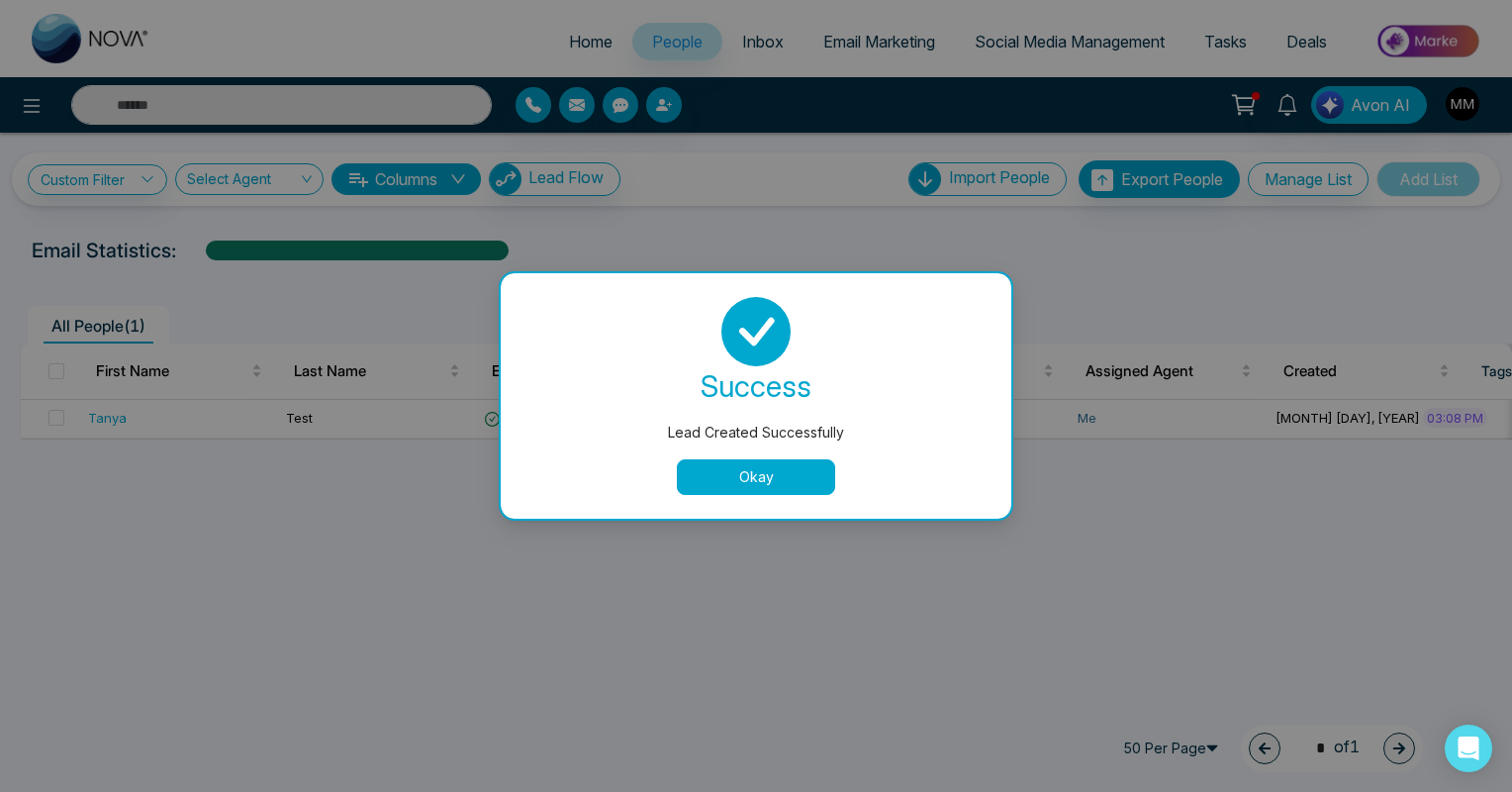 click on "Okay" at bounding box center [756, 477] 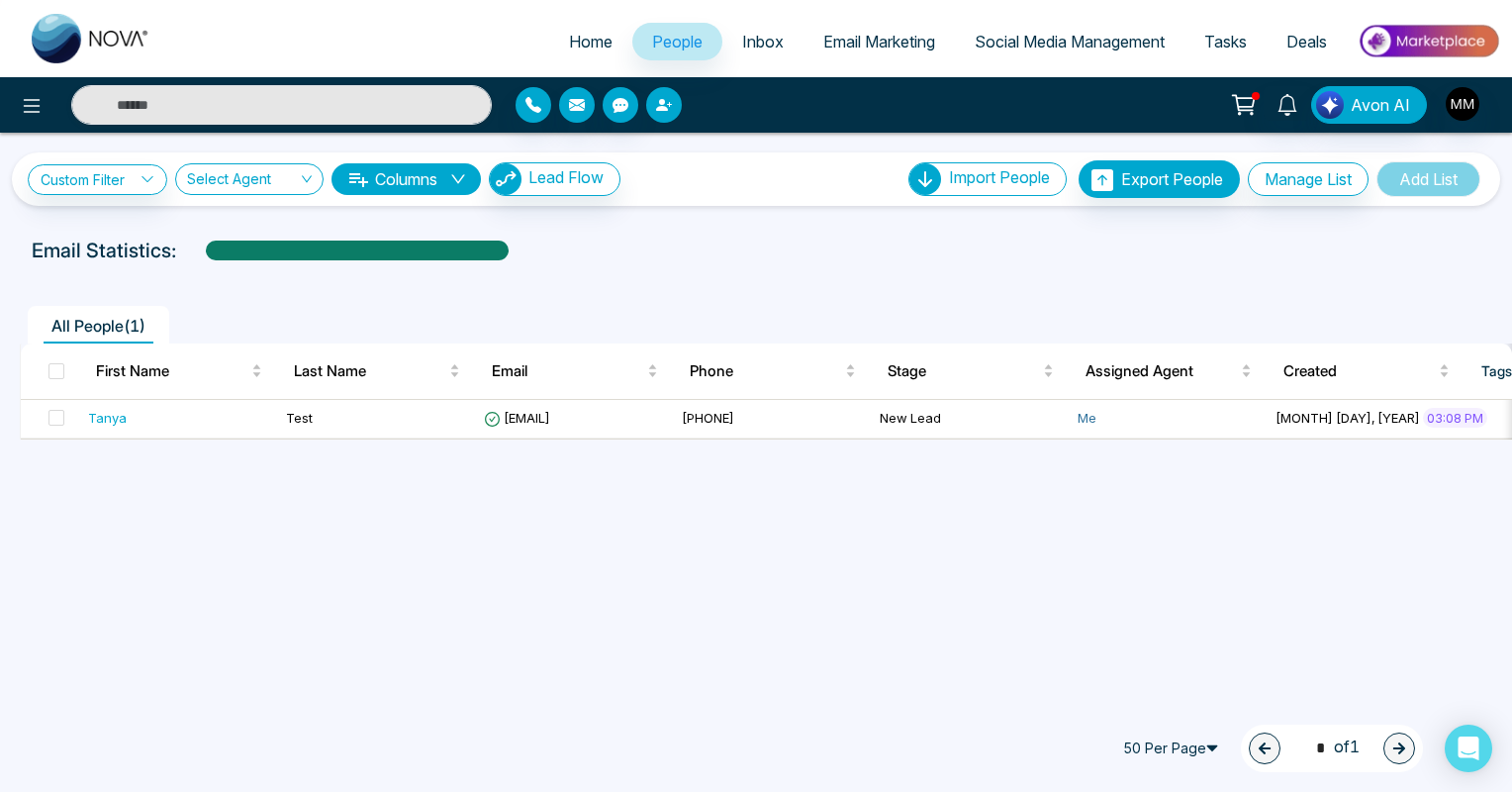 click 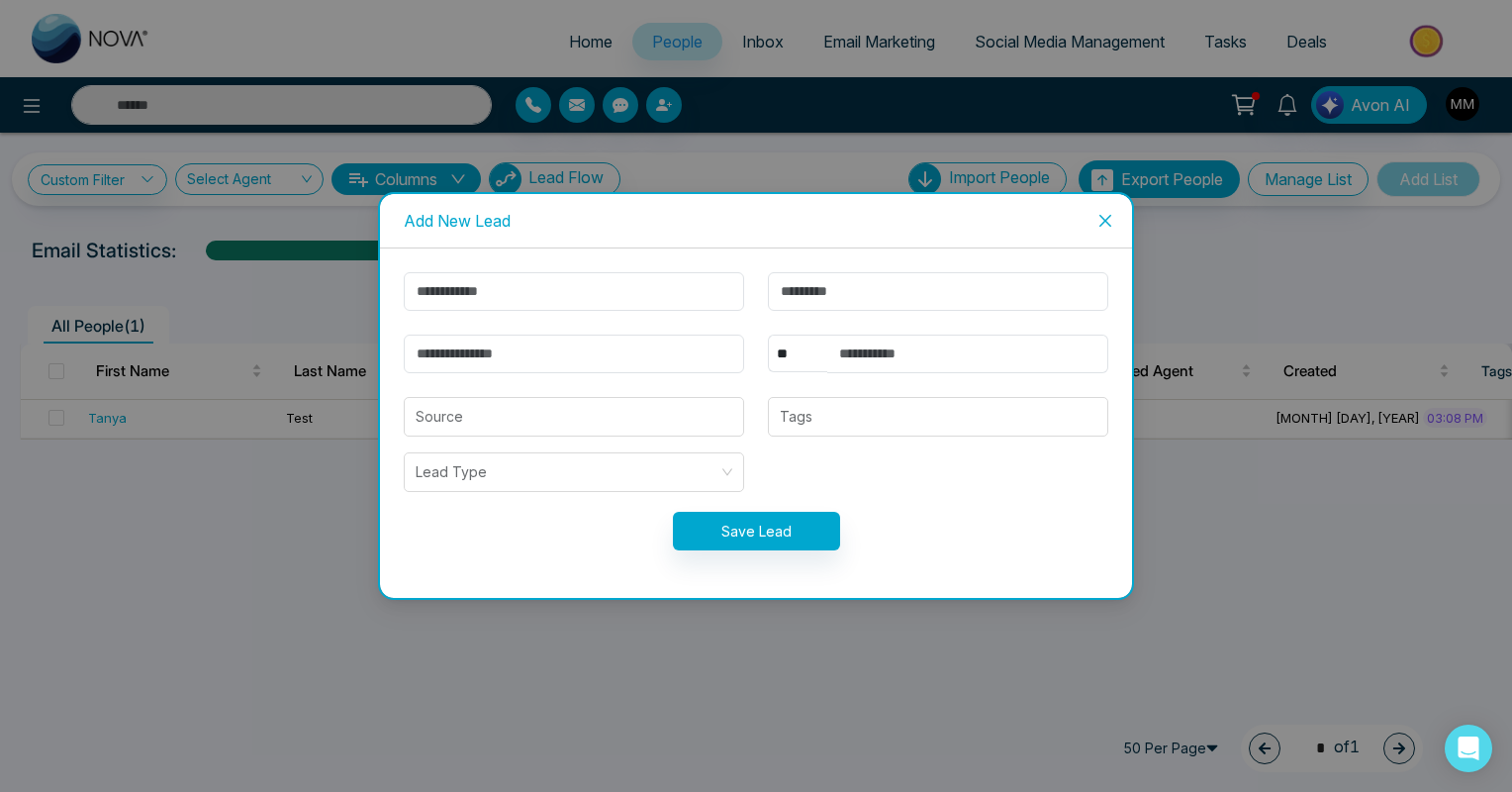click 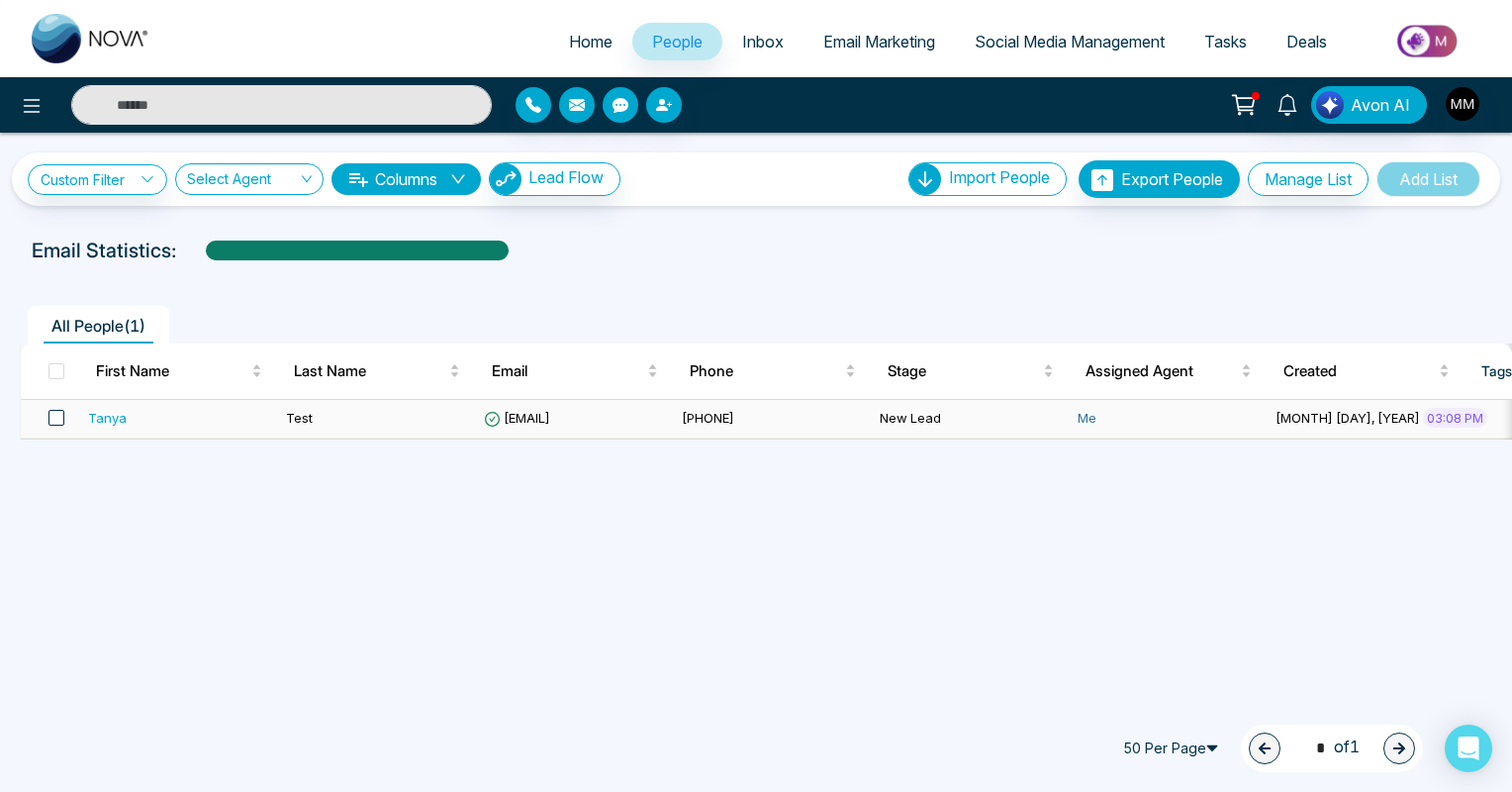 click at bounding box center (56, 418) 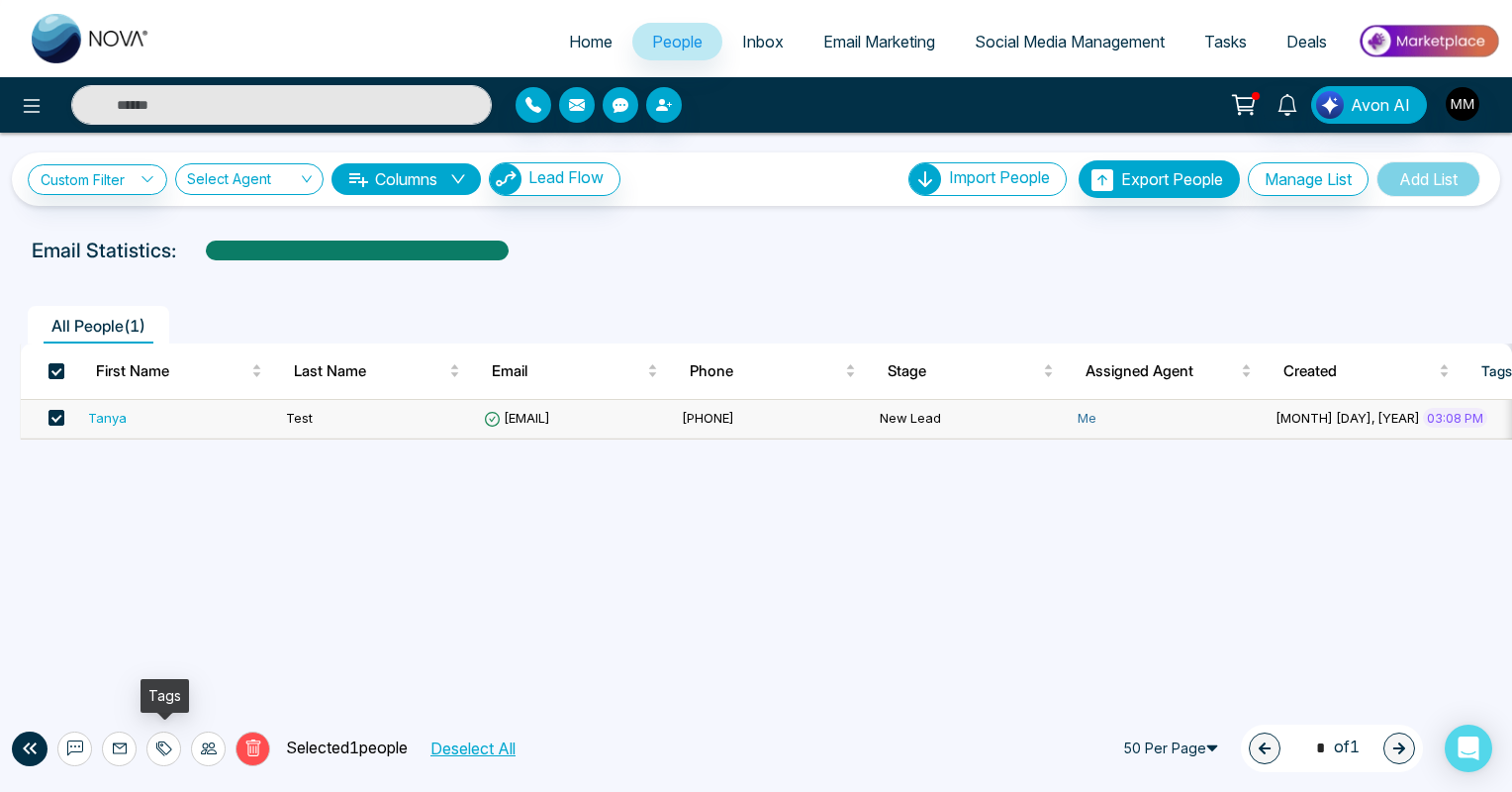 click 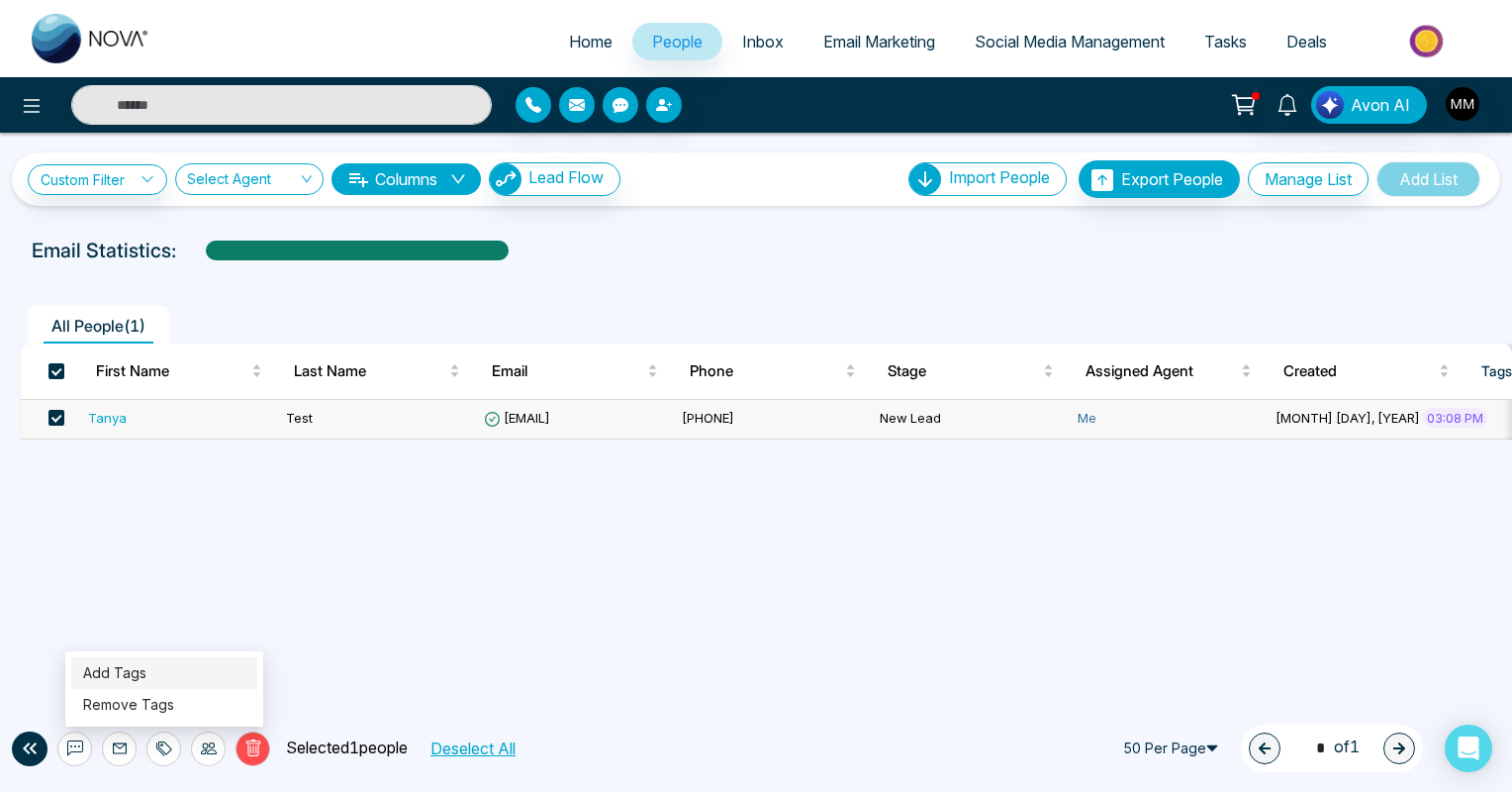 click on "Add Tags" at bounding box center [115, 672] 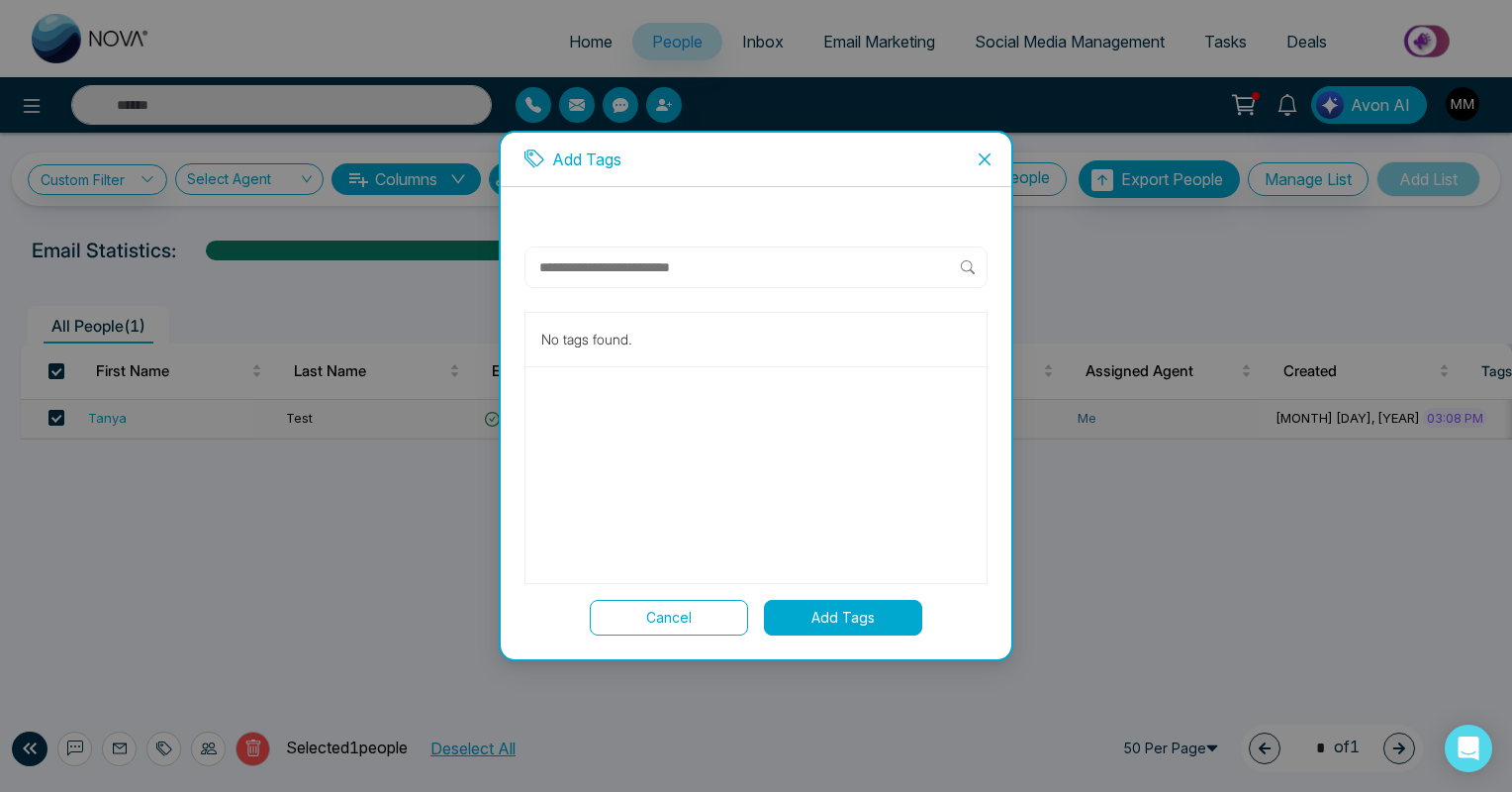 click at bounding box center [749, 267] 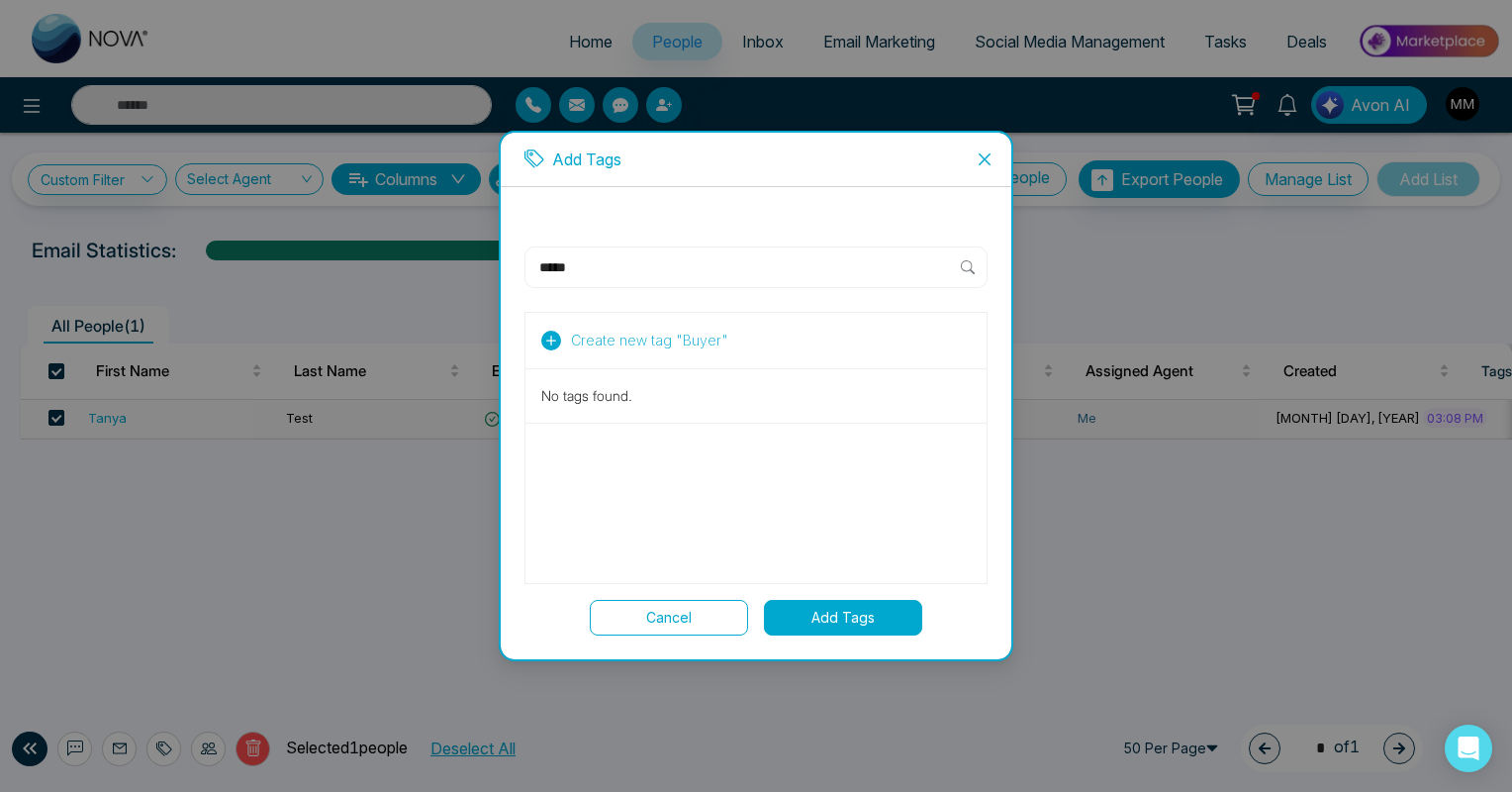 type on "*****" 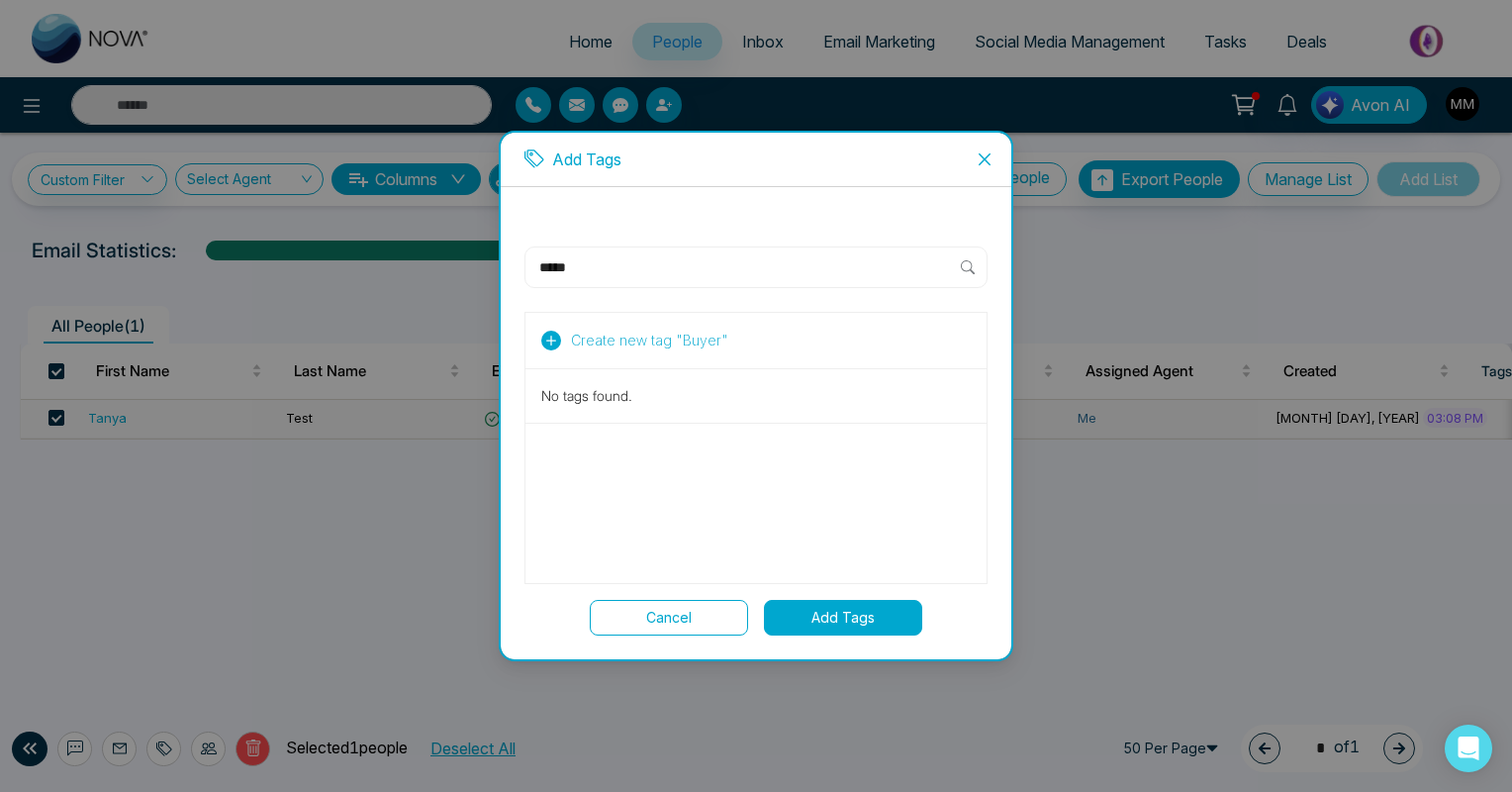 click on "Add Tags" at bounding box center (843, 618) 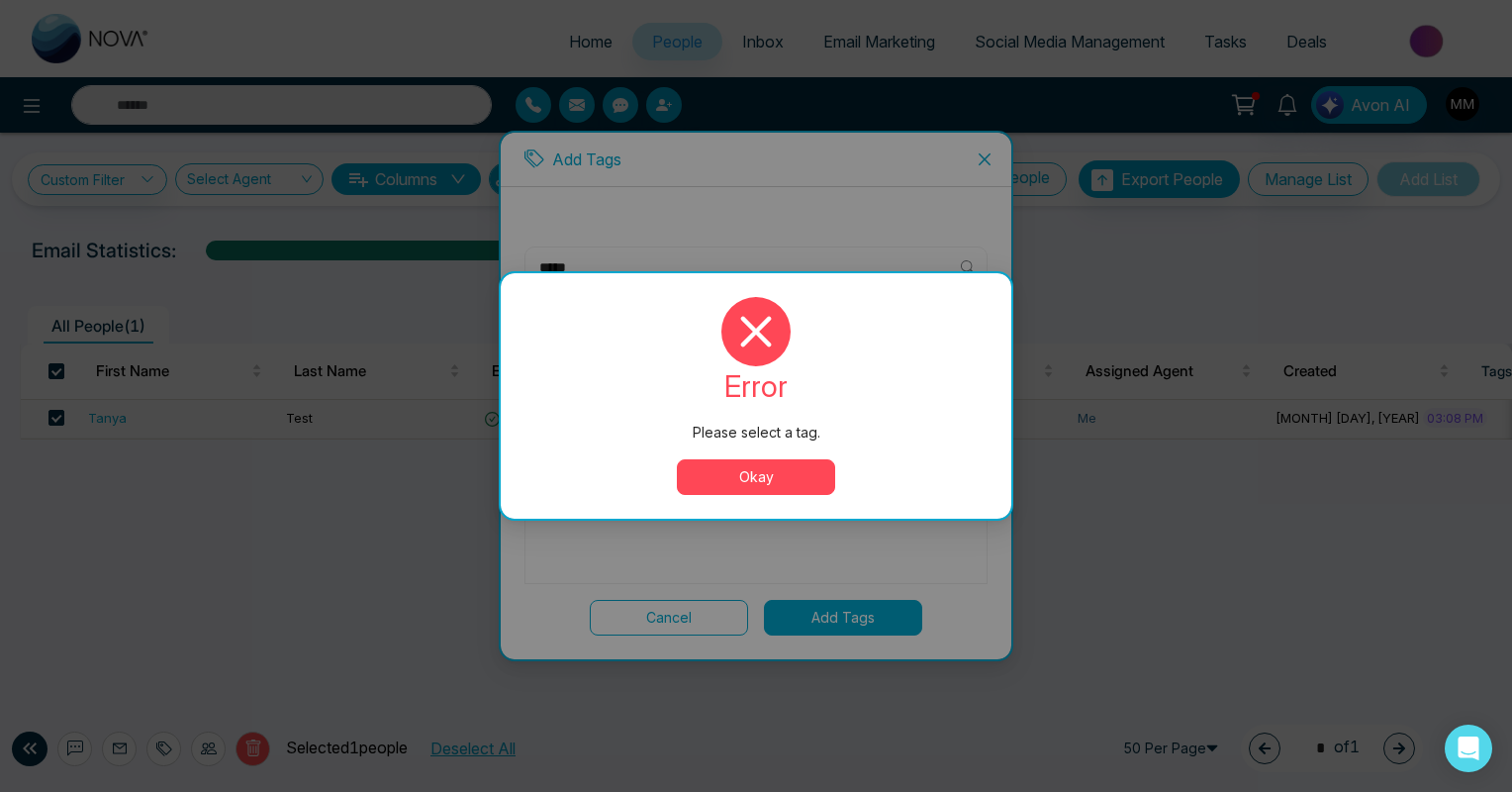 click on "Okay" at bounding box center [756, 477] 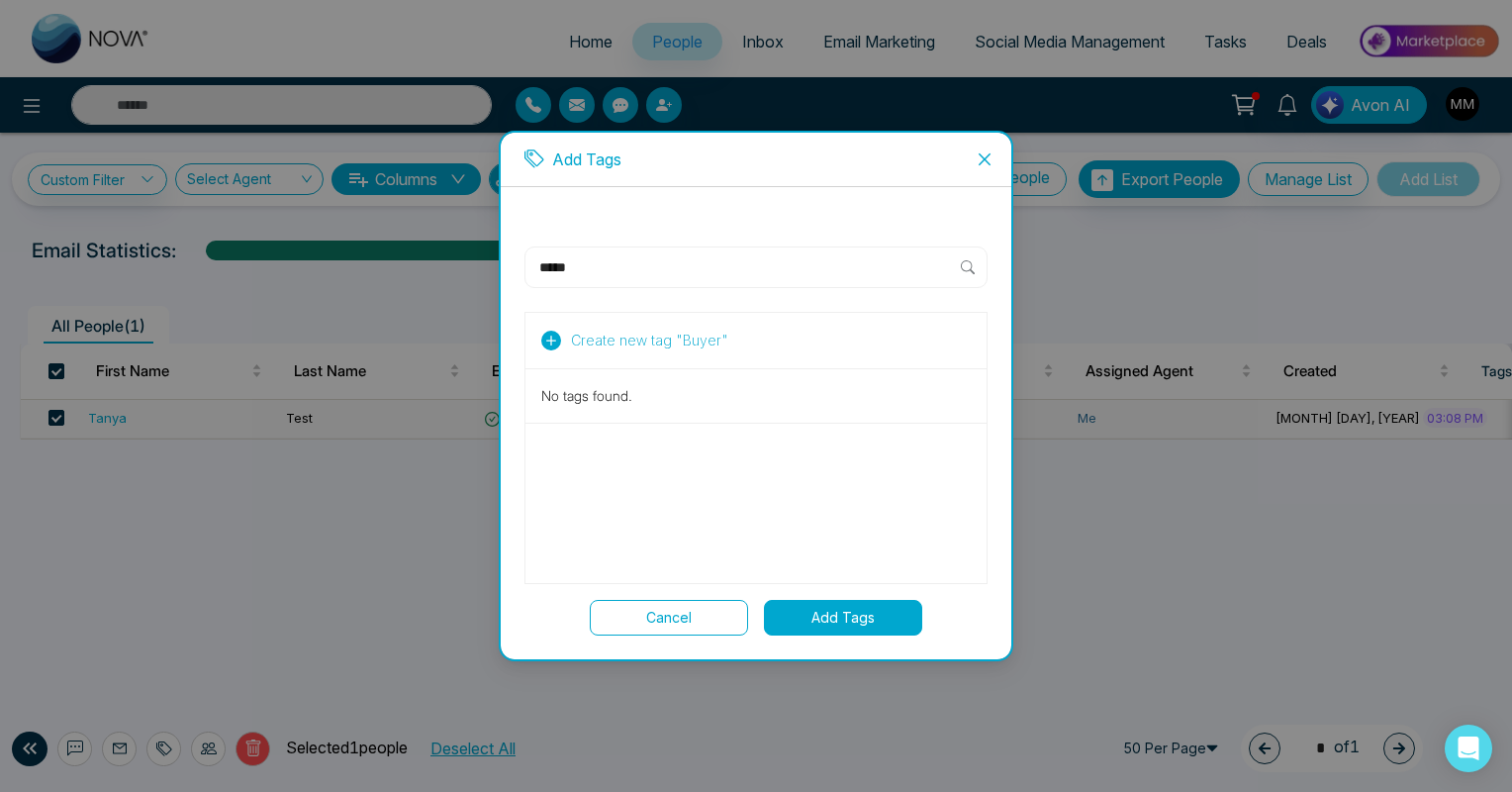 click on "Create new tag " Buyer "" at bounding box center (649, 341) 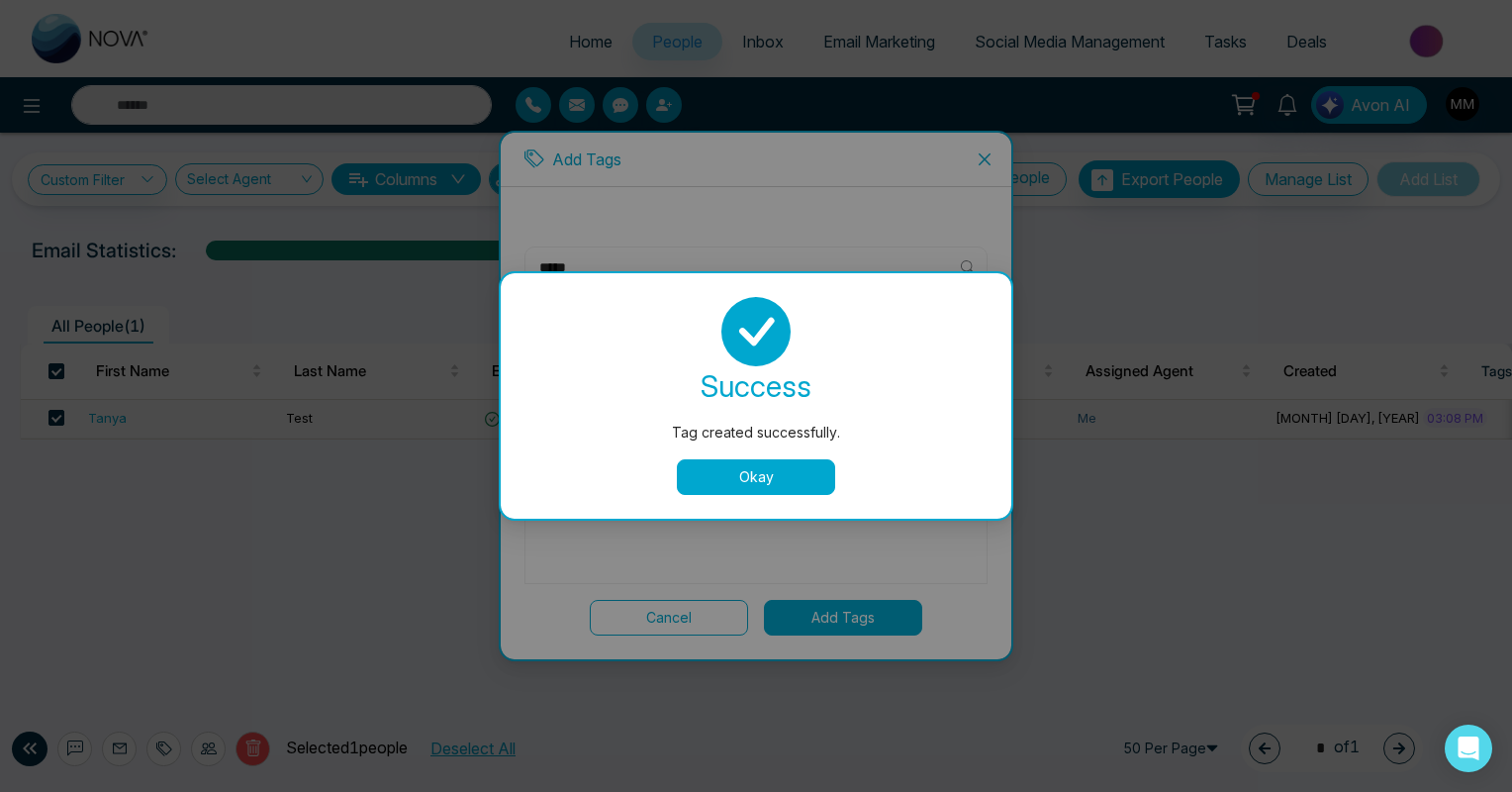 click on "Okay" at bounding box center [756, 477] 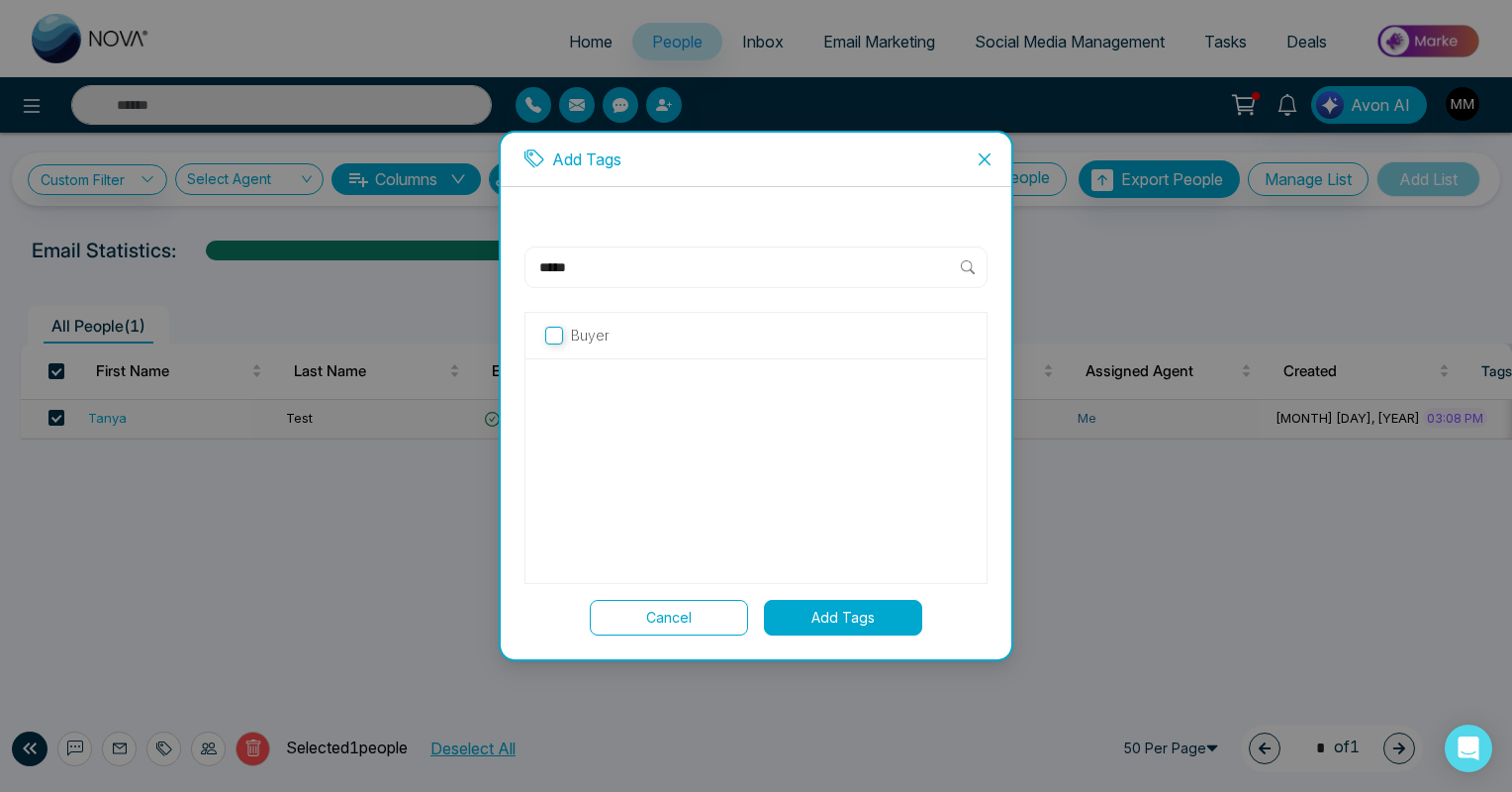 click on "Add Tags" at bounding box center [843, 618] 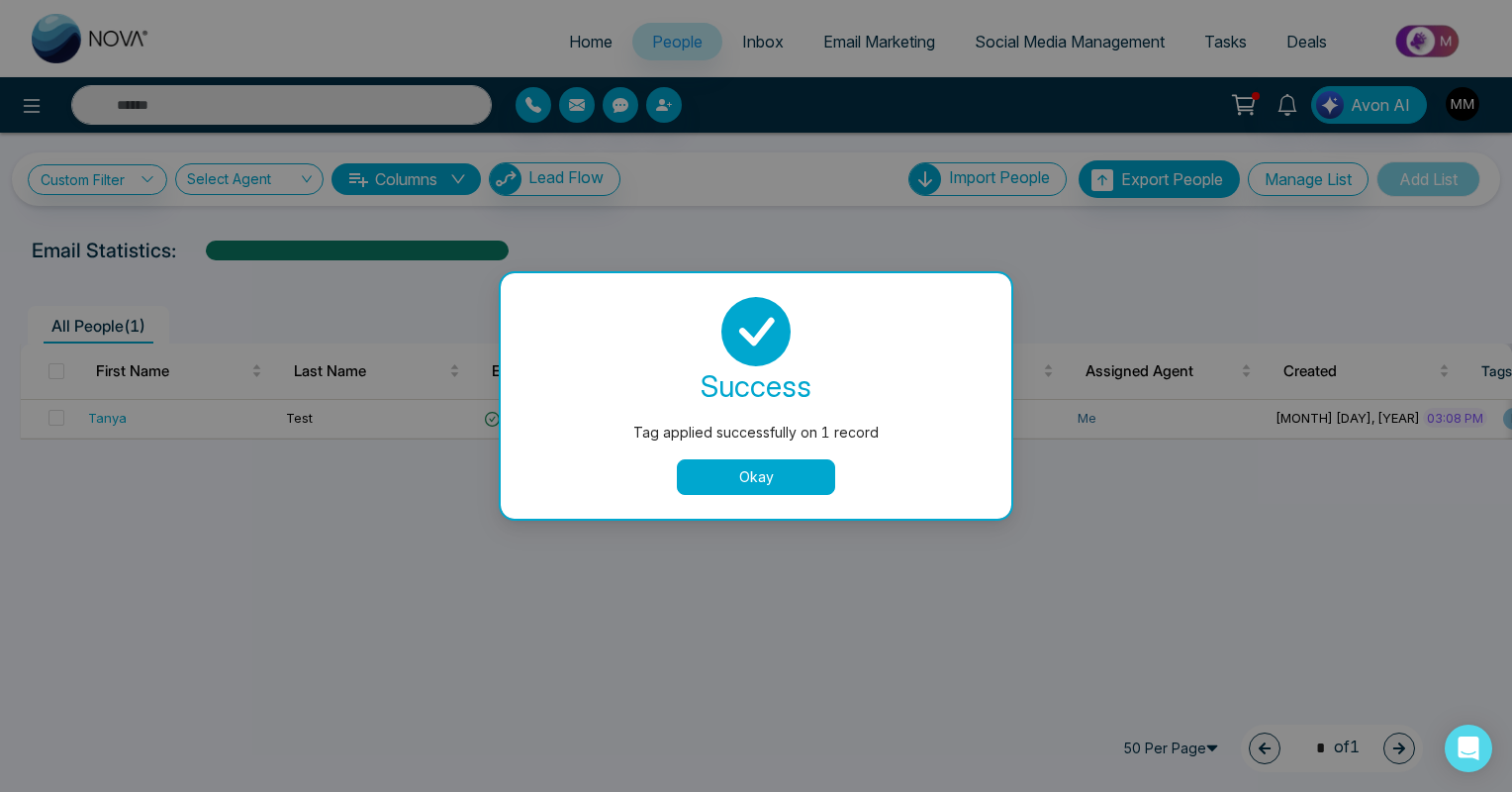 click on "Okay" at bounding box center [756, 477] 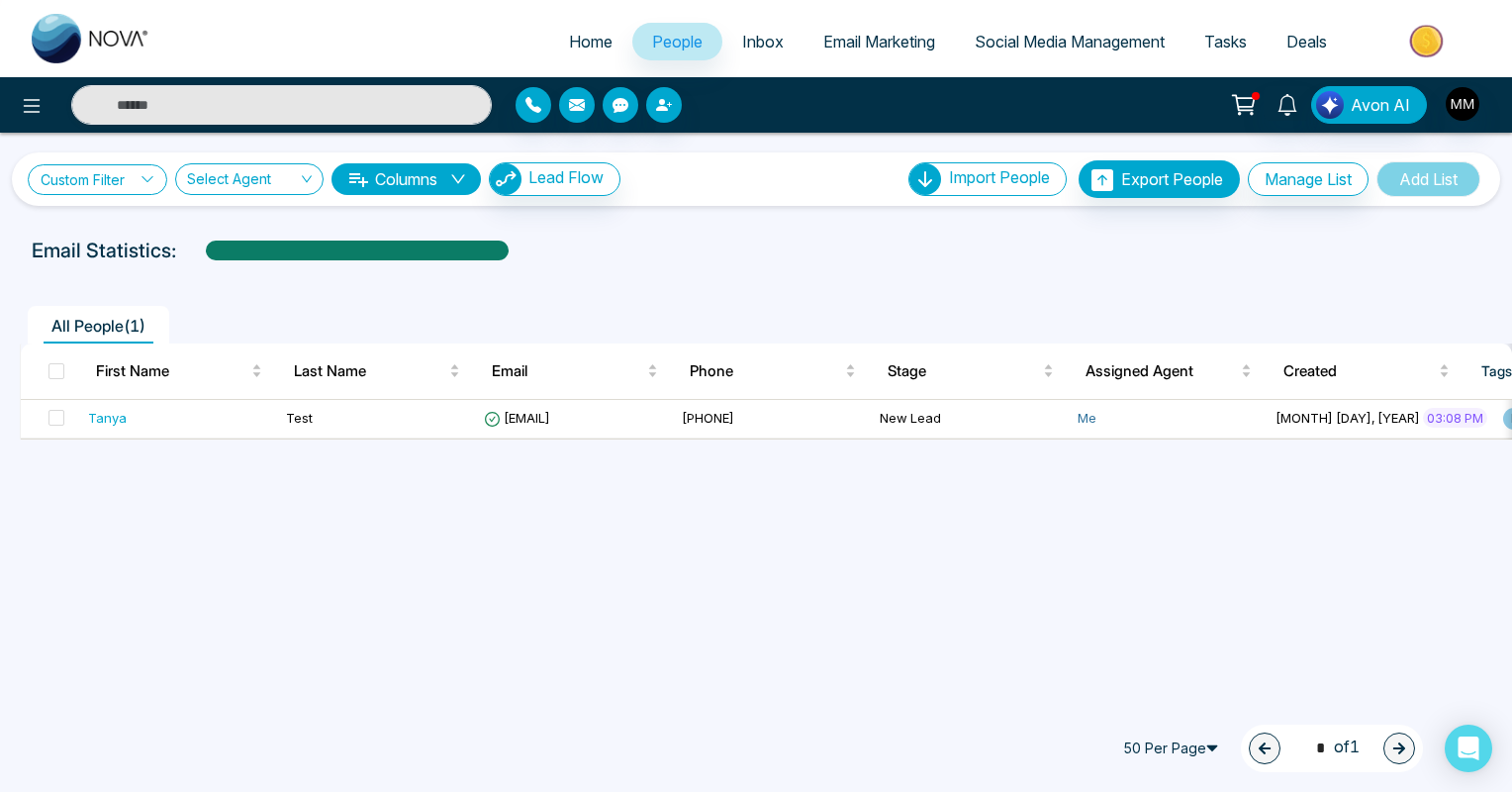 click on "Custom Filter" at bounding box center (97, 179) 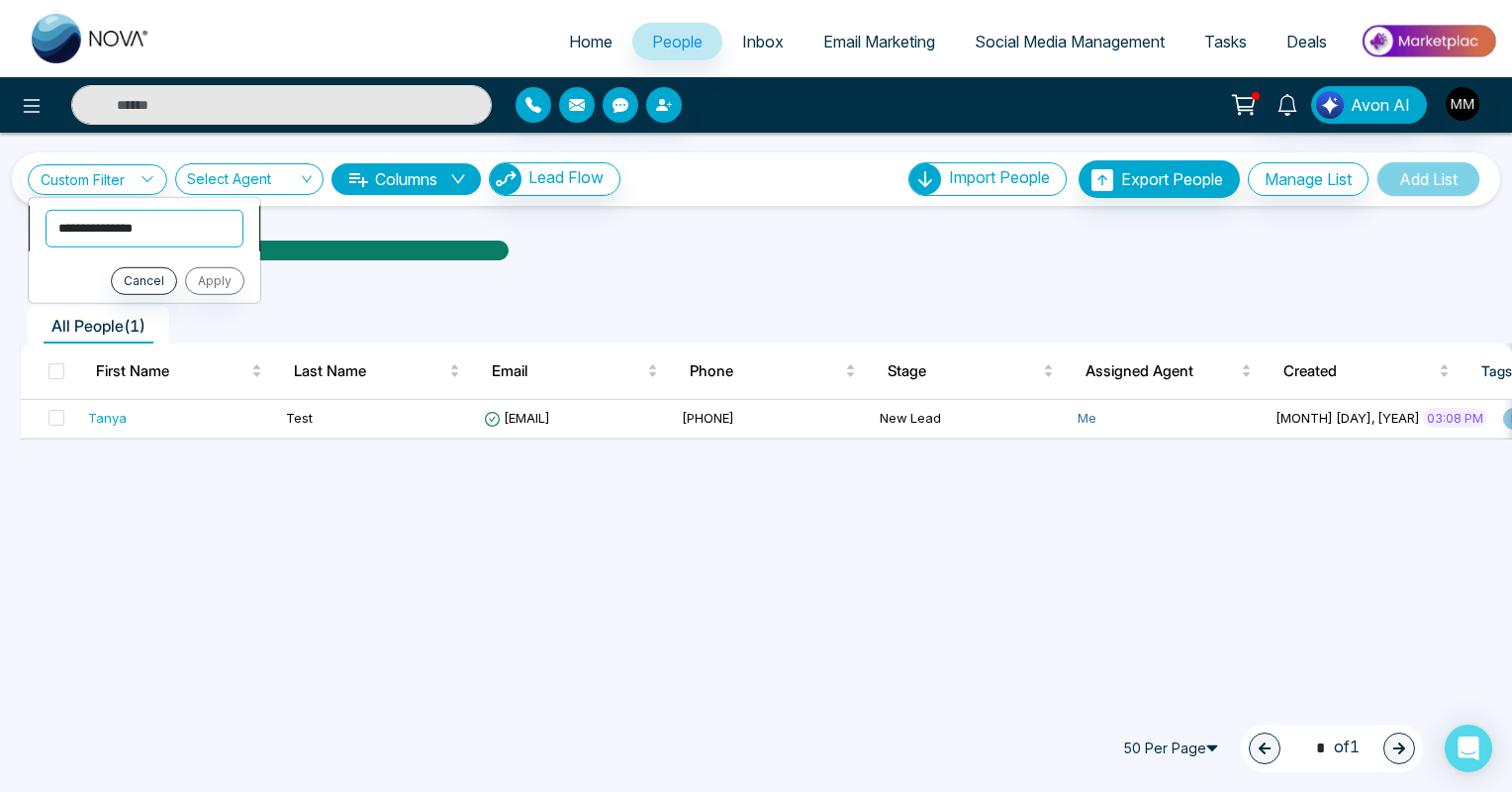 click on "**********" at bounding box center [144, 228] 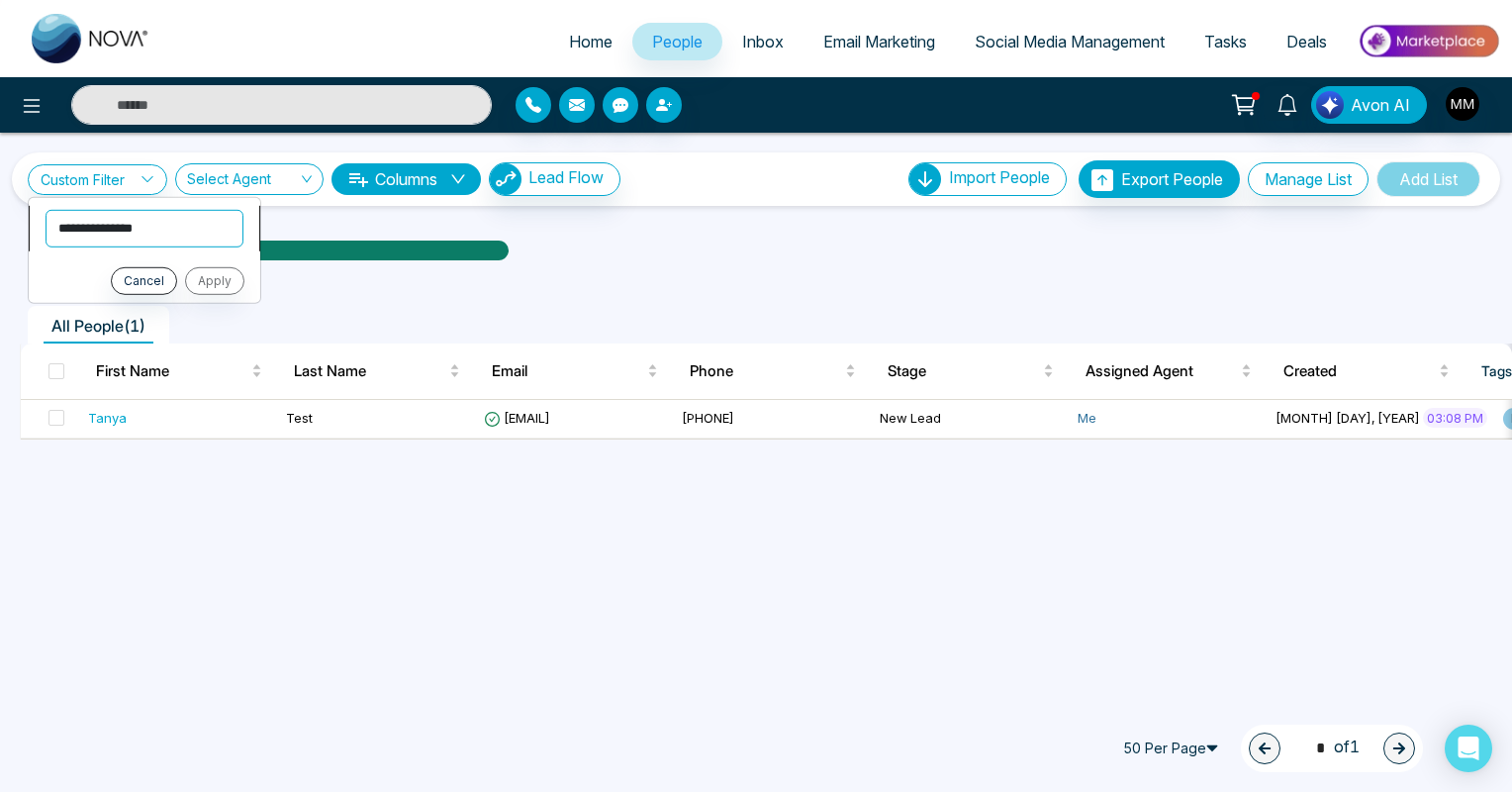 select on "****" 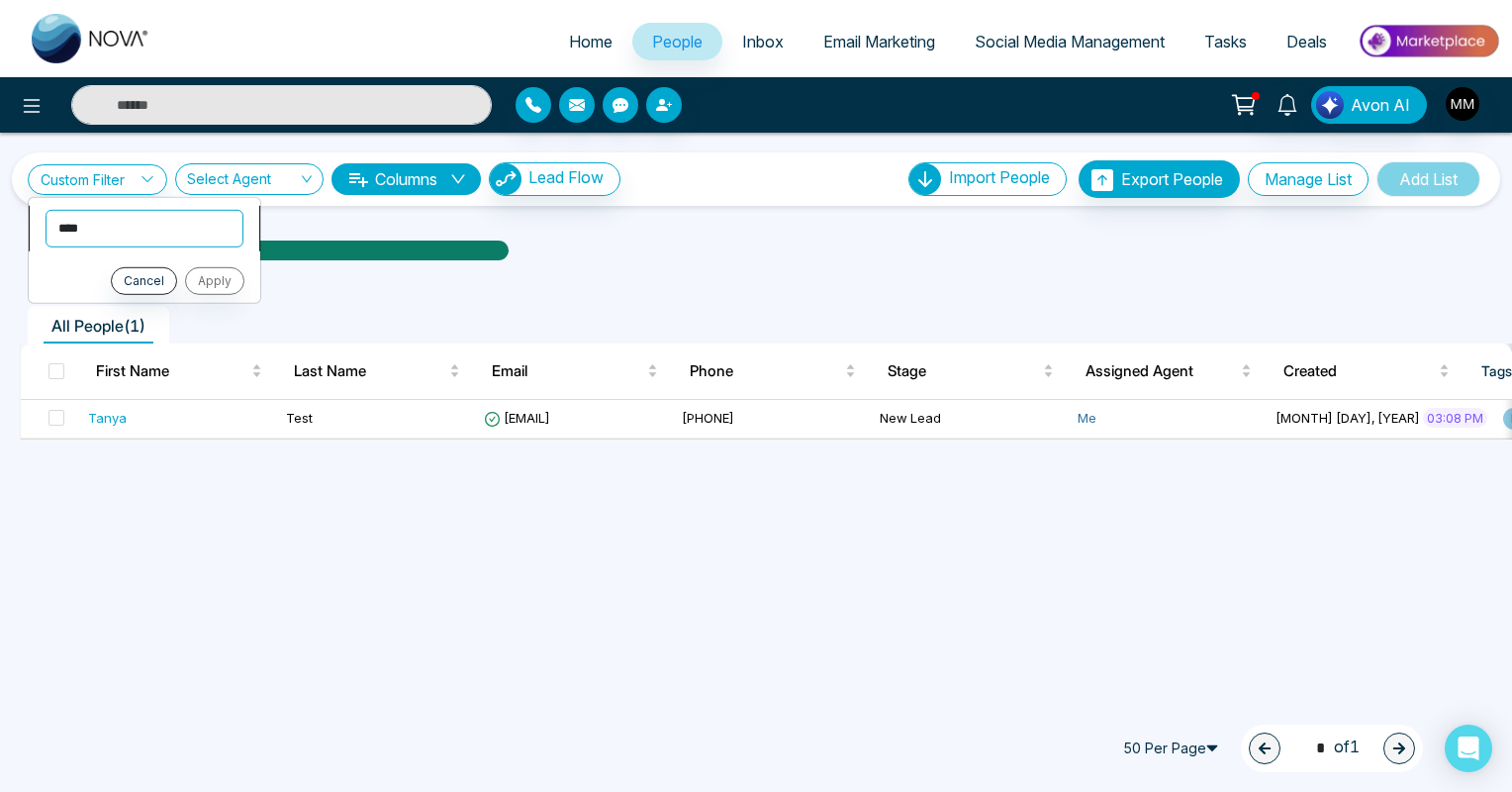 click on "**********" at bounding box center [144, 228] 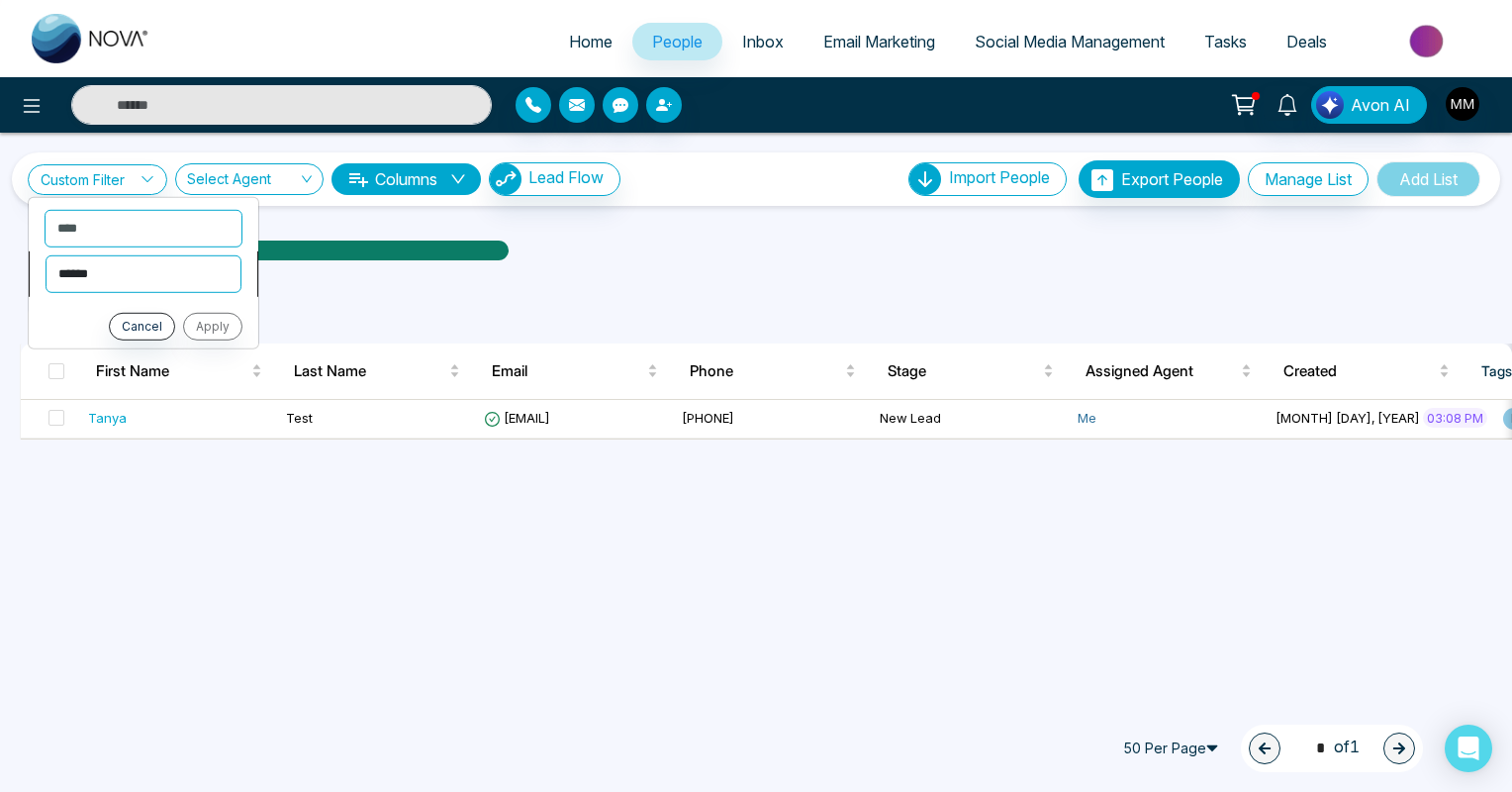 click on "**********" at bounding box center (143, 273) 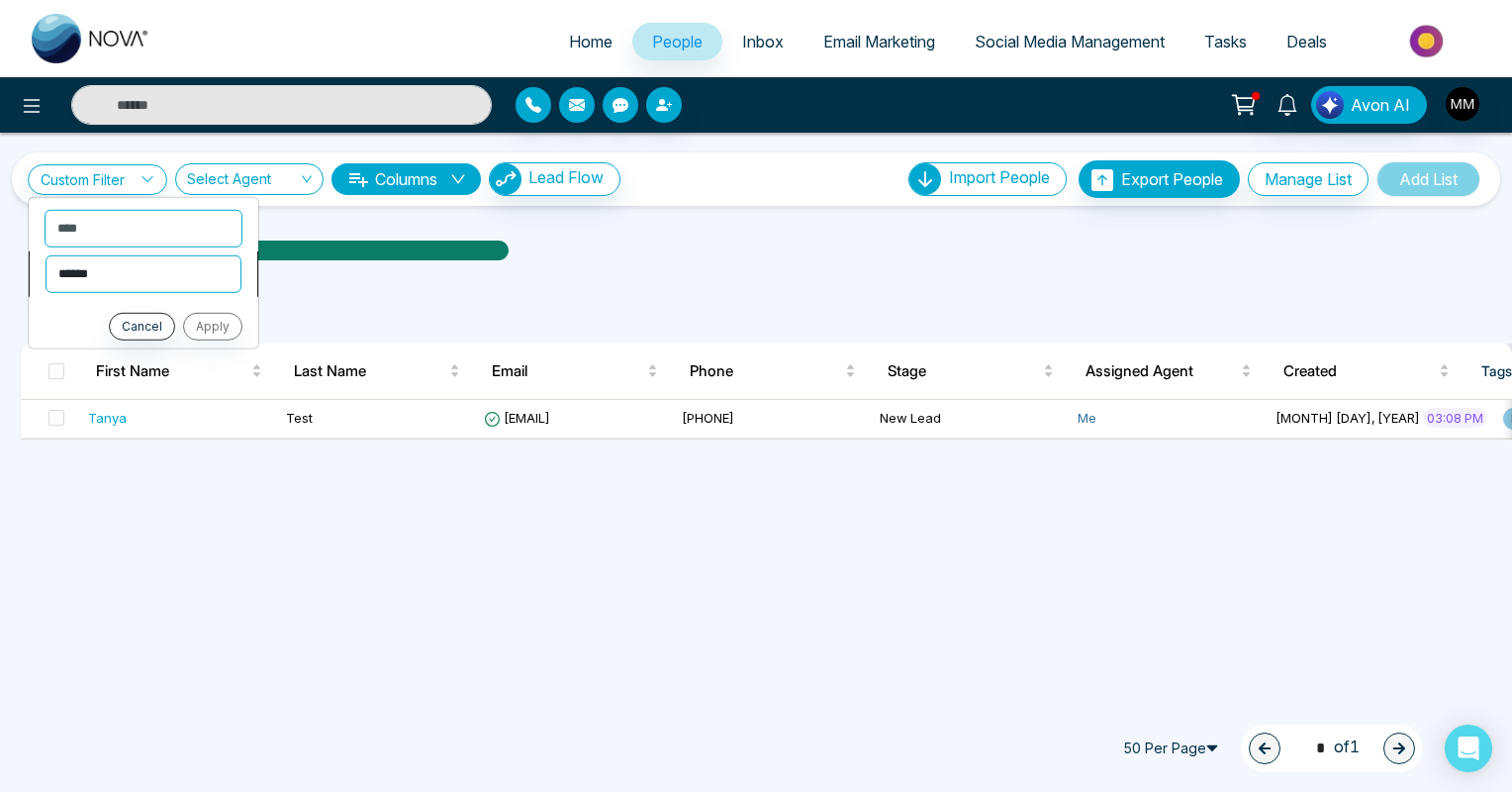 select on "*******" 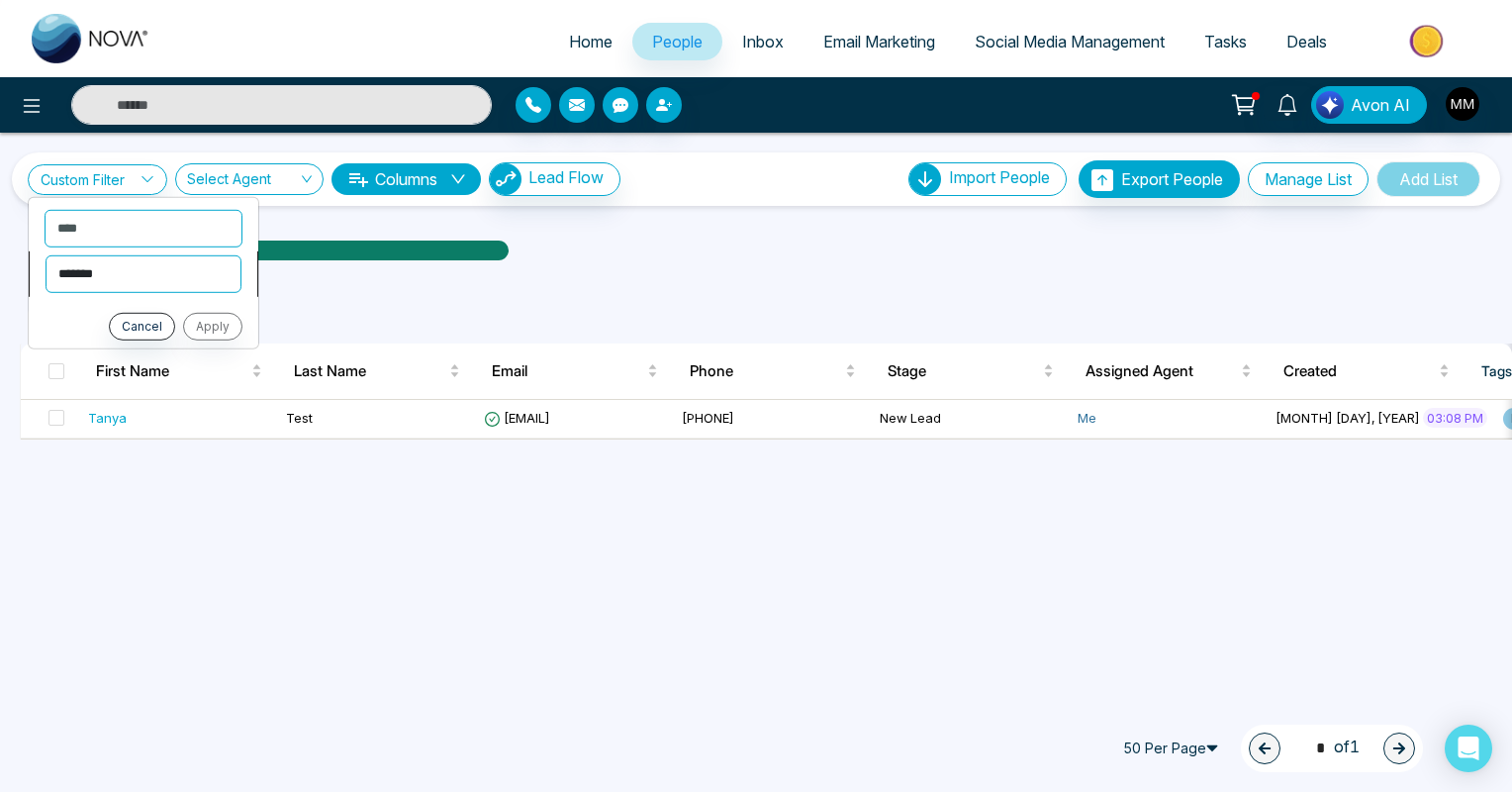 click on "**********" at bounding box center [143, 273] 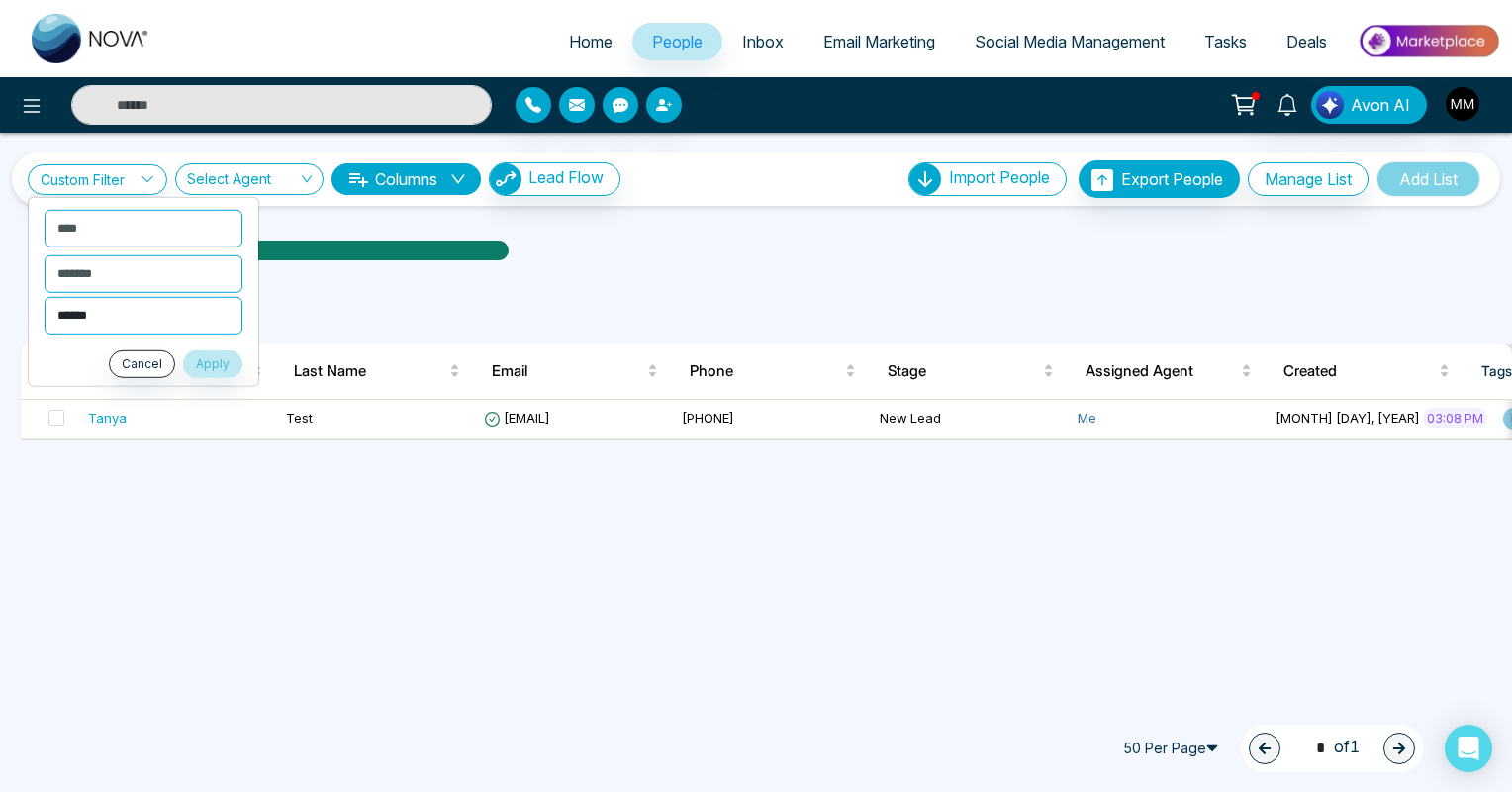 click on "****** *****" at bounding box center [143, 315] 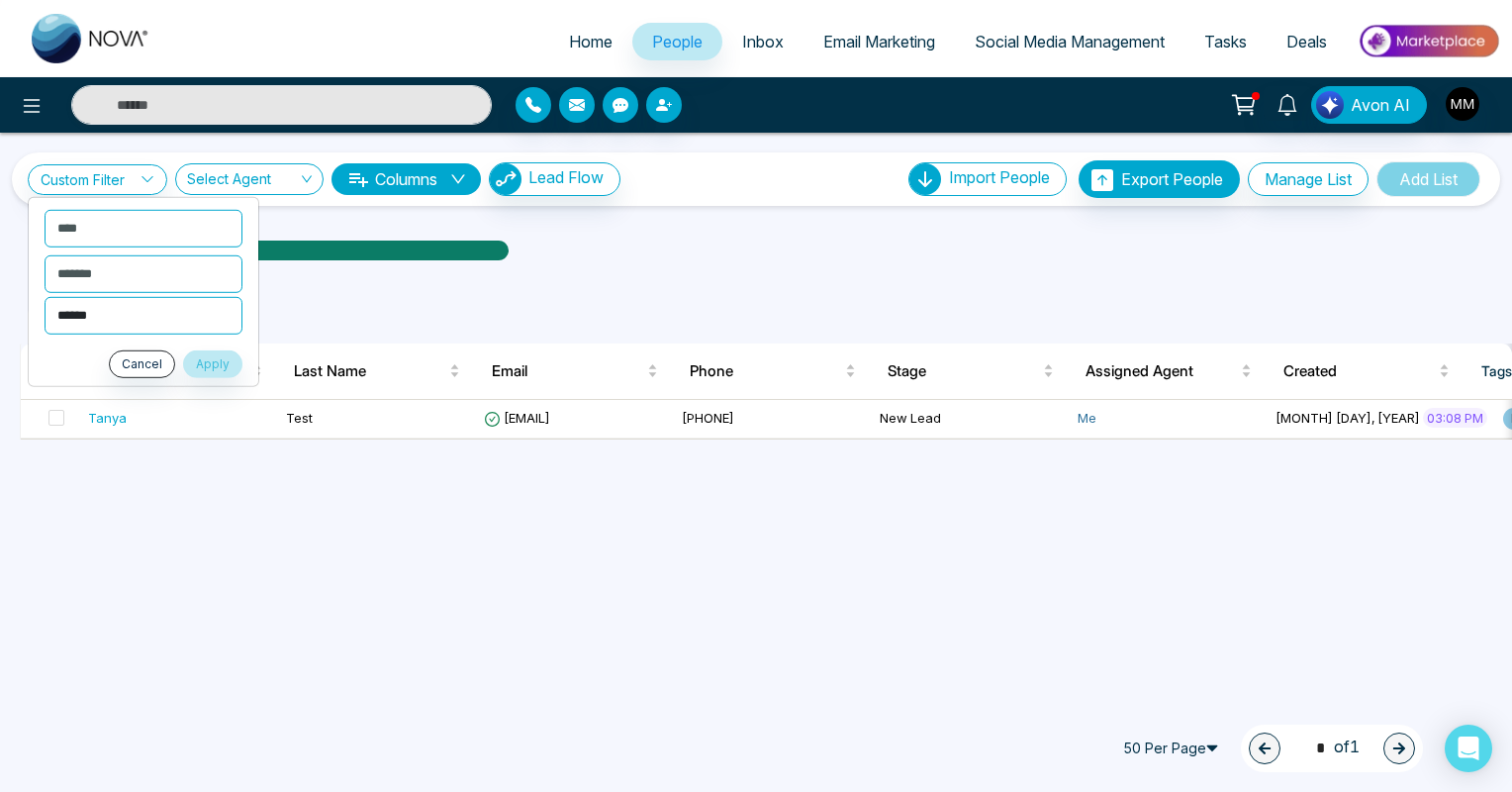 select on "*****" 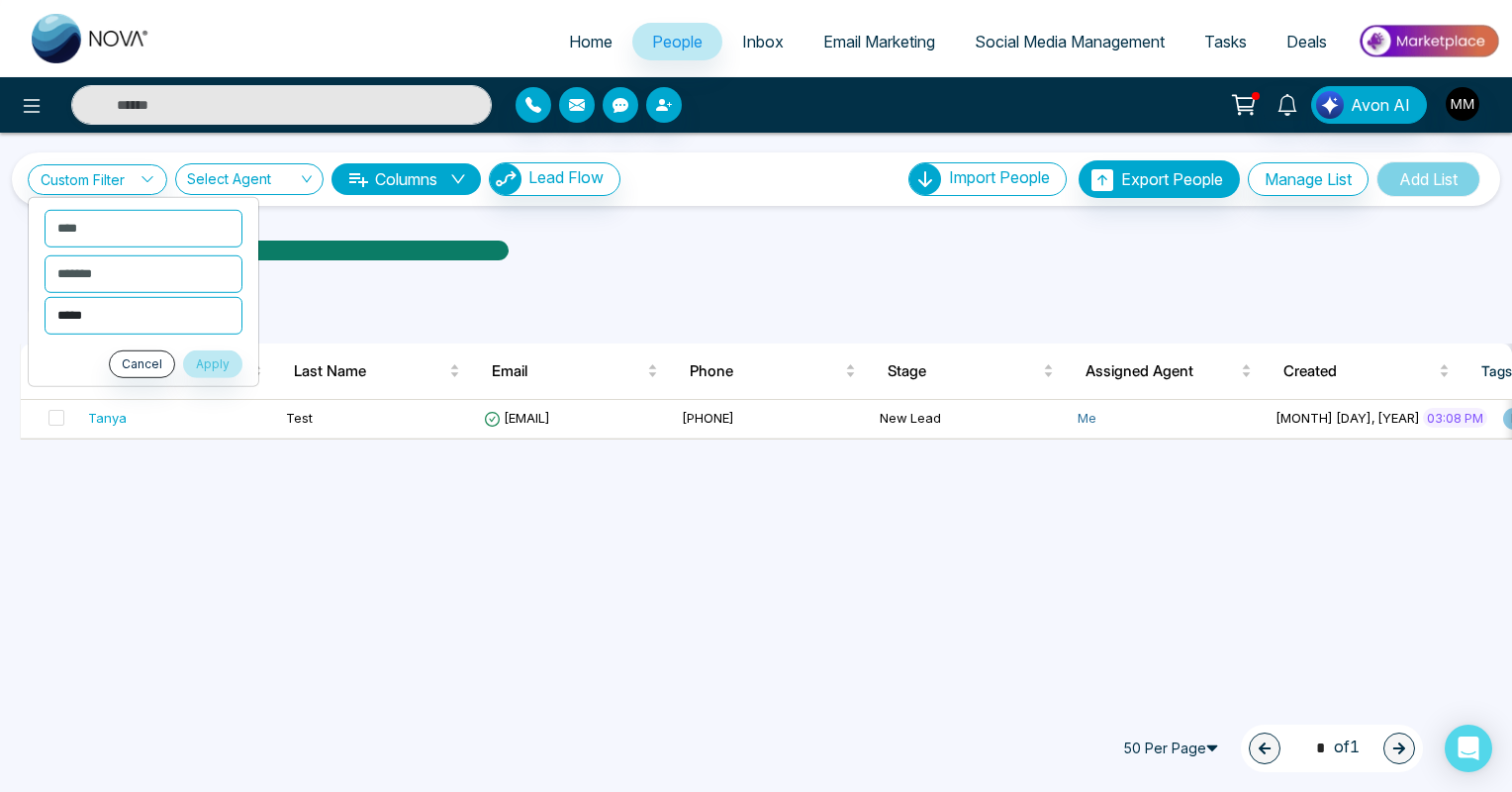 click on "****** *****" at bounding box center [143, 315] 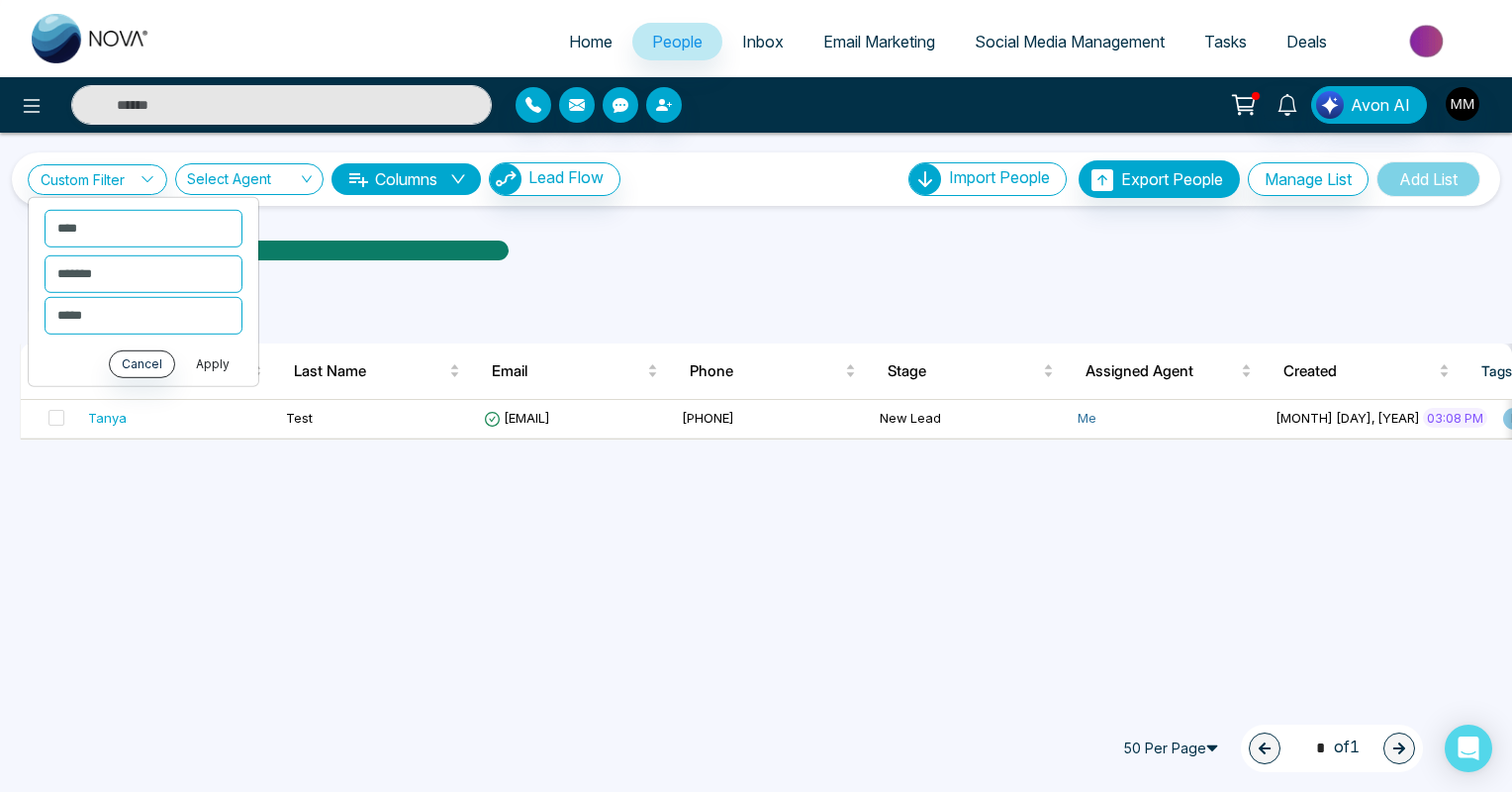 click on "Apply" at bounding box center (213, 363) 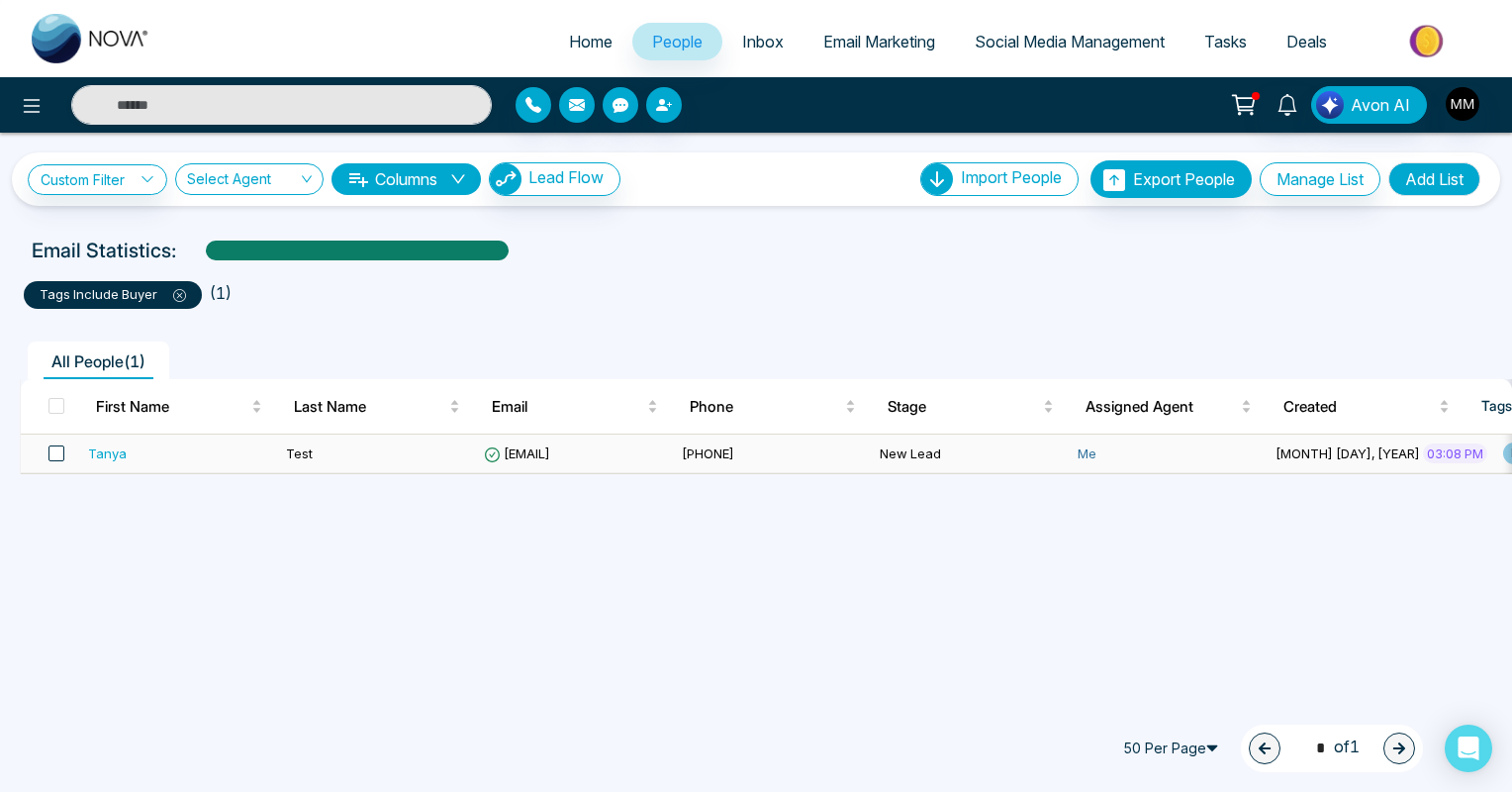 click at bounding box center [56, 453] 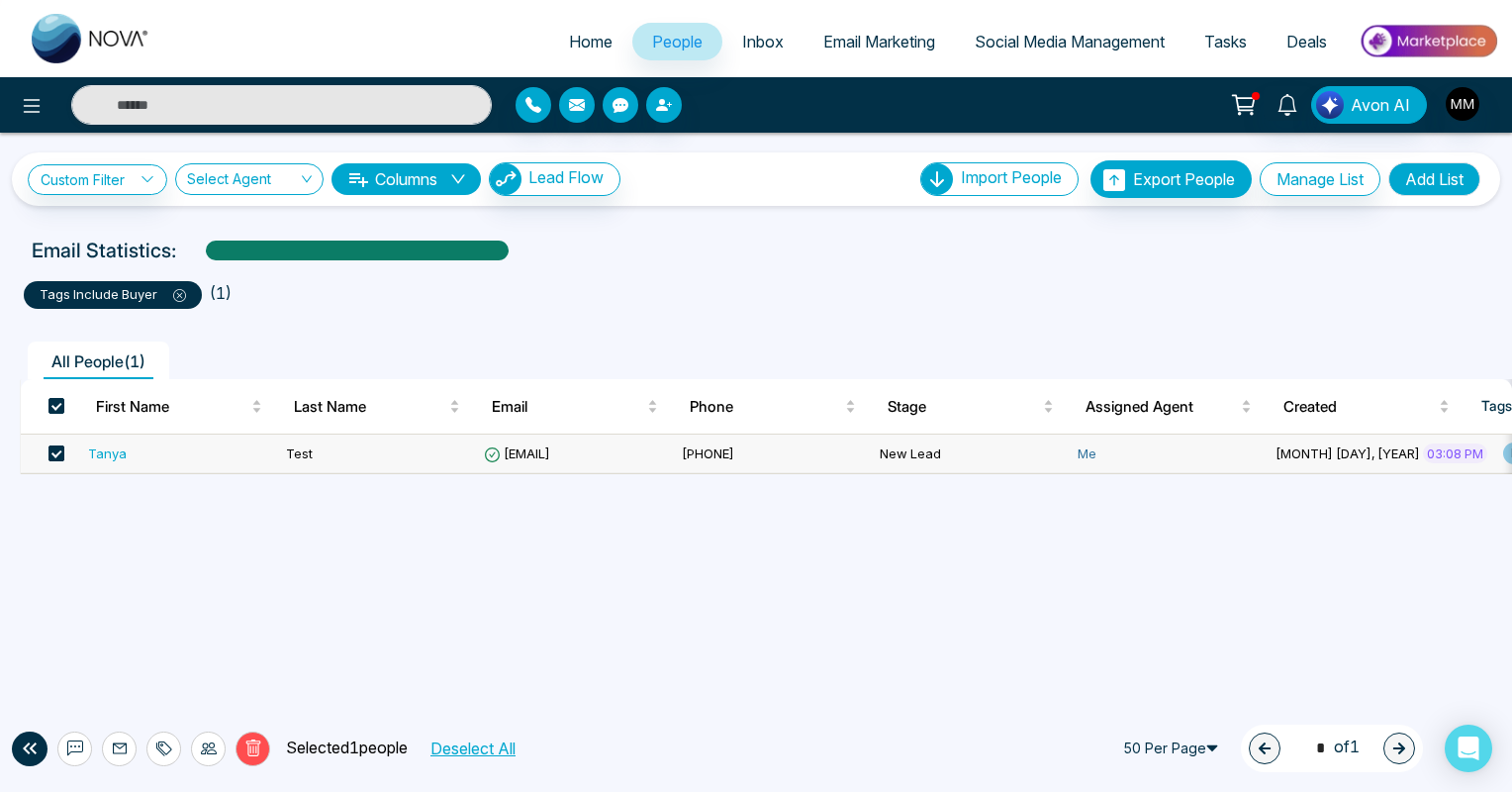 click at bounding box center (56, 453) 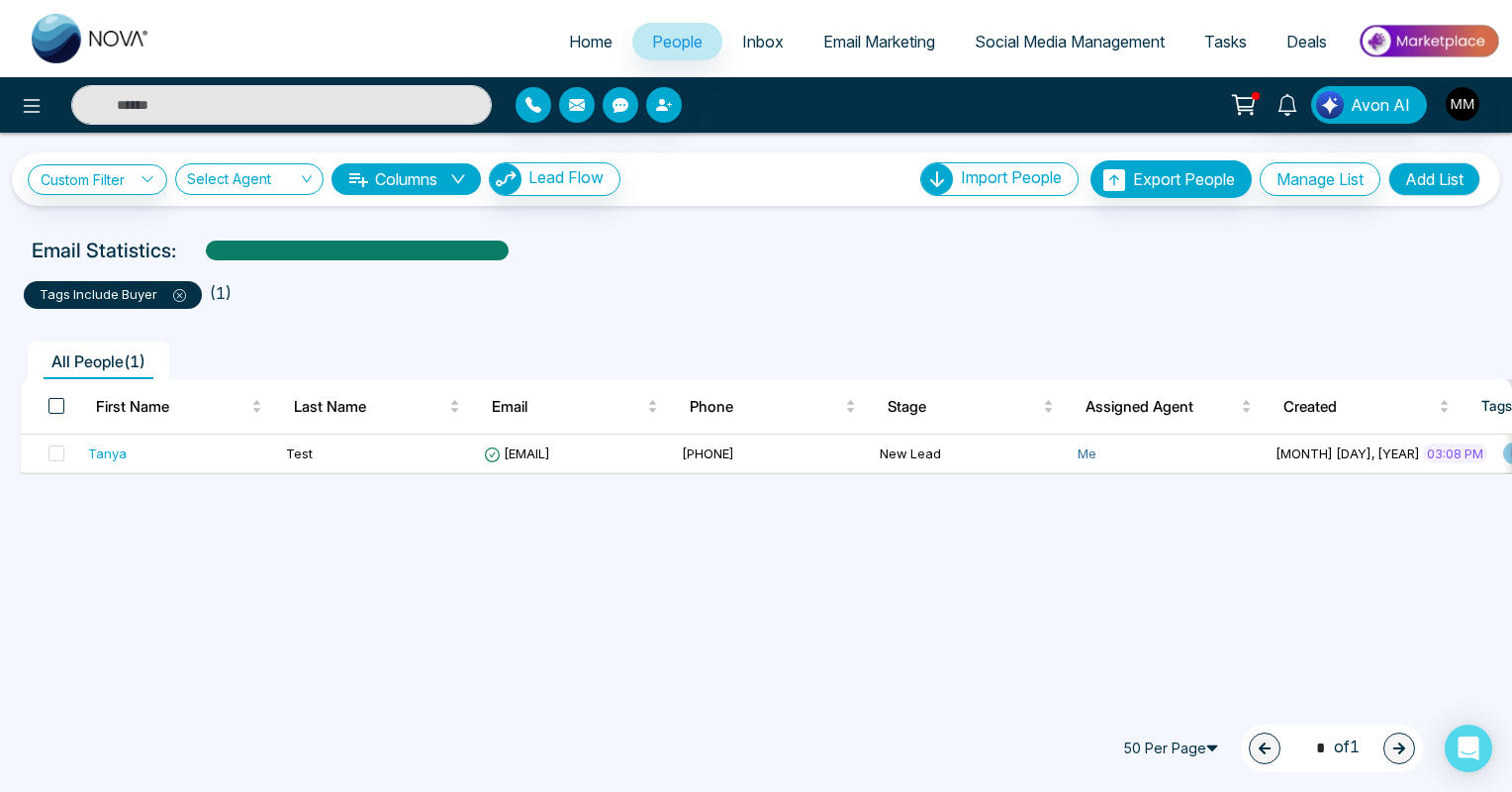 click at bounding box center (56, 406) 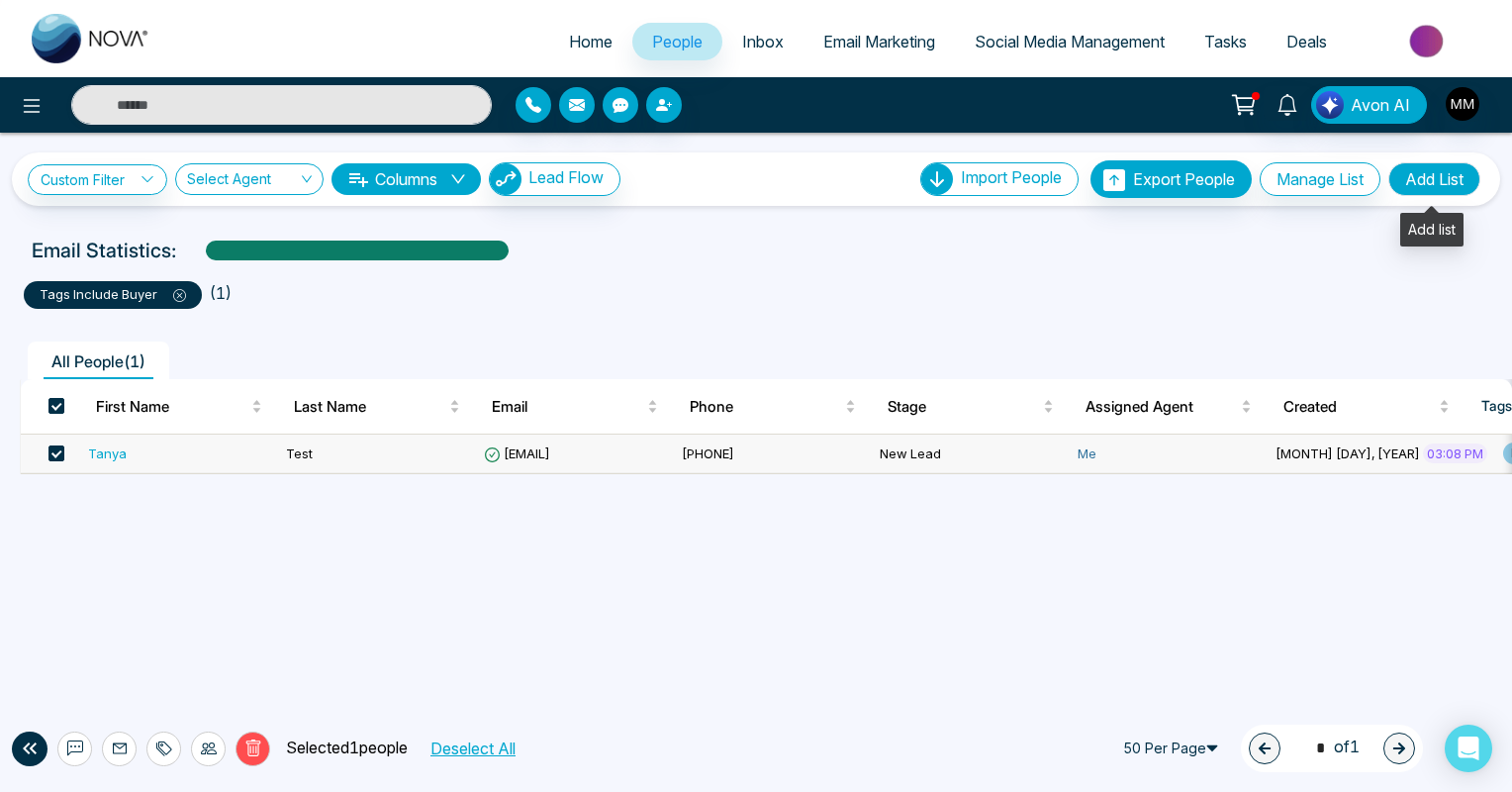 click on "Add List" at bounding box center (1434, 179) 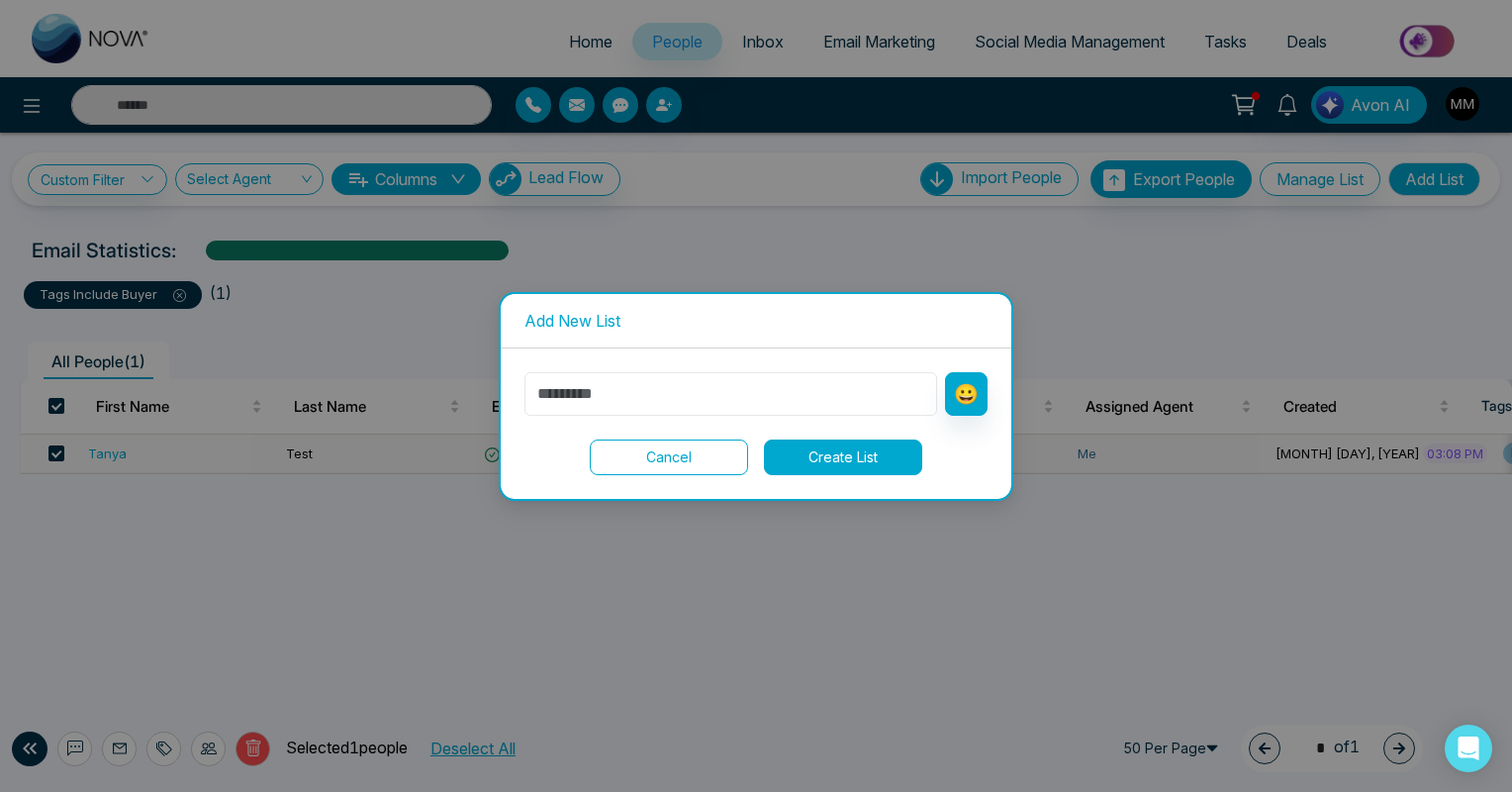click at bounding box center [730, 394] 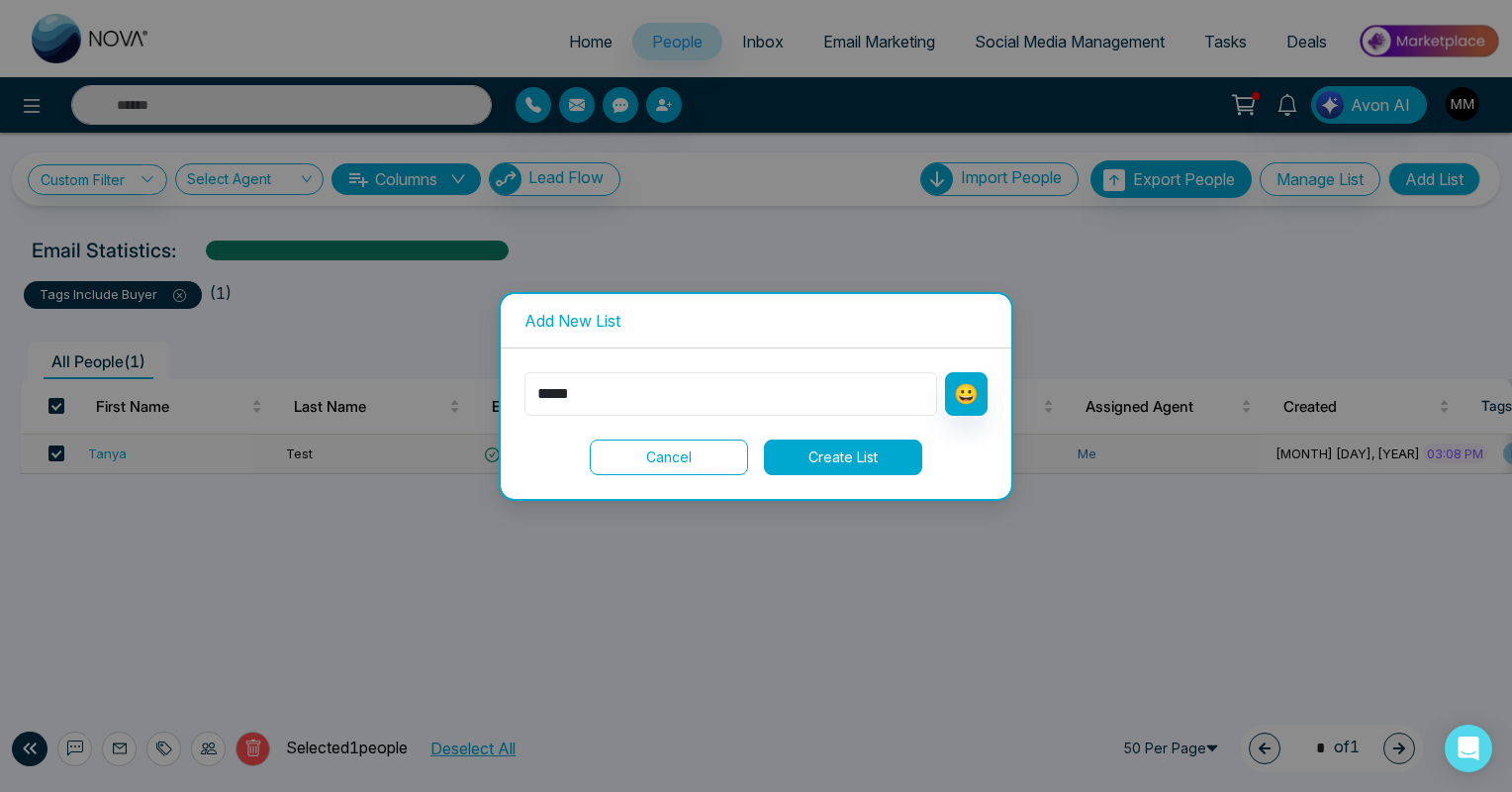 type on "*****" 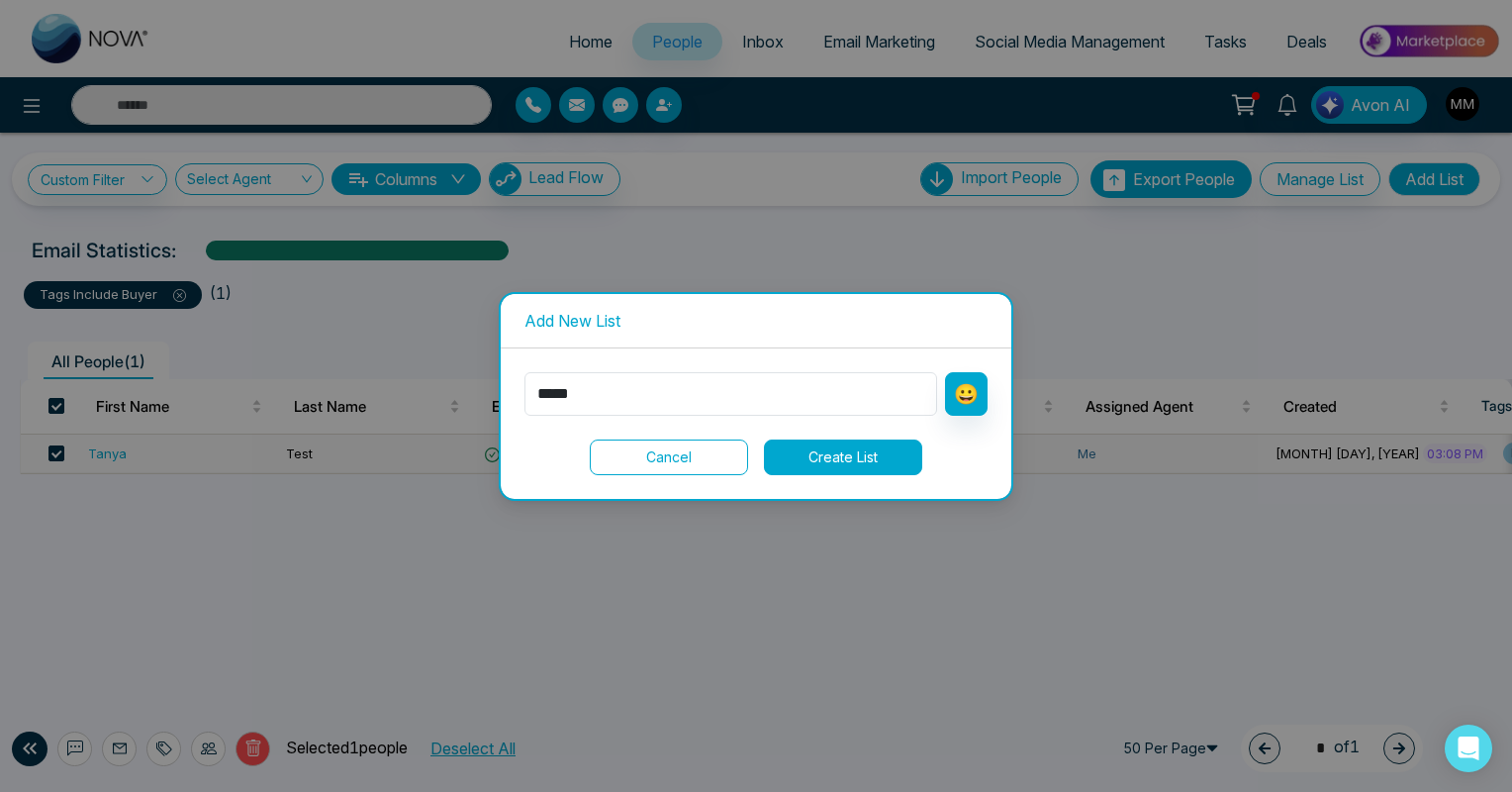 click on "Create List" at bounding box center (843, 457) 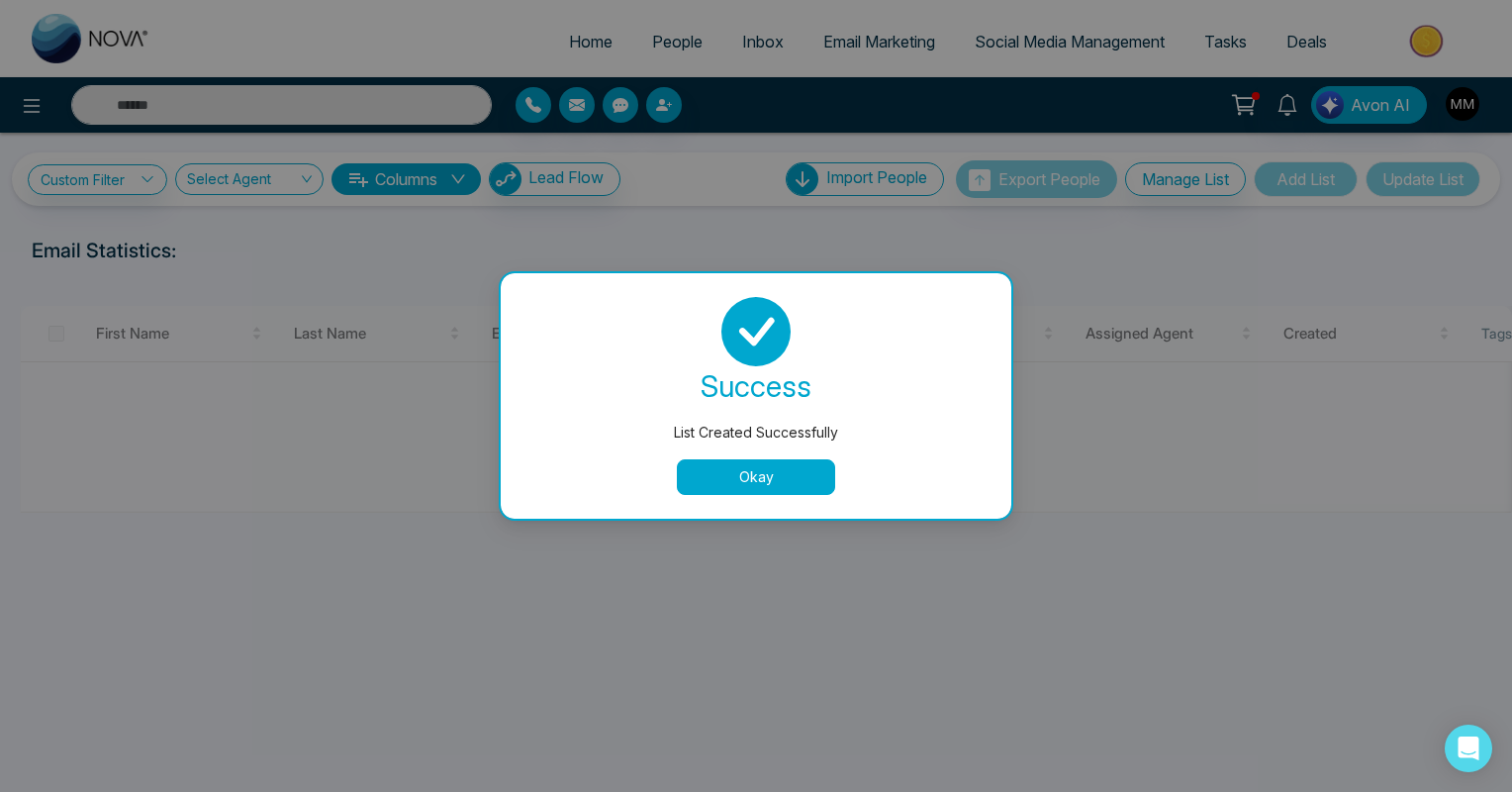 click on "Okay" at bounding box center [756, 477] 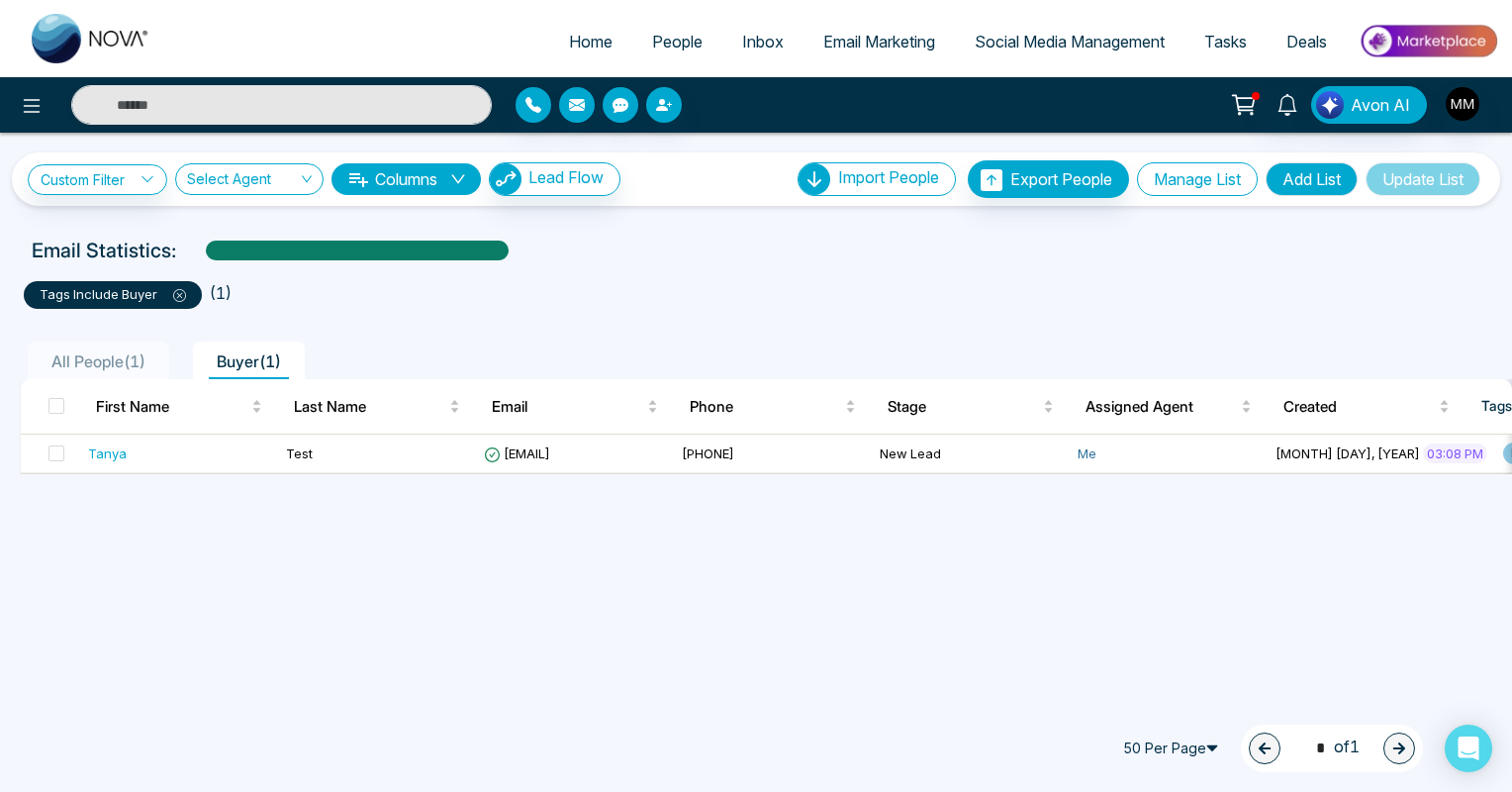 click on "Manage List" at bounding box center (1197, 179) 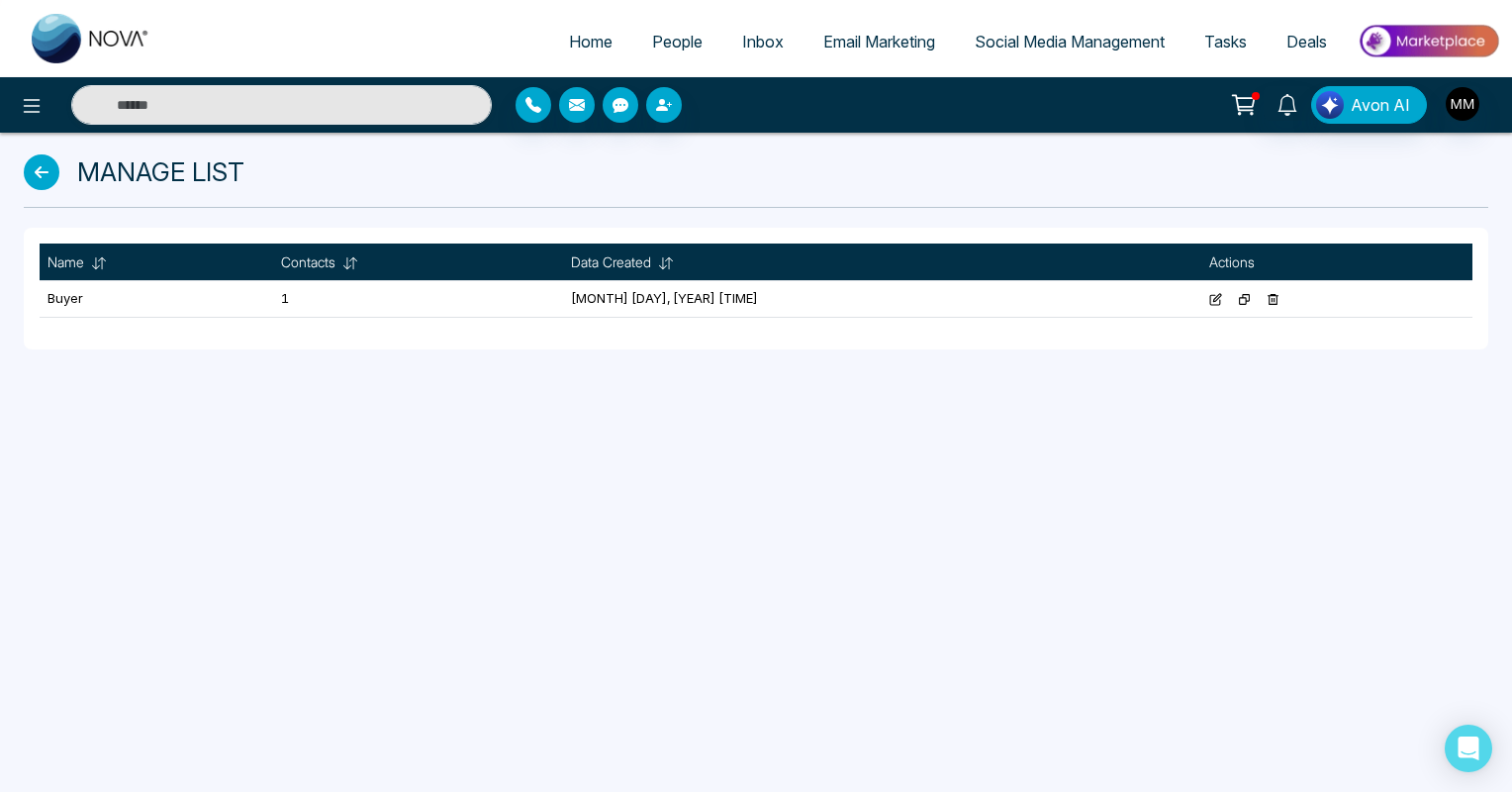 click at bounding box center (42, 172) 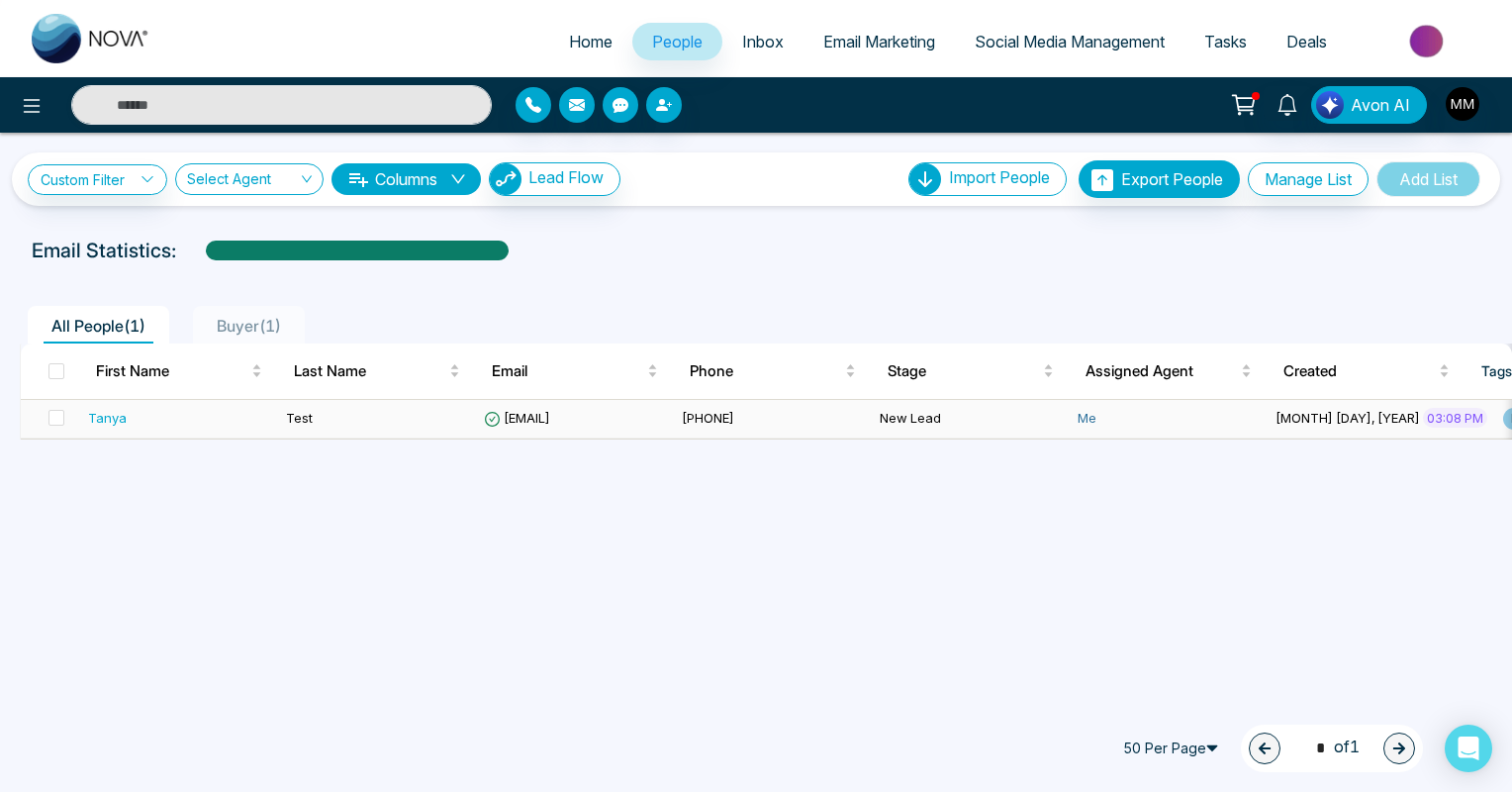 click on "Tanya" at bounding box center (107, 418) 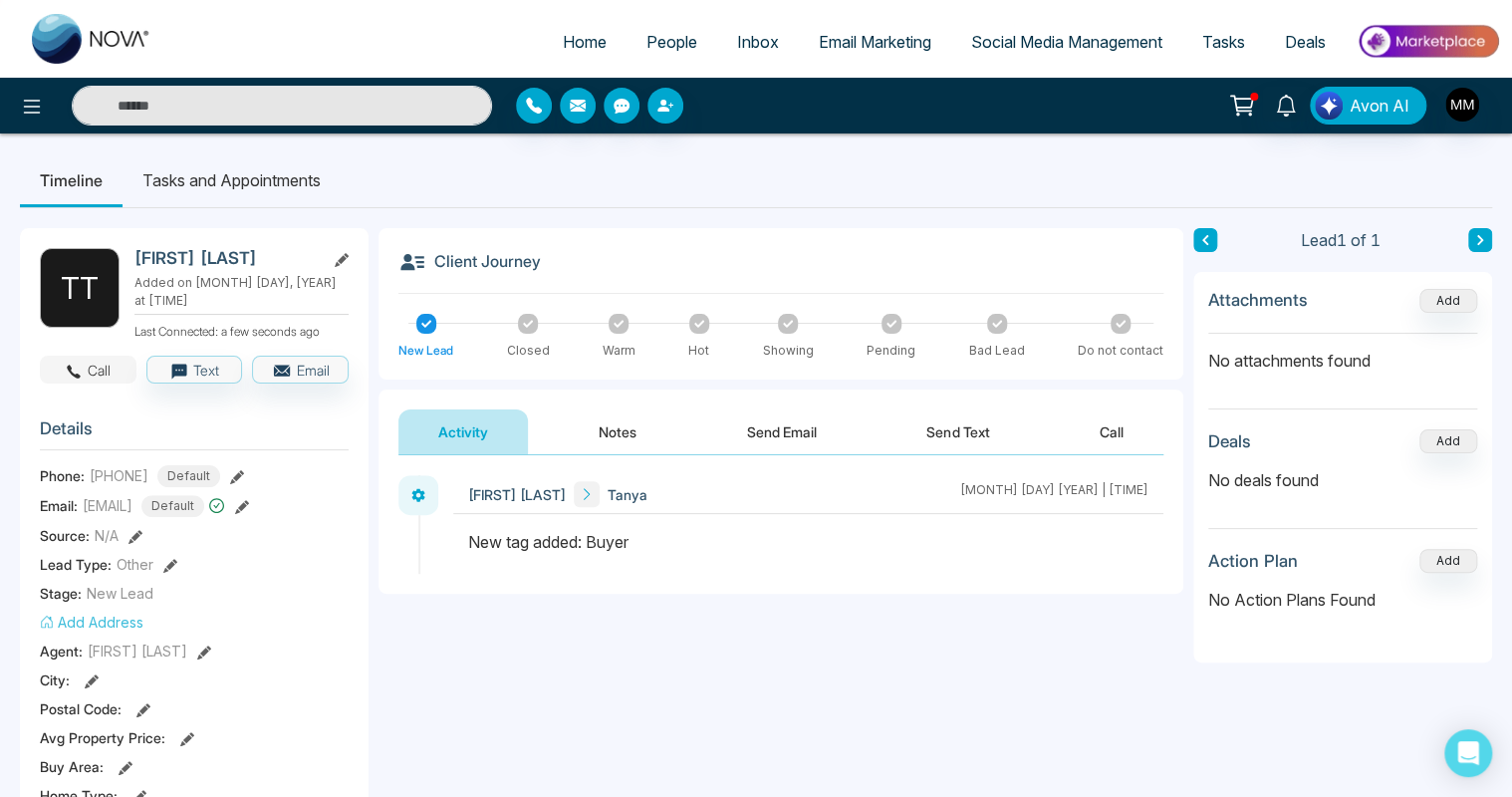 click 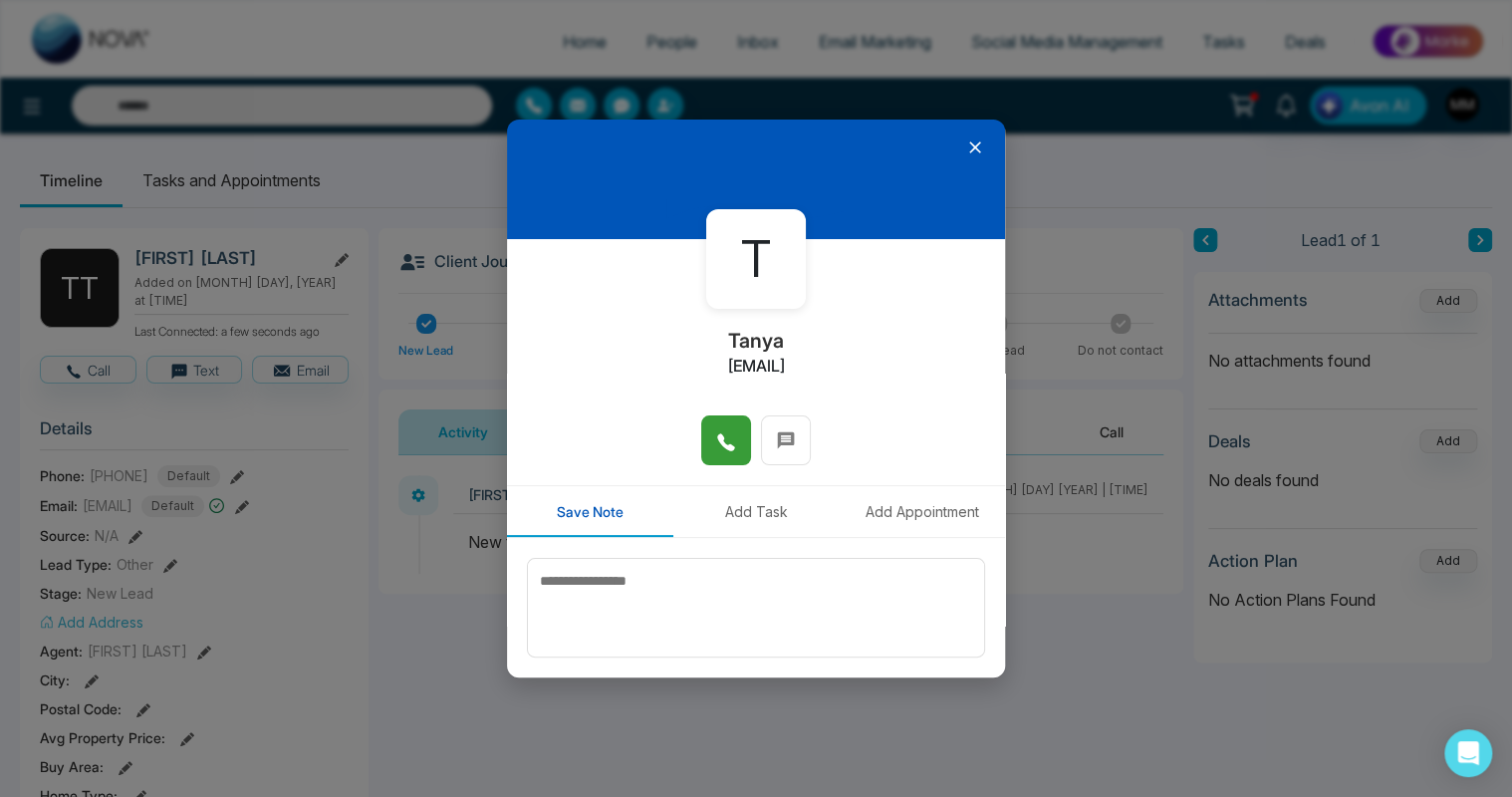 click at bounding box center [726, 440] 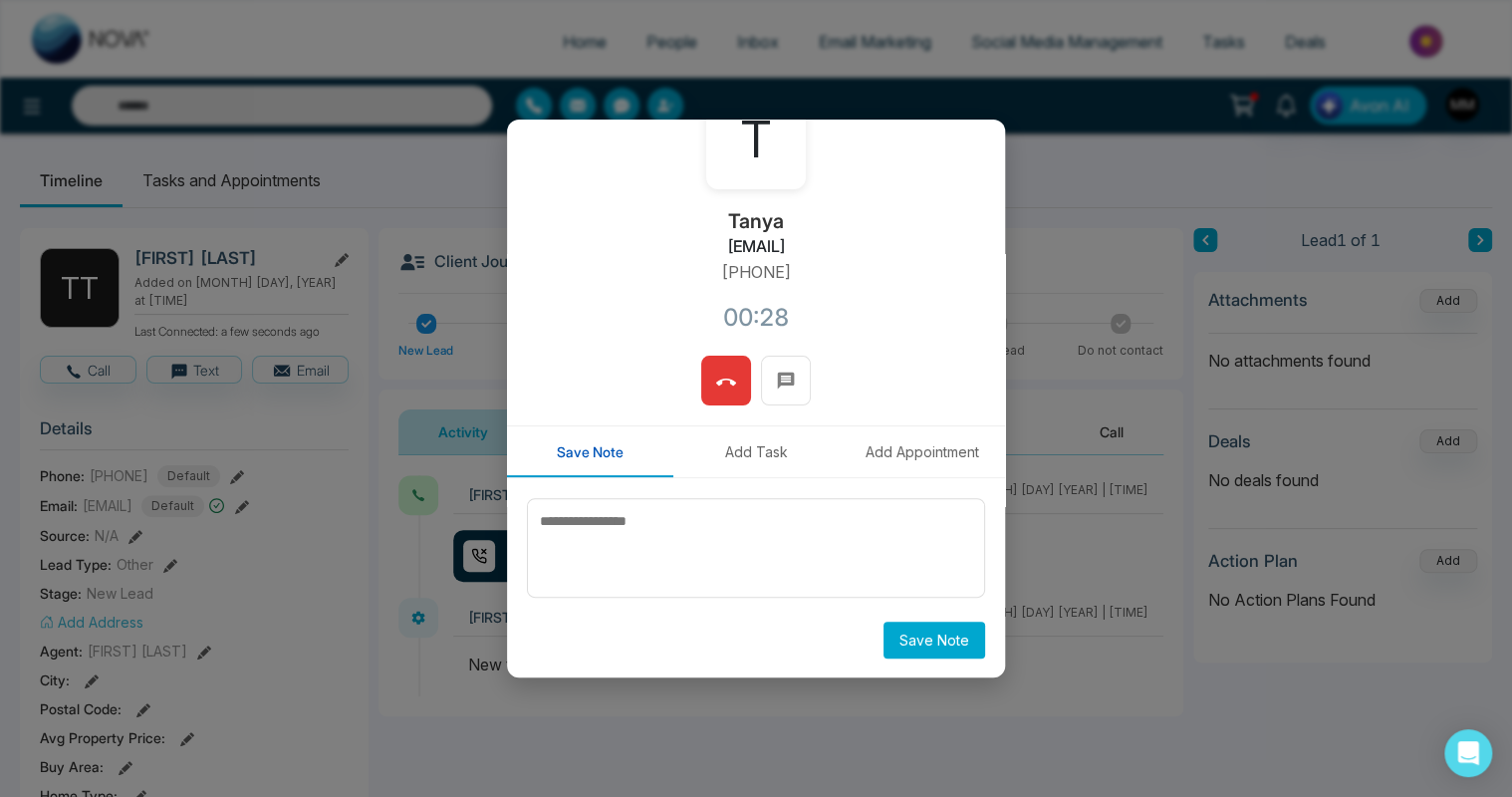 scroll, scrollTop: 60, scrollLeft: 0, axis: vertical 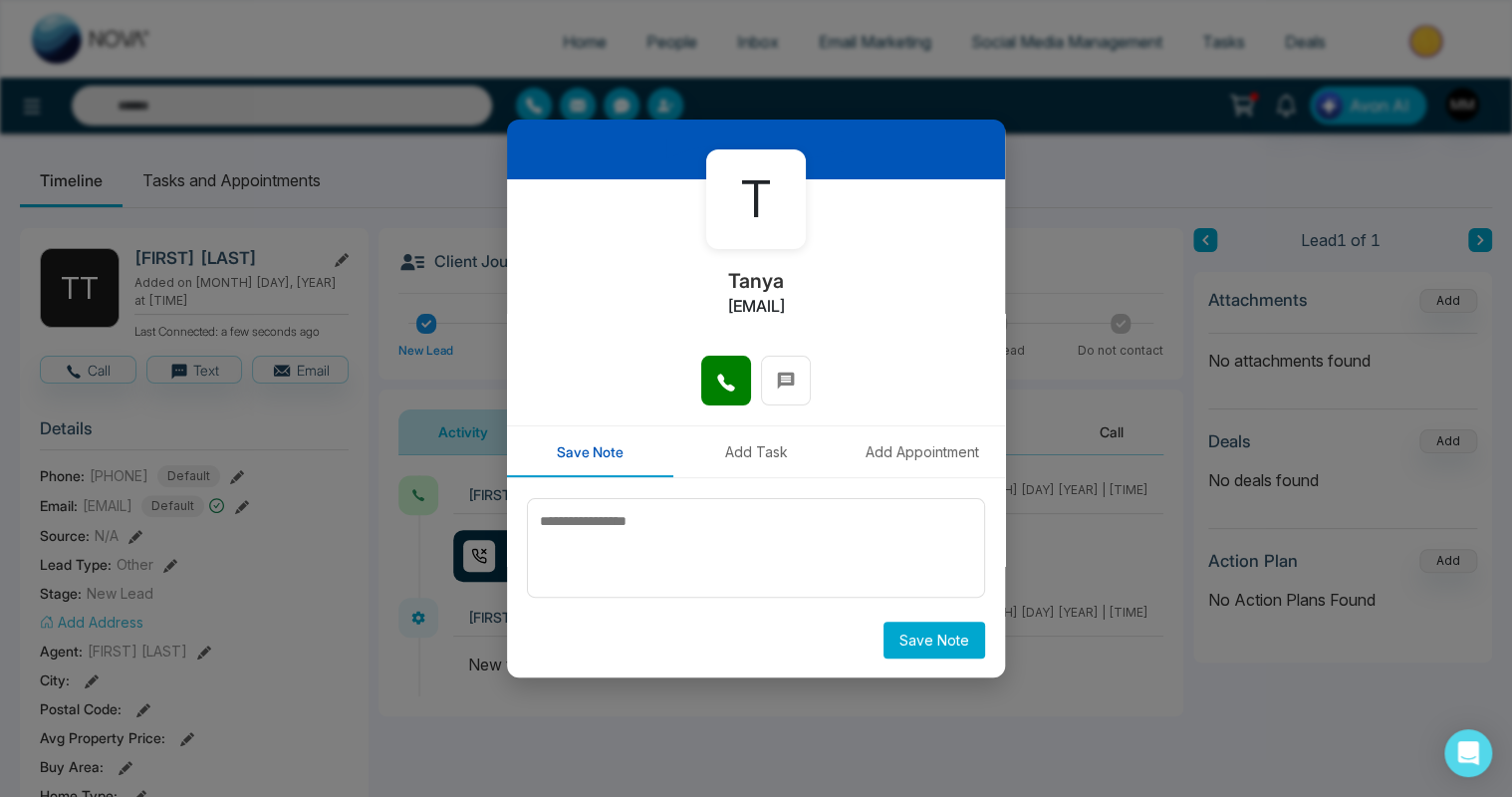 click on "T Tanya tanya@novacrm.ai Save Note Add Task Add Appointment Save Note" at bounding box center [756, 398] 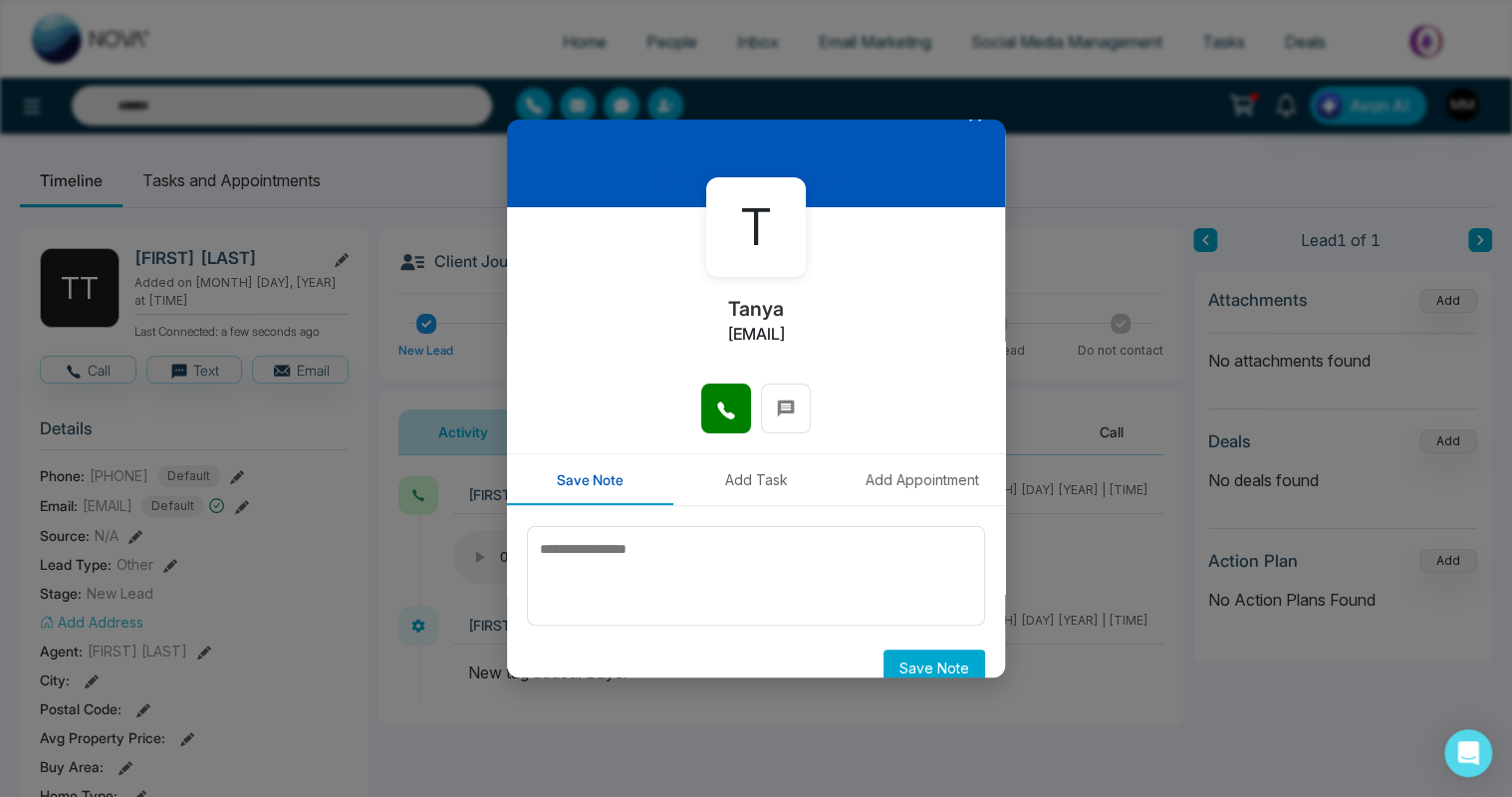 scroll, scrollTop: 60, scrollLeft: 0, axis: vertical 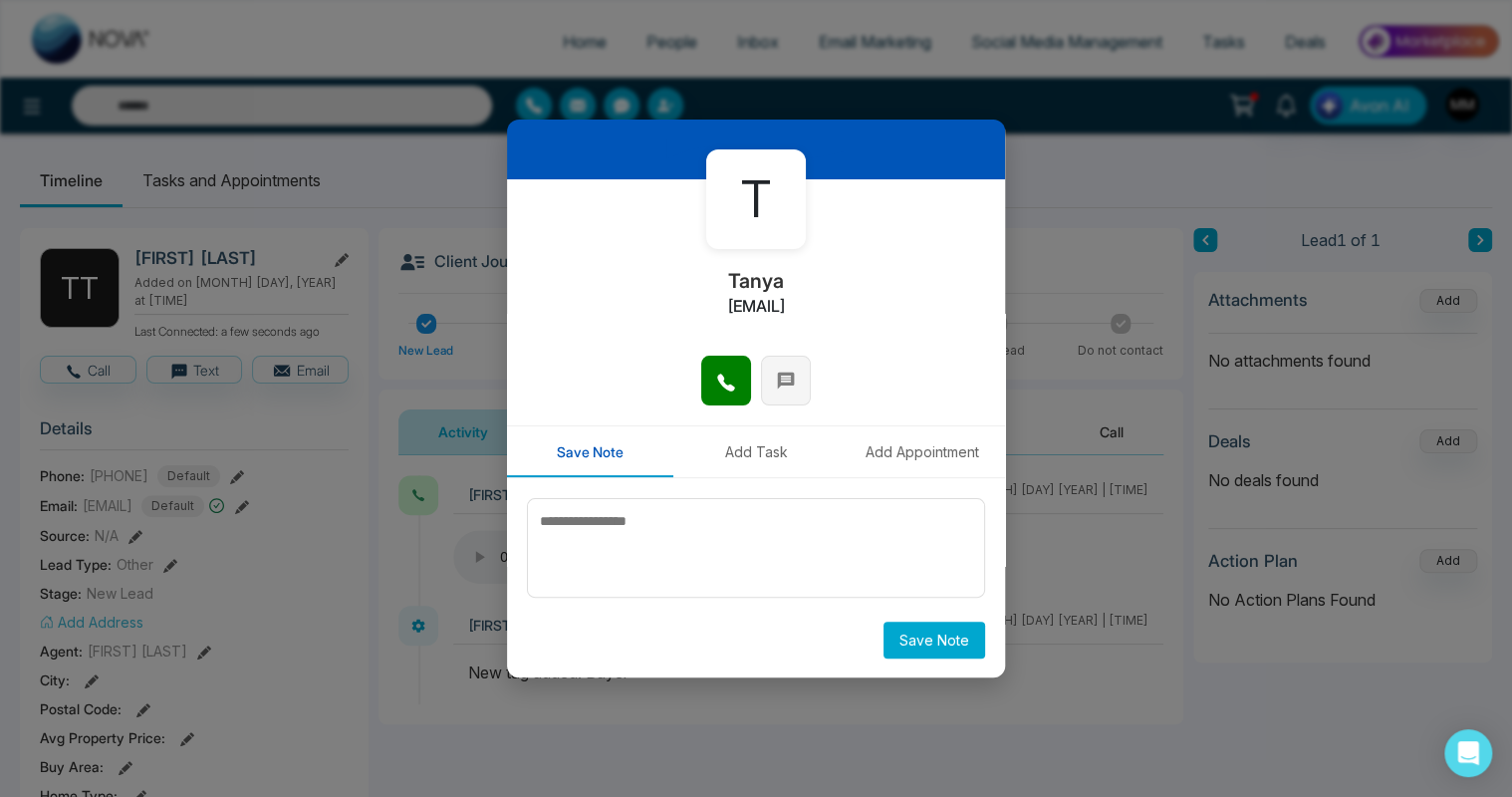 click 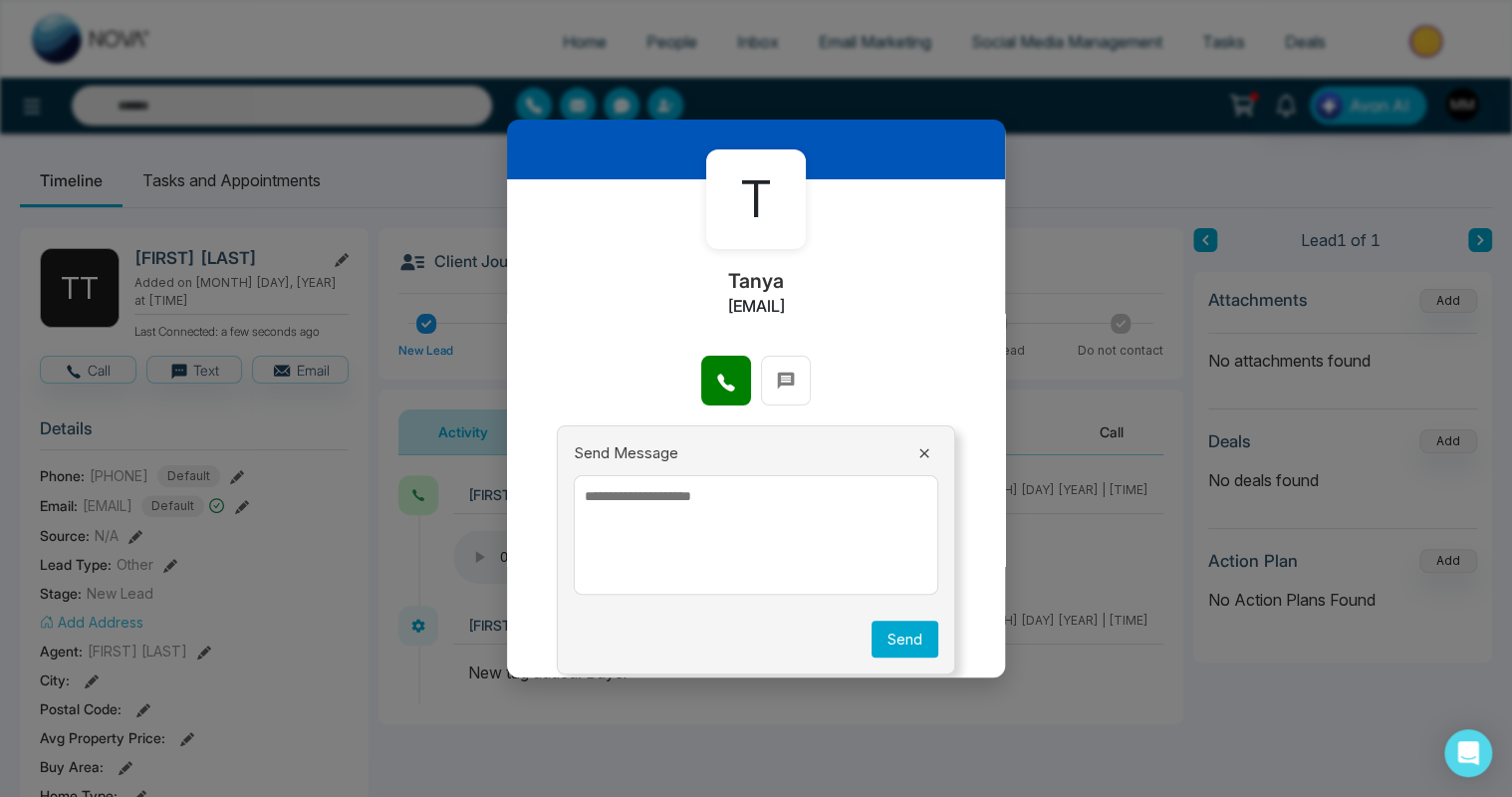 click at bounding box center [756, 535] 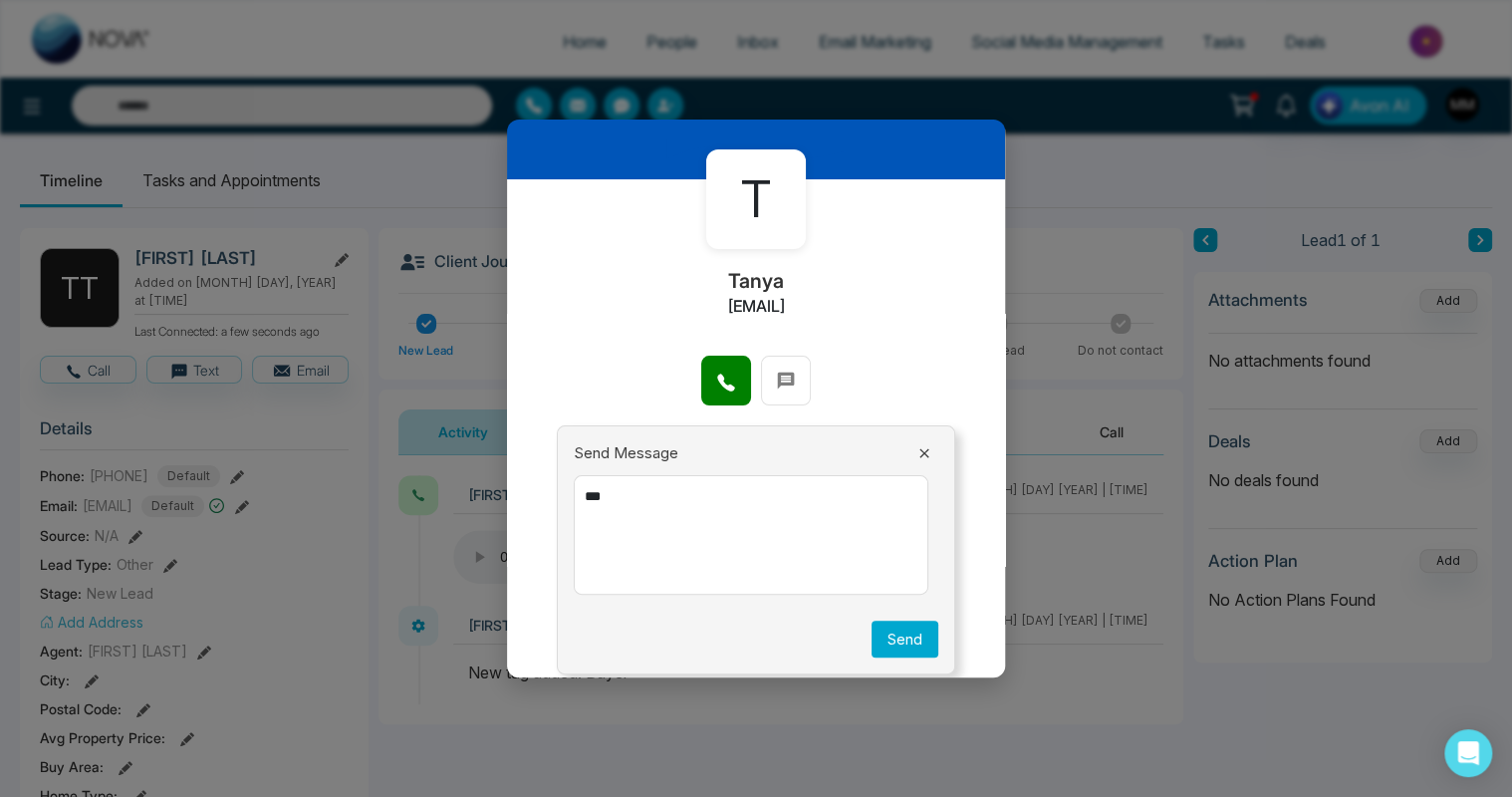 type on "**" 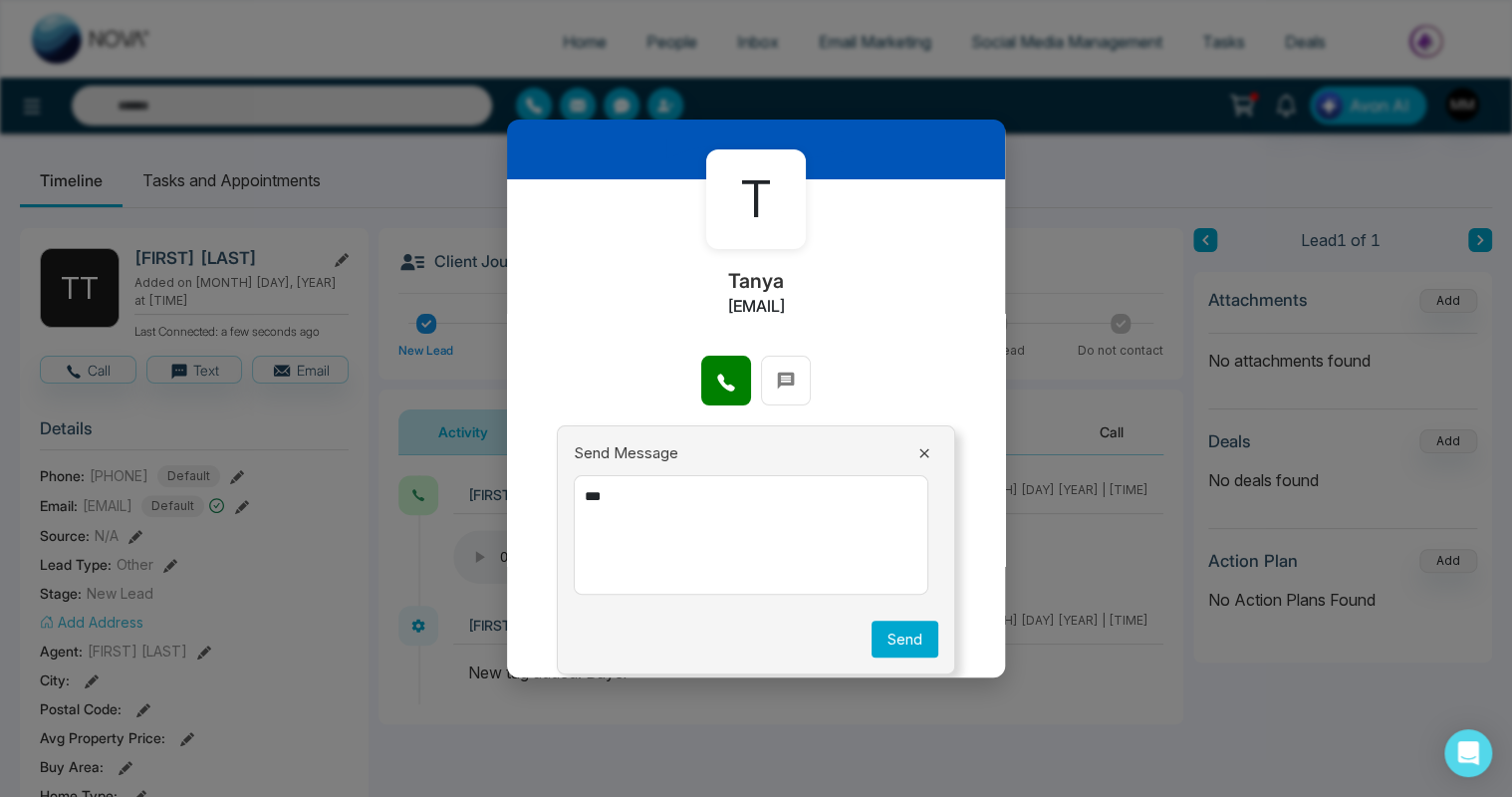 click on "Send" at bounding box center (904, 639) 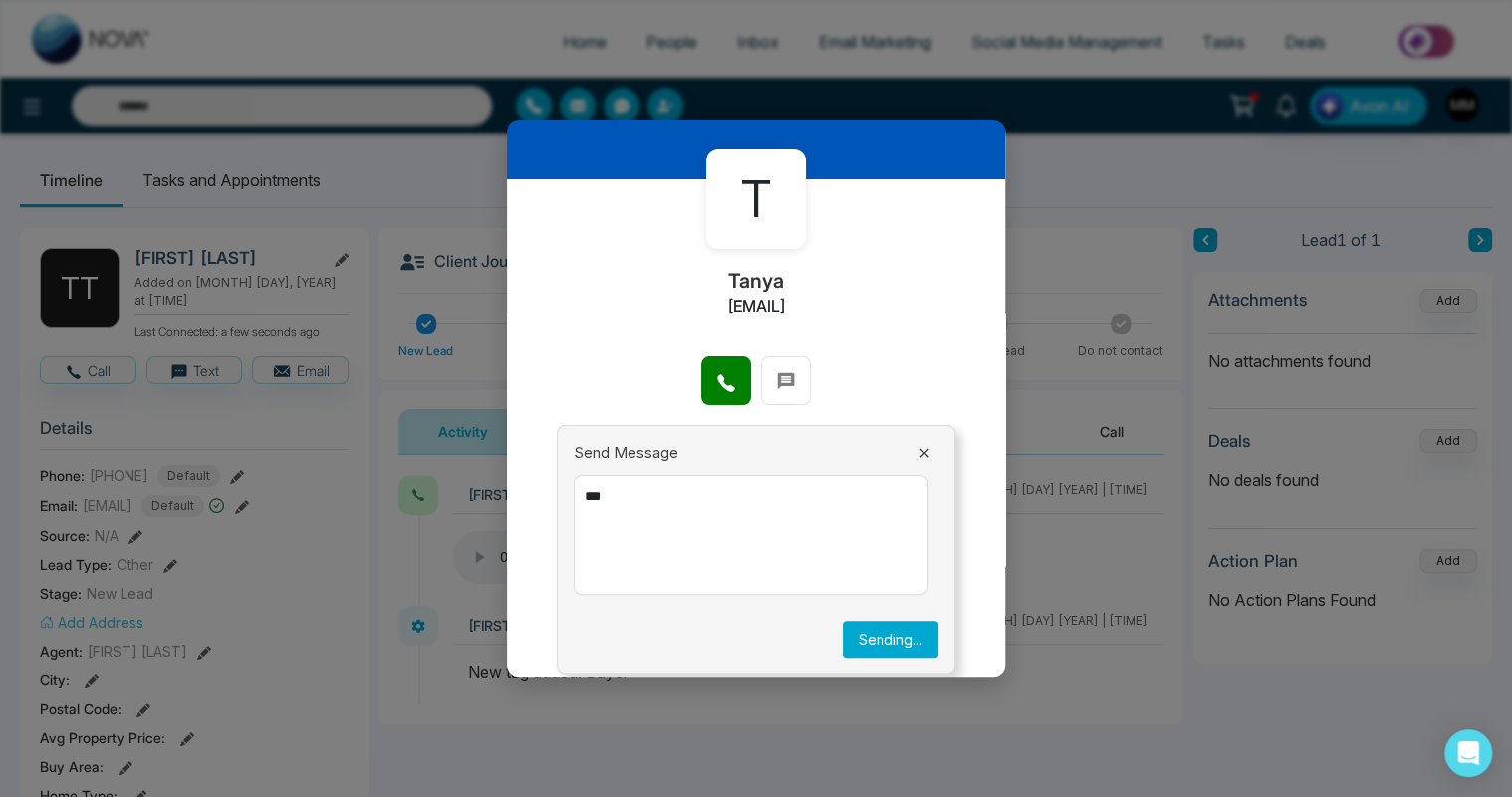 type 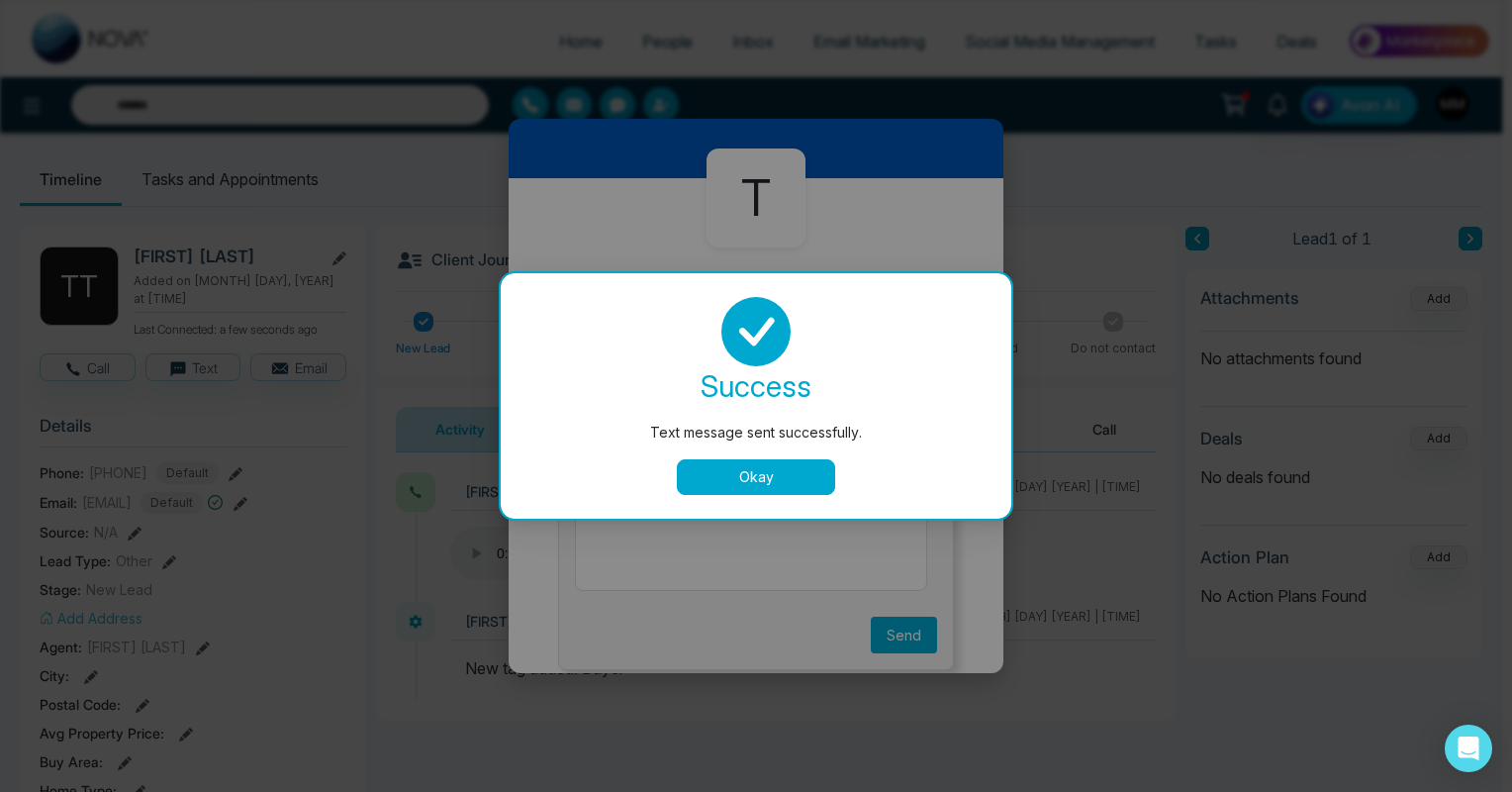 click on "Okay" at bounding box center (756, 477) 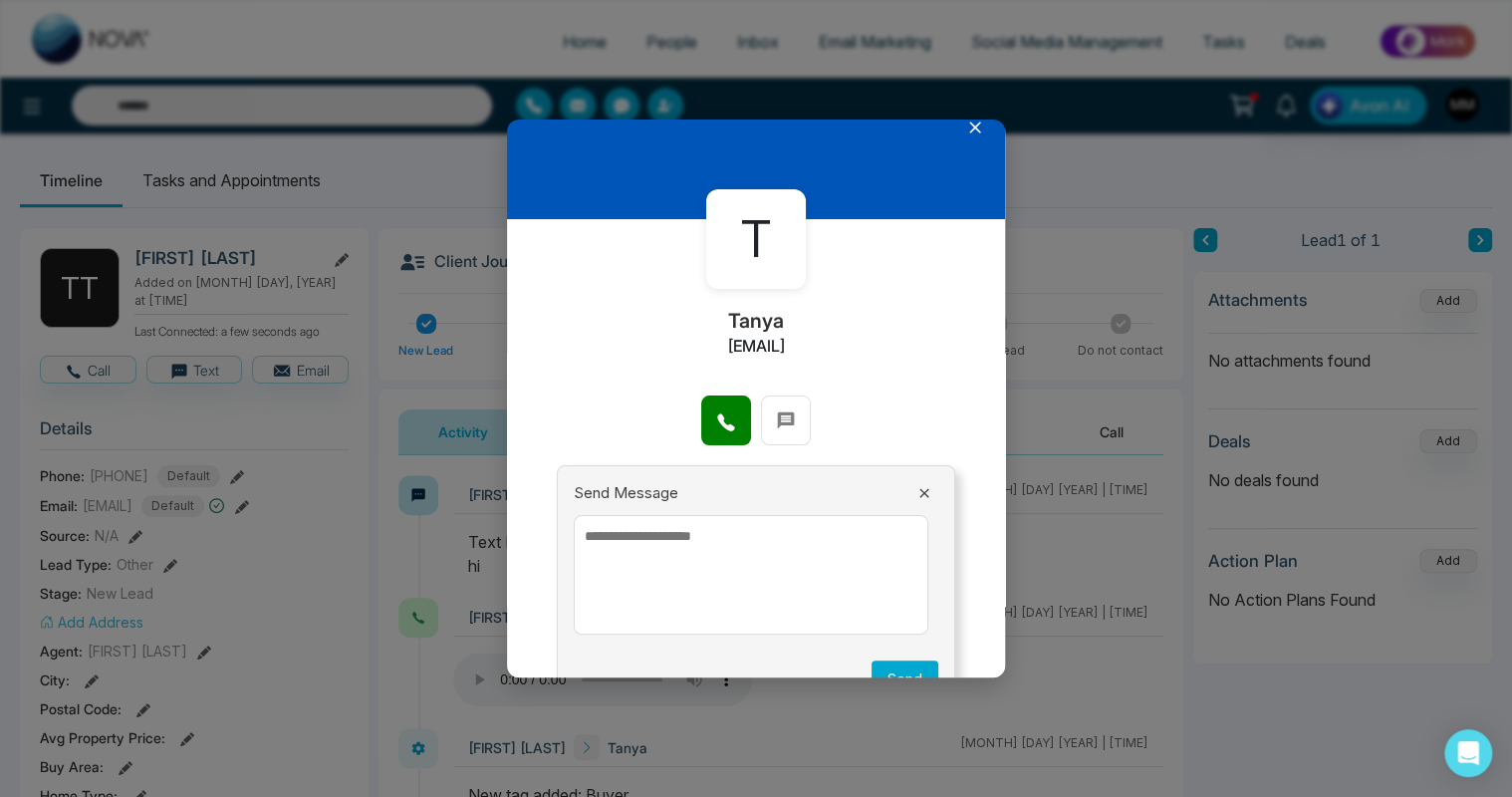 scroll, scrollTop: 0, scrollLeft: 0, axis: both 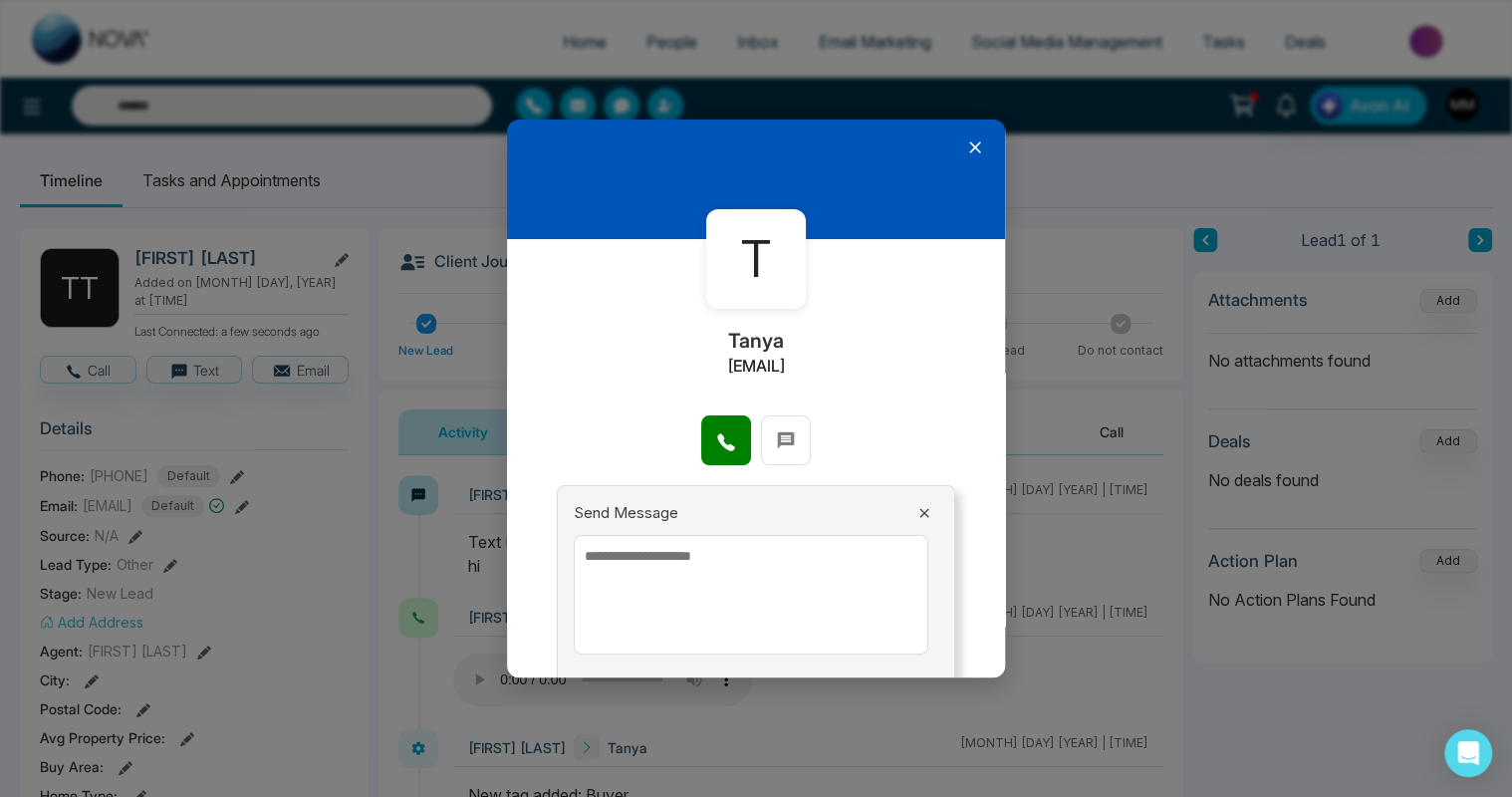 click 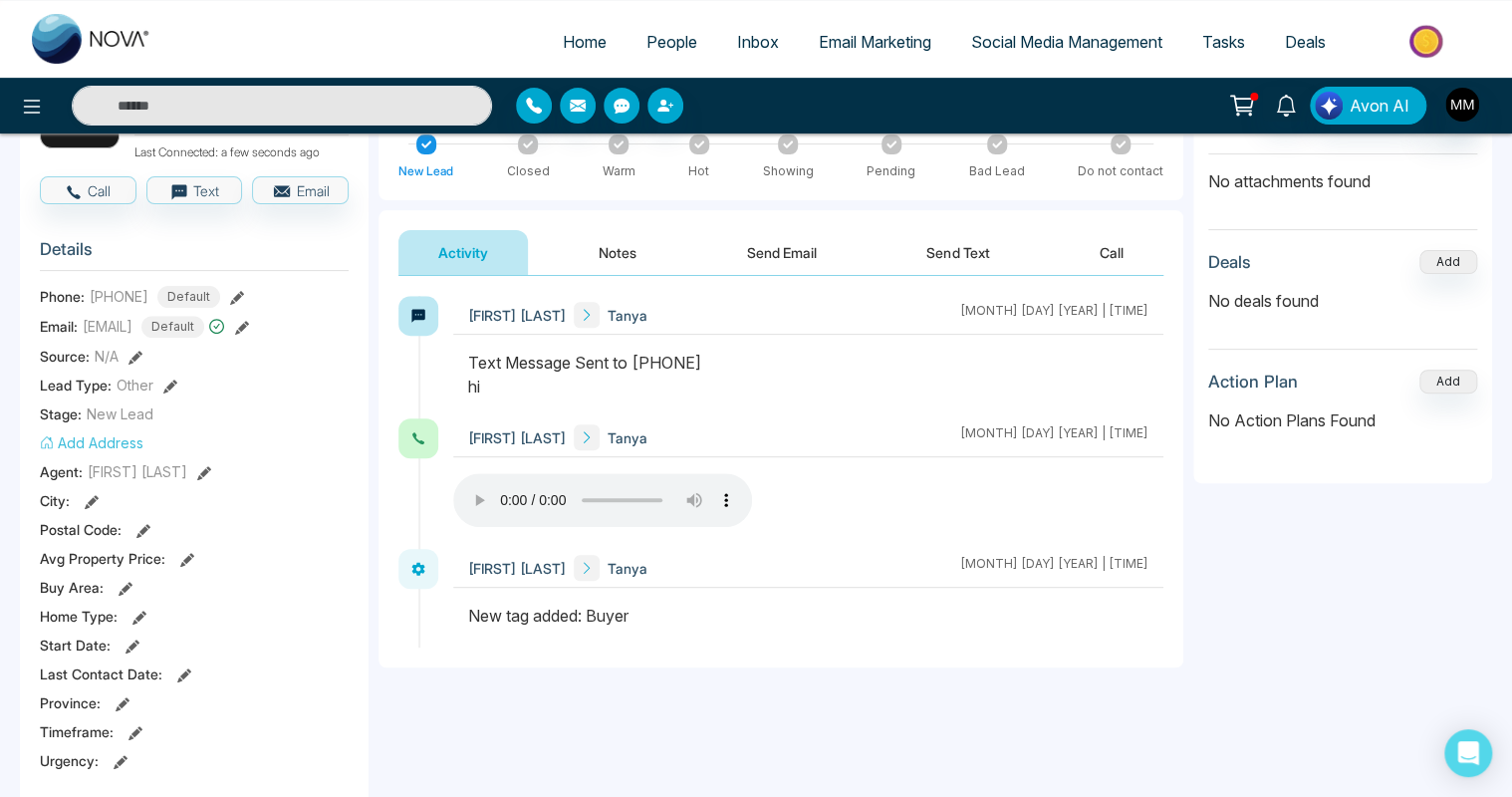 scroll, scrollTop: 199, scrollLeft: 0, axis: vertical 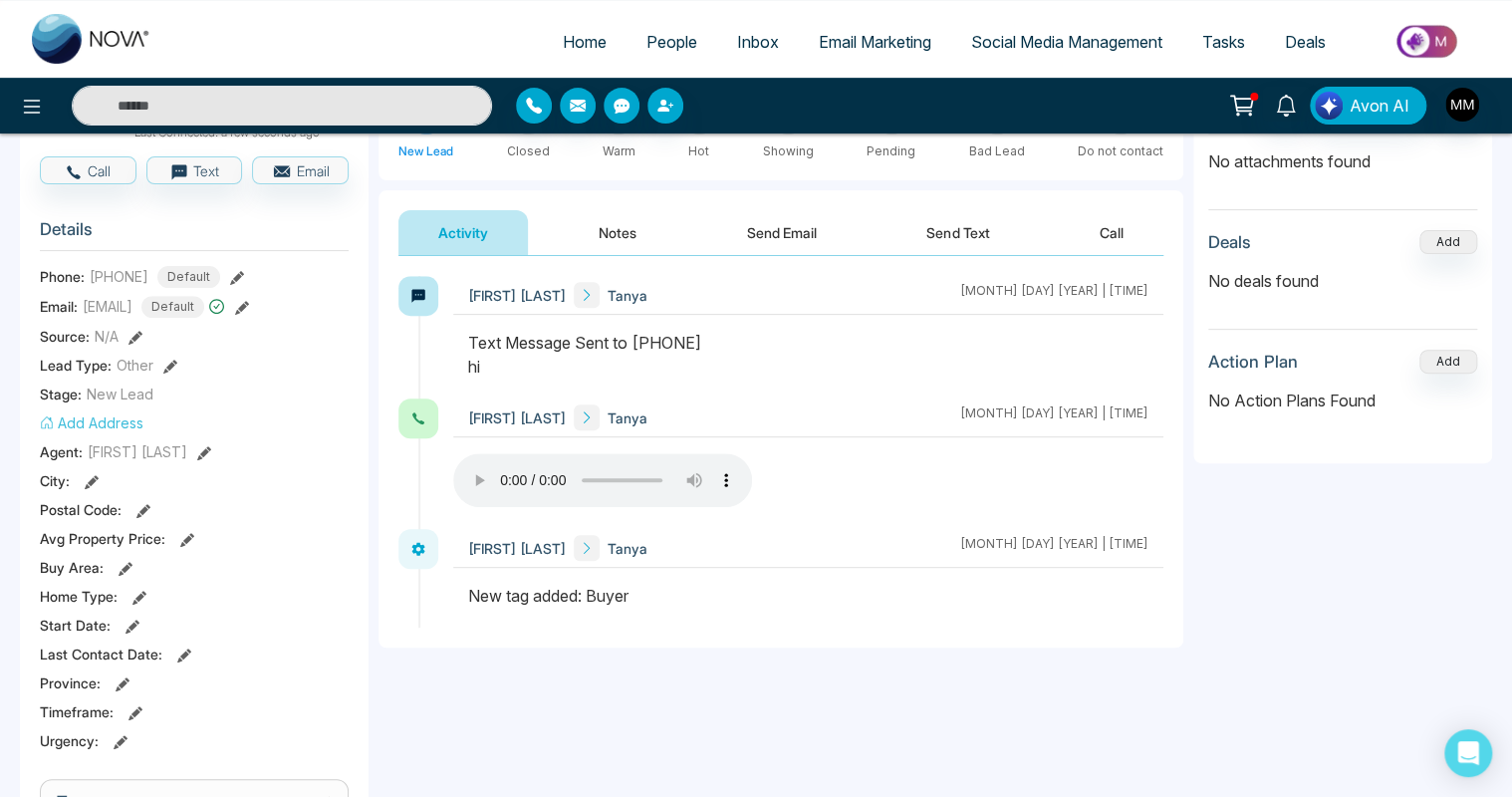 click on "Notes" at bounding box center [618, 232] 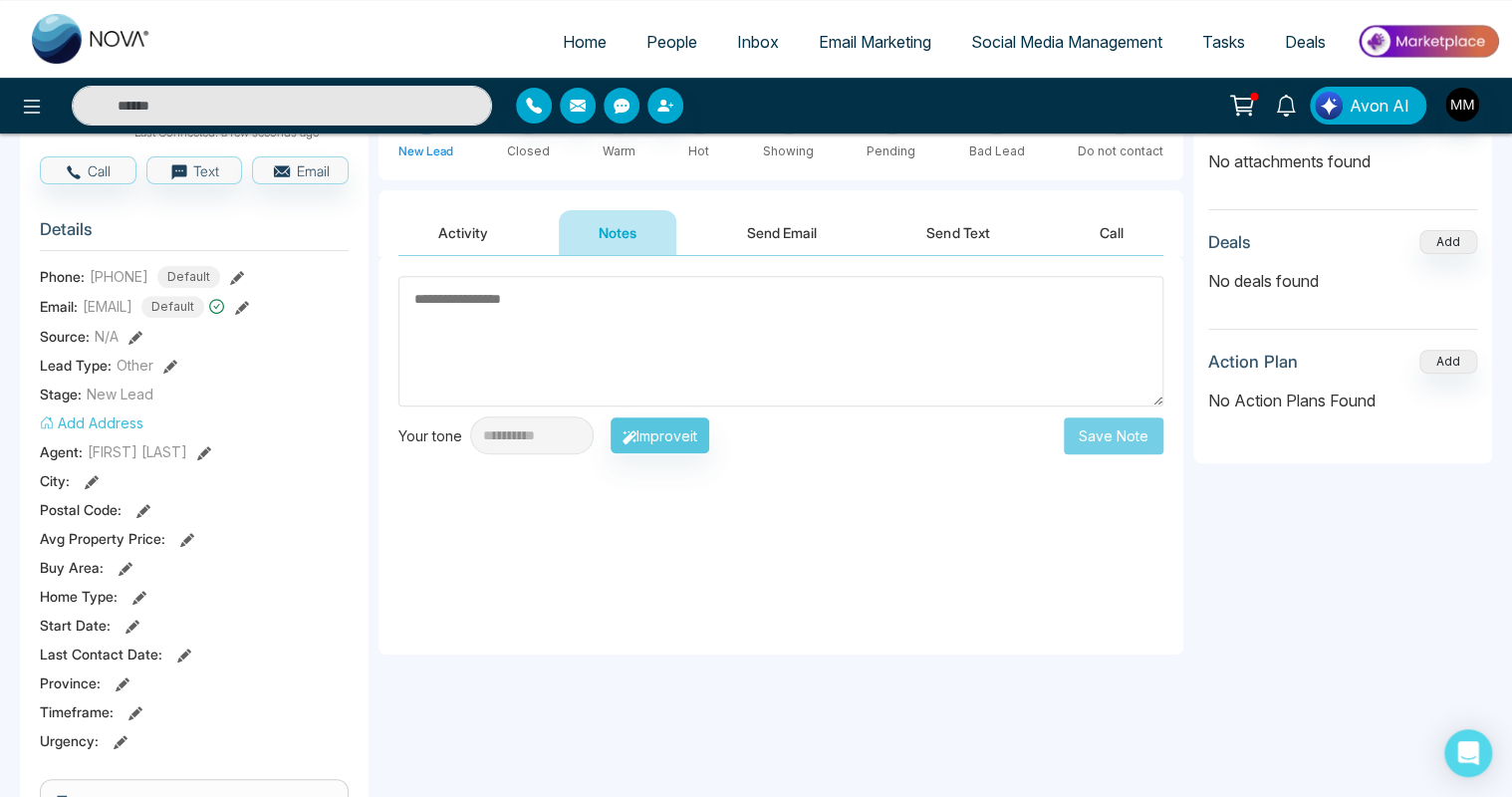 click on "Activity" at bounding box center (463, 232) 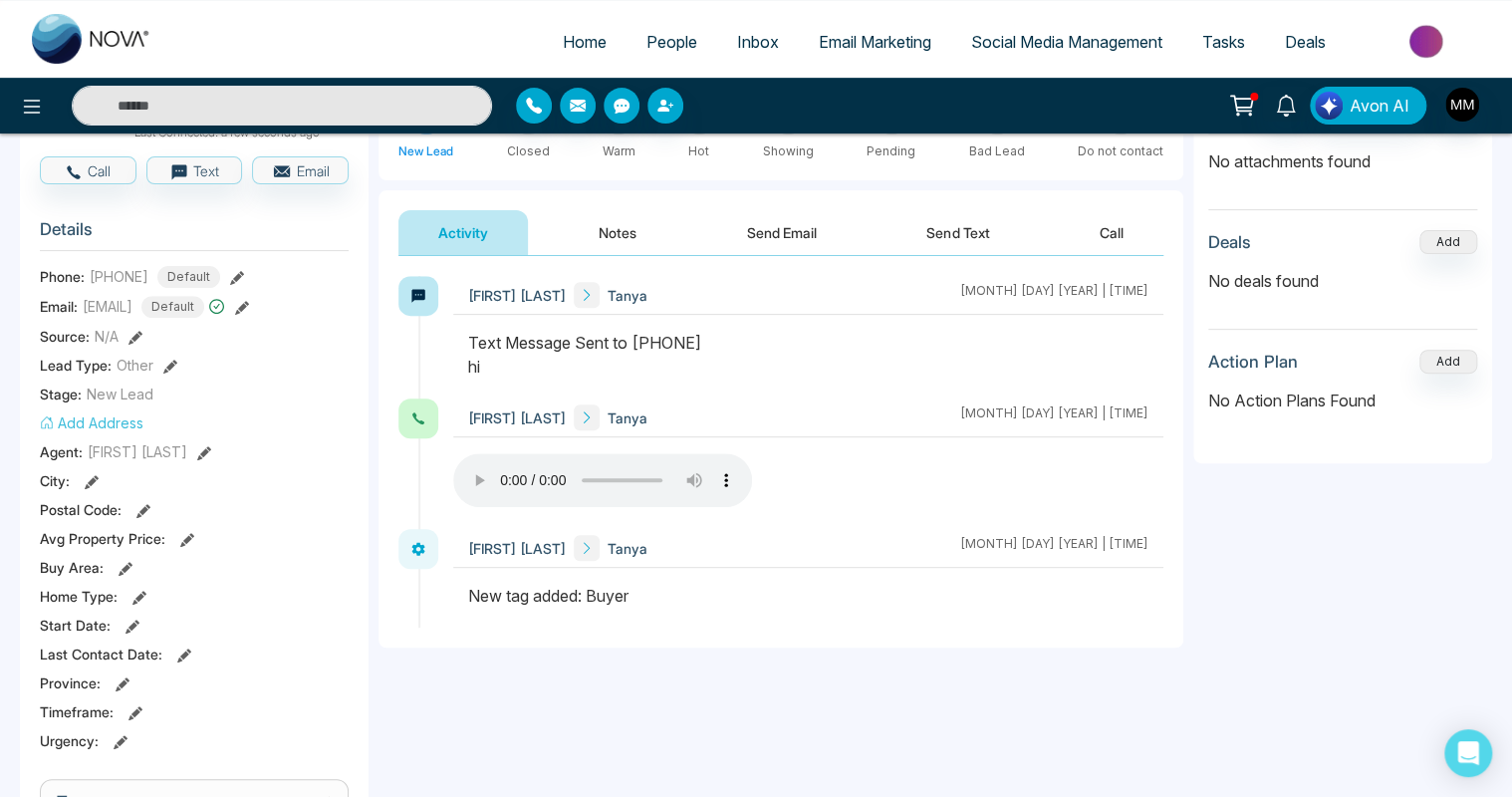 drag, startPoint x: 778, startPoint y: 235, endPoint x: 770, endPoint y: 253, distance: 19.697716 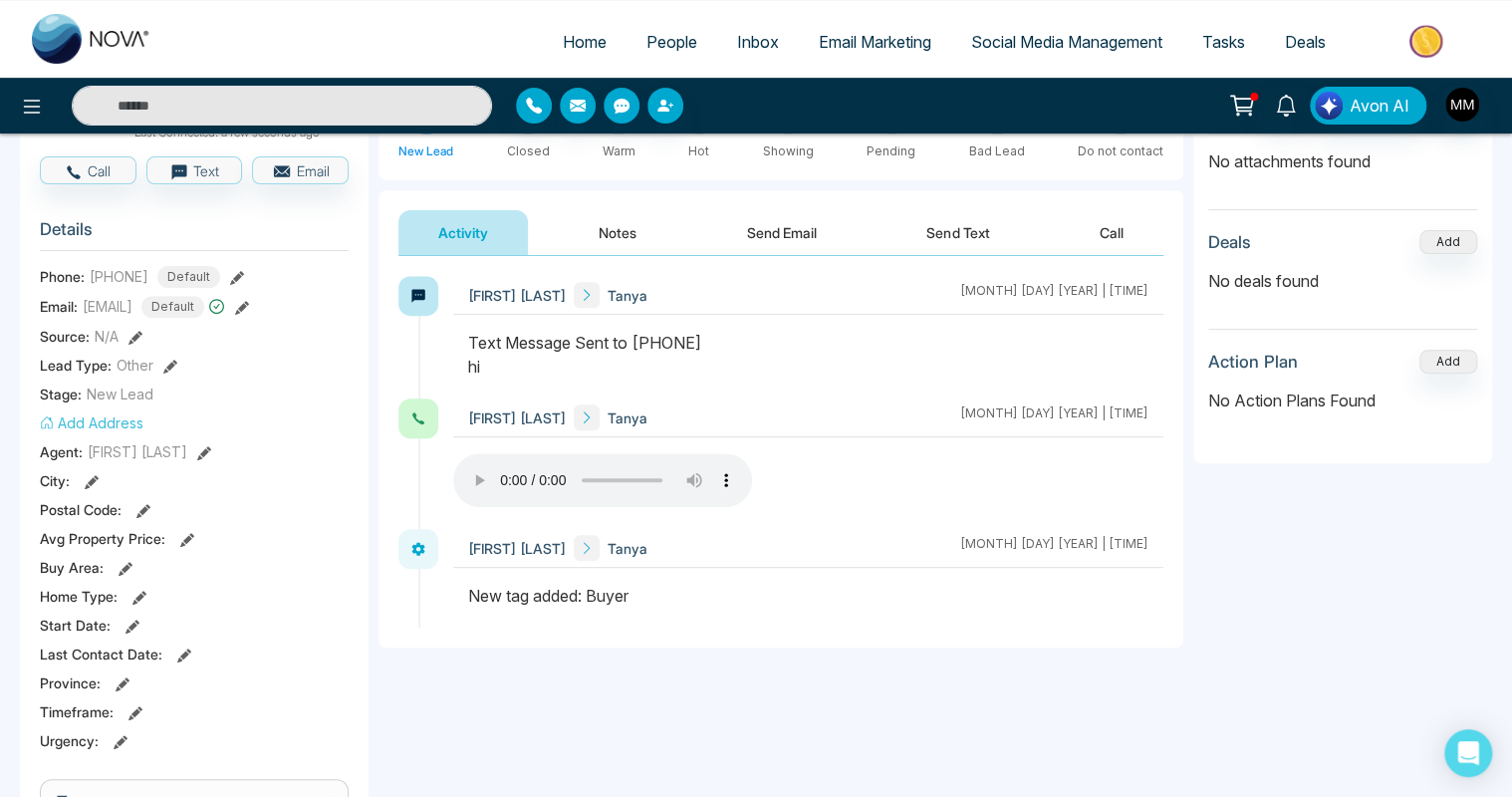 click on "Send Email" at bounding box center (782, 232) 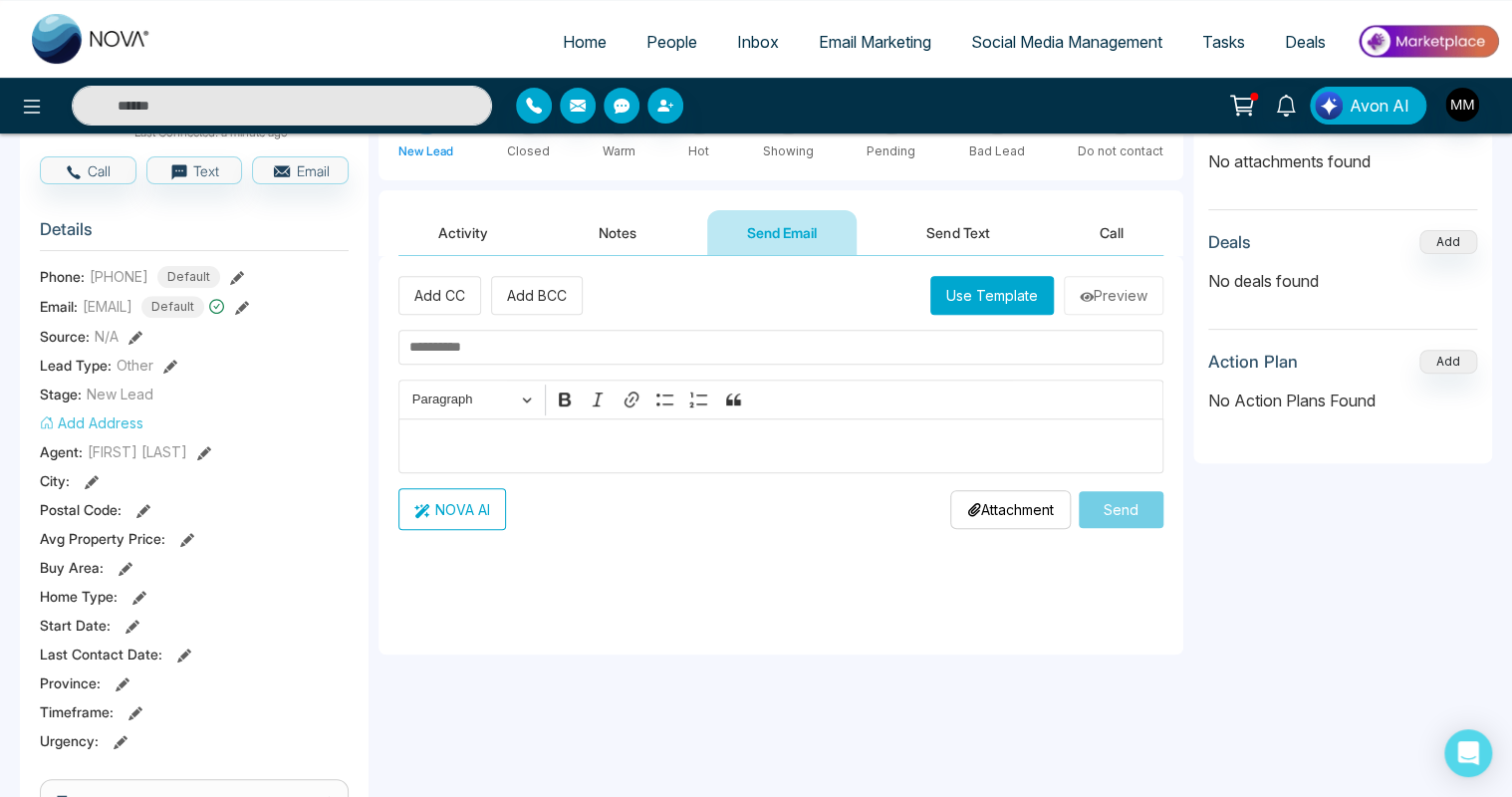 click on "Activity" at bounding box center (463, 232) 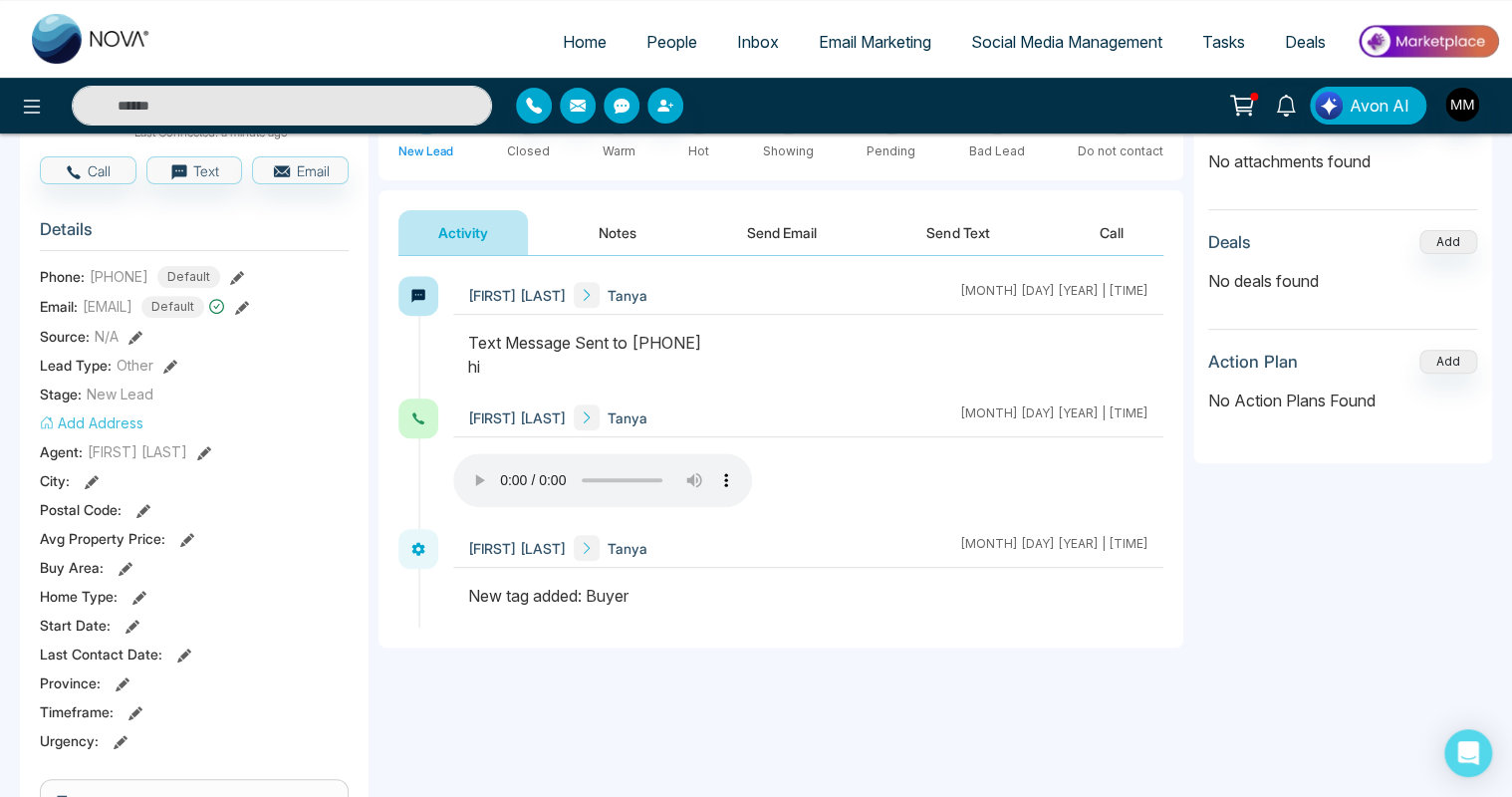 scroll, scrollTop: 0, scrollLeft: 0, axis: both 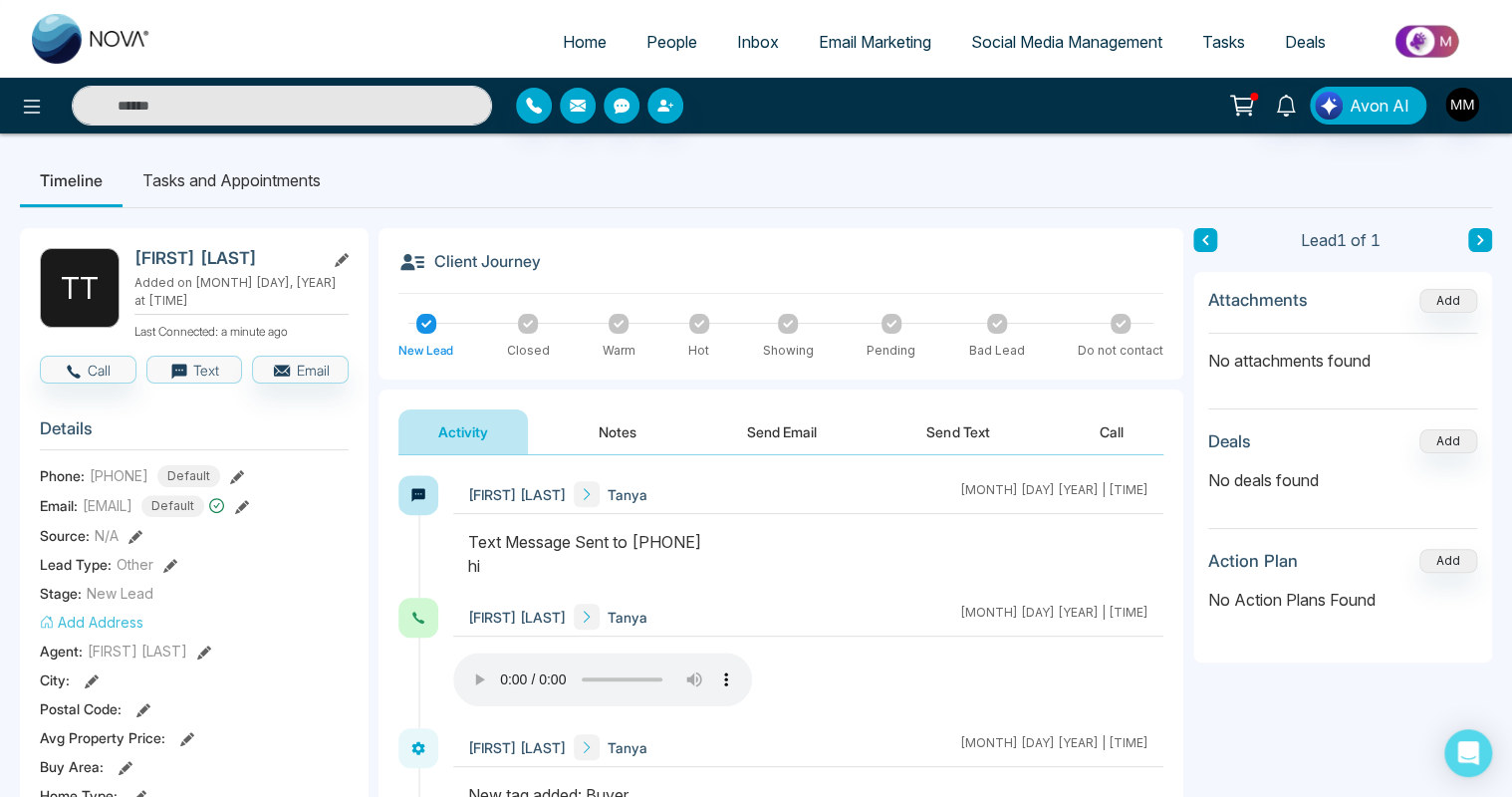 drag, startPoint x: 196, startPoint y: 347, endPoint x: 260, endPoint y: 406, distance: 87.04596 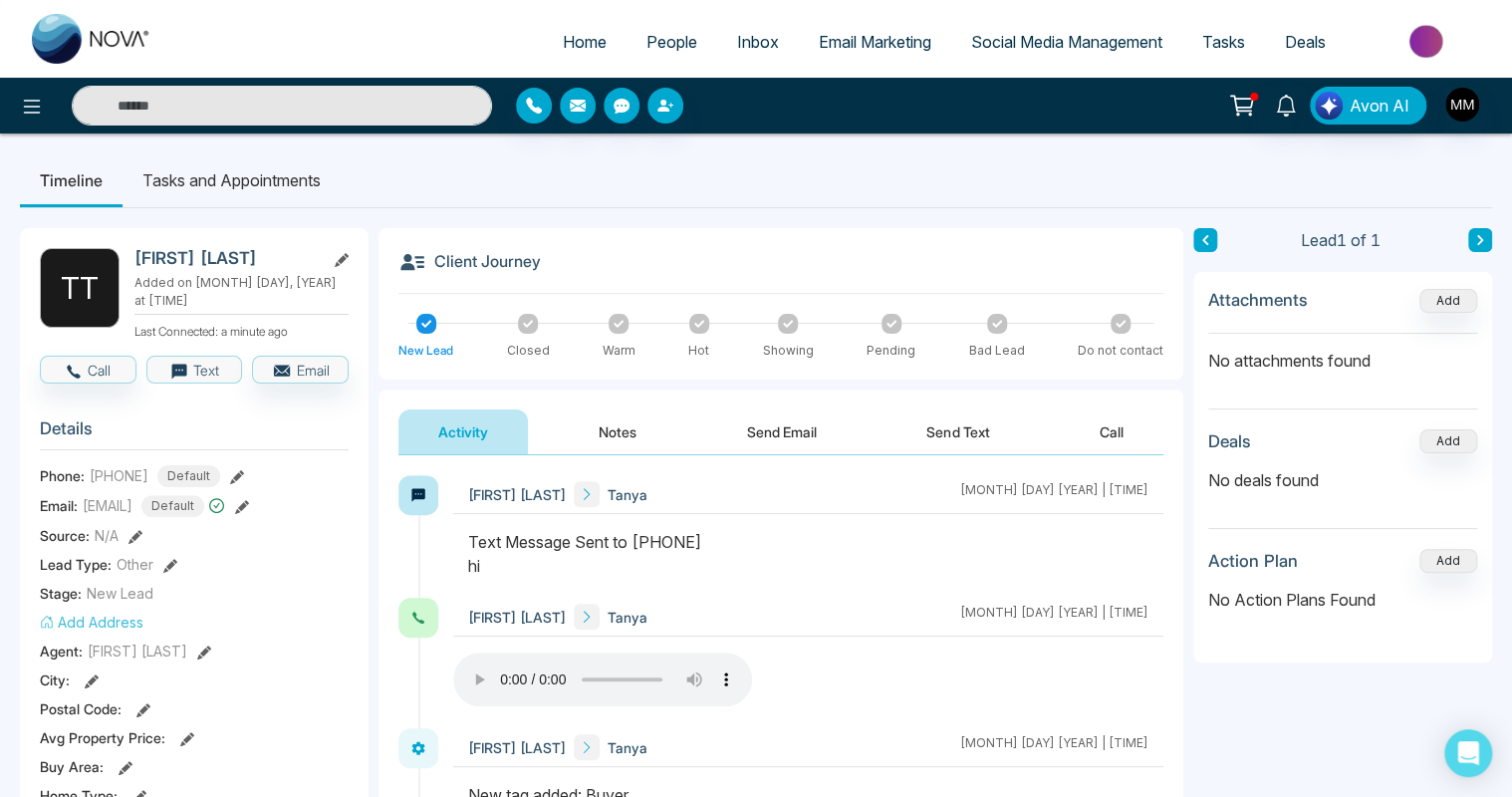 click on "T T Tanya Test Added on   Jul 18, 2025 at 03:08 PM Last Connected:   a minute ago   Call   Text   Email Details Phone: +14166885852 Default Email: tanya@novacrm.ai Default Source: N/A Lead Type: Other Stage: New Lead Add Address Agent: Mayur Mistry City : Postal Code : Avg Property Price : Buy Area : Home Type : Start Date : Last Contact Date : Province : Timeframe : Urgency : Tags Buyer   × Is this lead a Realtor? Lead Summary 1 Calls 1 Texts 0 Emails Social Profile   Not found Not found Not found Custom Lead Data Delete lead" at bounding box center [194, 927] 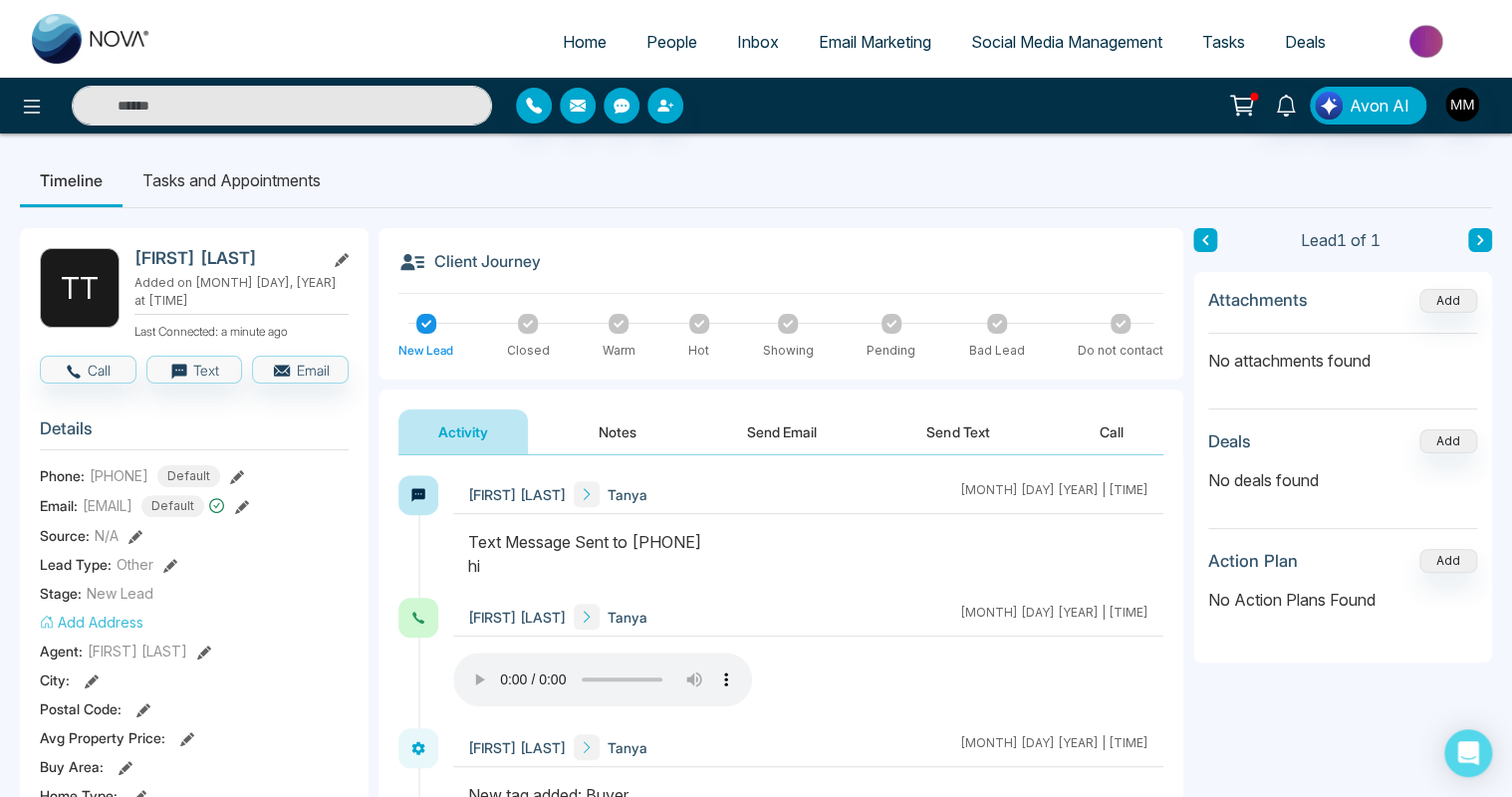 click on "Send Text" at bounding box center (957, 431) 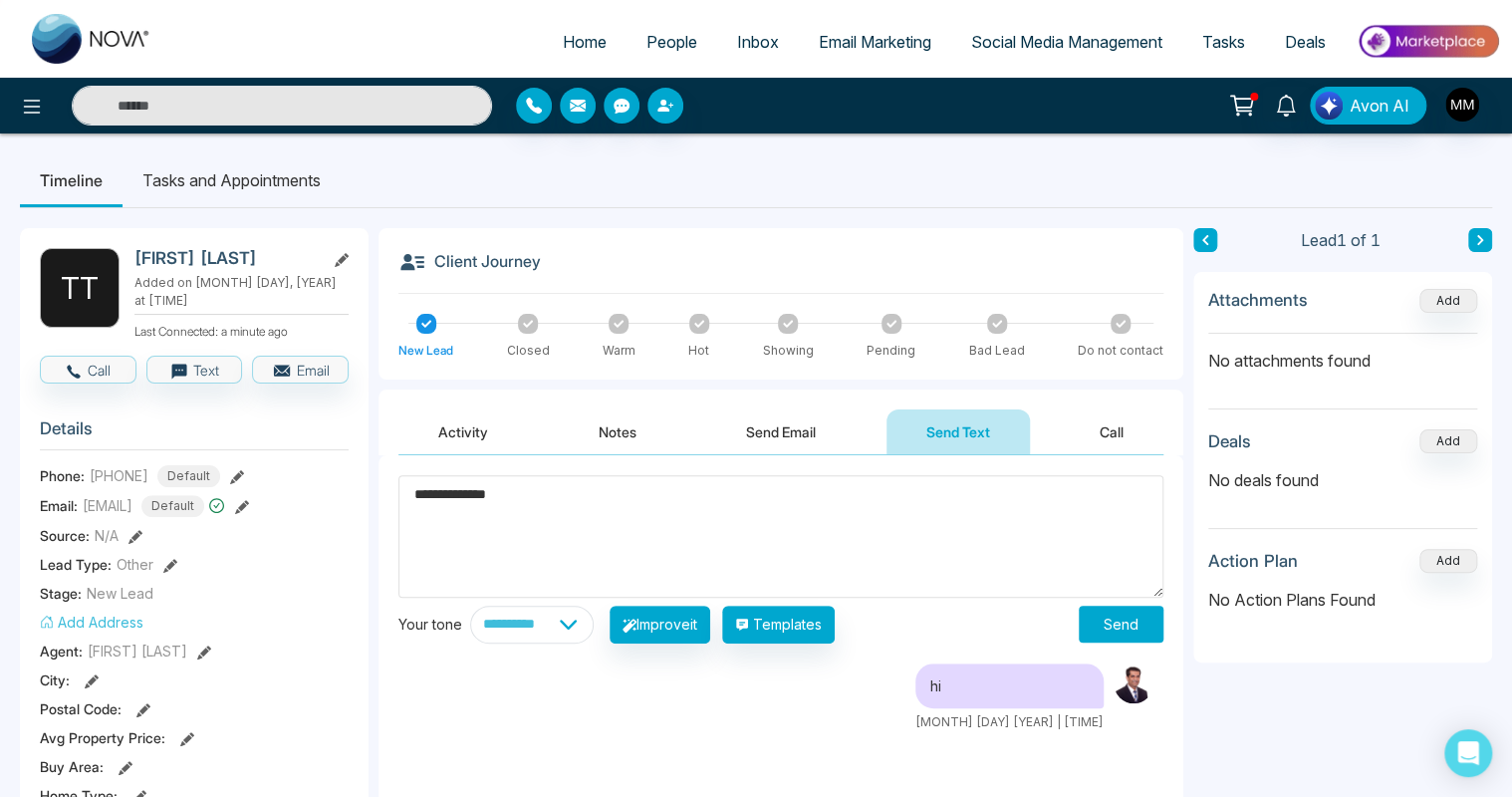type on "**********" 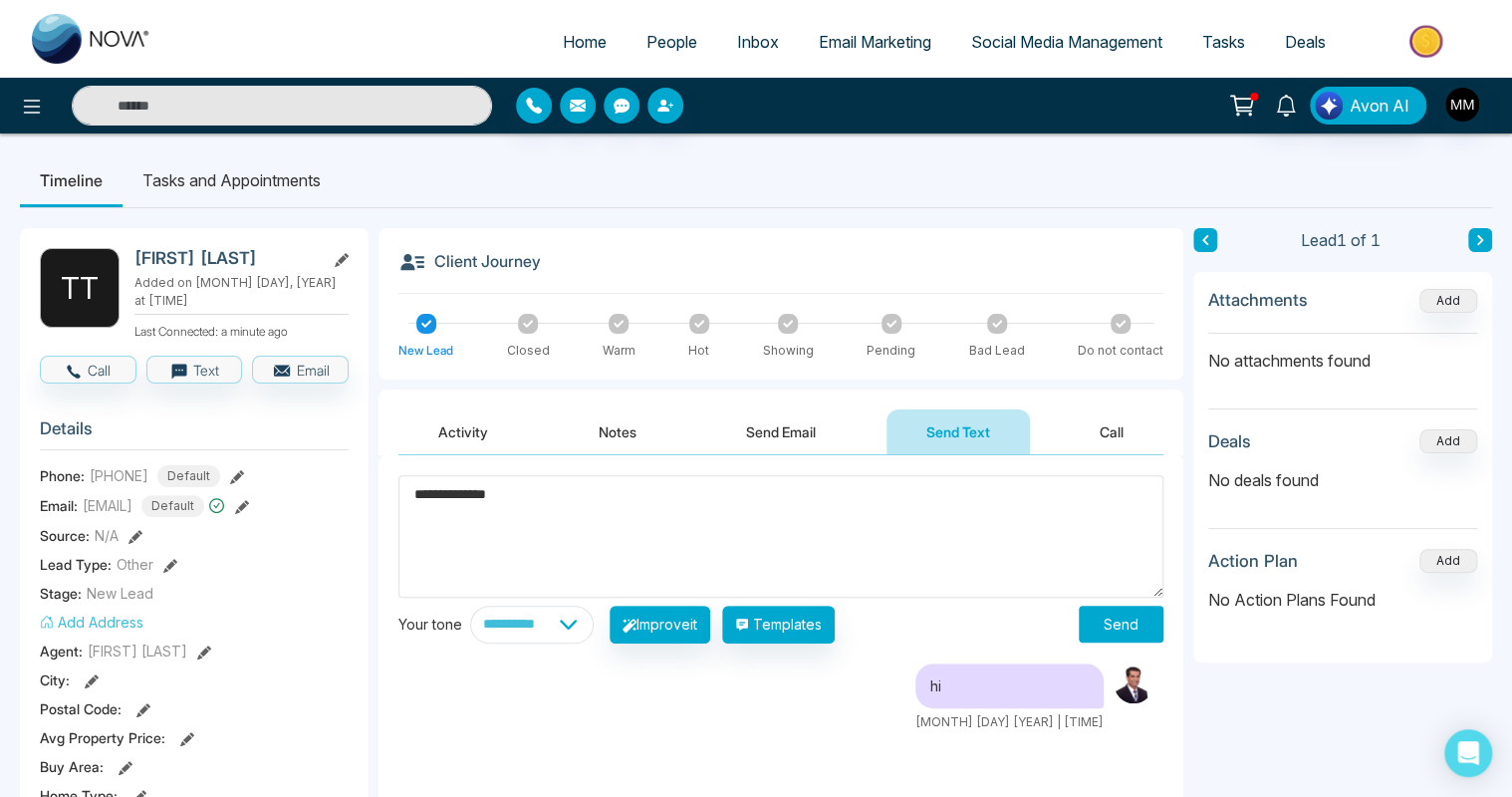 click on "Send" at bounding box center (1121, 624) 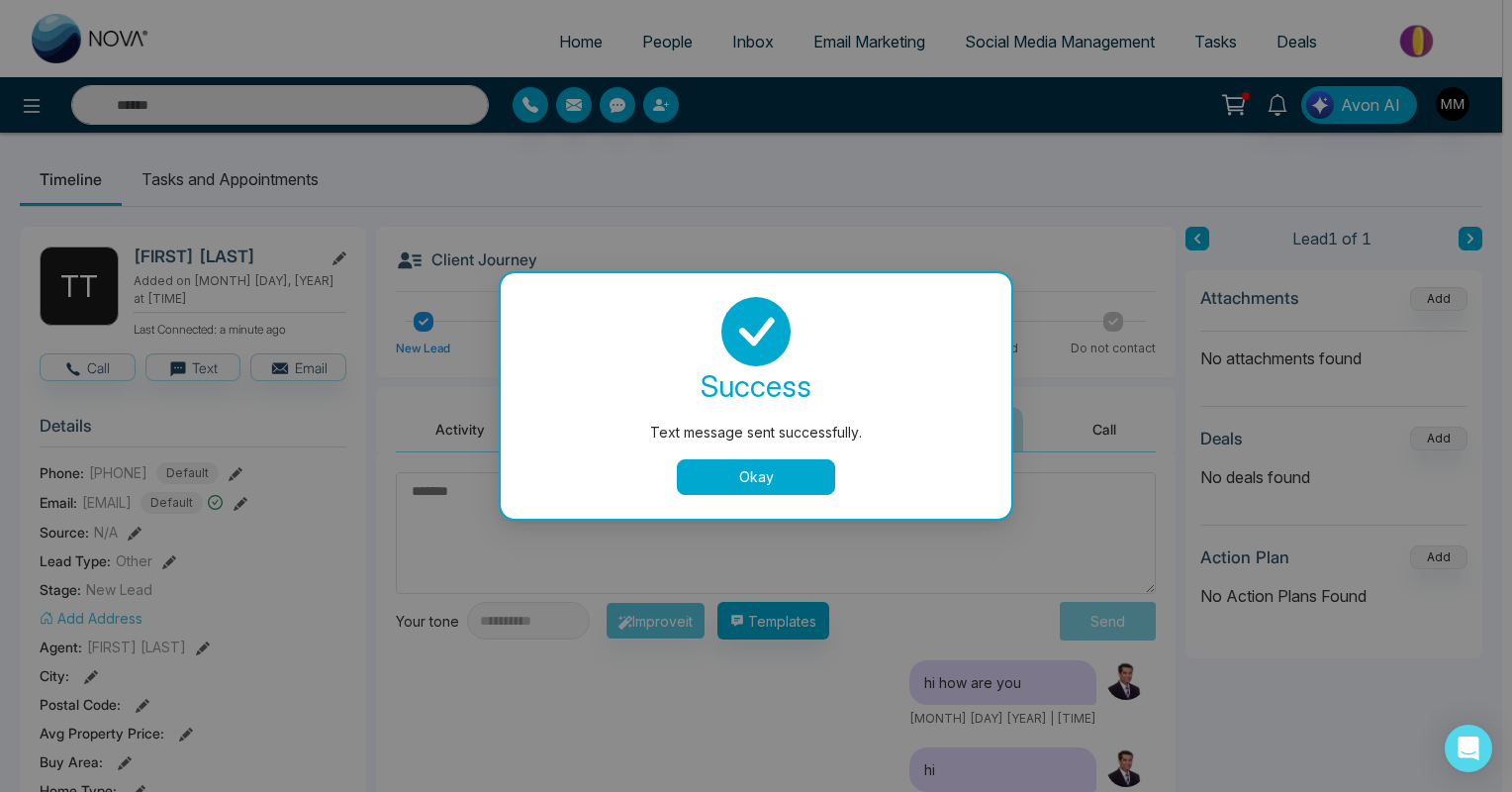 click on "Okay" at bounding box center [756, 477] 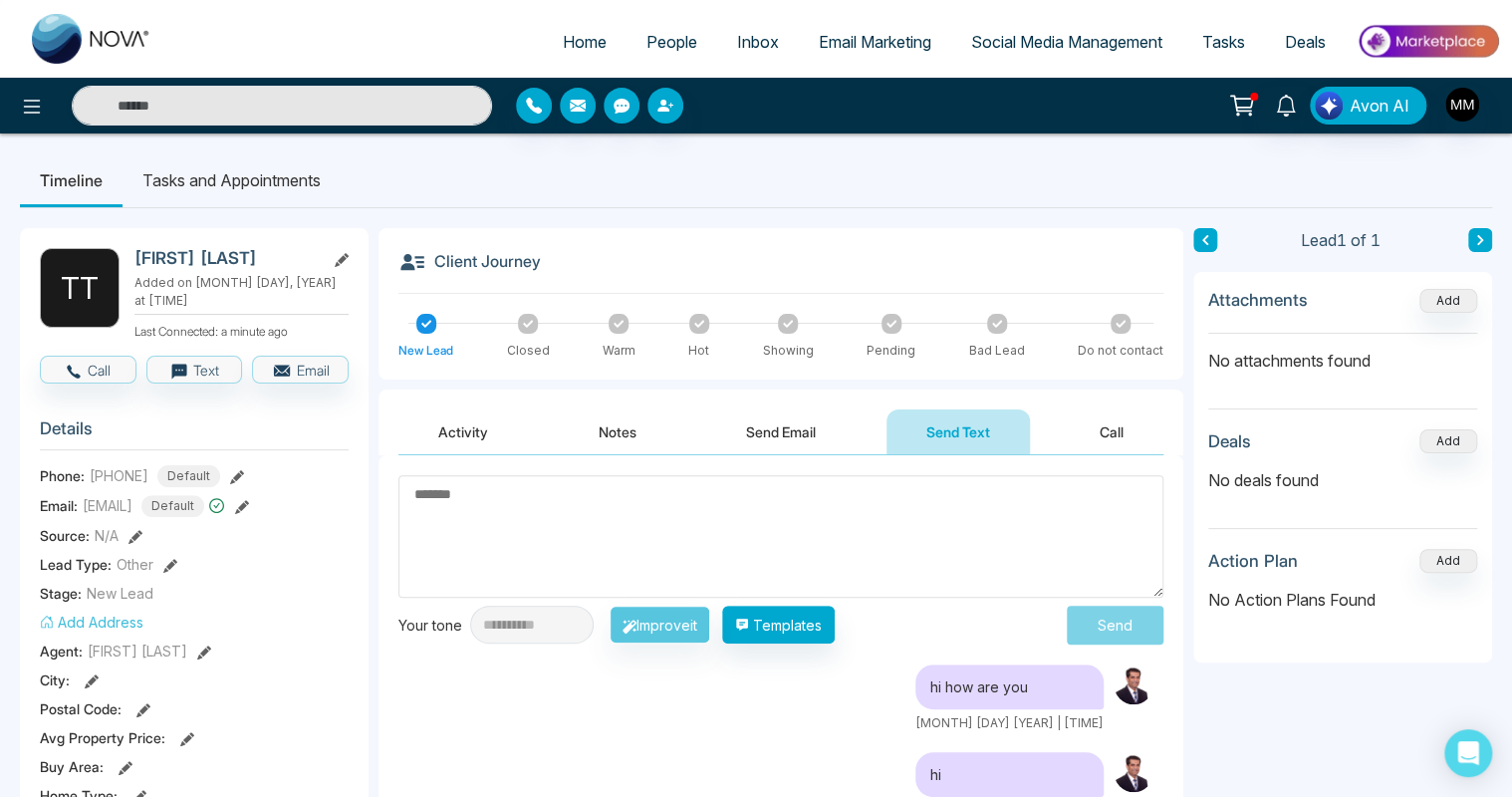 click at bounding box center [781, 536] 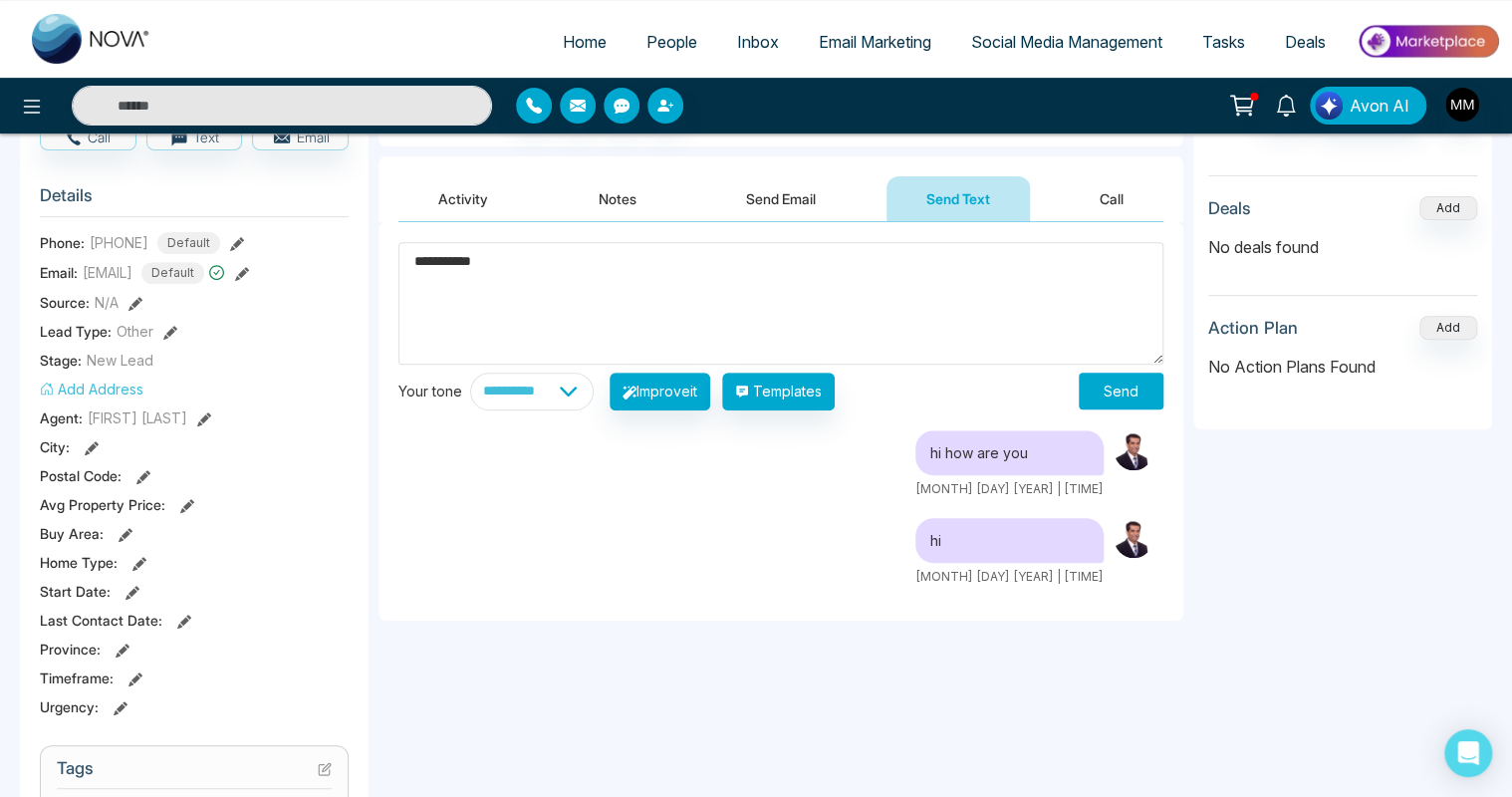 scroll, scrollTop: 100, scrollLeft: 0, axis: vertical 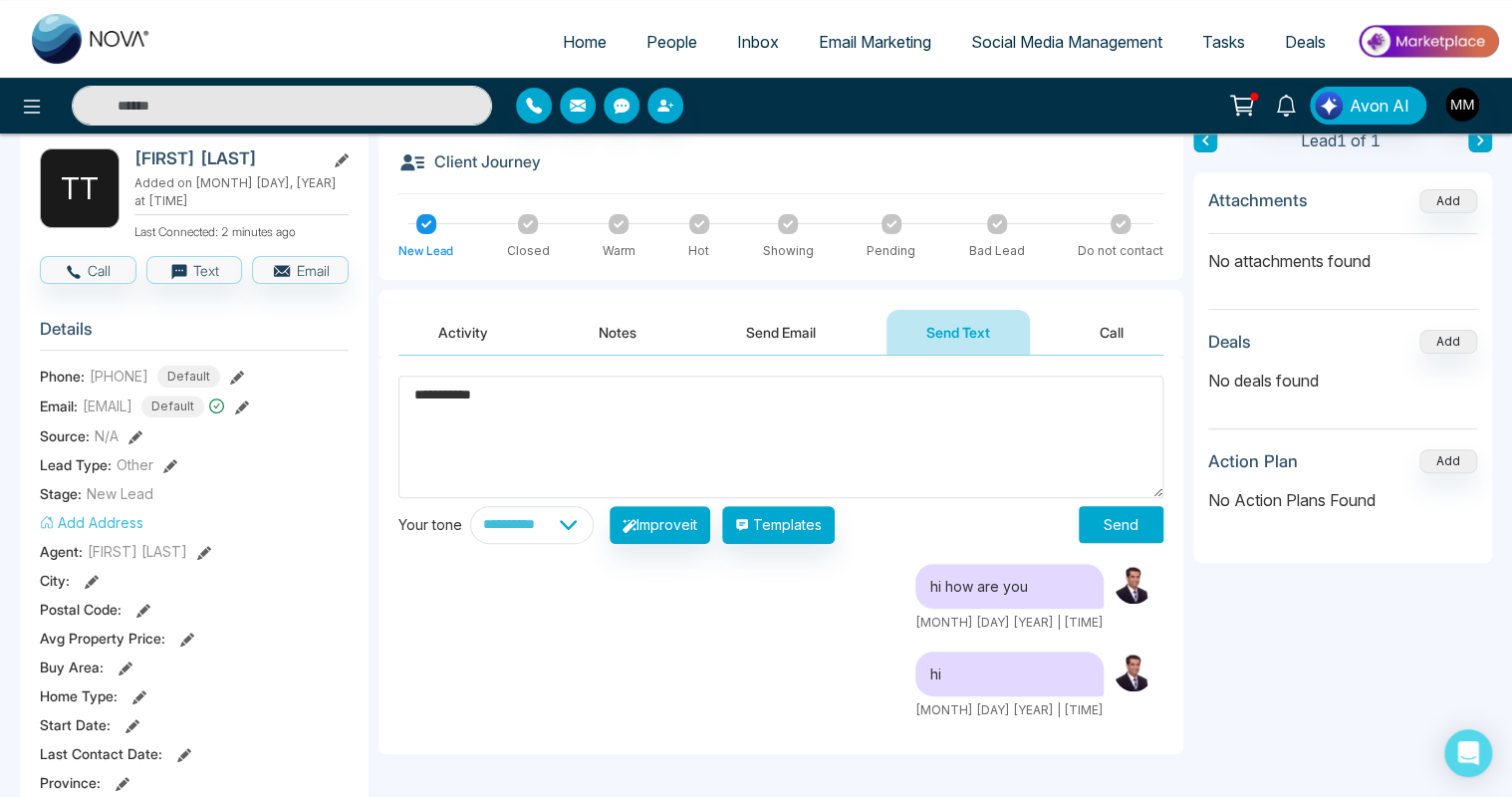 type on "**********" 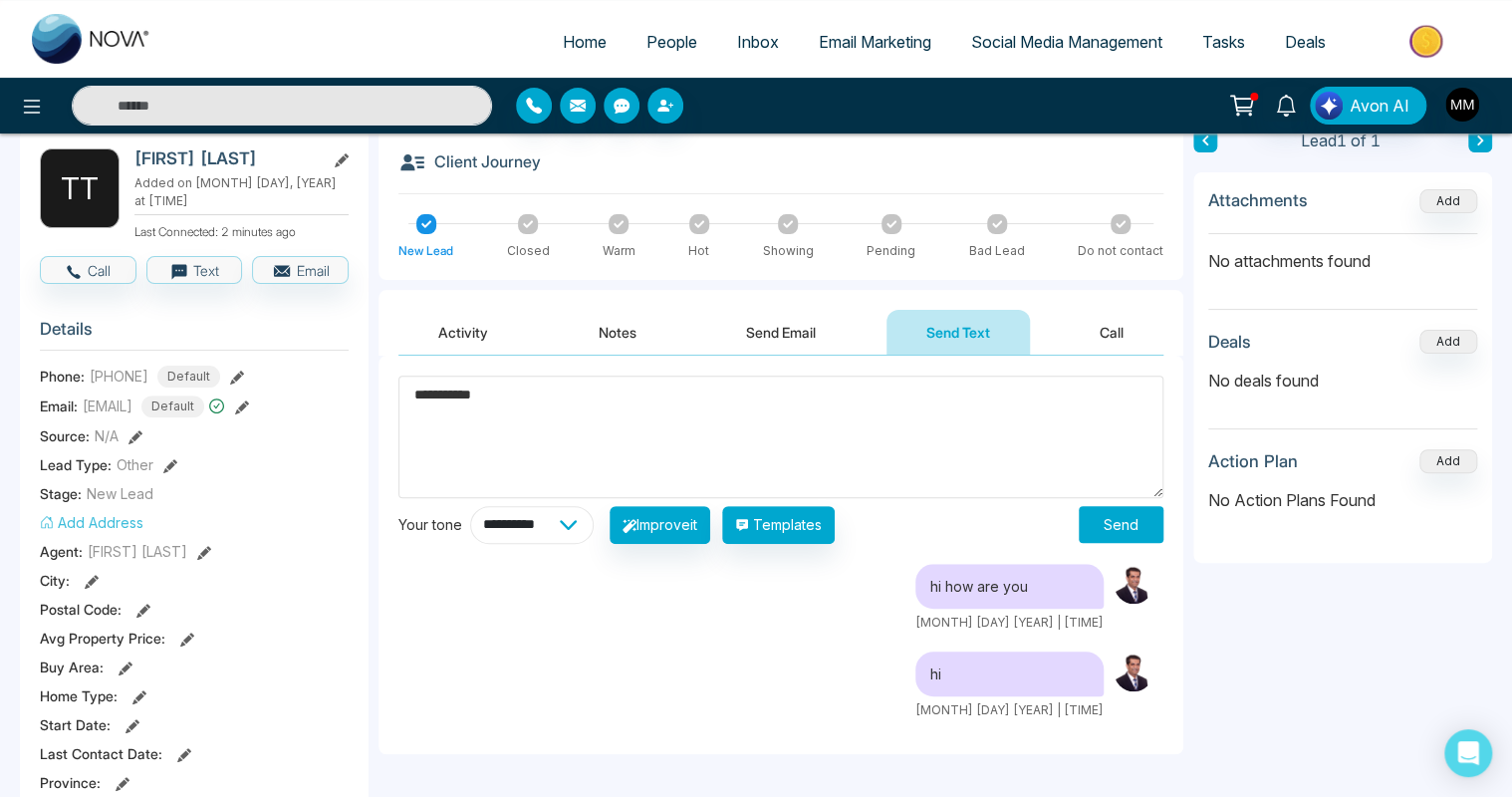 click on "**********" at bounding box center (532, 525) 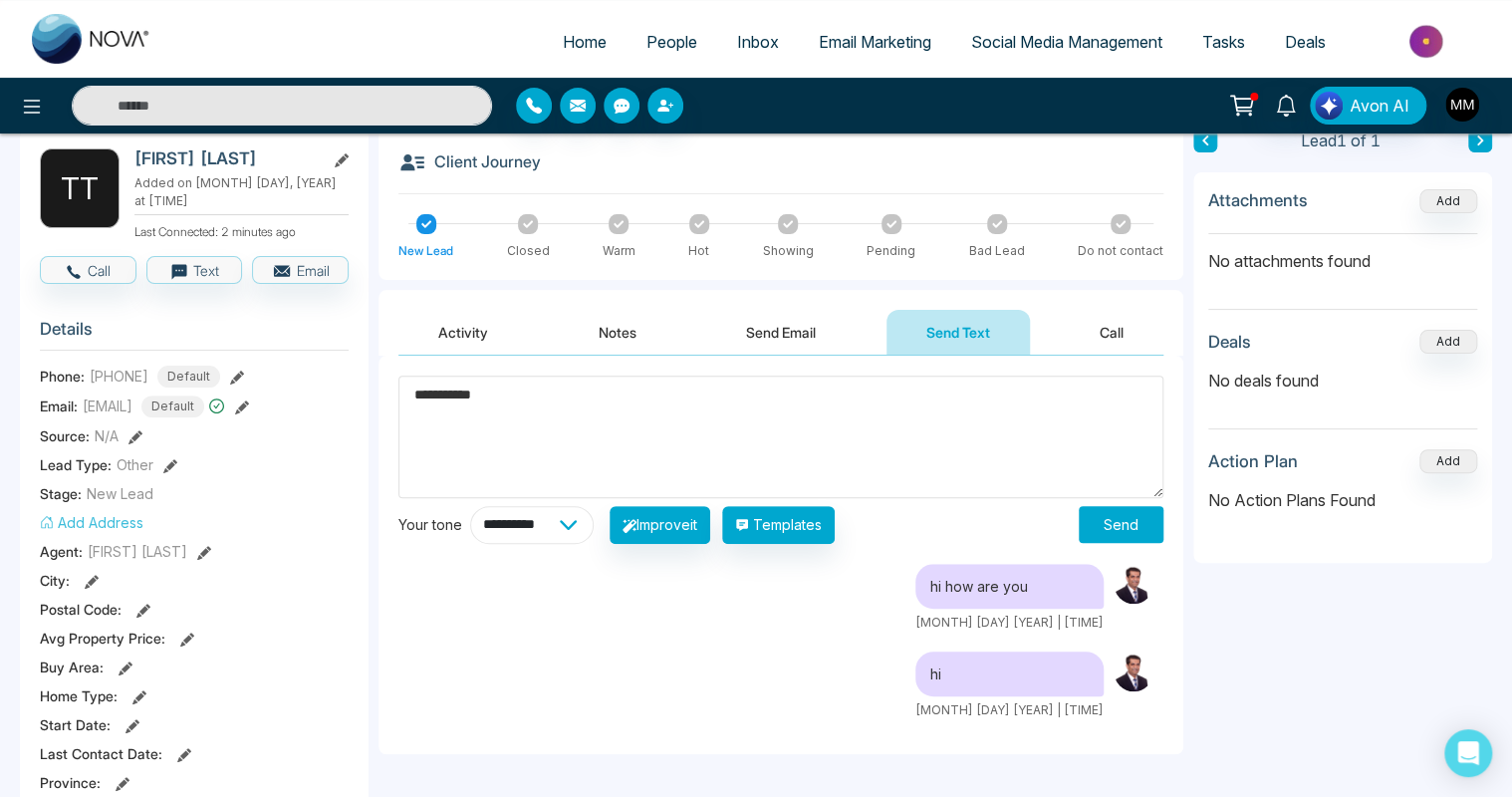 select on "*******" 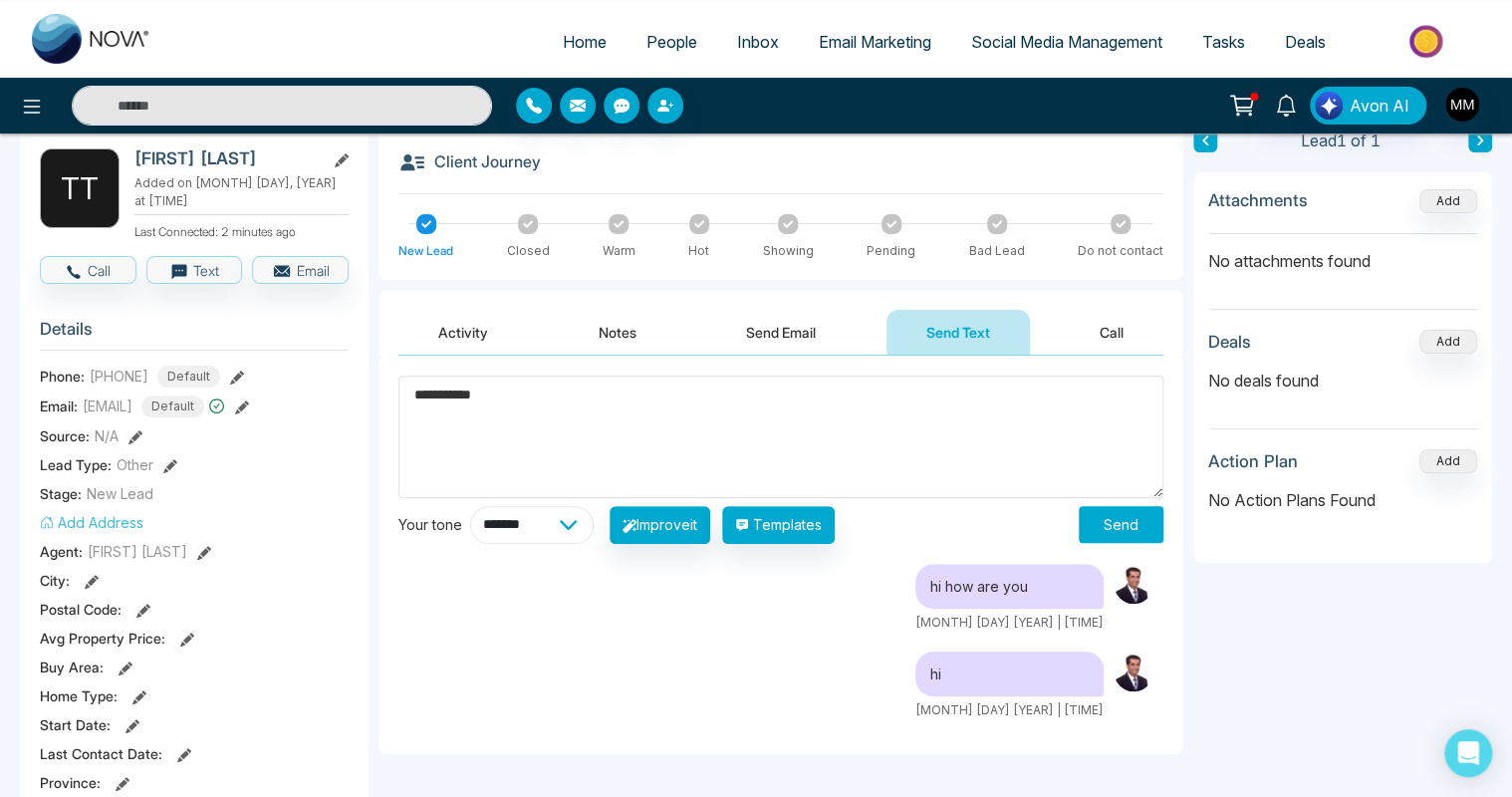 click on "**********" at bounding box center [532, 525] 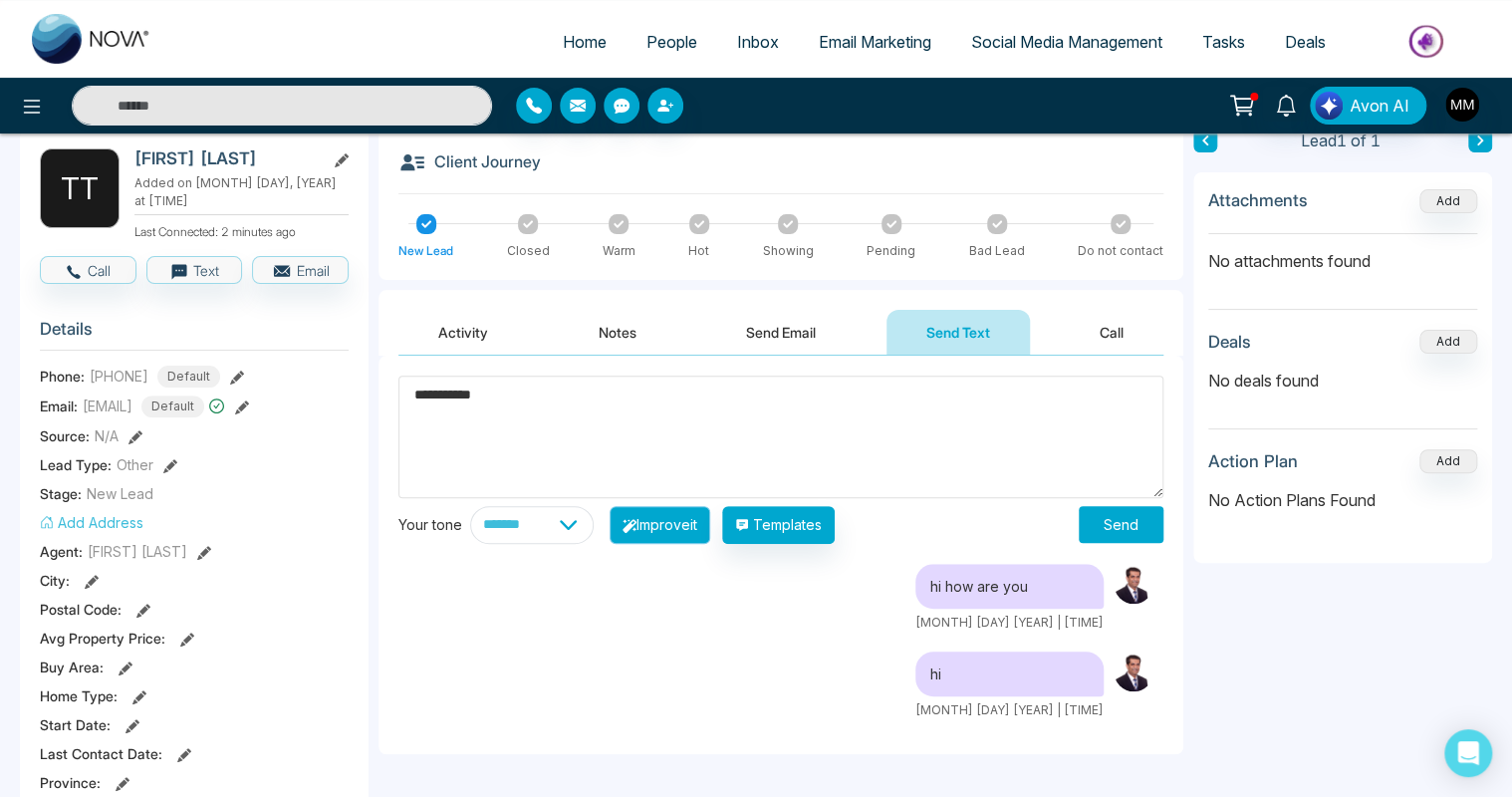 click on "Improve  it" at bounding box center (659, 525) 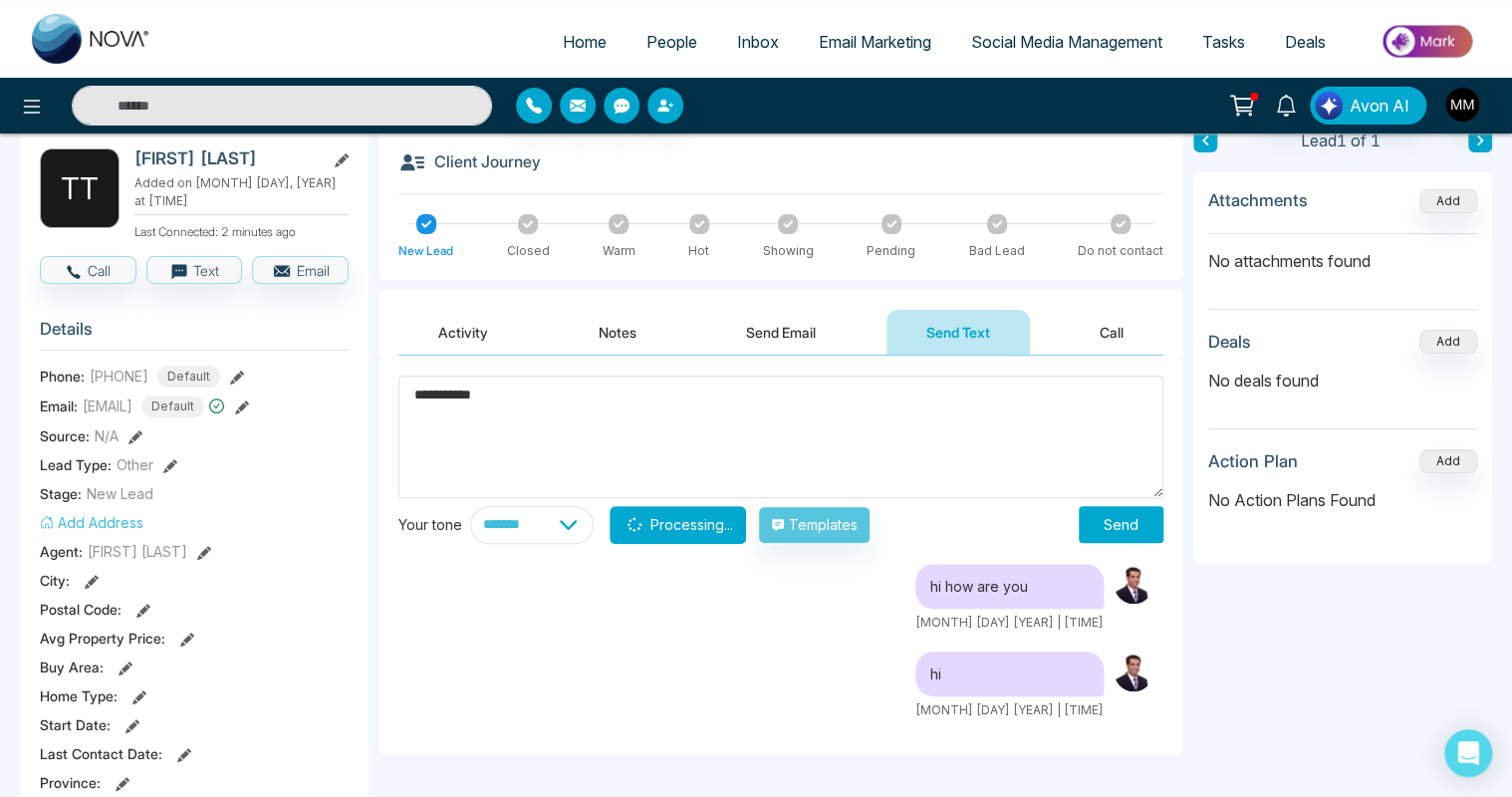 type on "**********" 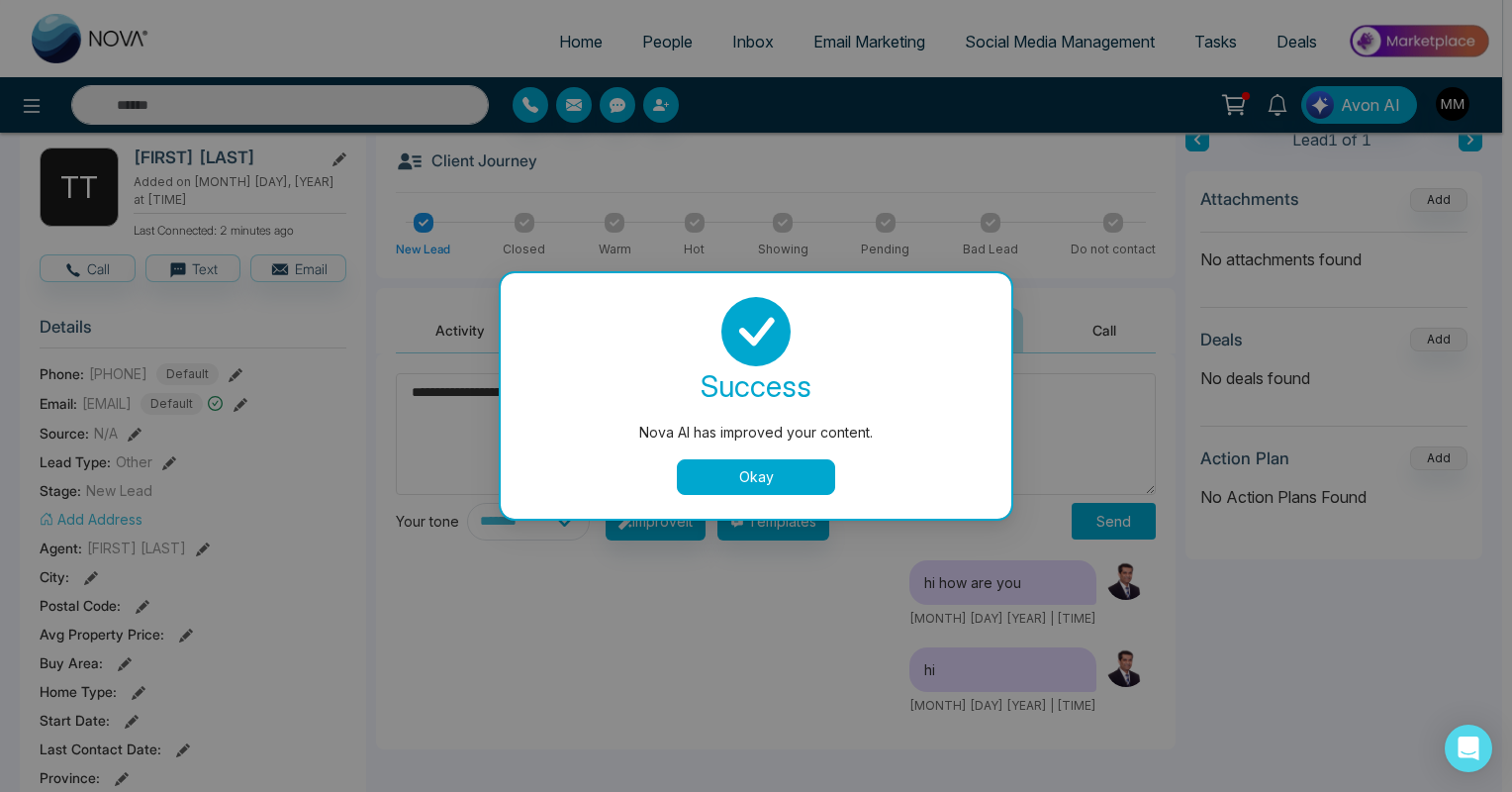click on "Okay" at bounding box center [756, 477] 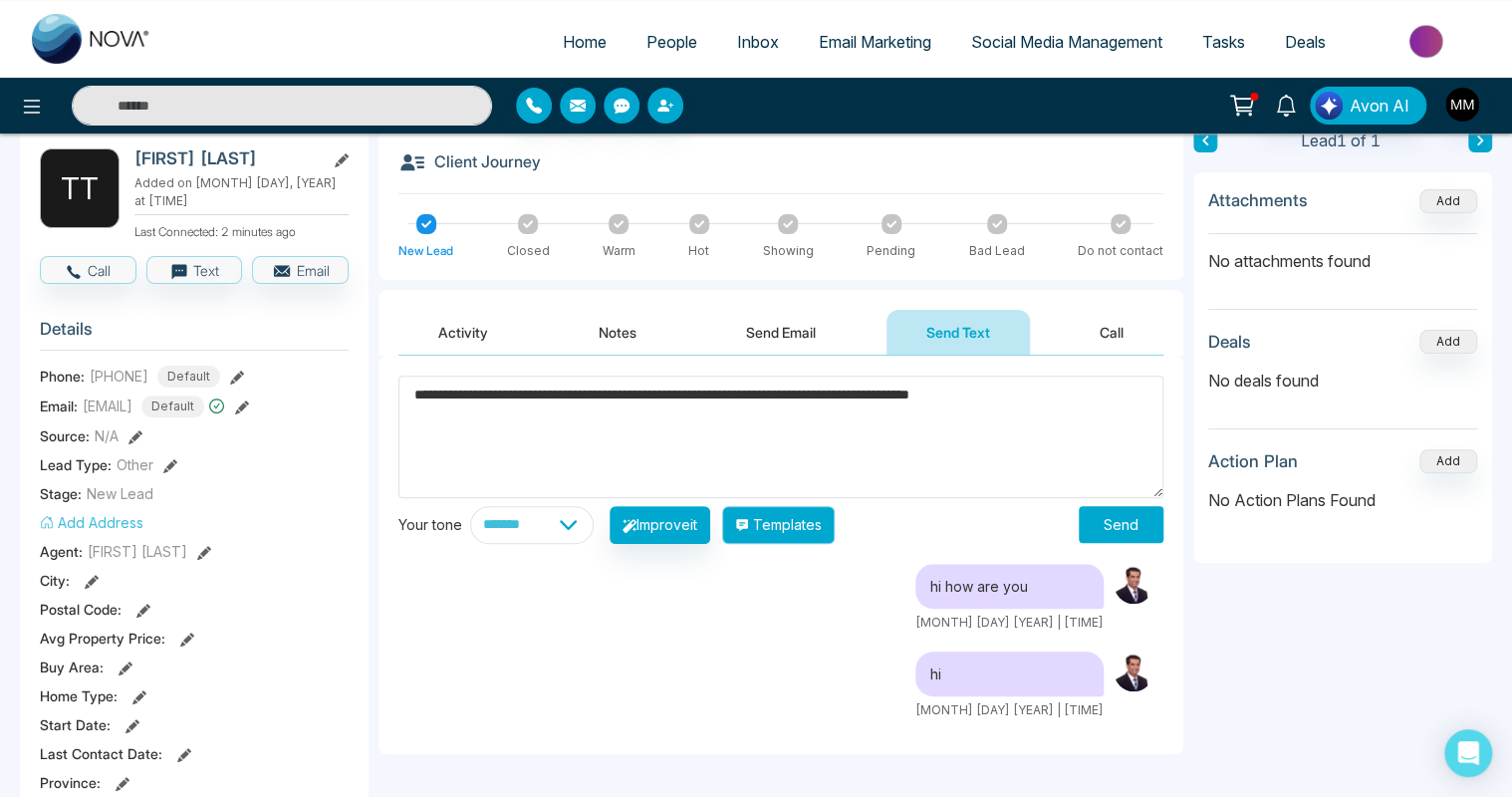 click on "Templates" at bounding box center [778, 525] 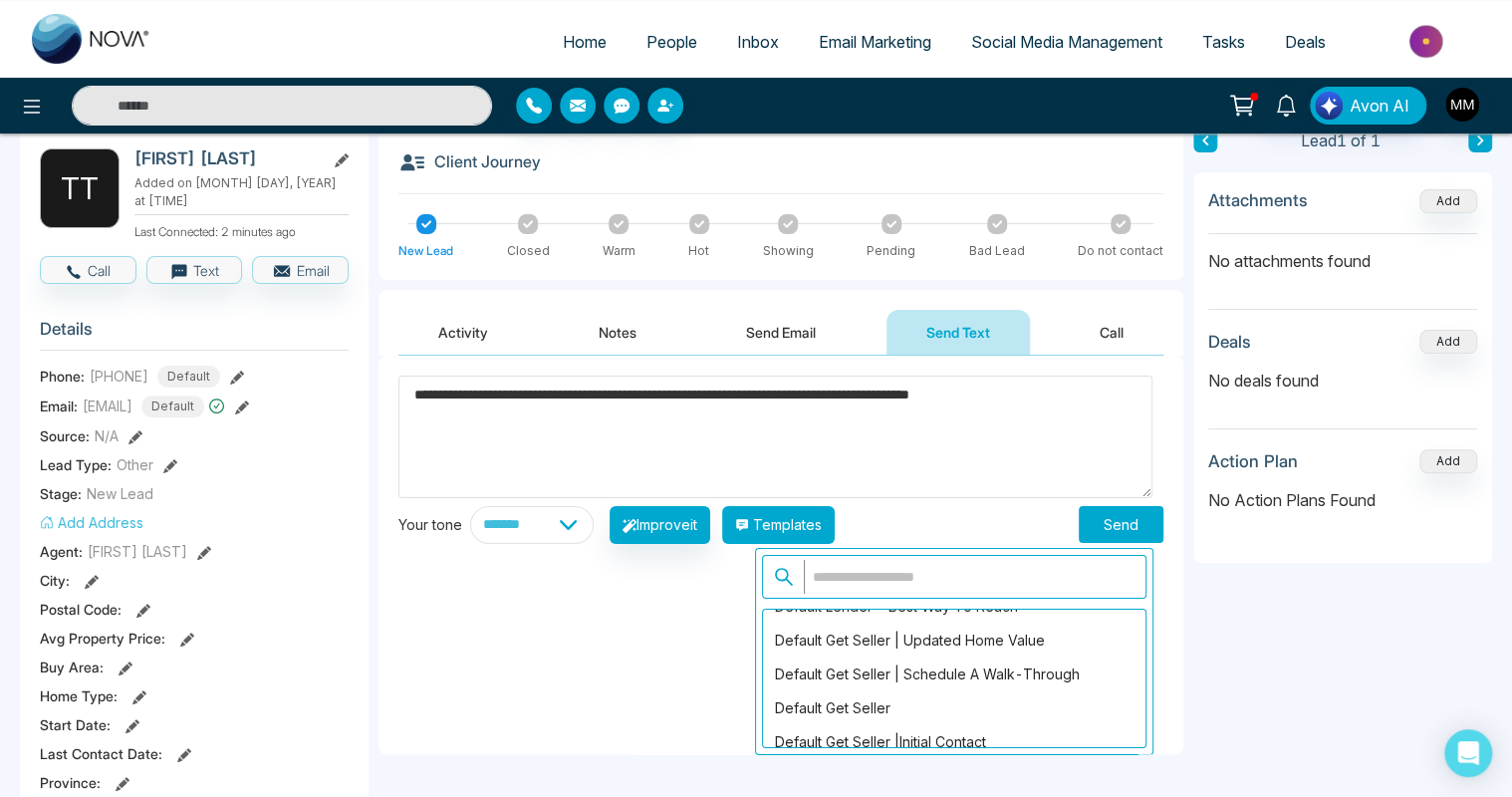 scroll, scrollTop: 3249, scrollLeft: 0, axis: vertical 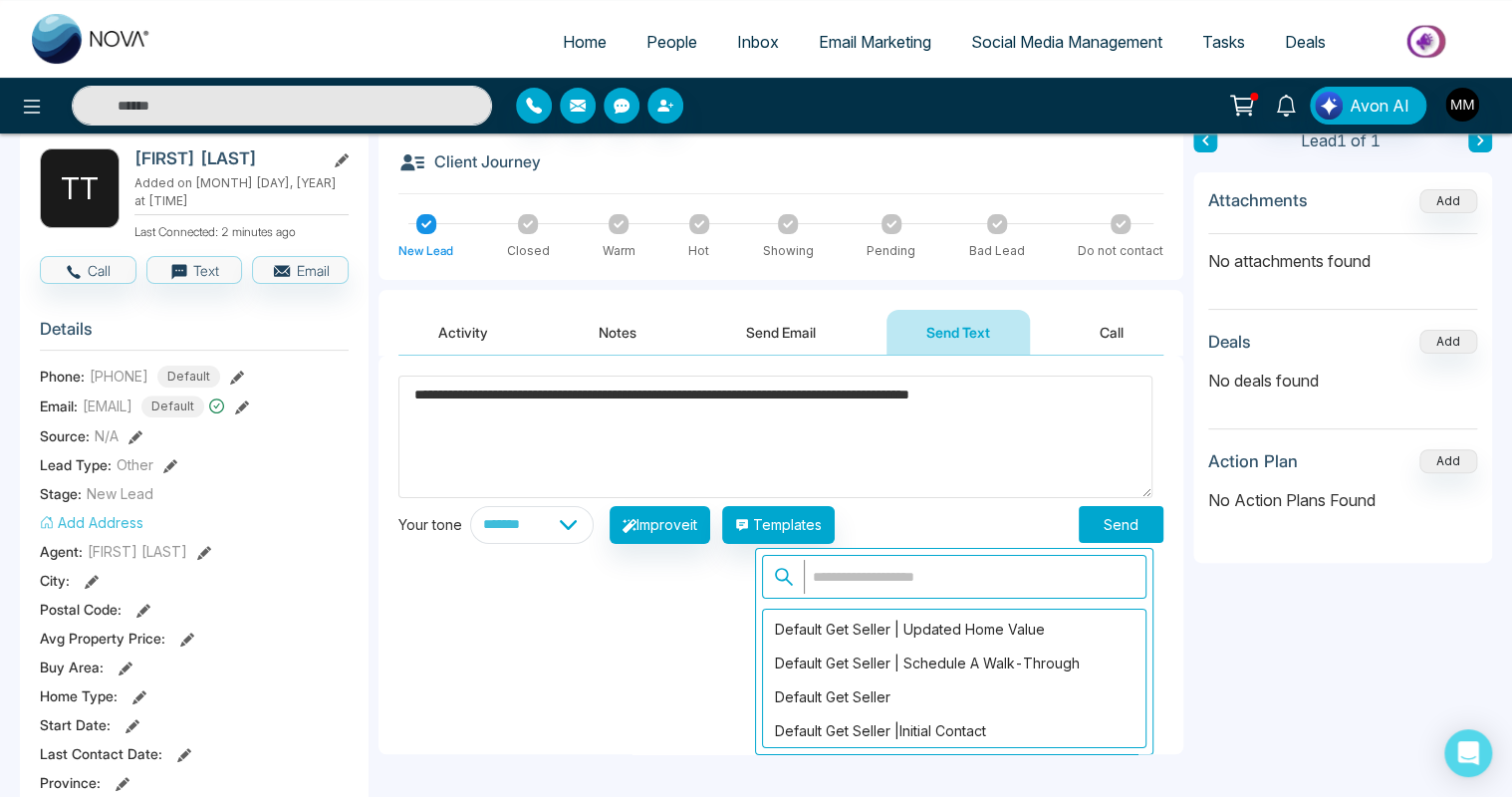 click on "Send" at bounding box center (1121, 524) 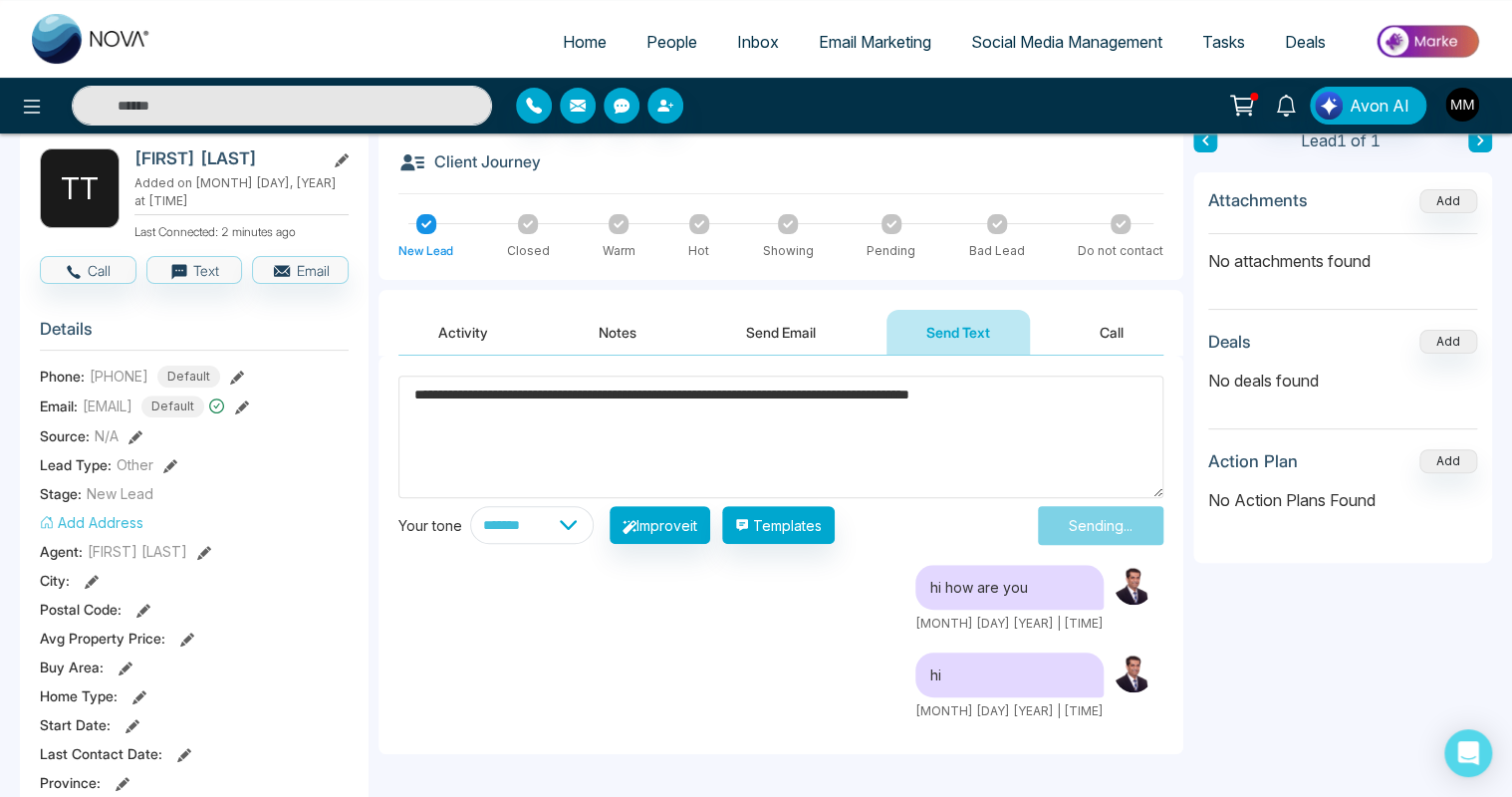 type 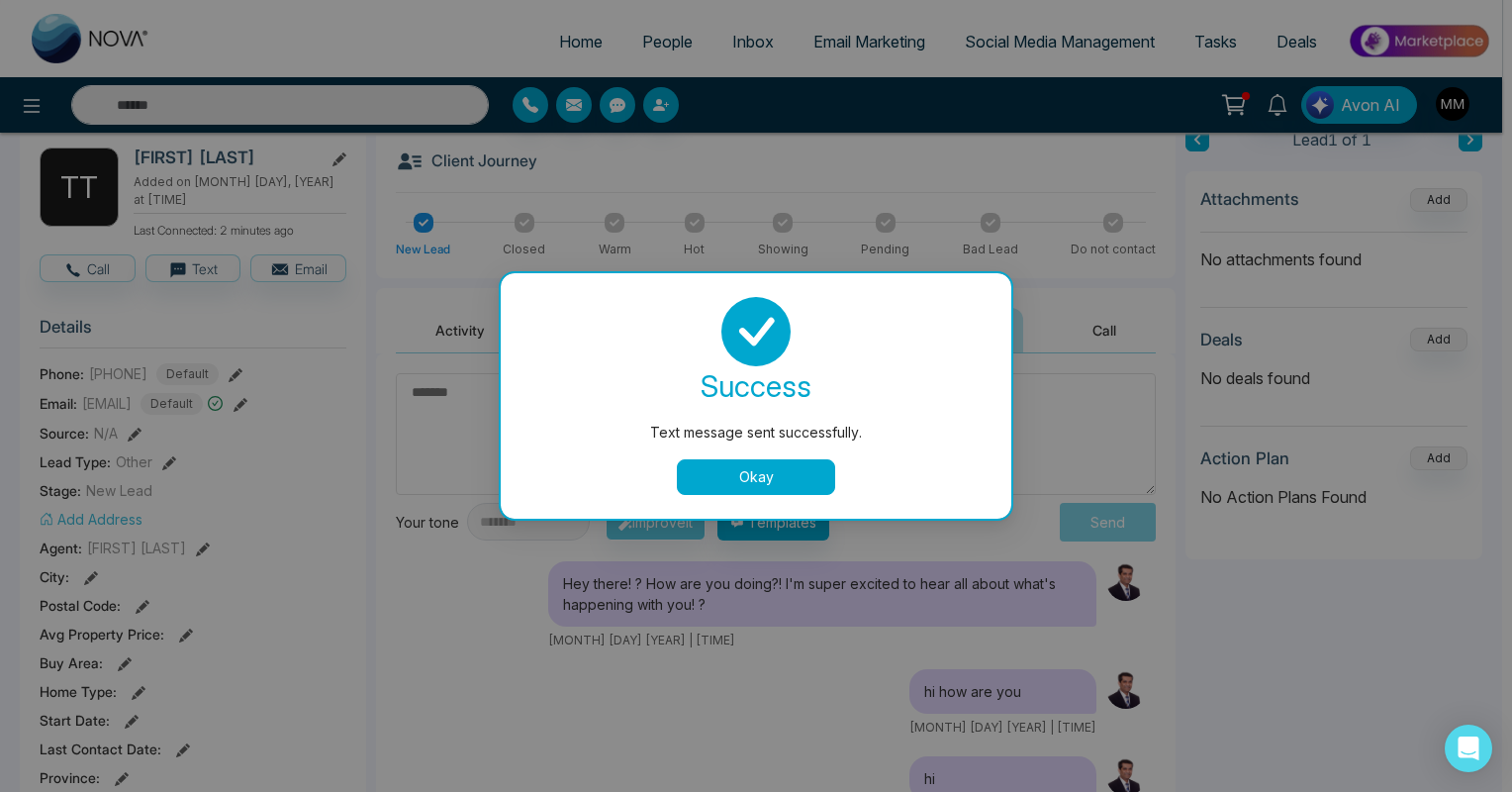 click on "Okay" at bounding box center (756, 477) 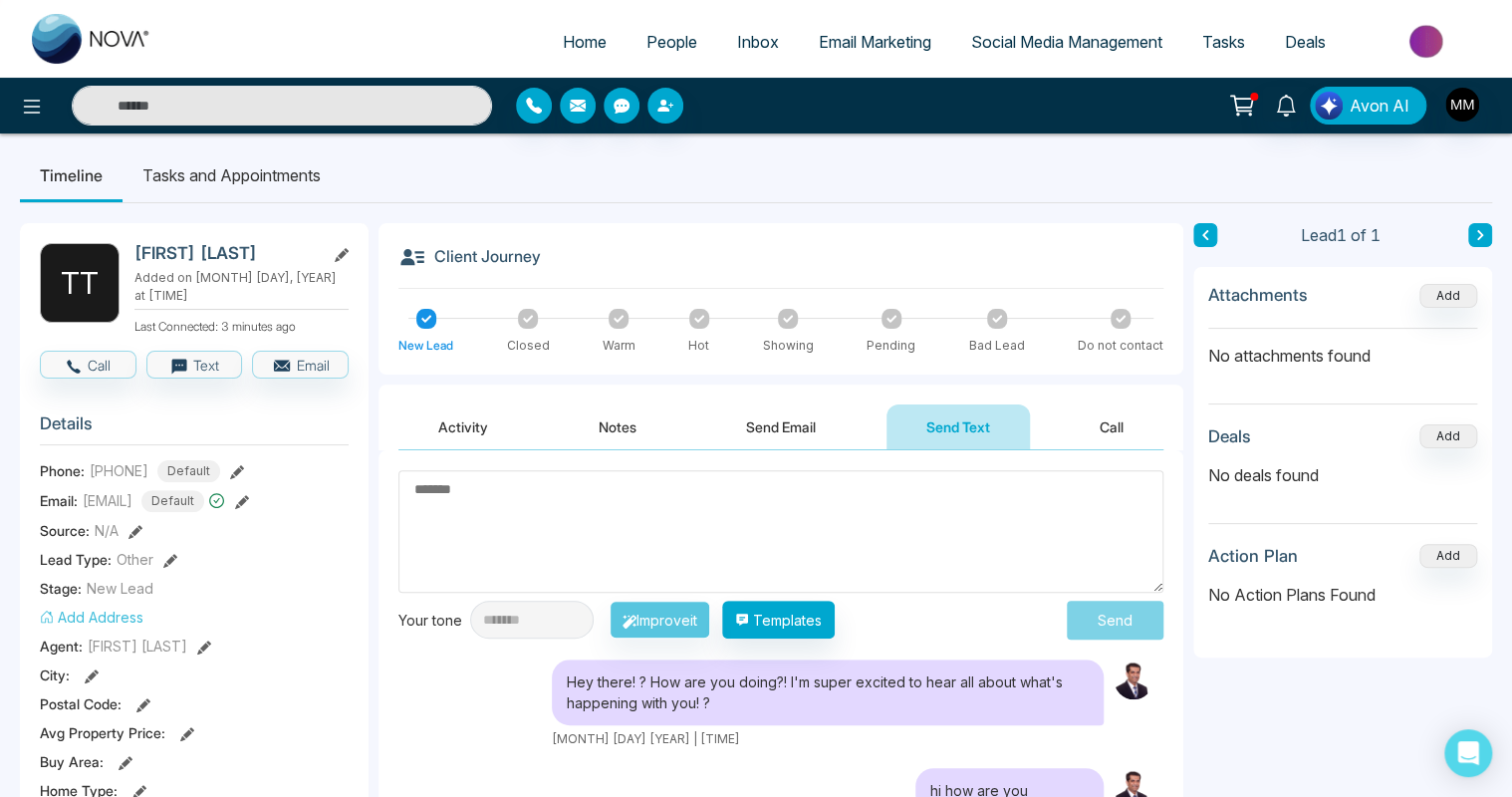 scroll, scrollTop: 0, scrollLeft: 0, axis: both 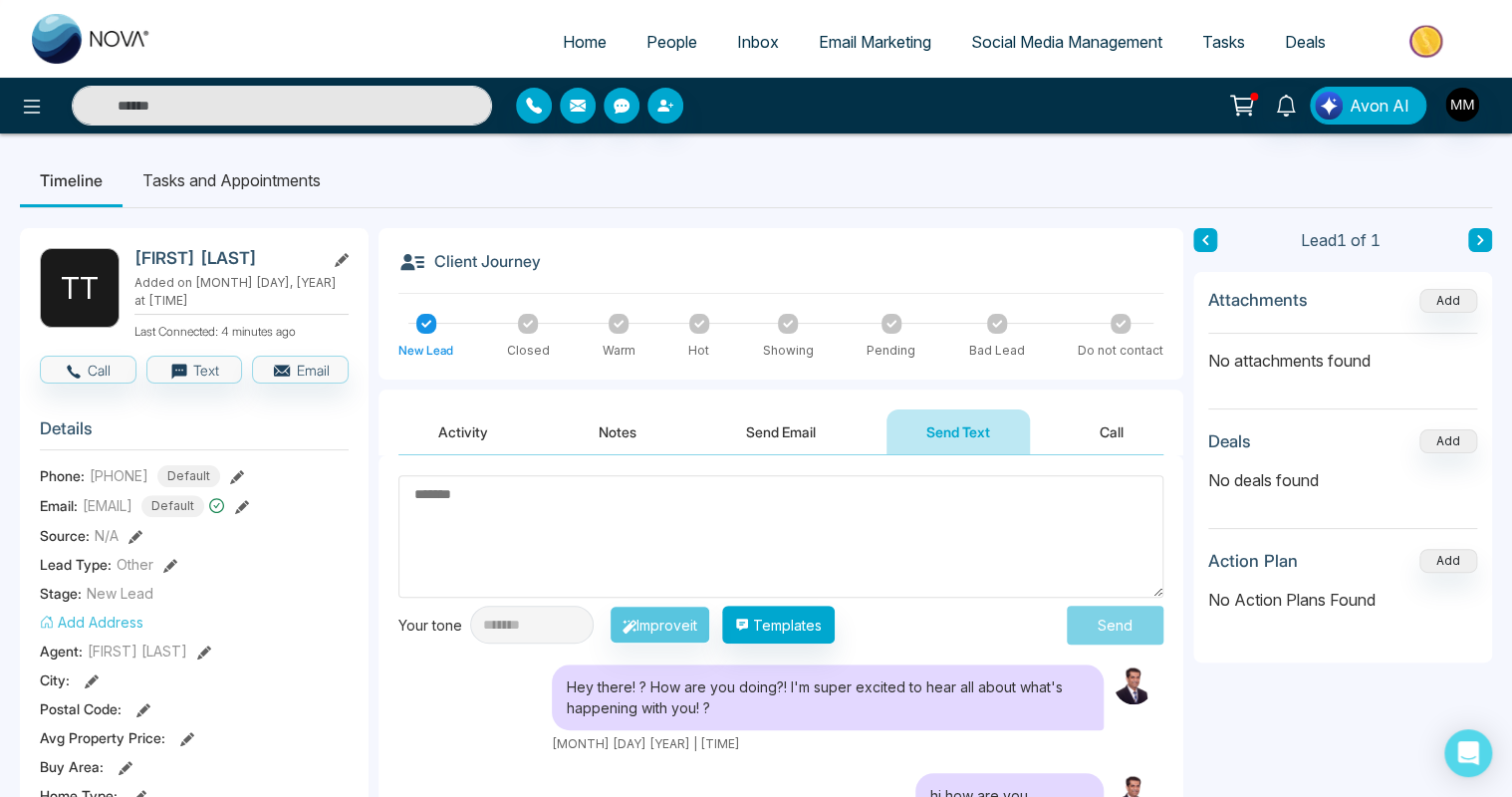 click on "Call" at bounding box center (1112, 431) 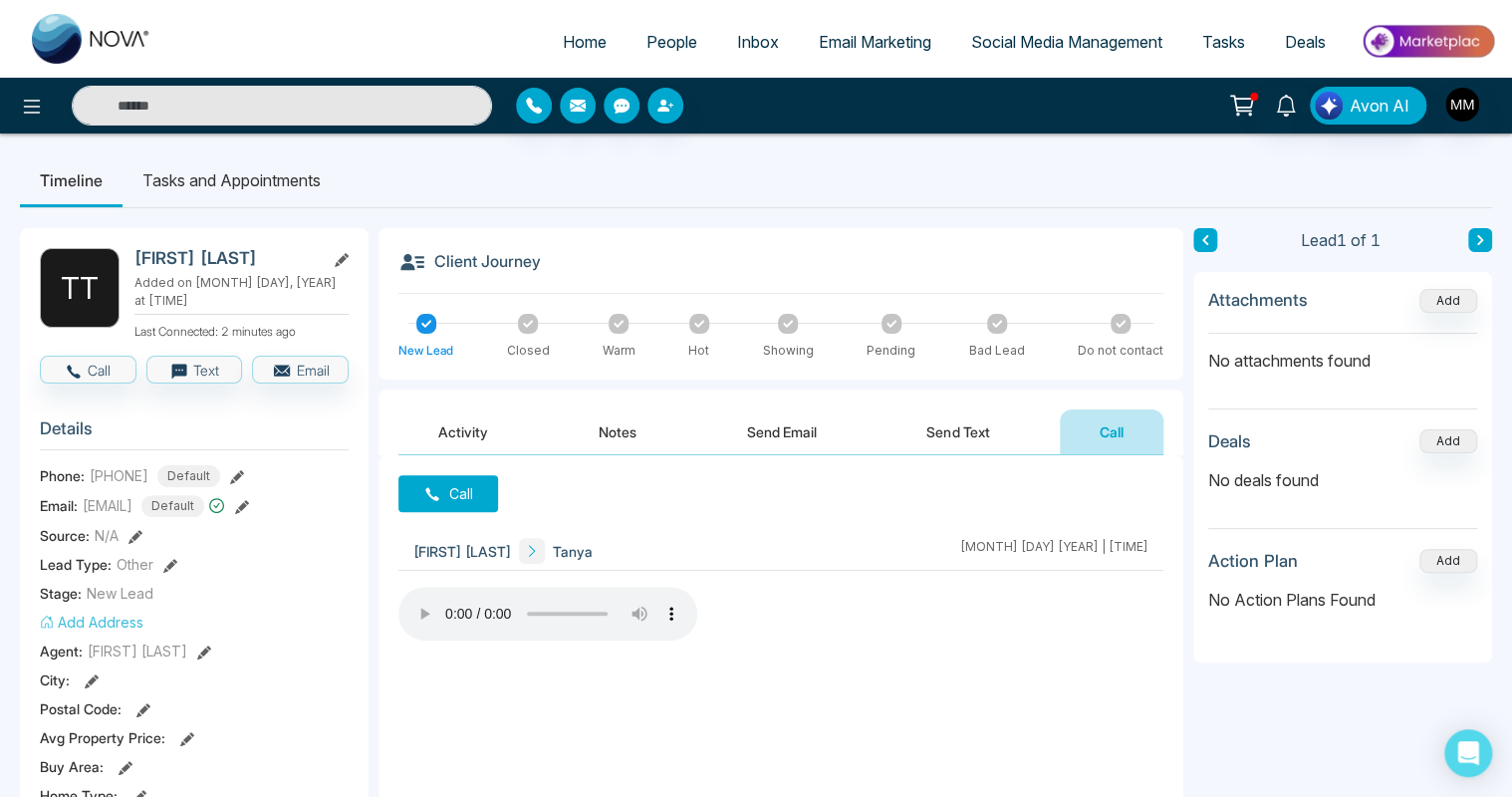 click on "Activity" at bounding box center (463, 431) 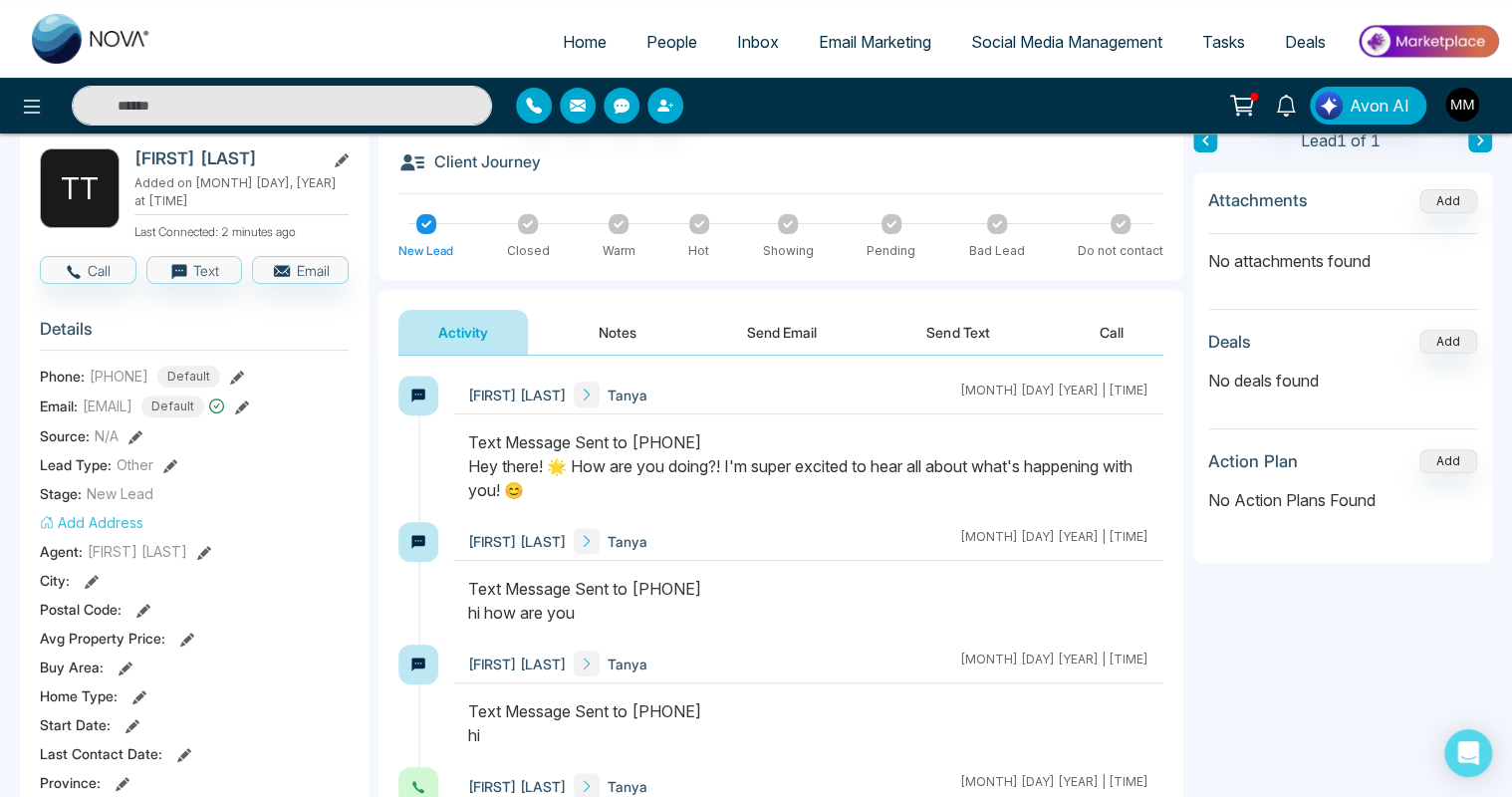 scroll, scrollTop: 0, scrollLeft: 0, axis: both 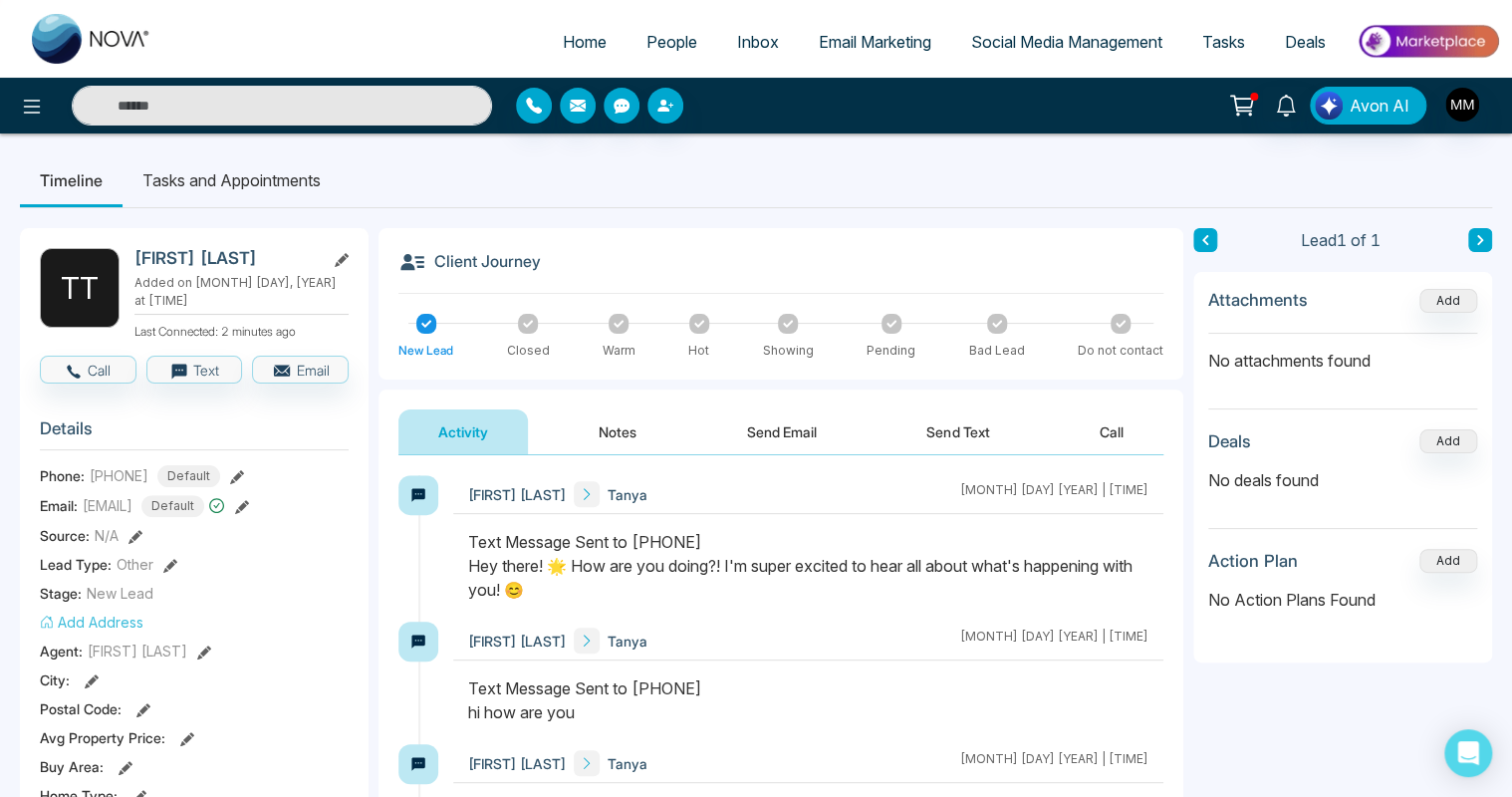 click at bounding box center (619, 324) 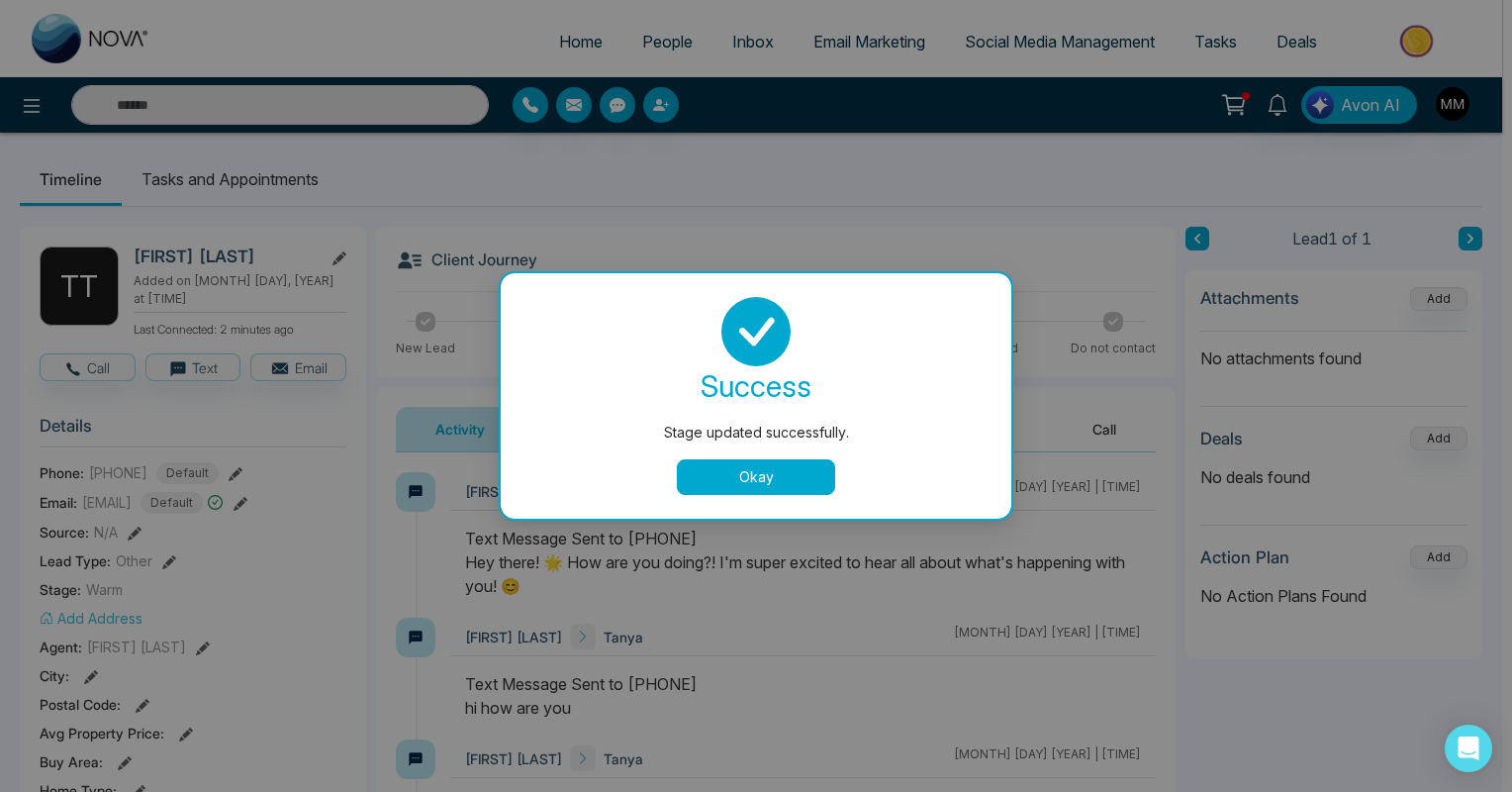 click on "Okay" at bounding box center (756, 477) 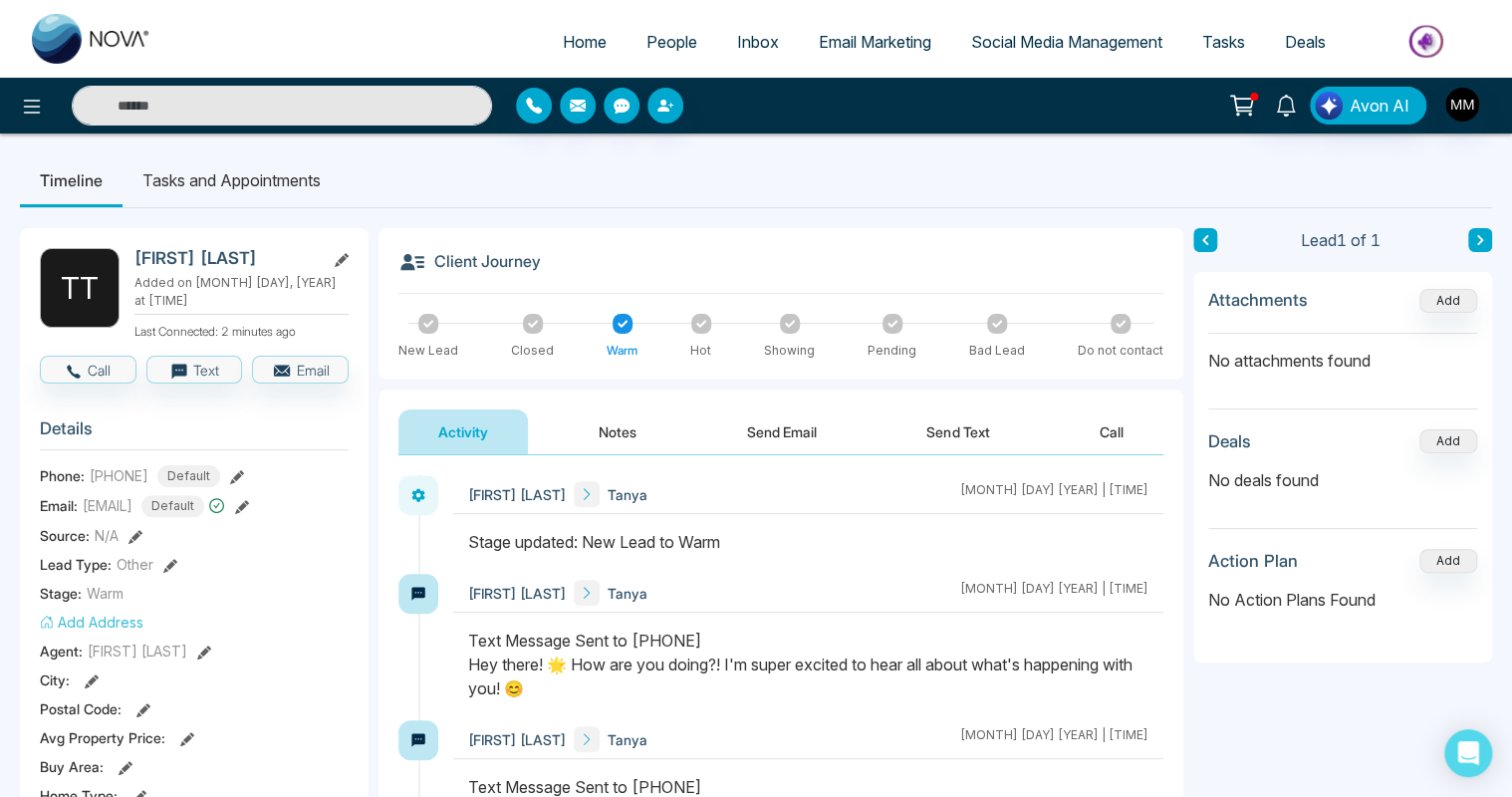 click at bounding box center (428, 324) 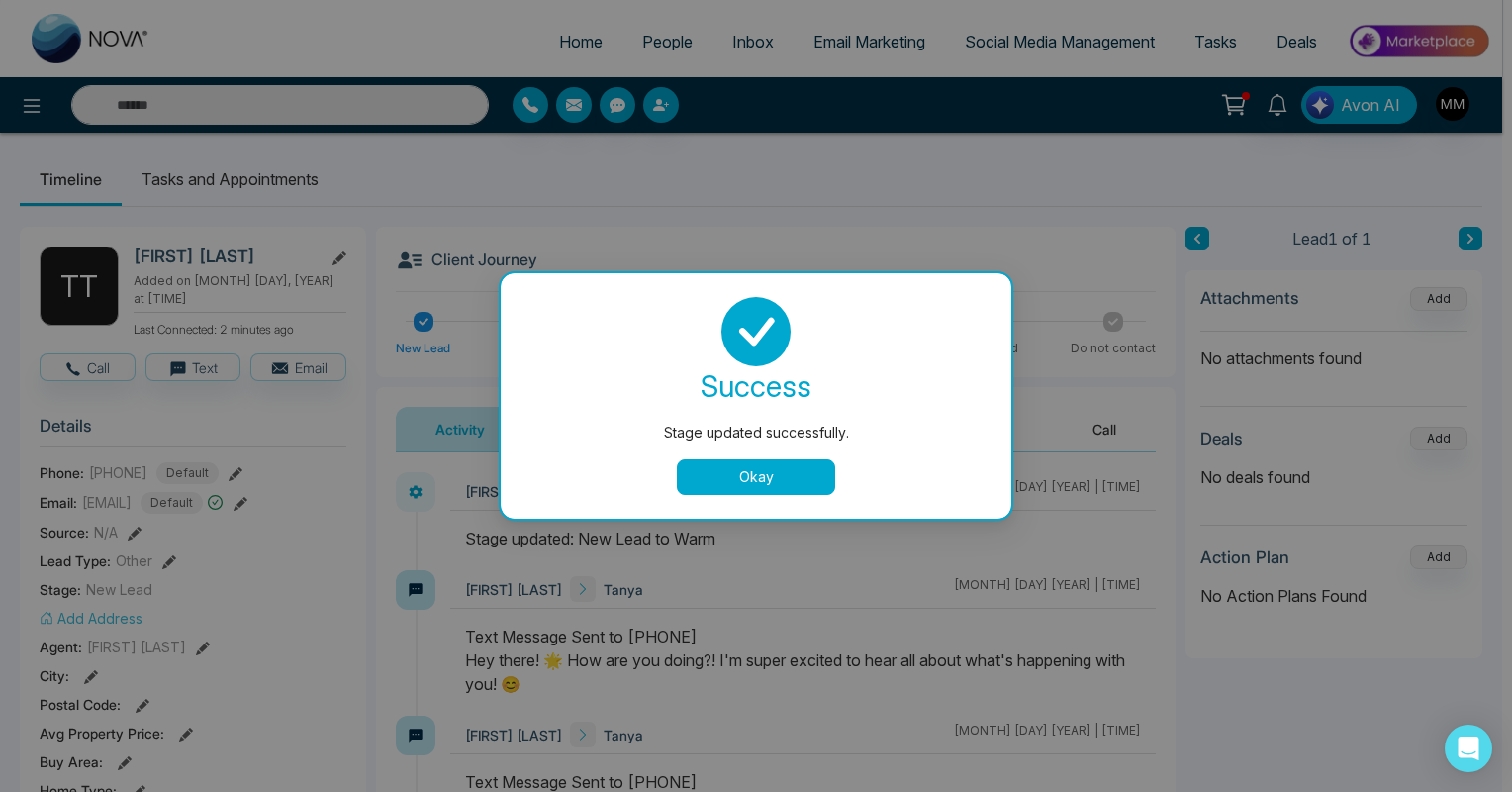 click on "Okay" at bounding box center [756, 477] 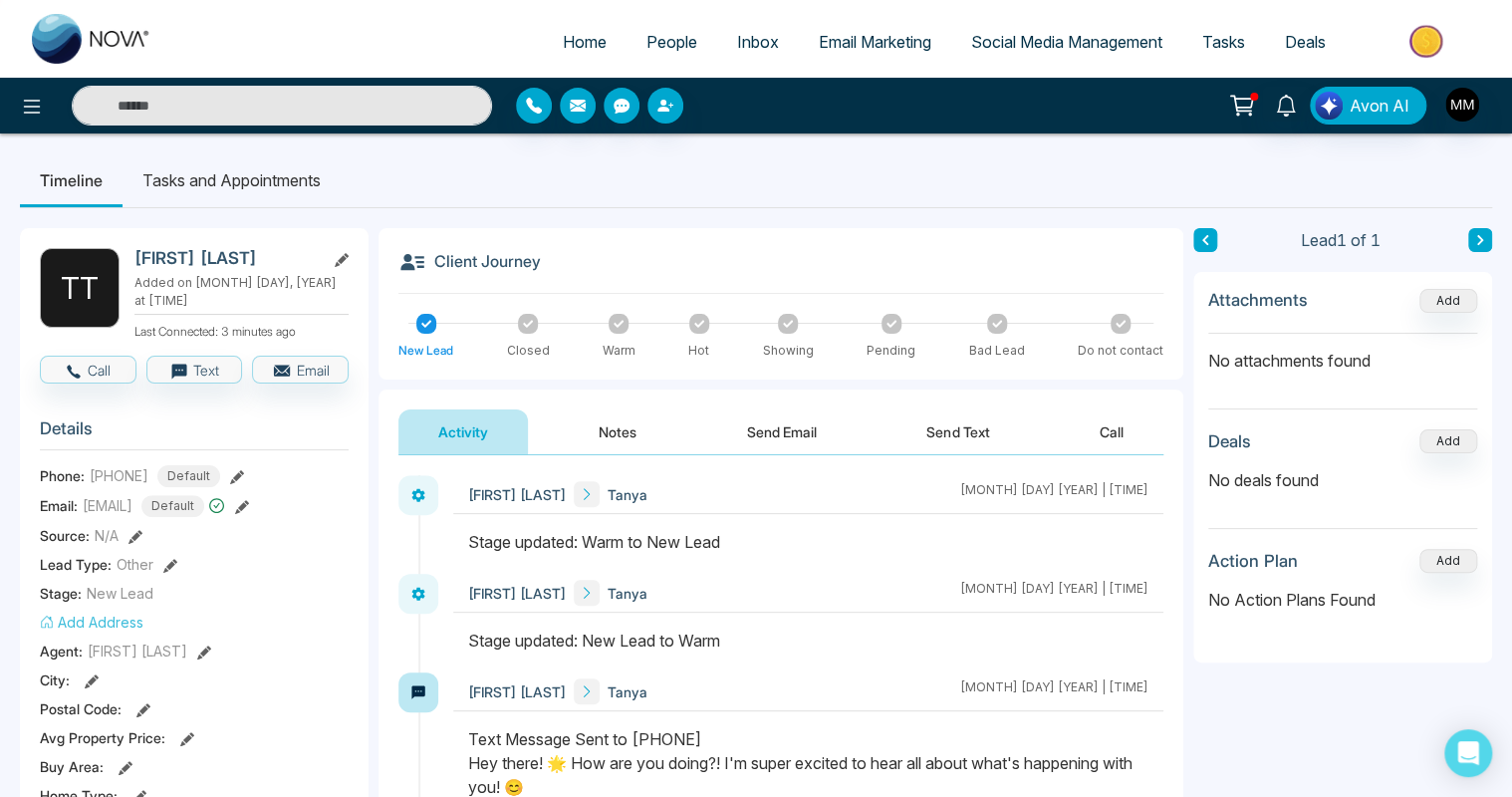 click on "Tasks and Appointments" at bounding box center [231, 180] 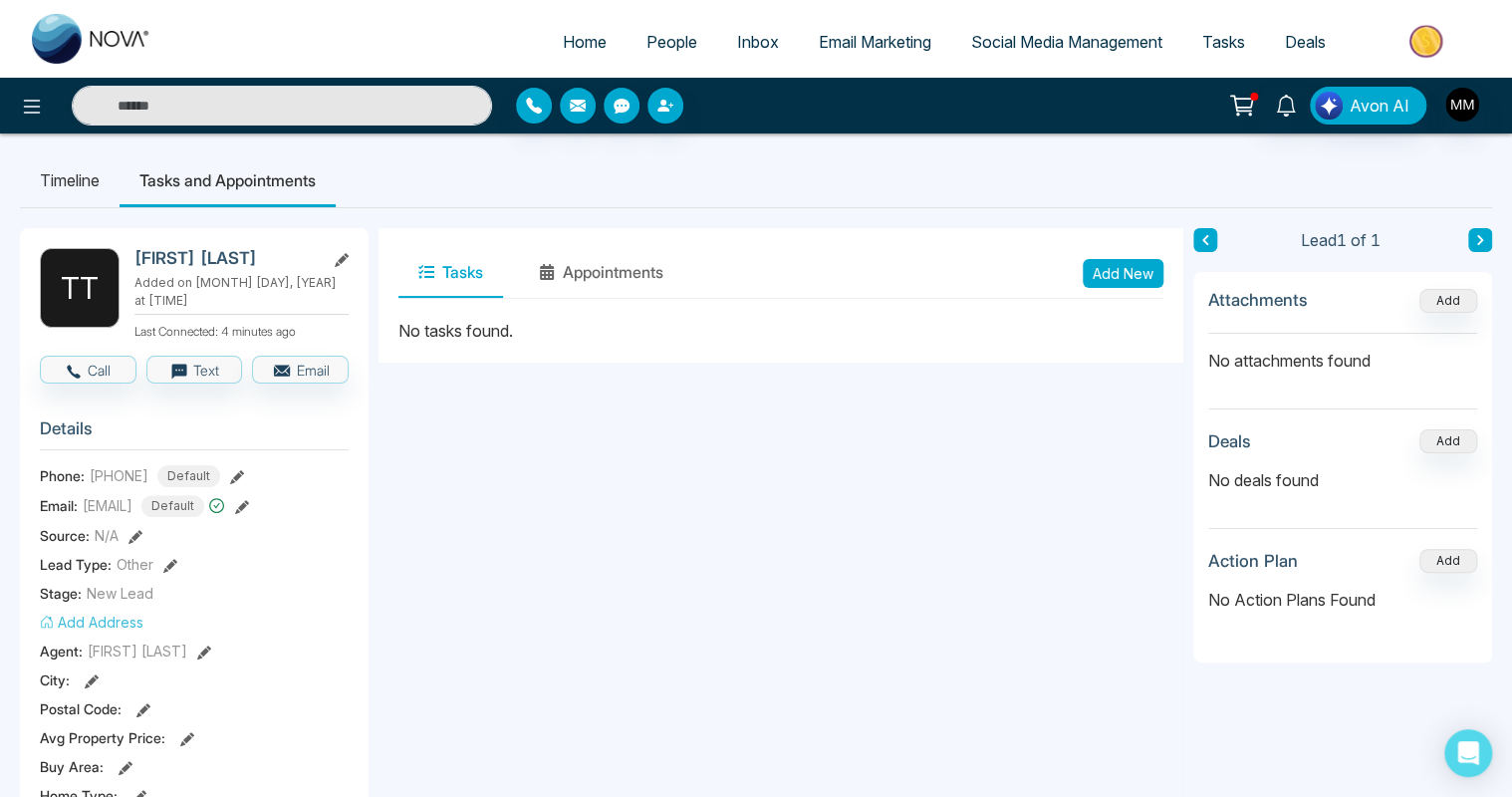 drag, startPoint x: 1107, startPoint y: 278, endPoint x: 1046, endPoint y: 441, distance: 174.04023 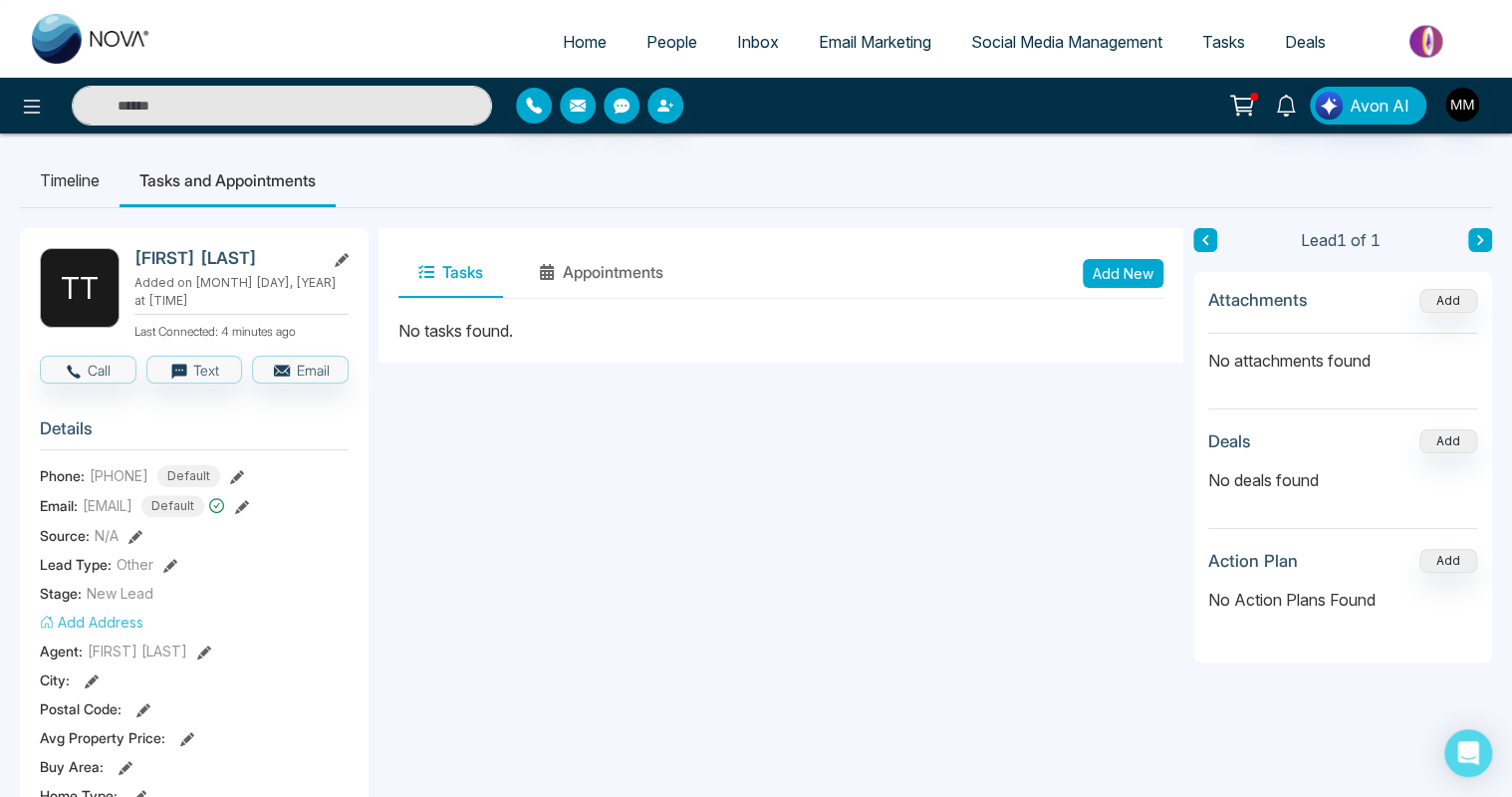 click on "Tasks Appointments Add New No tasks found." at bounding box center (781, 919) 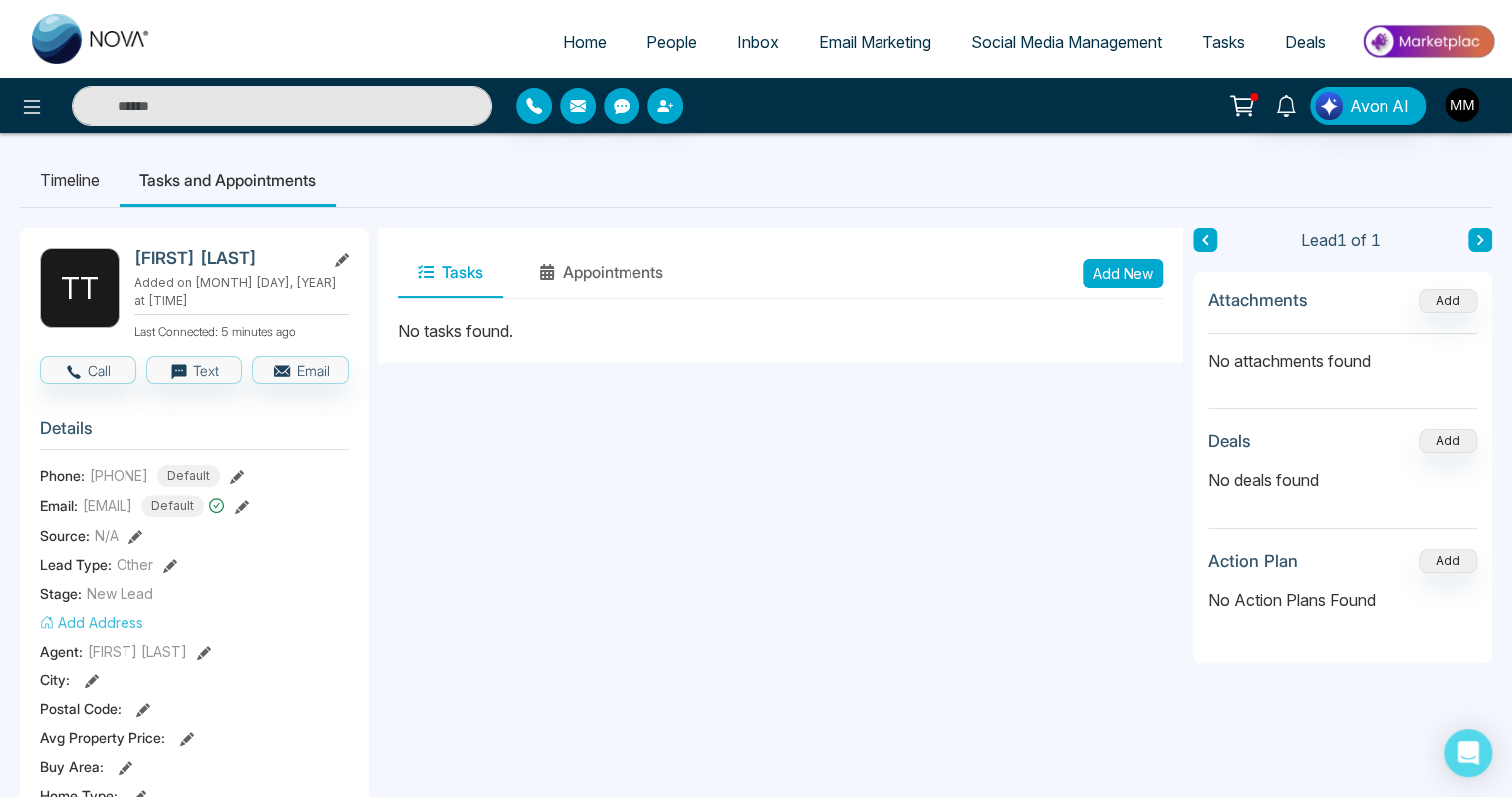 click on "Timeline" at bounding box center (70, 180) 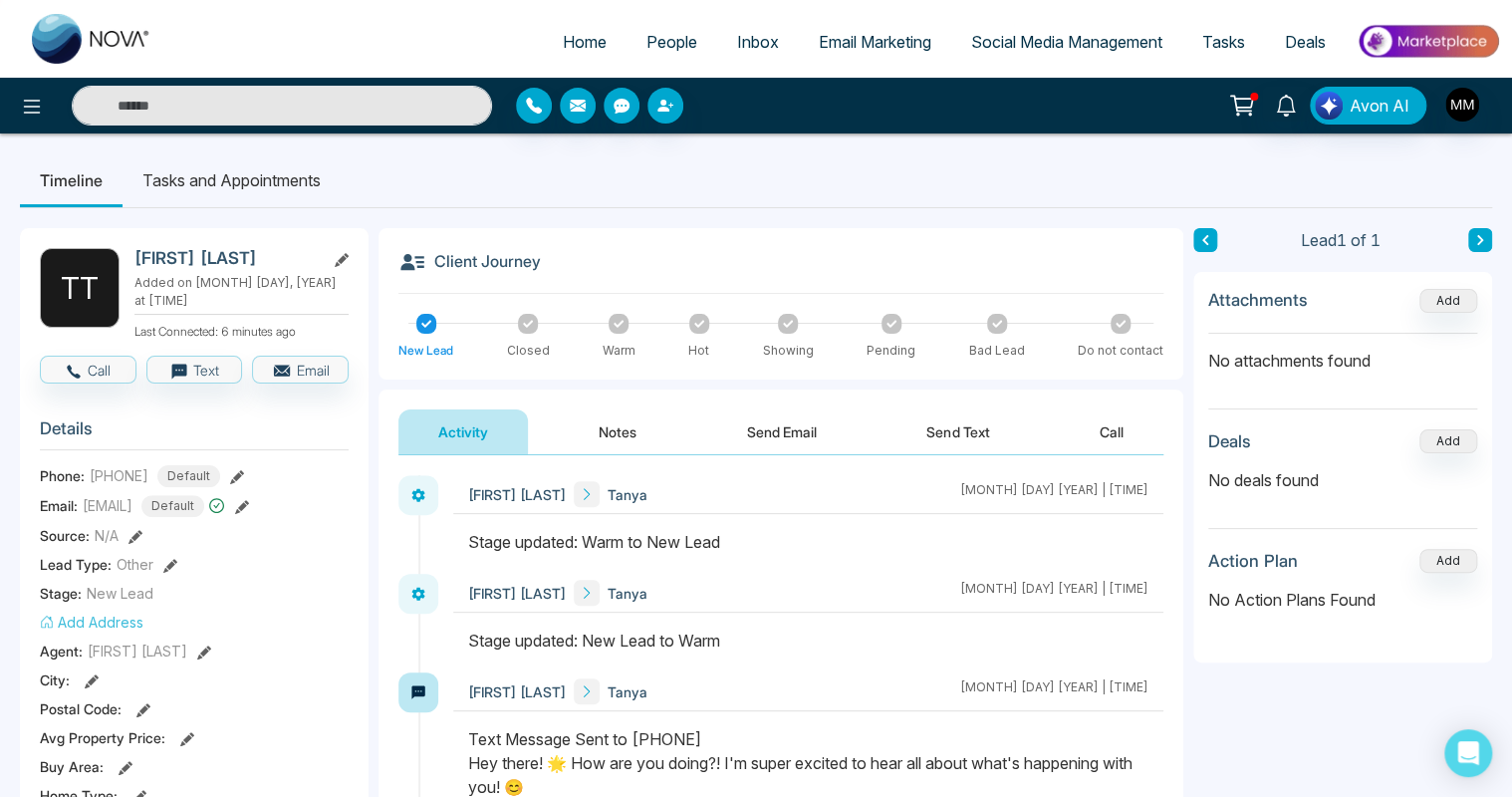click on "Inbox" at bounding box center [758, 42] 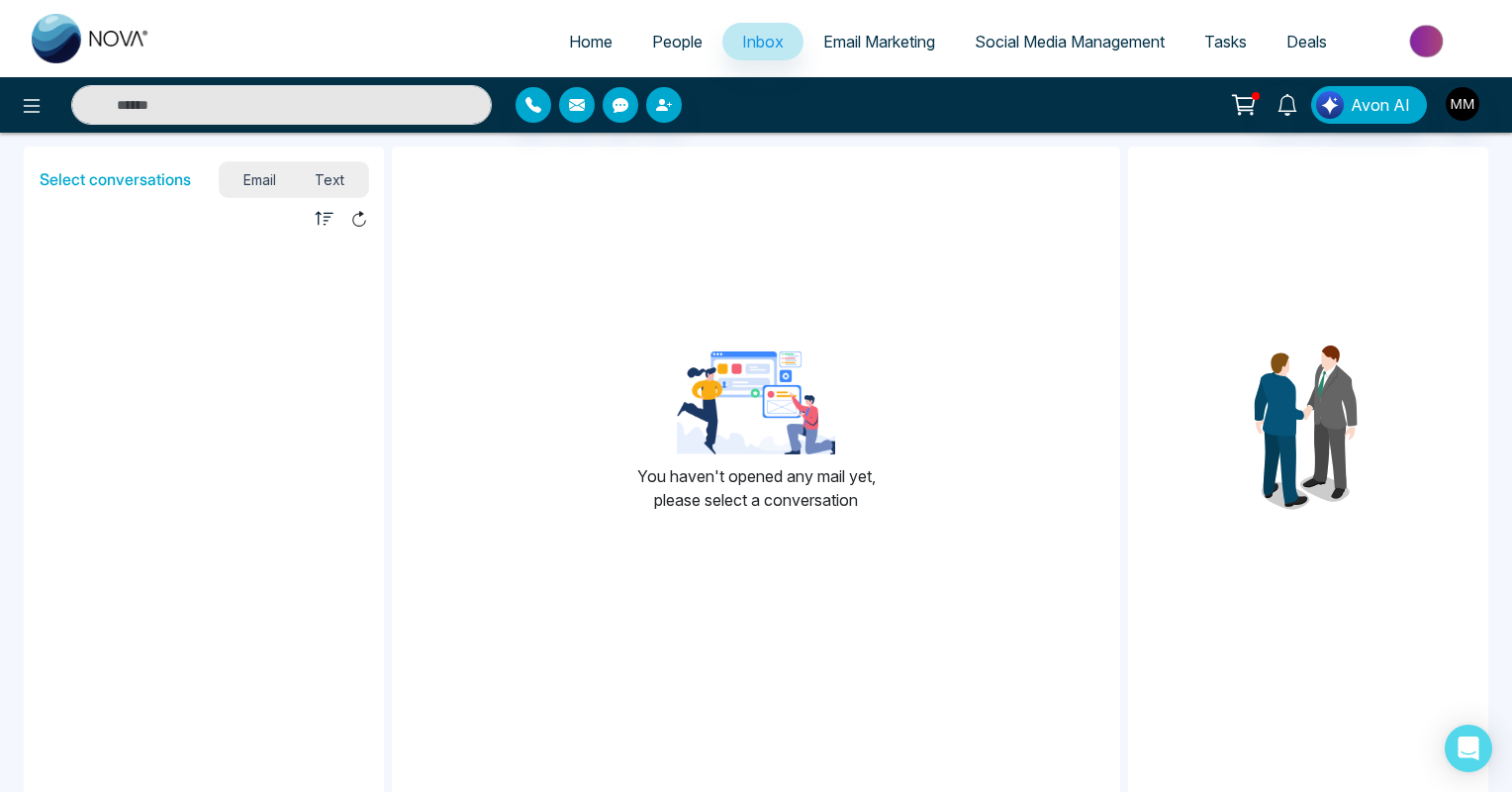 click on "Text" at bounding box center [331, 179] 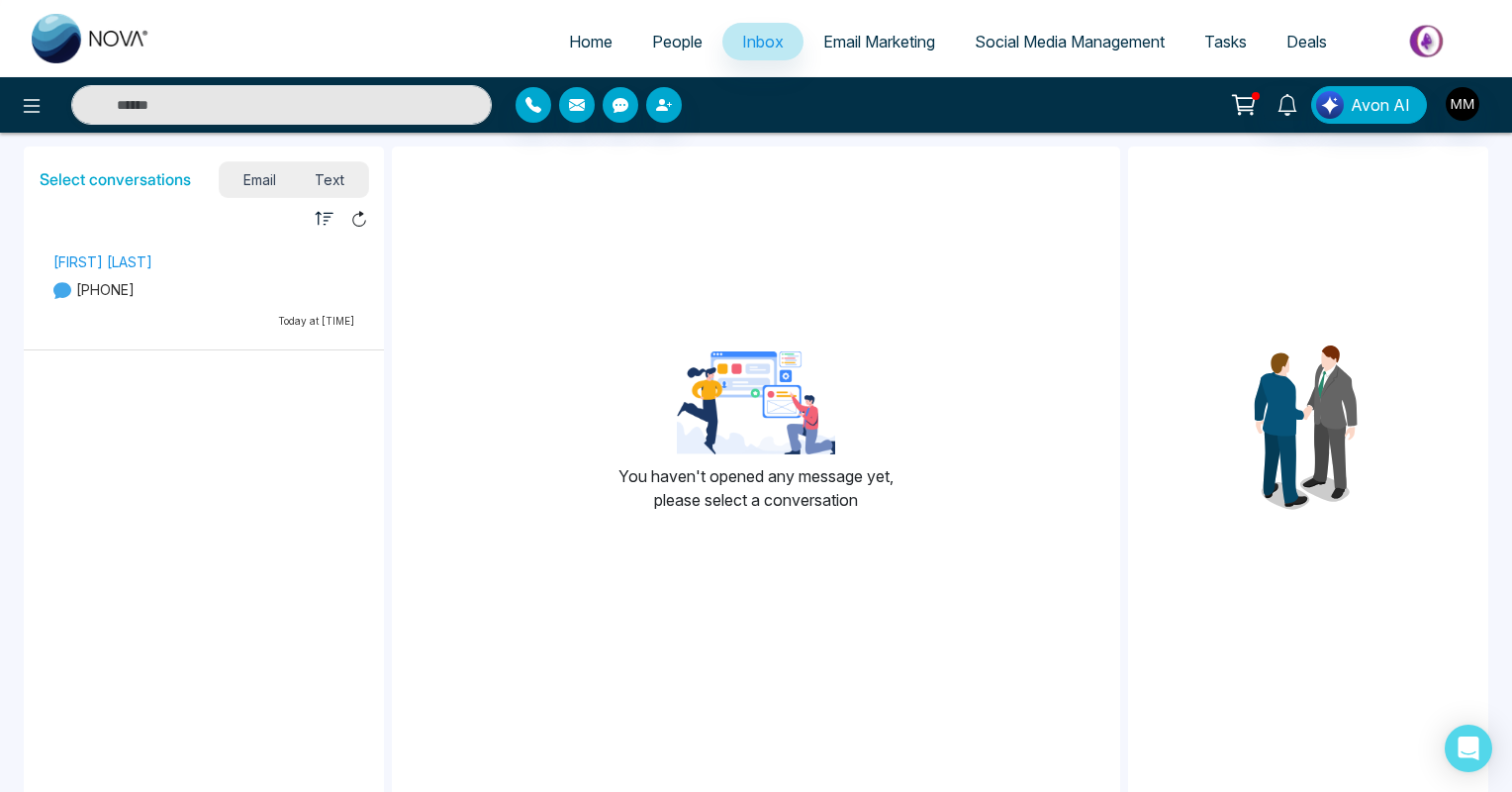 click on "People" at bounding box center (677, 42) 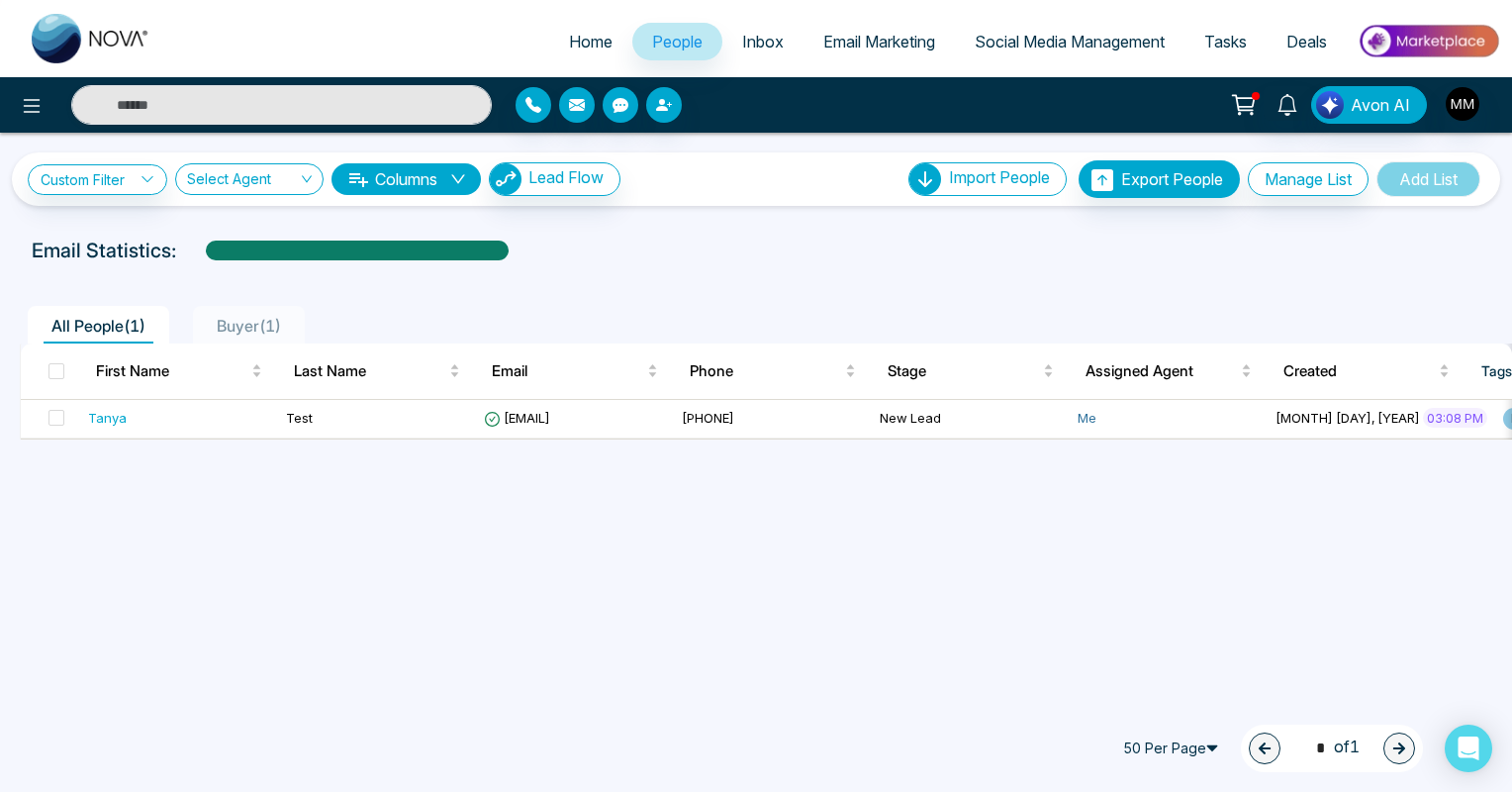 click on "Home People Inbox Email Marketing Social Media Management Tasks Deals" at bounding box center [835, 43] 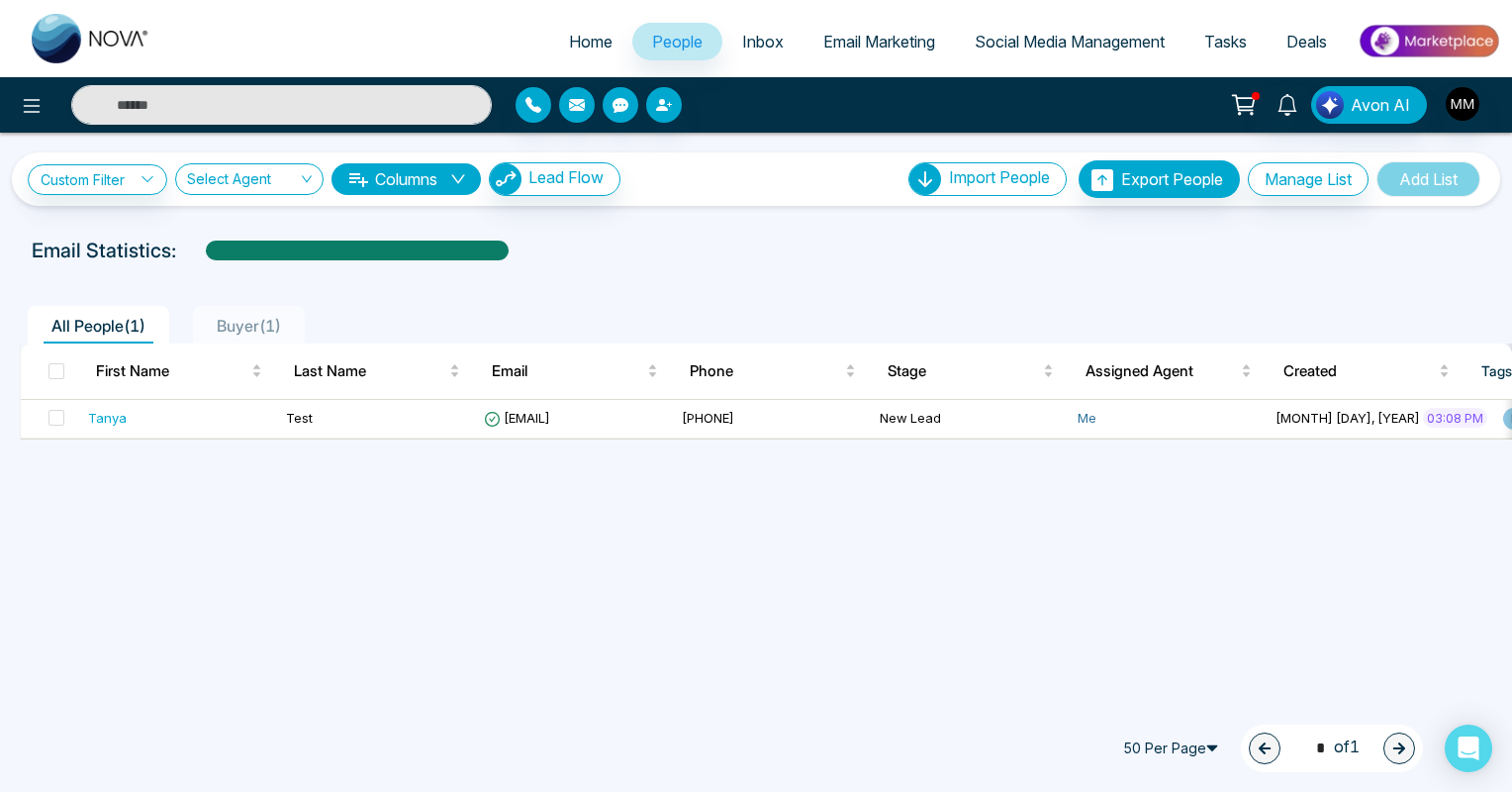 click on "Inbox" at bounding box center (763, 42) 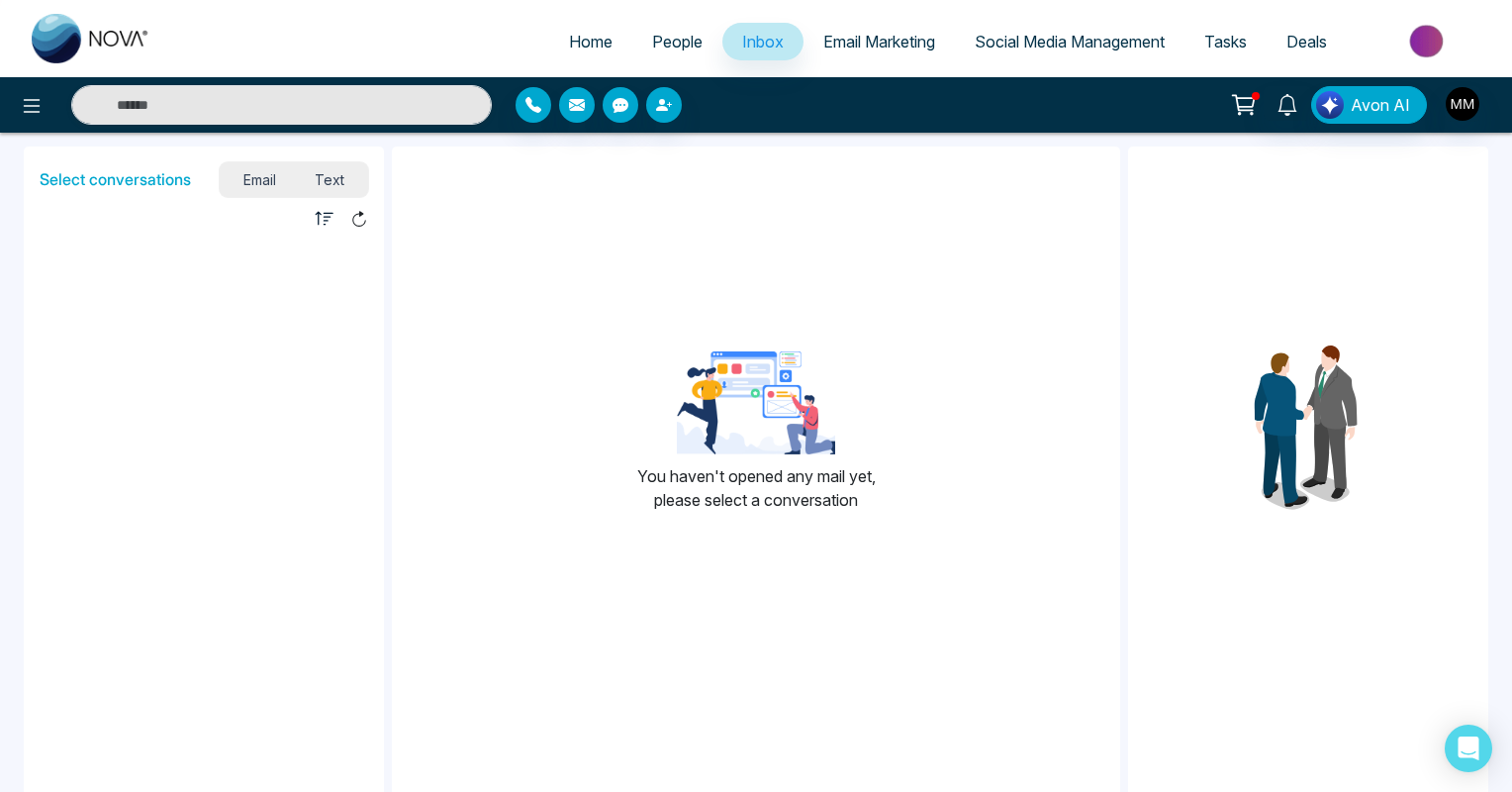 click on "Text" at bounding box center (331, 179) 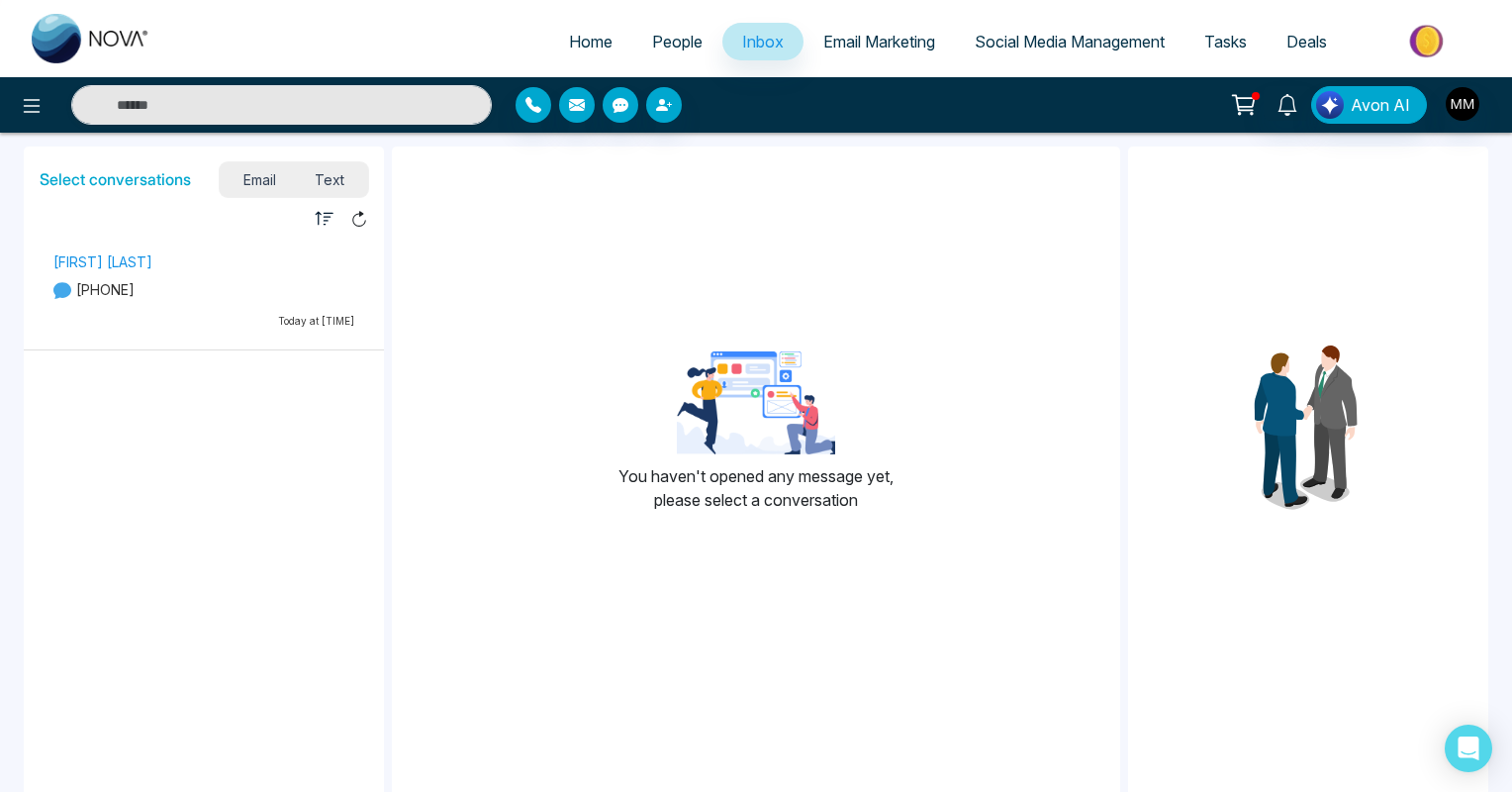 click on "Email" at bounding box center (259, 179) 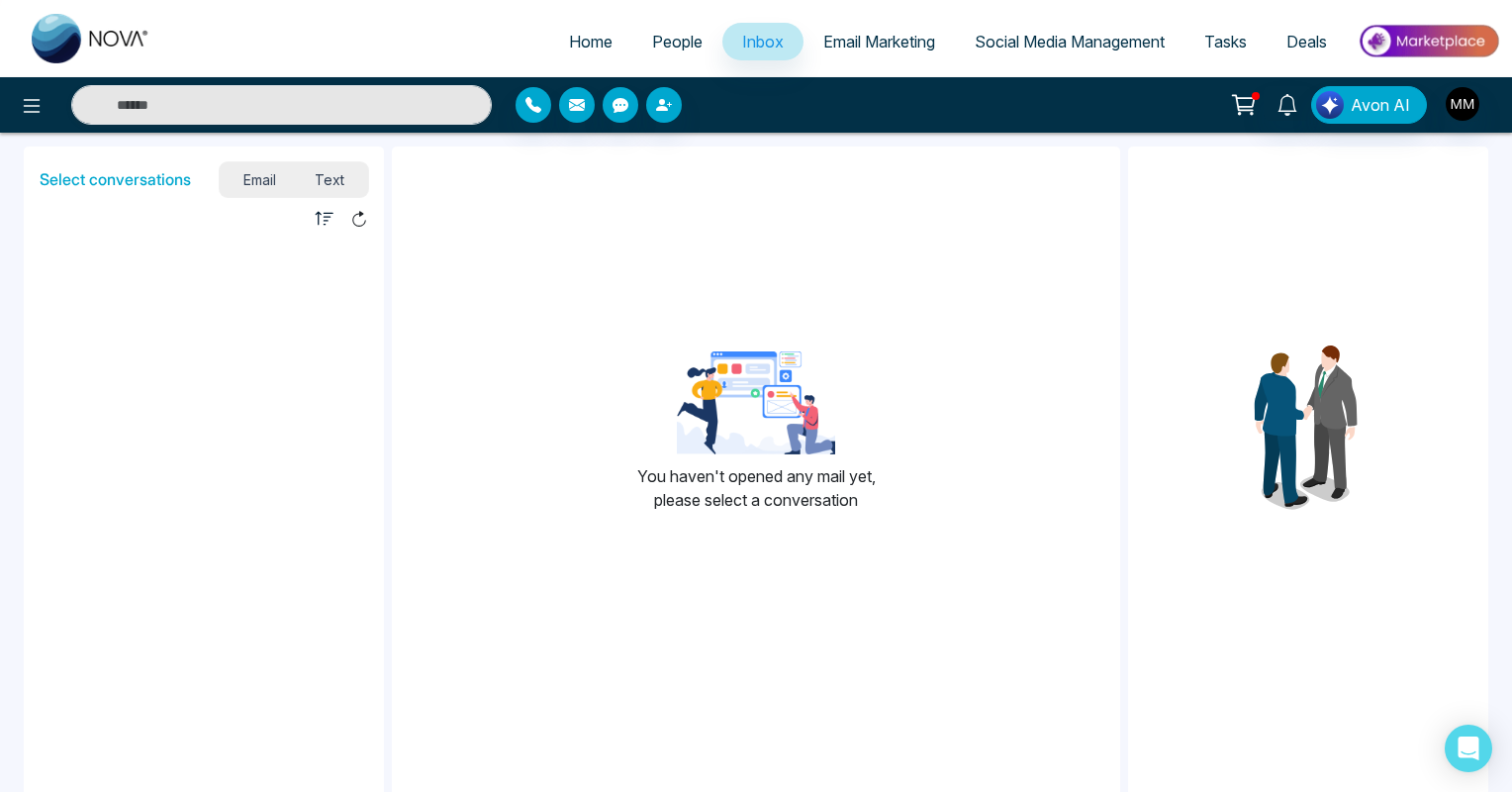 click on "Email Marketing" at bounding box center (879, 42) 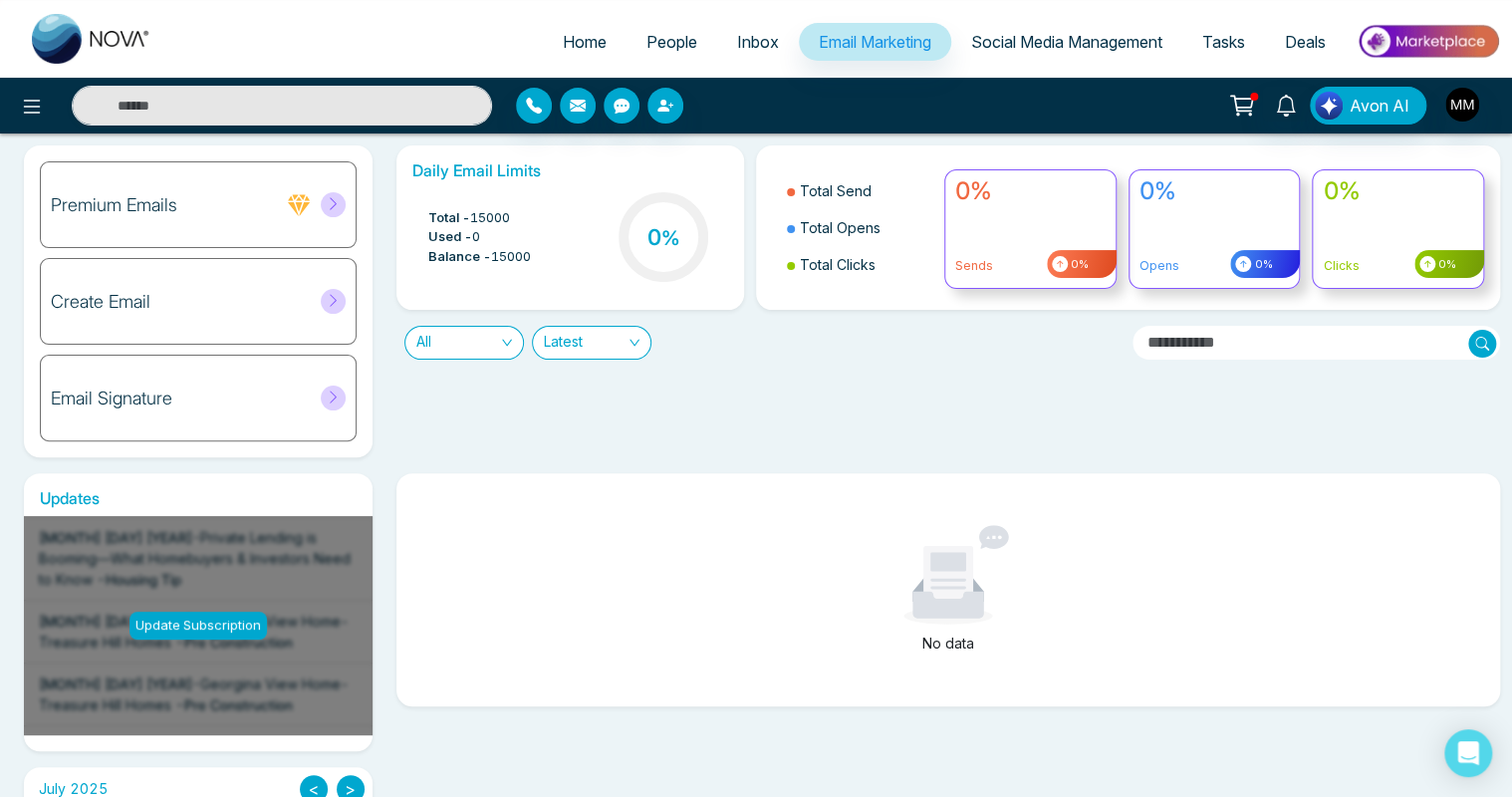 scroll, scrollTop: 0, scrollLeft: 0, axis: both 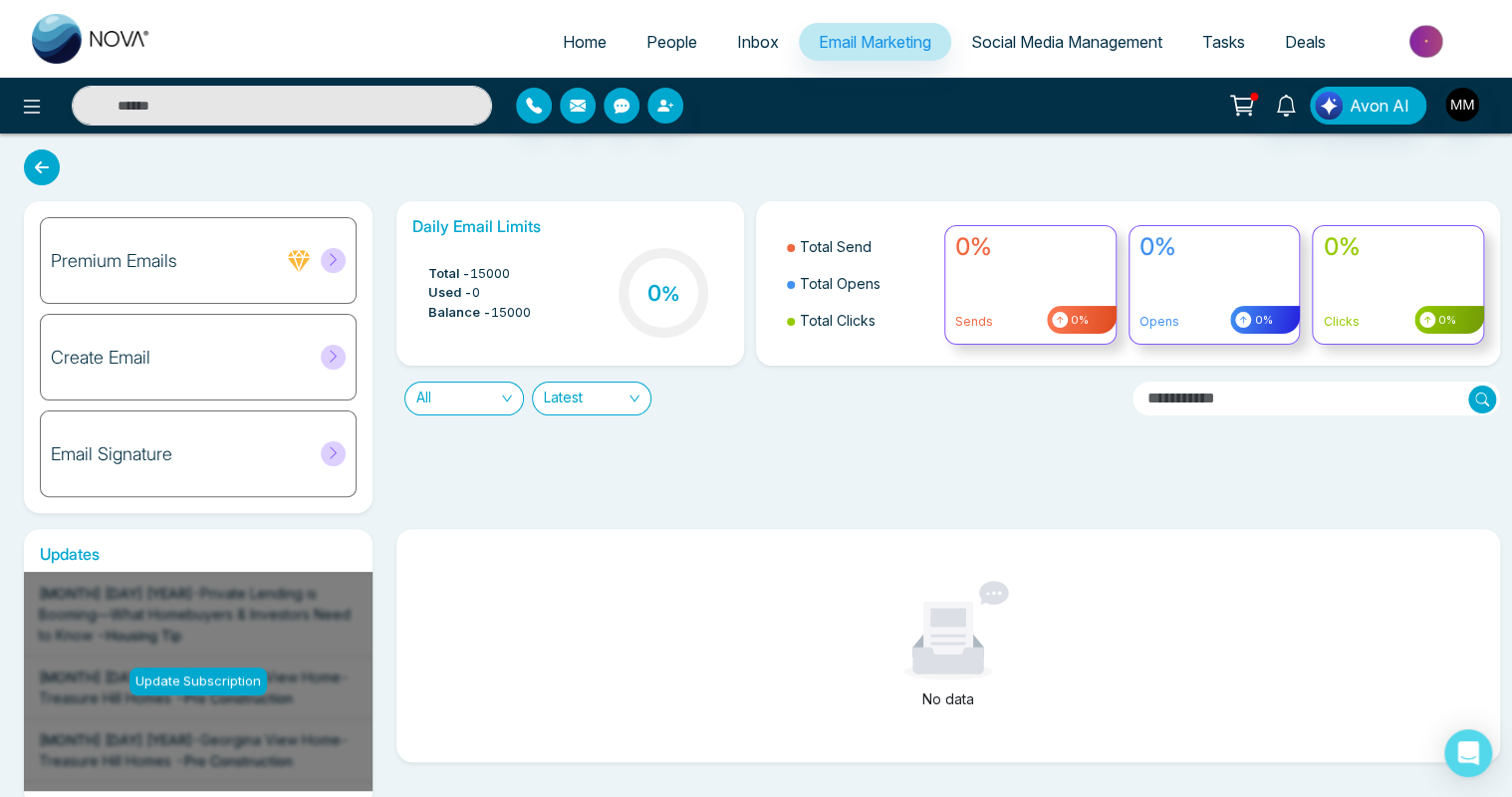 click on "Create Email" at bounding box center (198, 357) 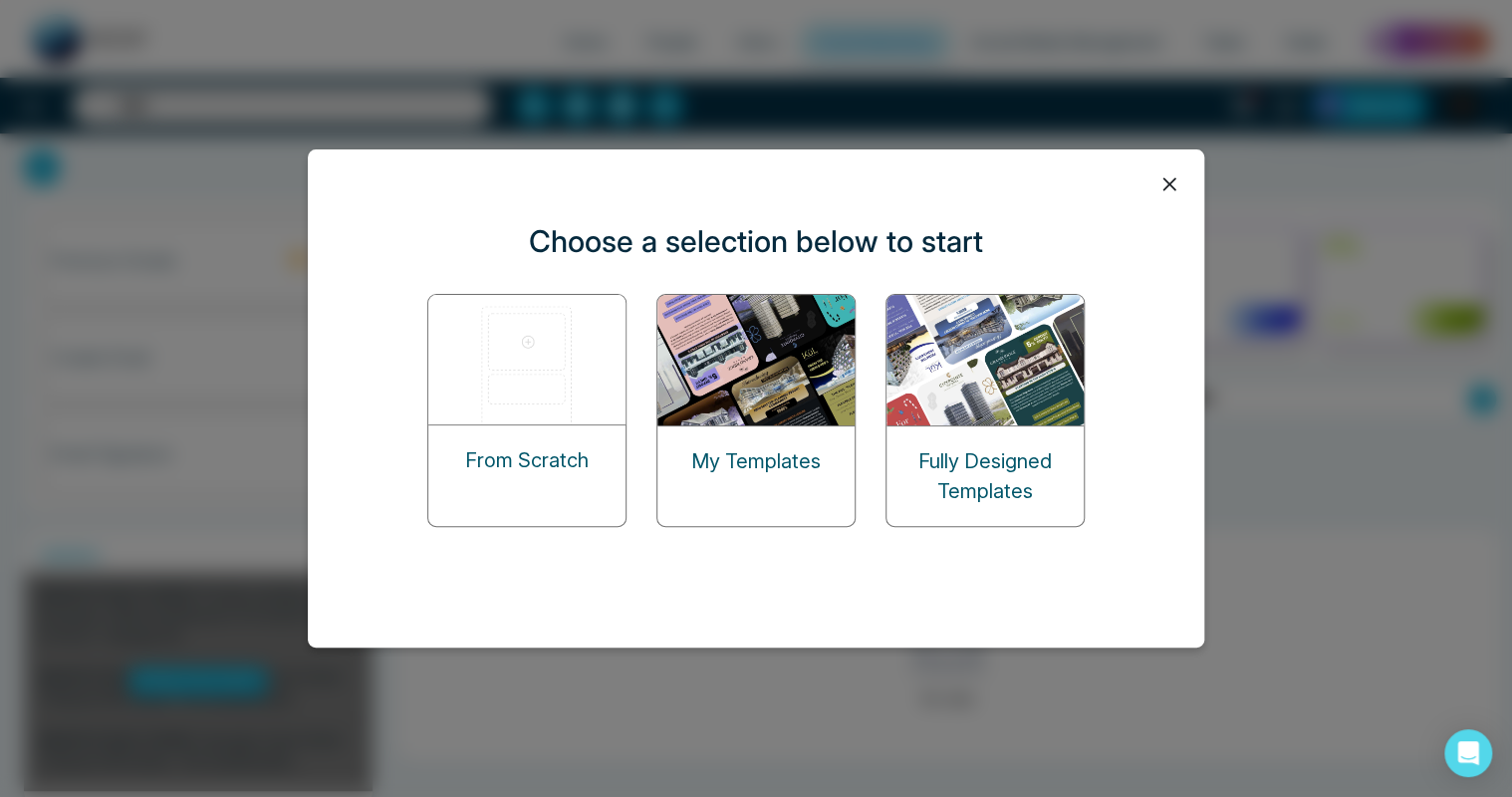 click at bounding box center [986, 360] 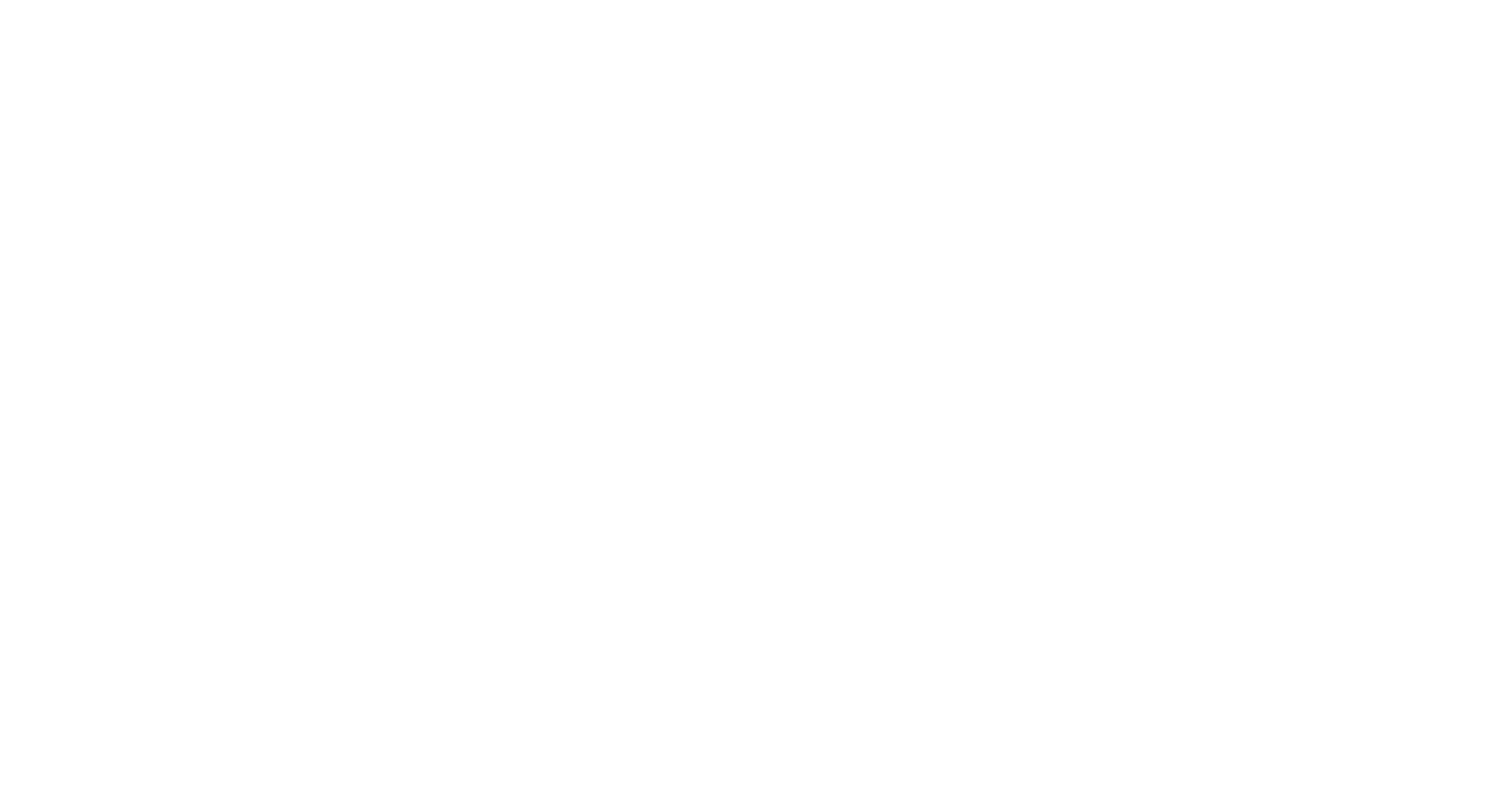 scroll, scrollTop: 0, scrollLeft: 0, axis: both 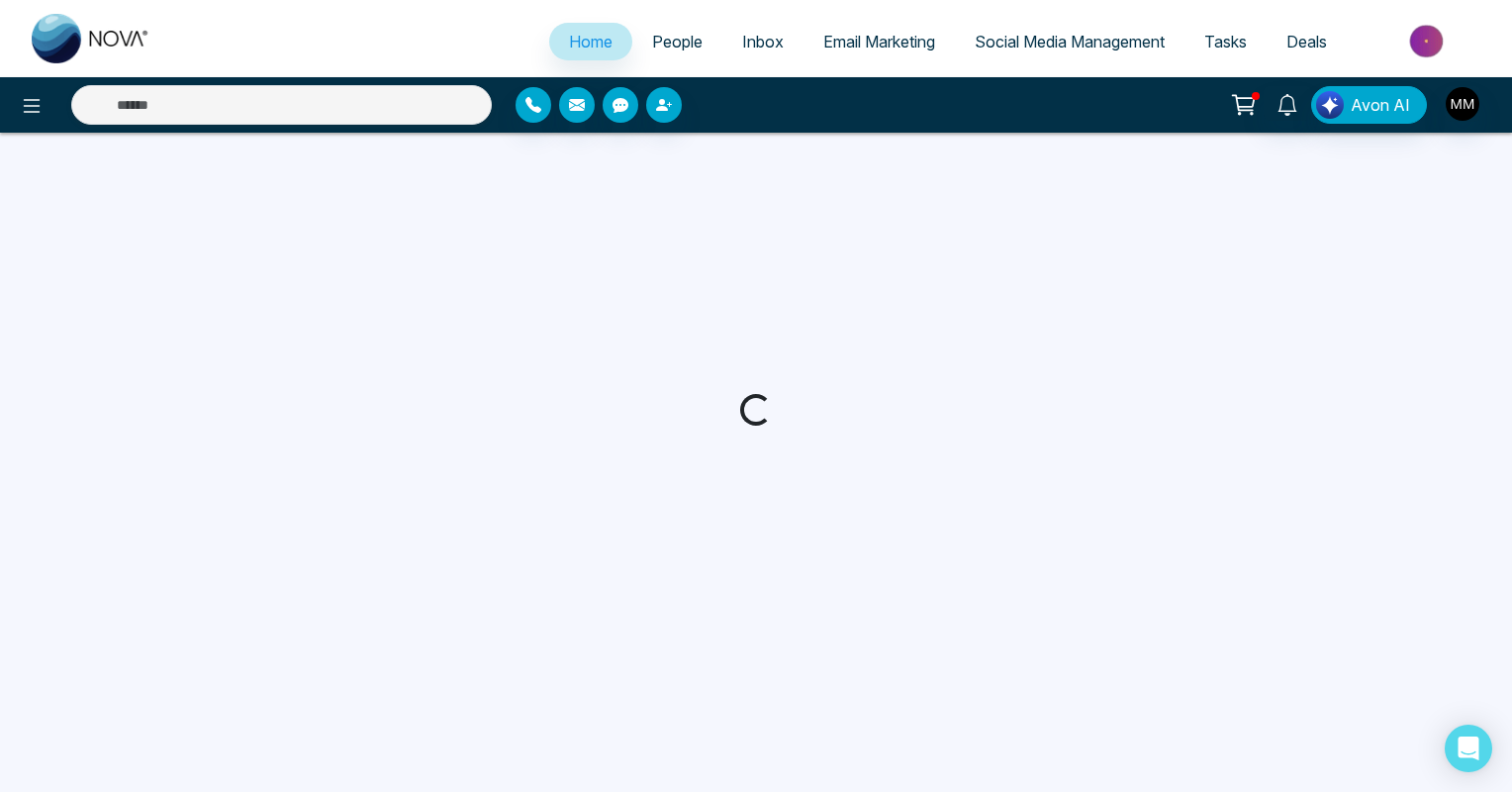 select on "*" 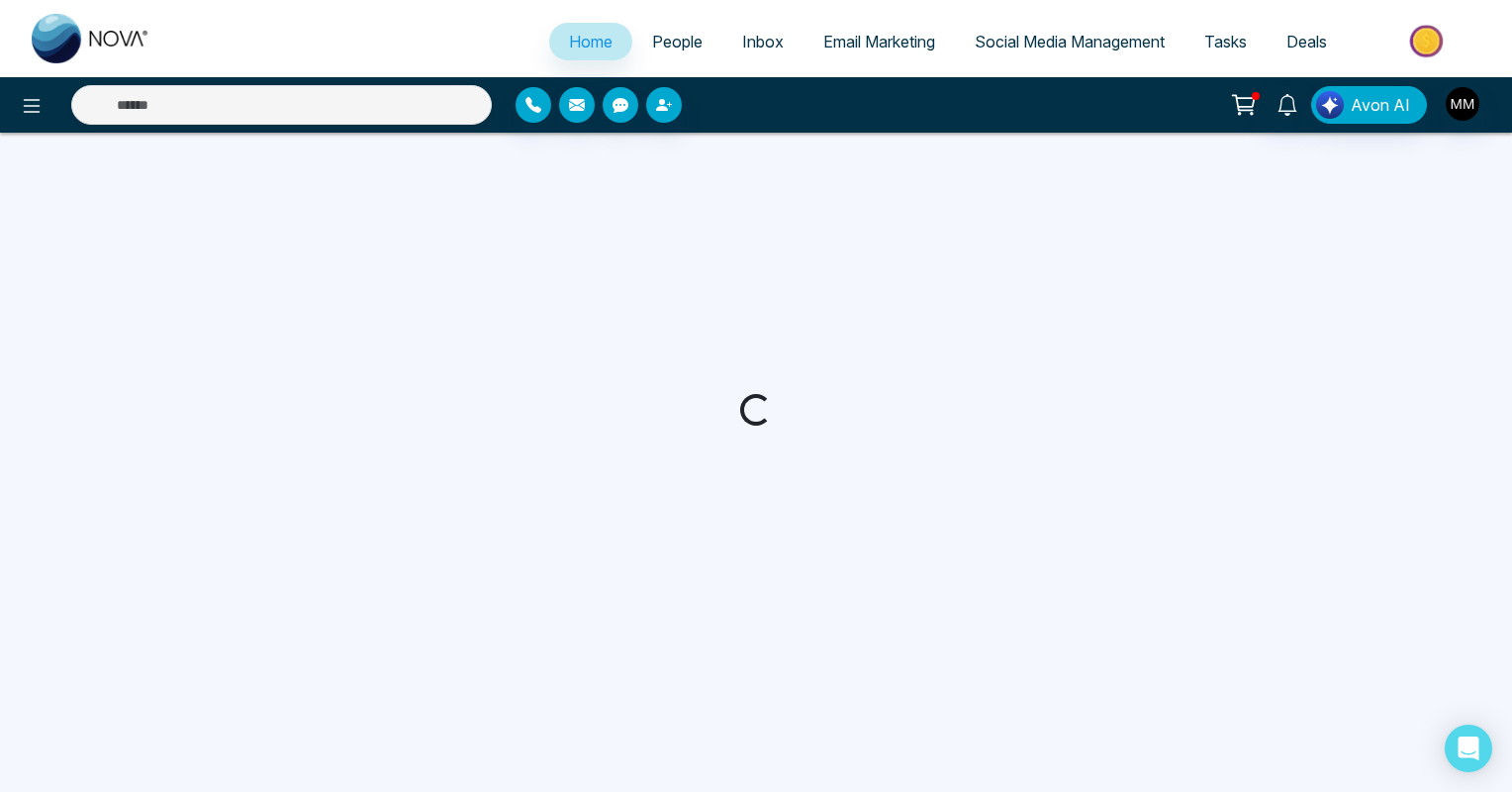 select on "*" 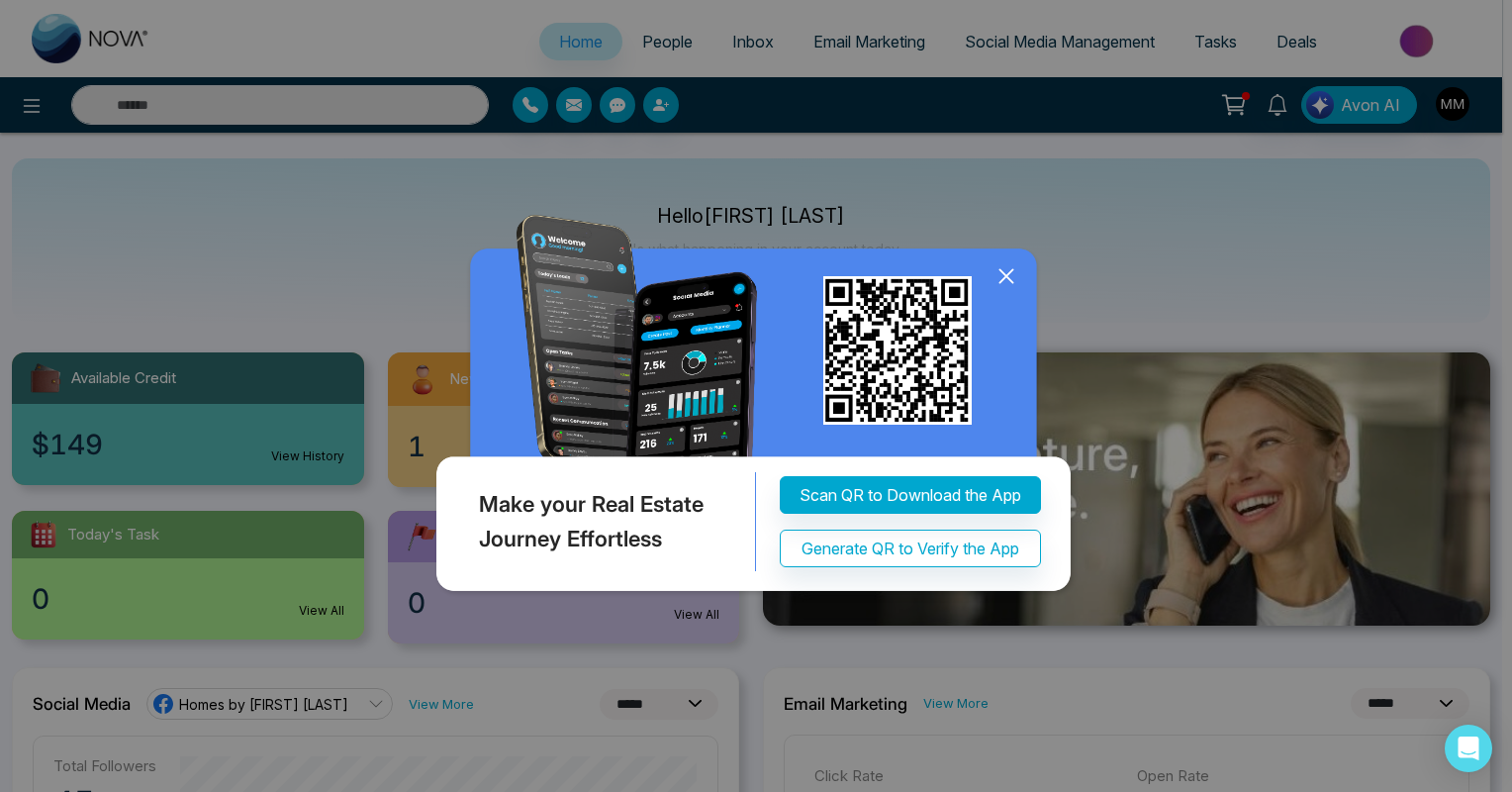 click 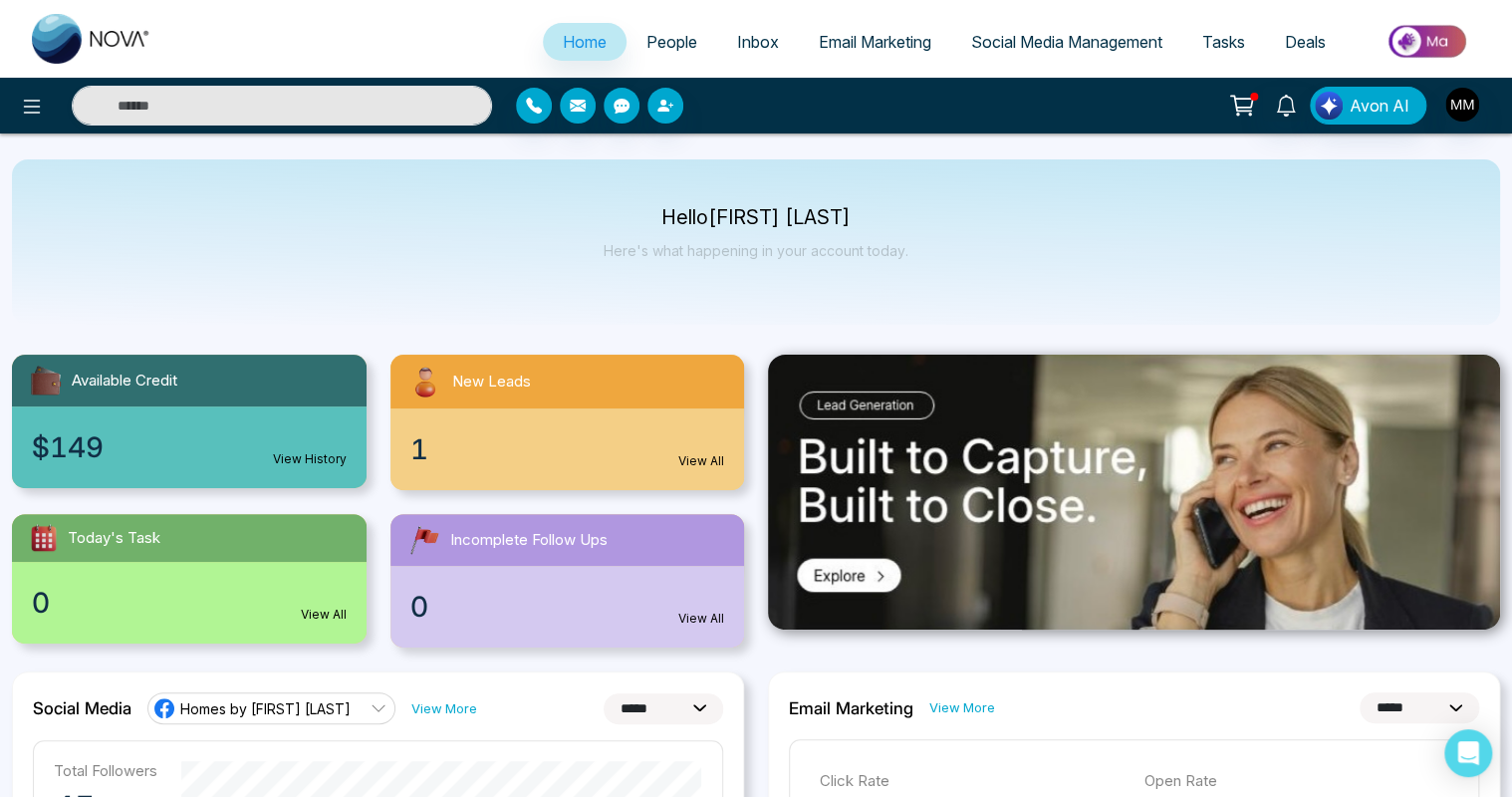 click on "Email Marketing" at bounding box center [875, 42] 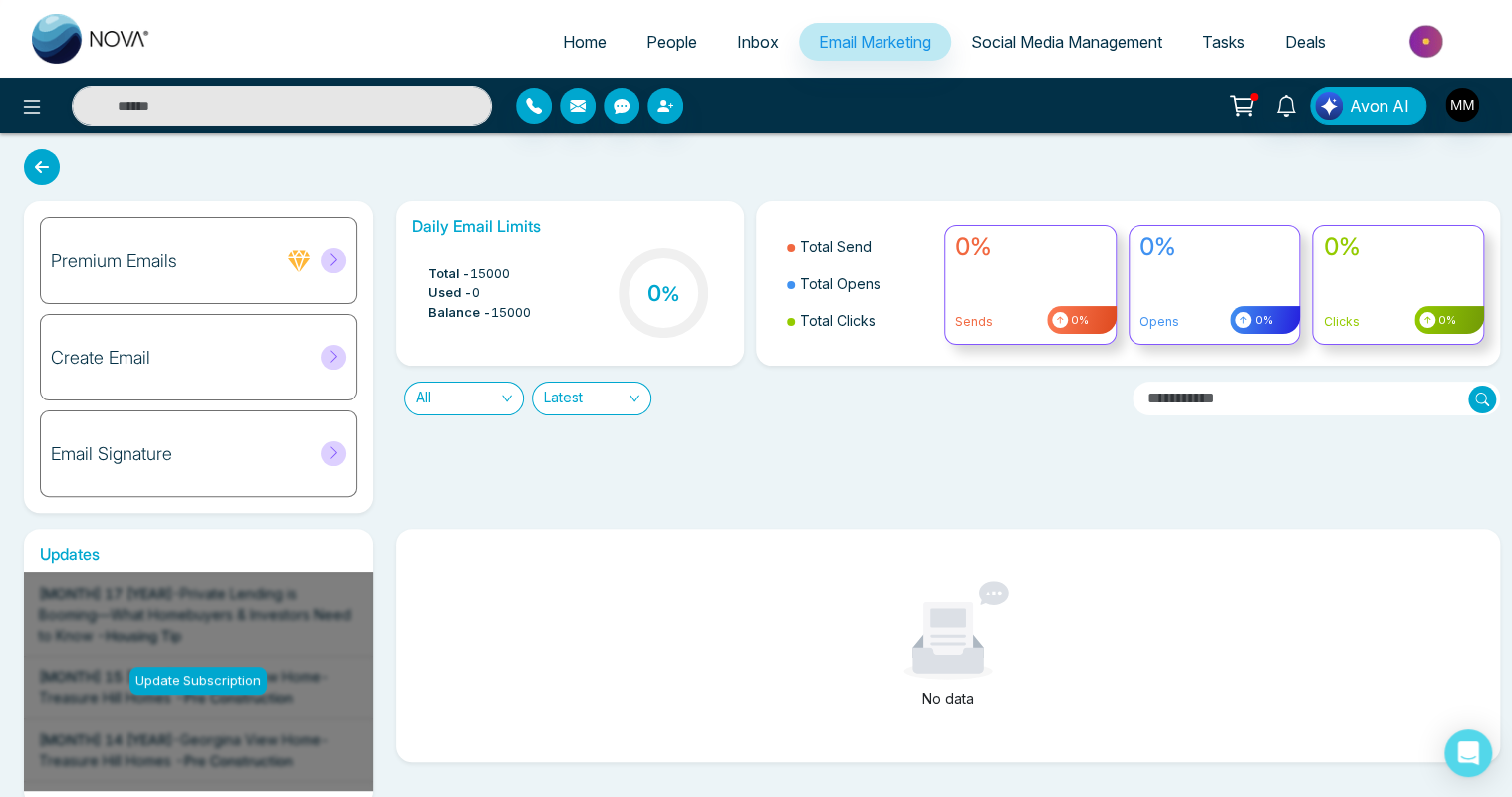 click on "Create Email" at bounding box center [198, 357] 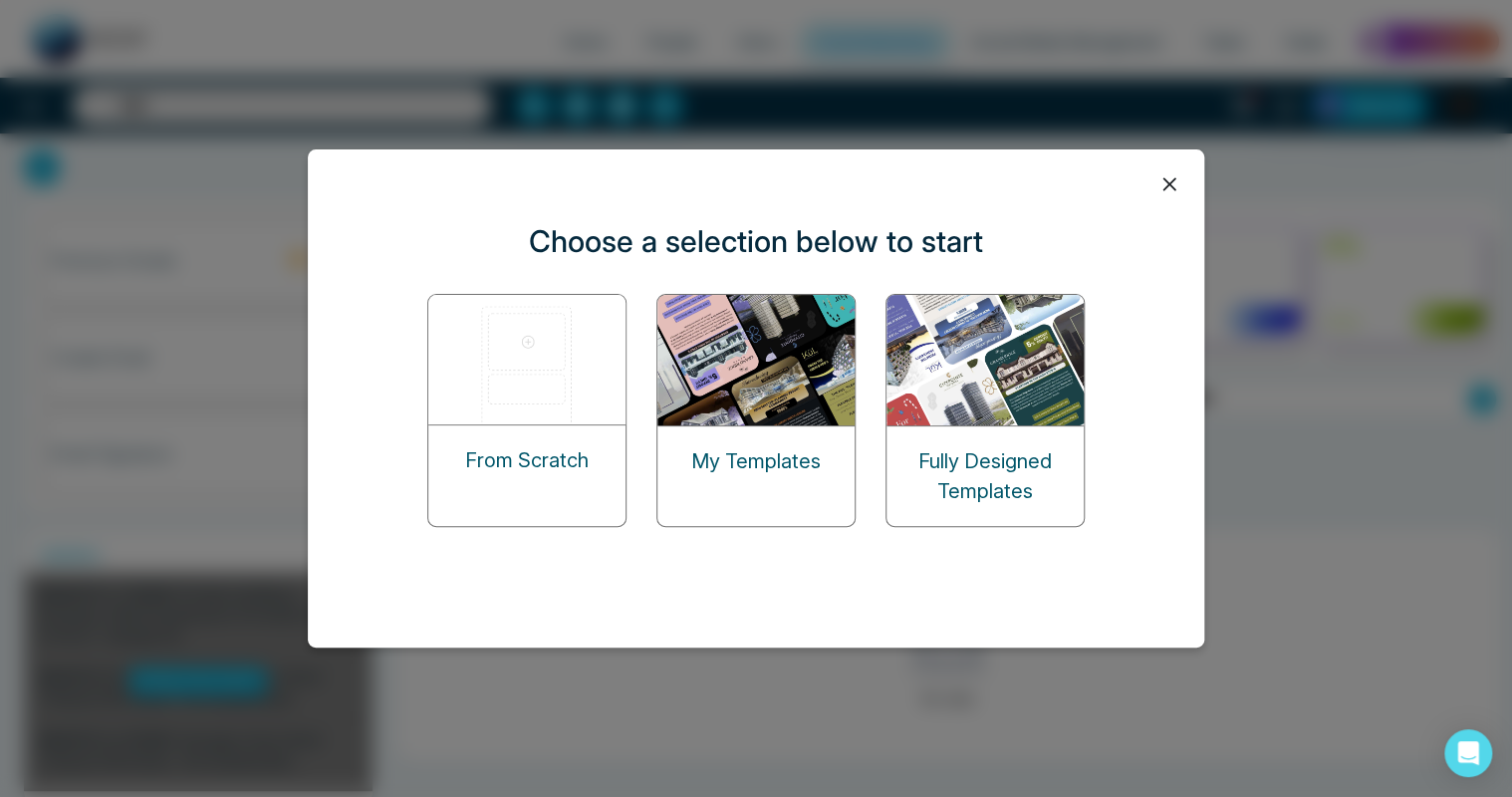 click at bounding box center (528, 360) 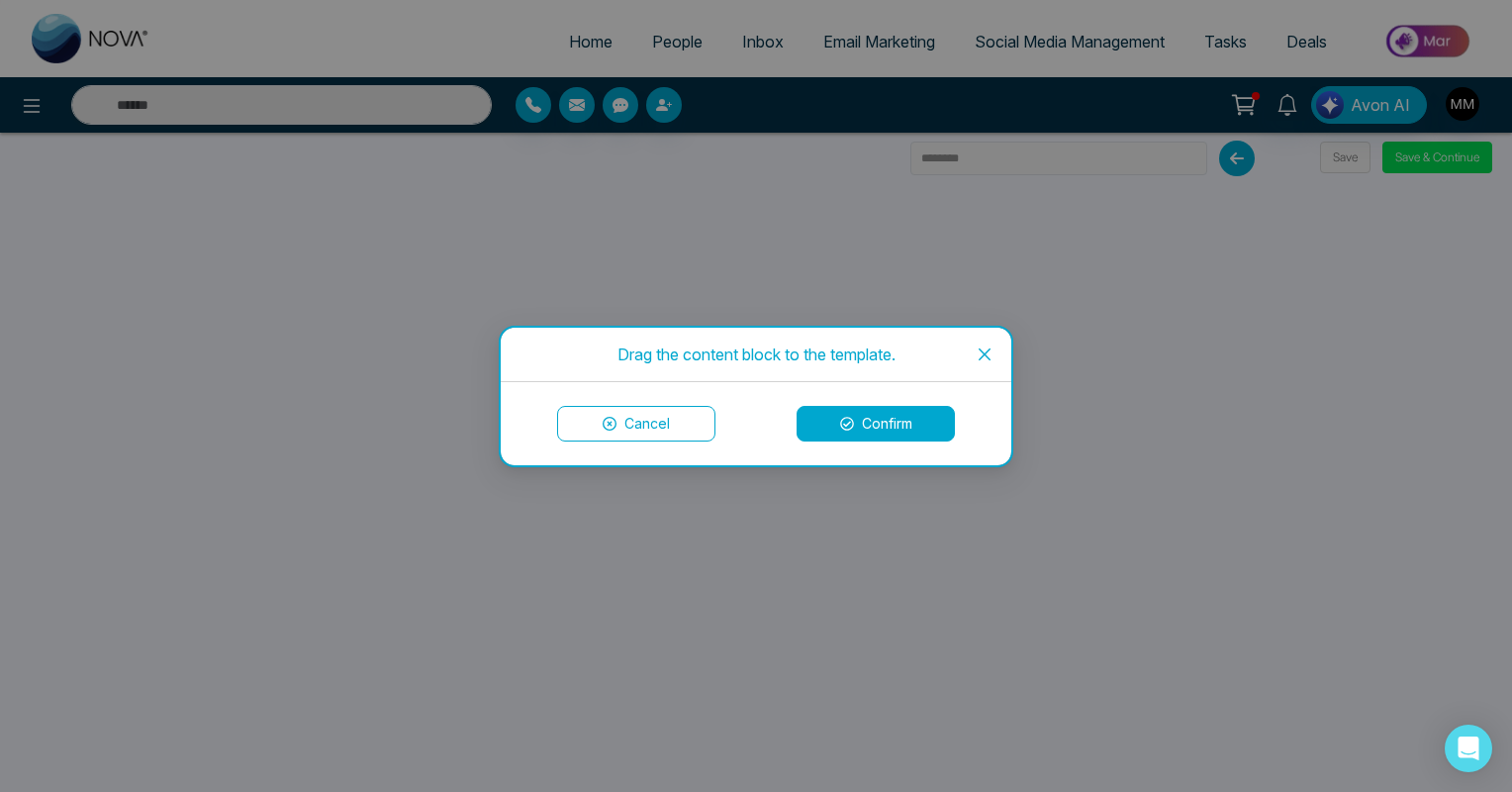 drag, startPoint x: 869, startPoint y: 413, endPoint x: 864, endPoint y: 428, distance: 15.811388 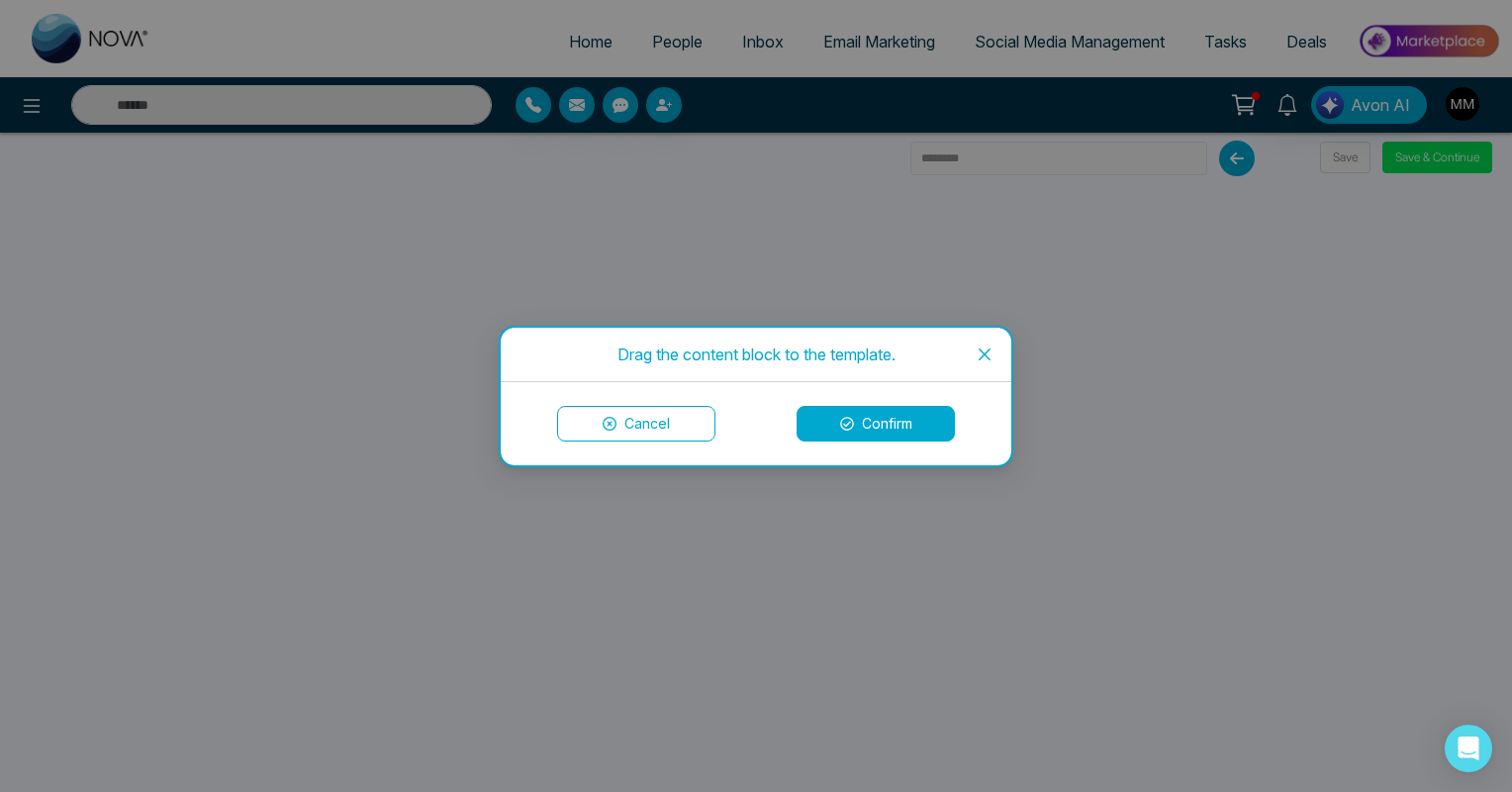 click on "Confirm" at bounding box center [876, 424] 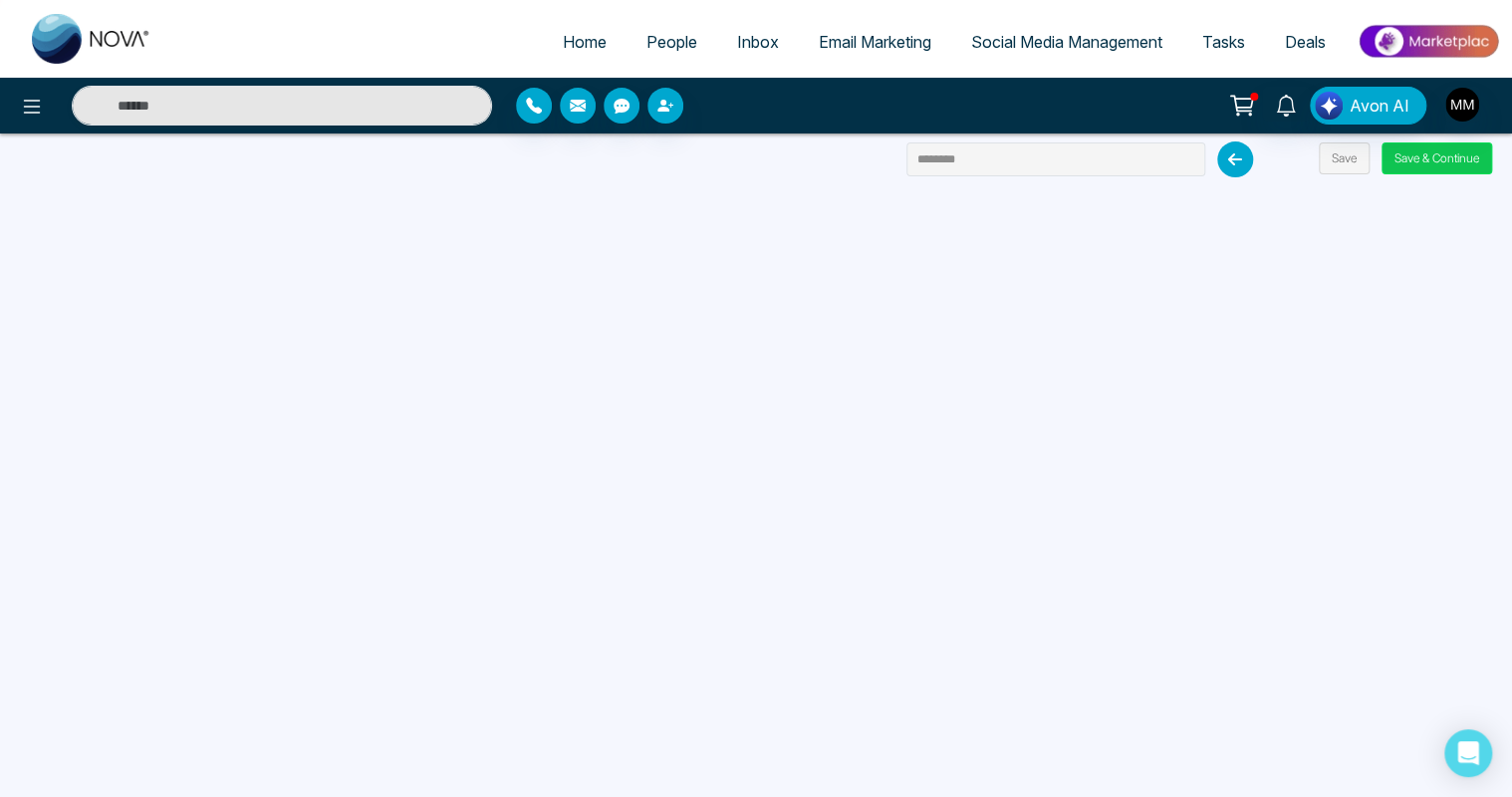 click on "Save & Continue" at bounding box center (1436, 158) 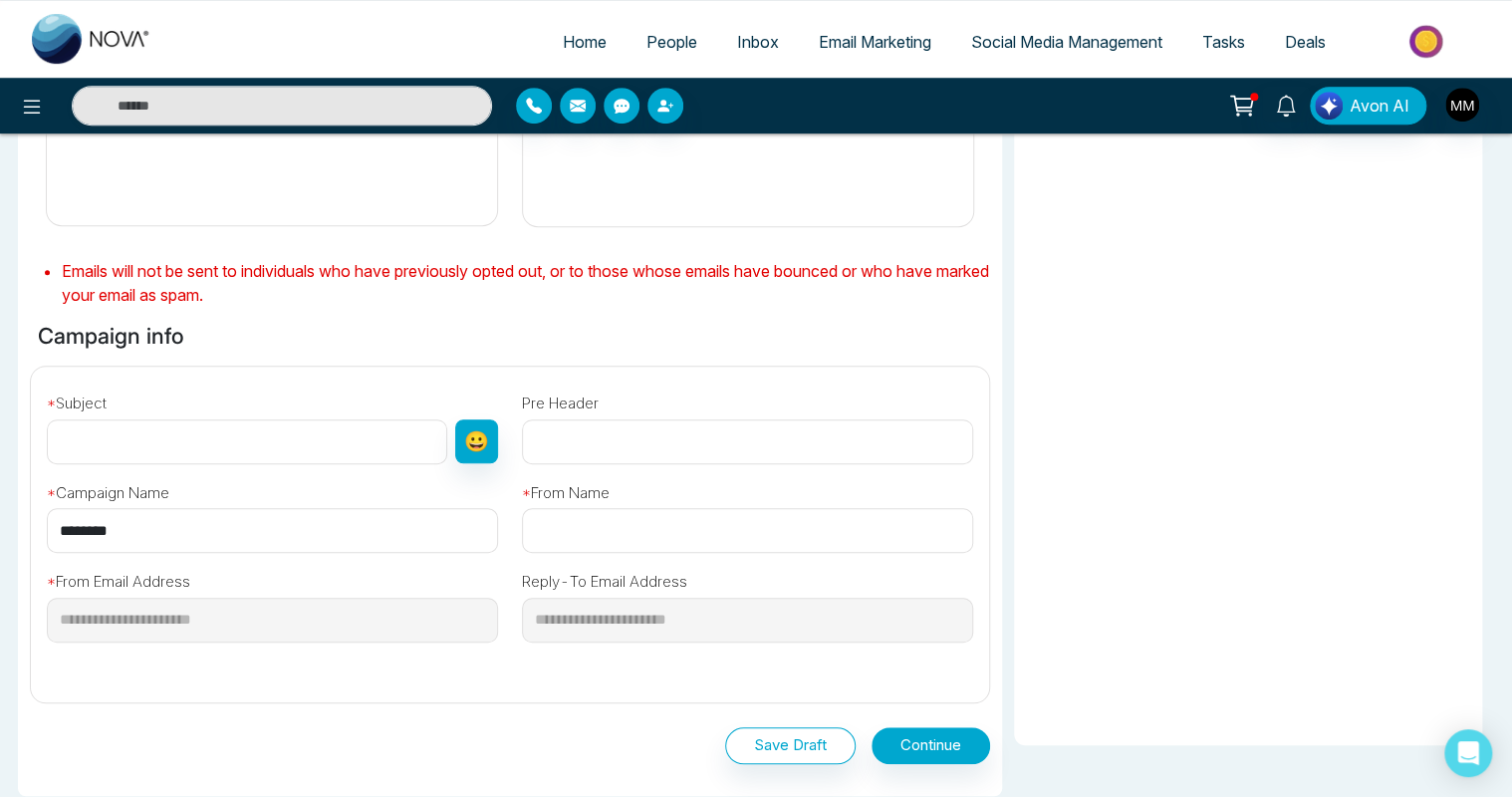 scroll, scrollTop: 387, scrollLeft: 0, axis: vertical 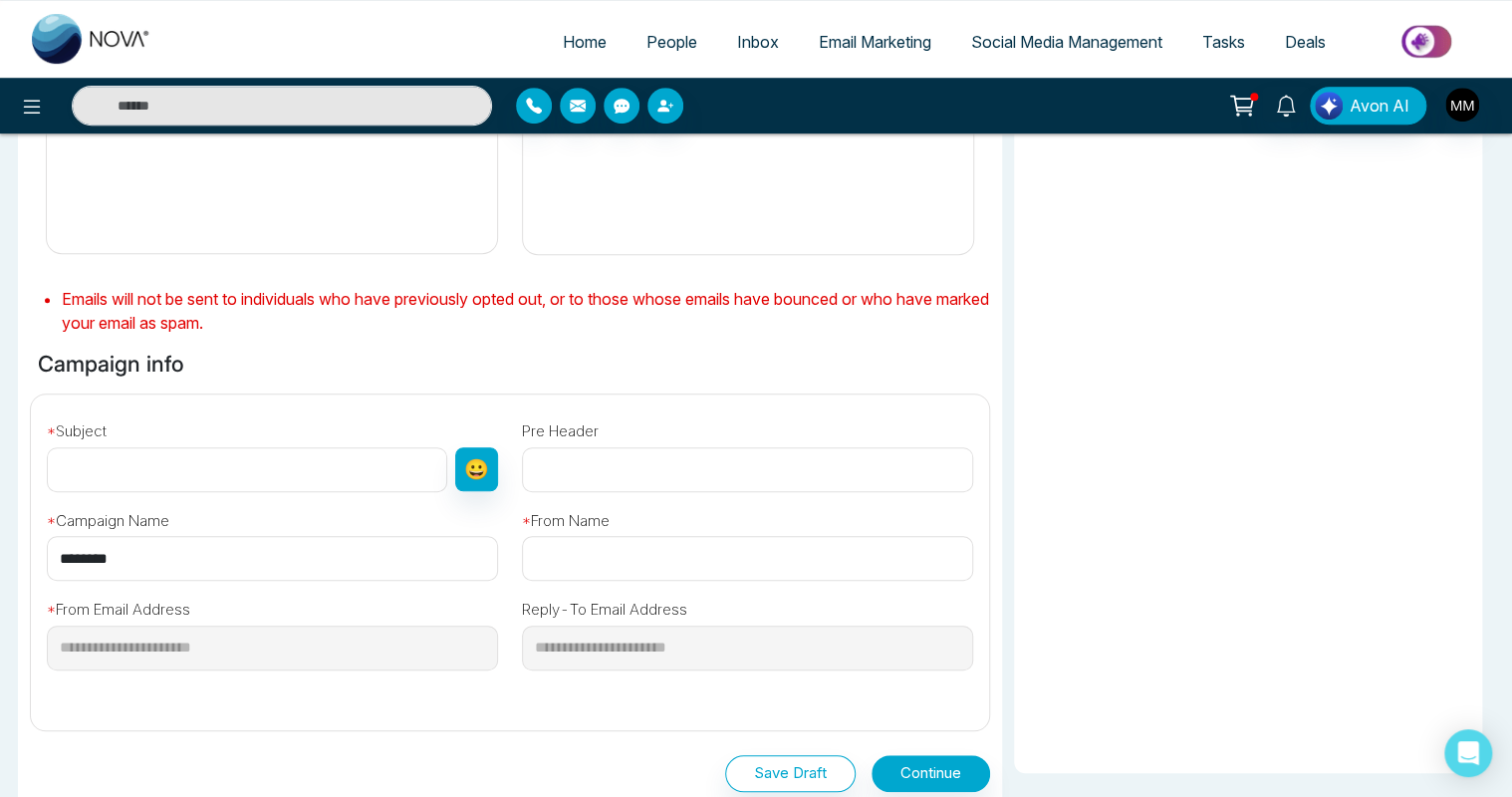 click at bounding box center [247, 469] 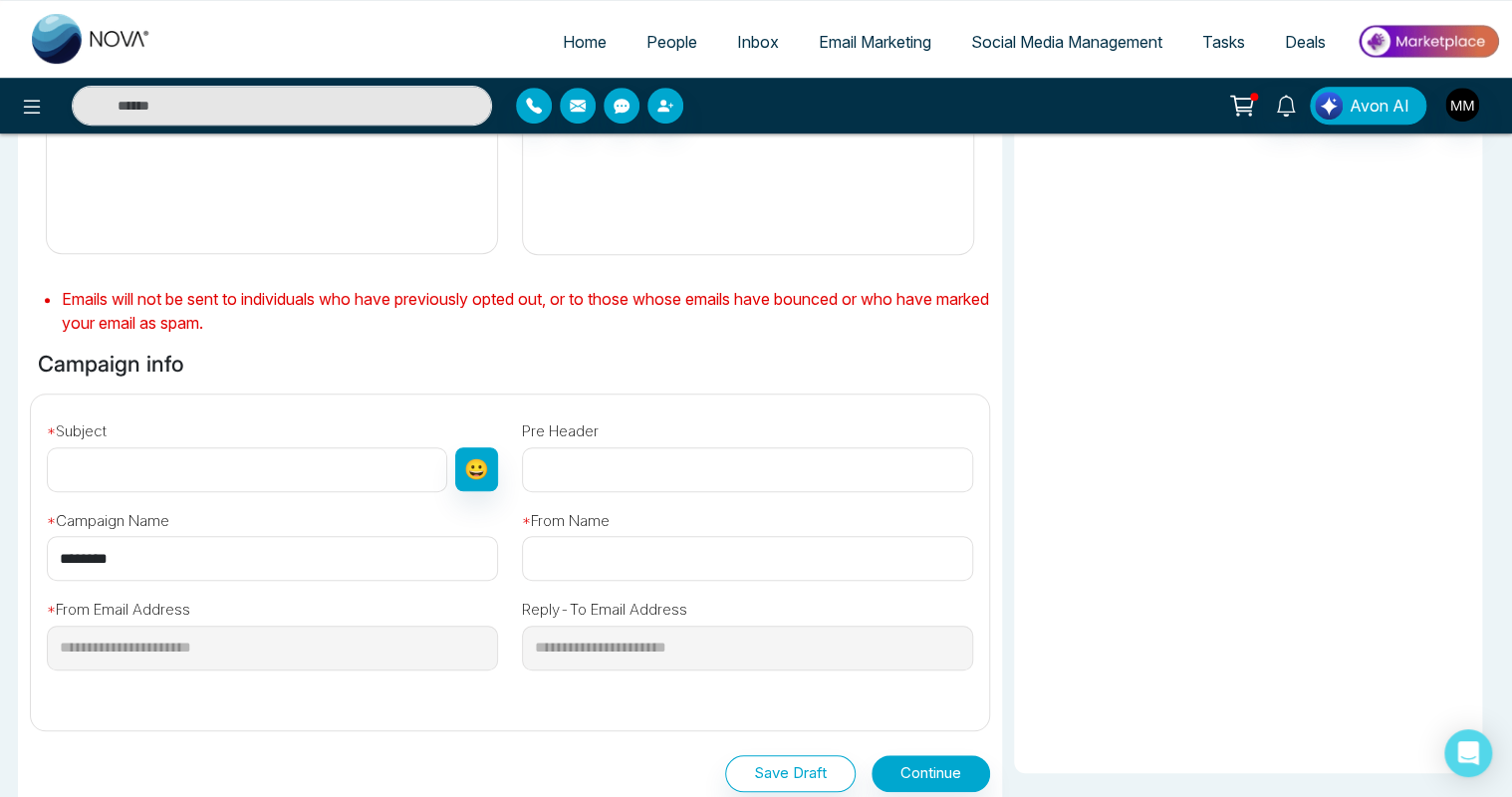 click on "**********" at bounding box center [510, 547] 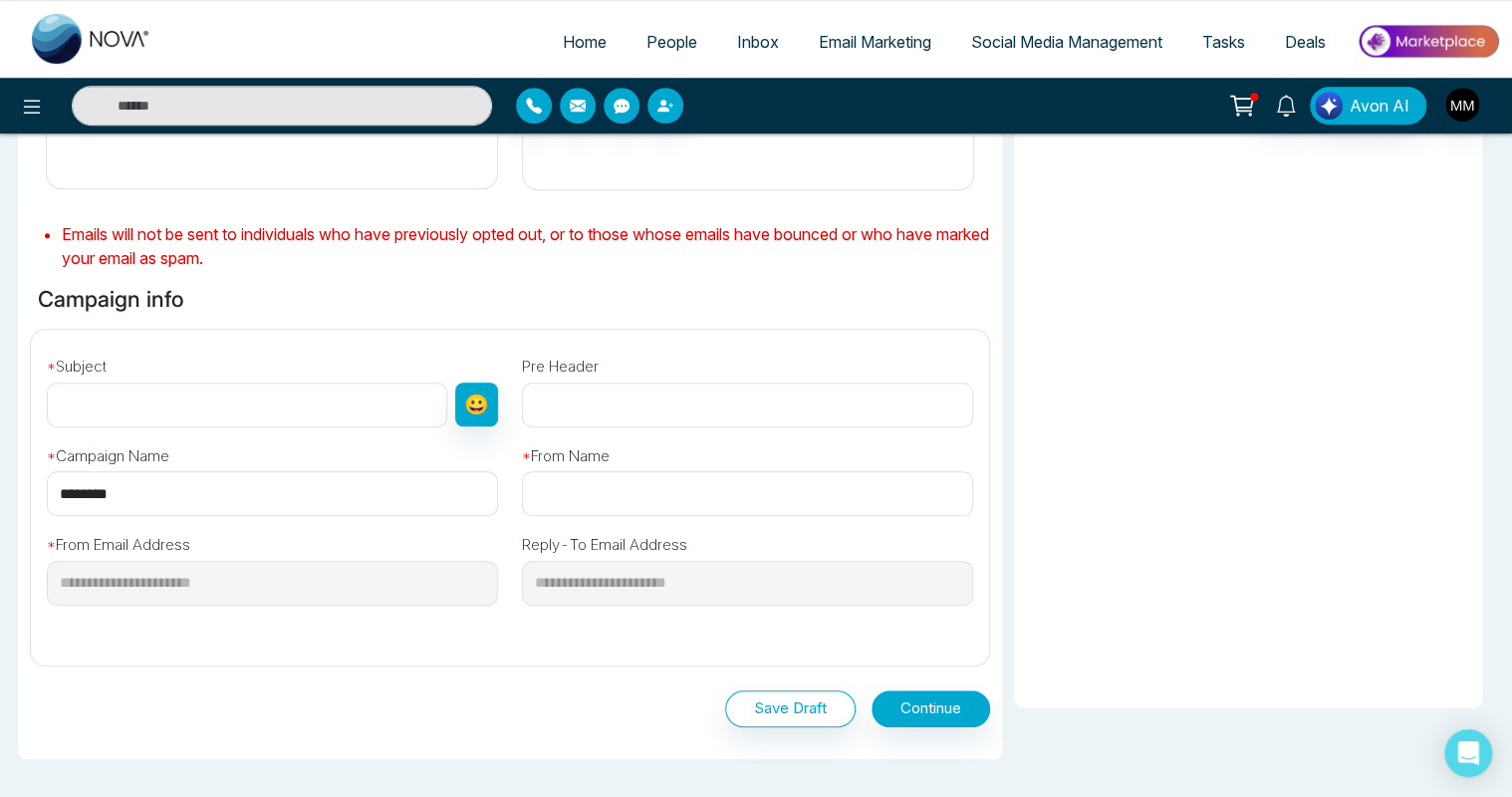 scroll, scrollTop: 486, scrollLeft: 0, axis: vertical 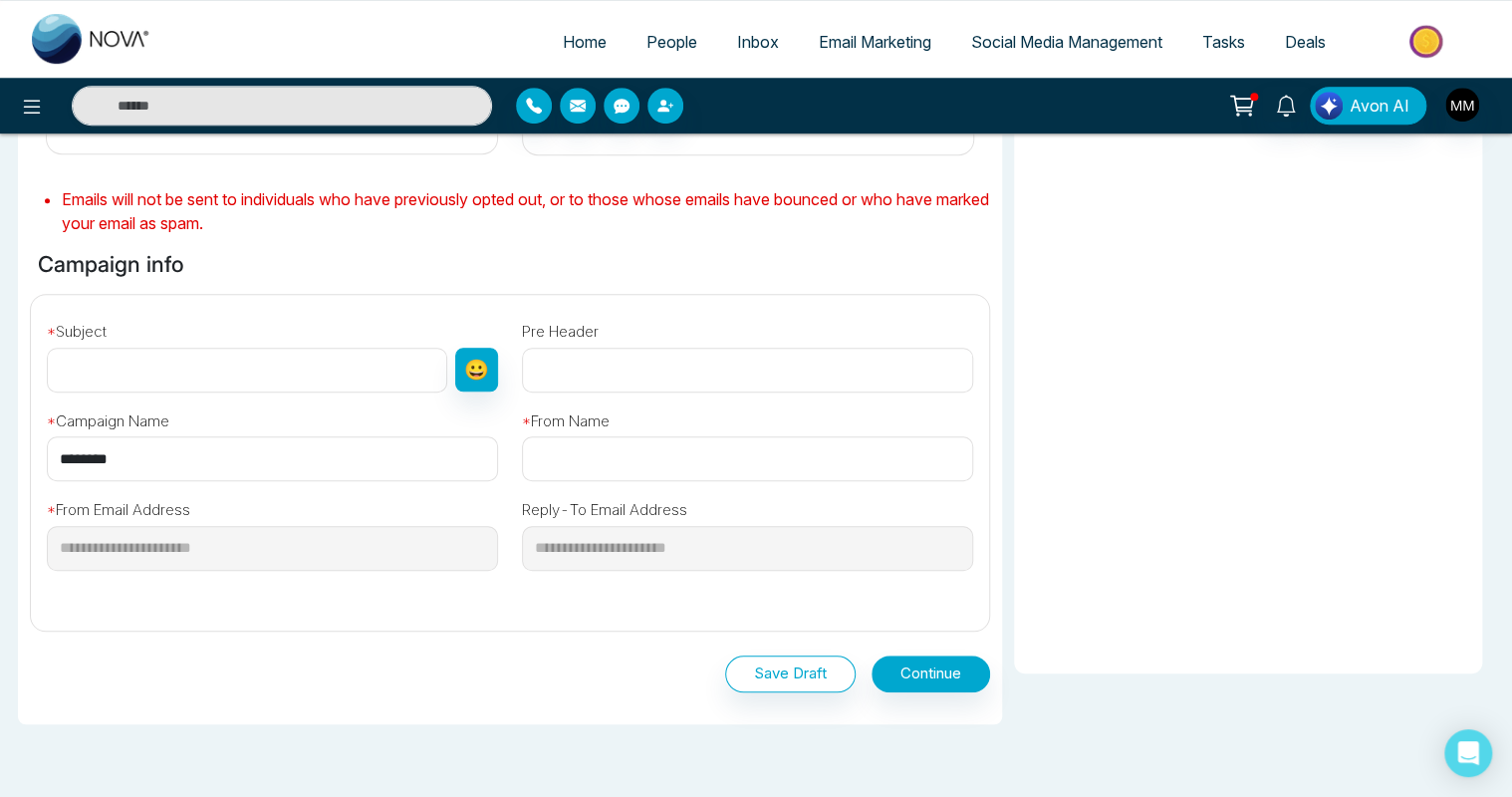 click on "********" at bounding box center [272, 458] 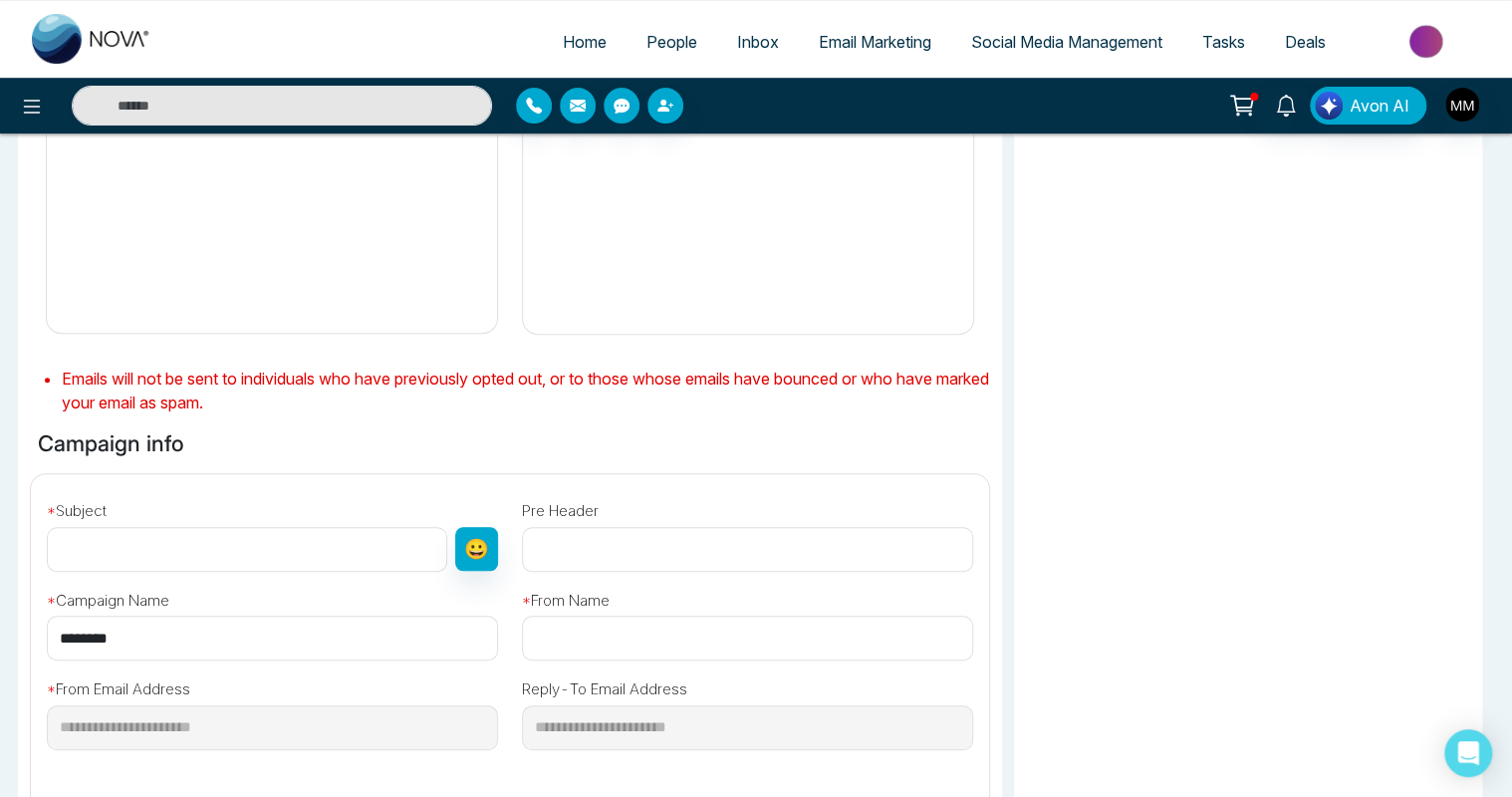 scroll, scrollTop: 287, scrollLeft: 0, axis: vertical 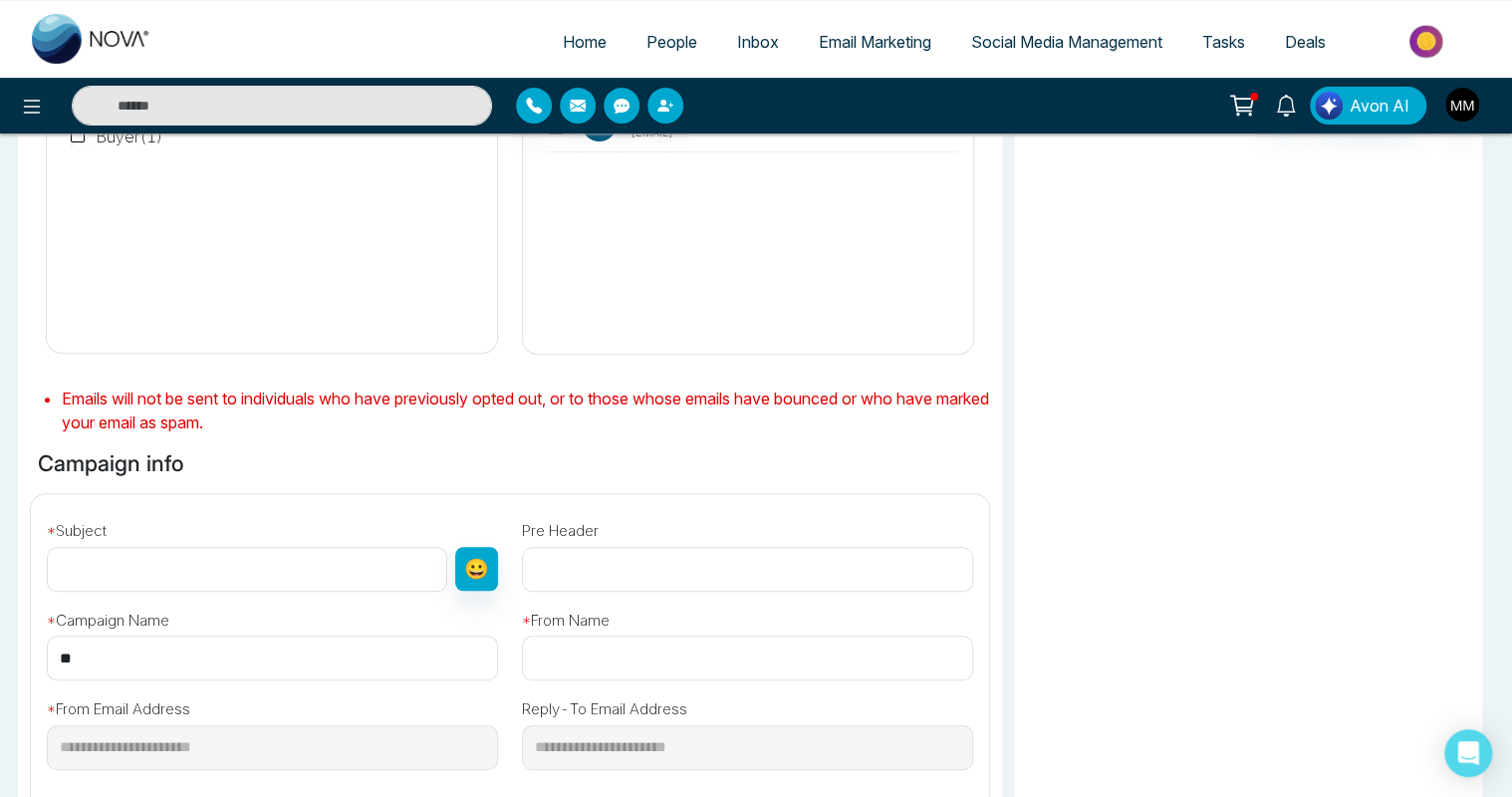 type on "*" 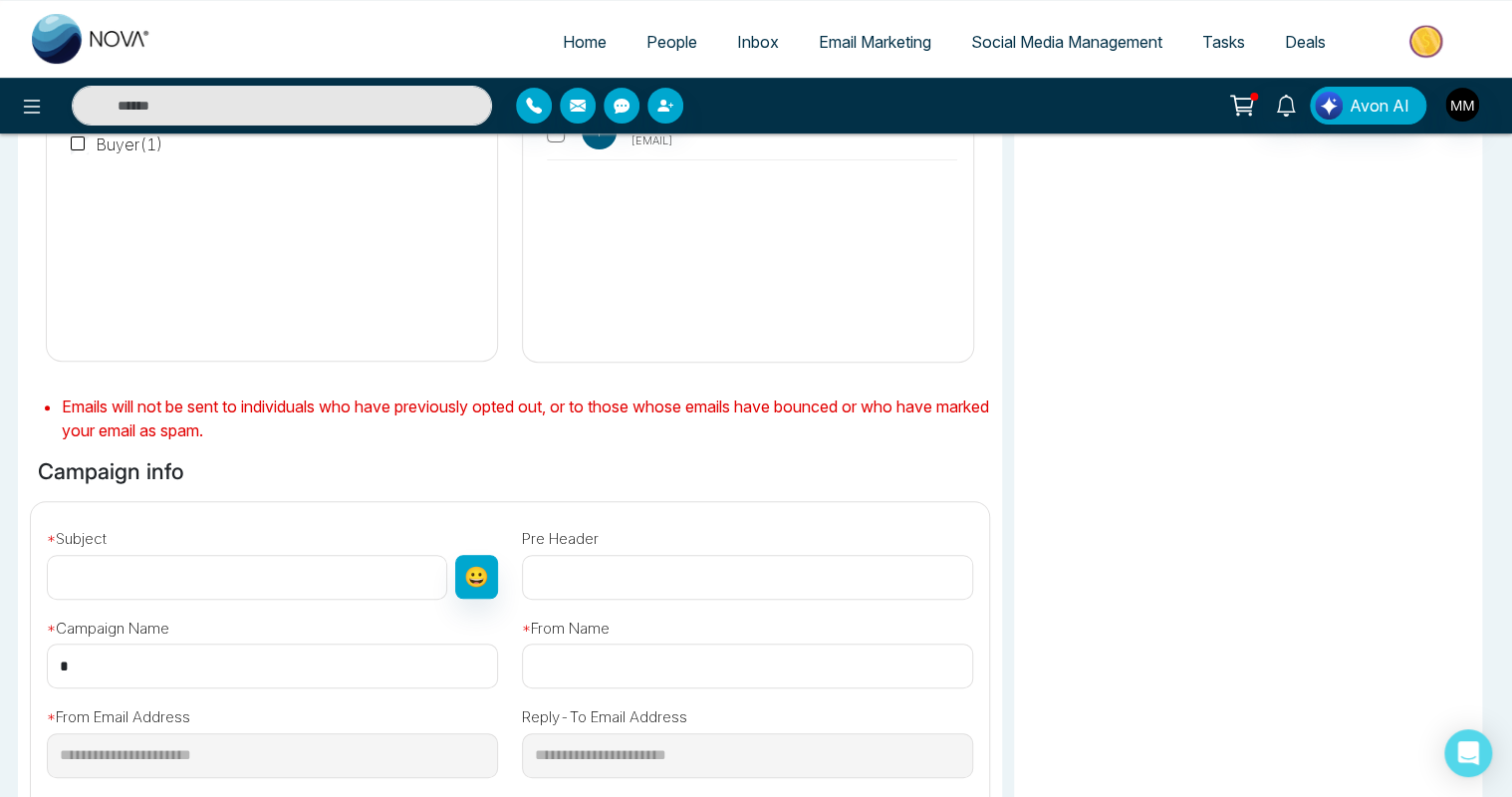 scroll, scrollTop: 287, scrollLeft: 0, axis: vertical 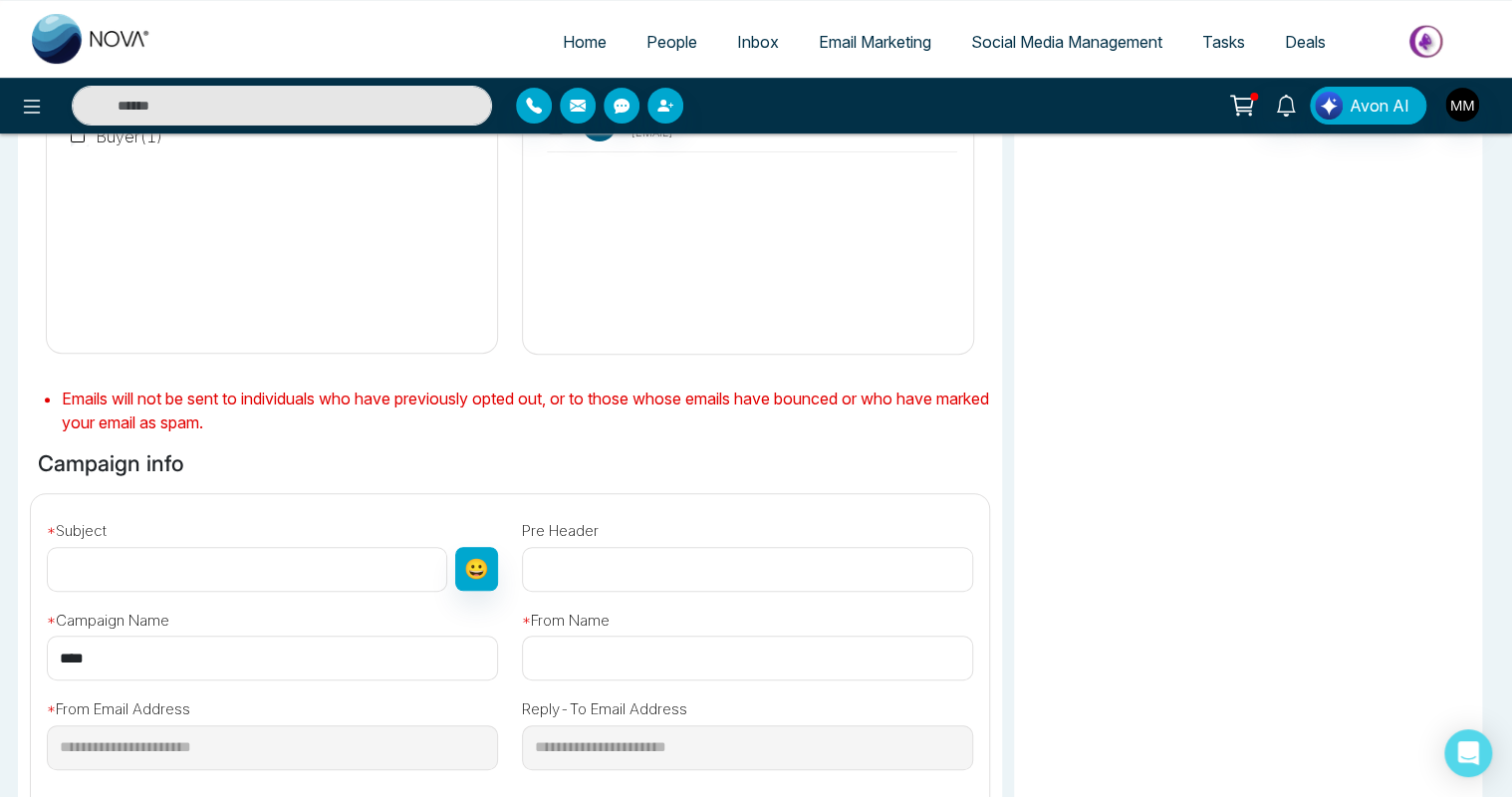 type on "****" 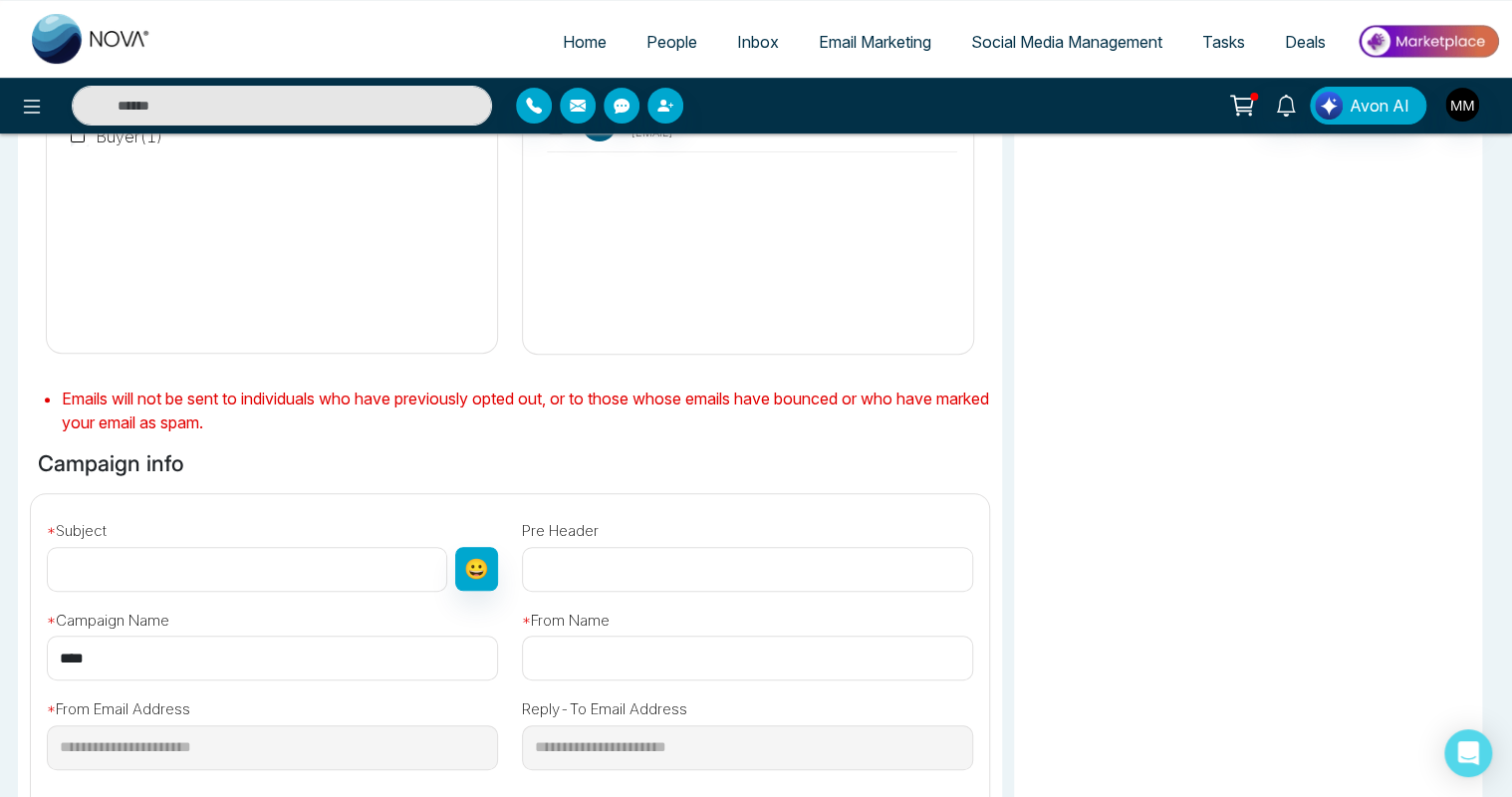 click at bounding box center (747, 658) 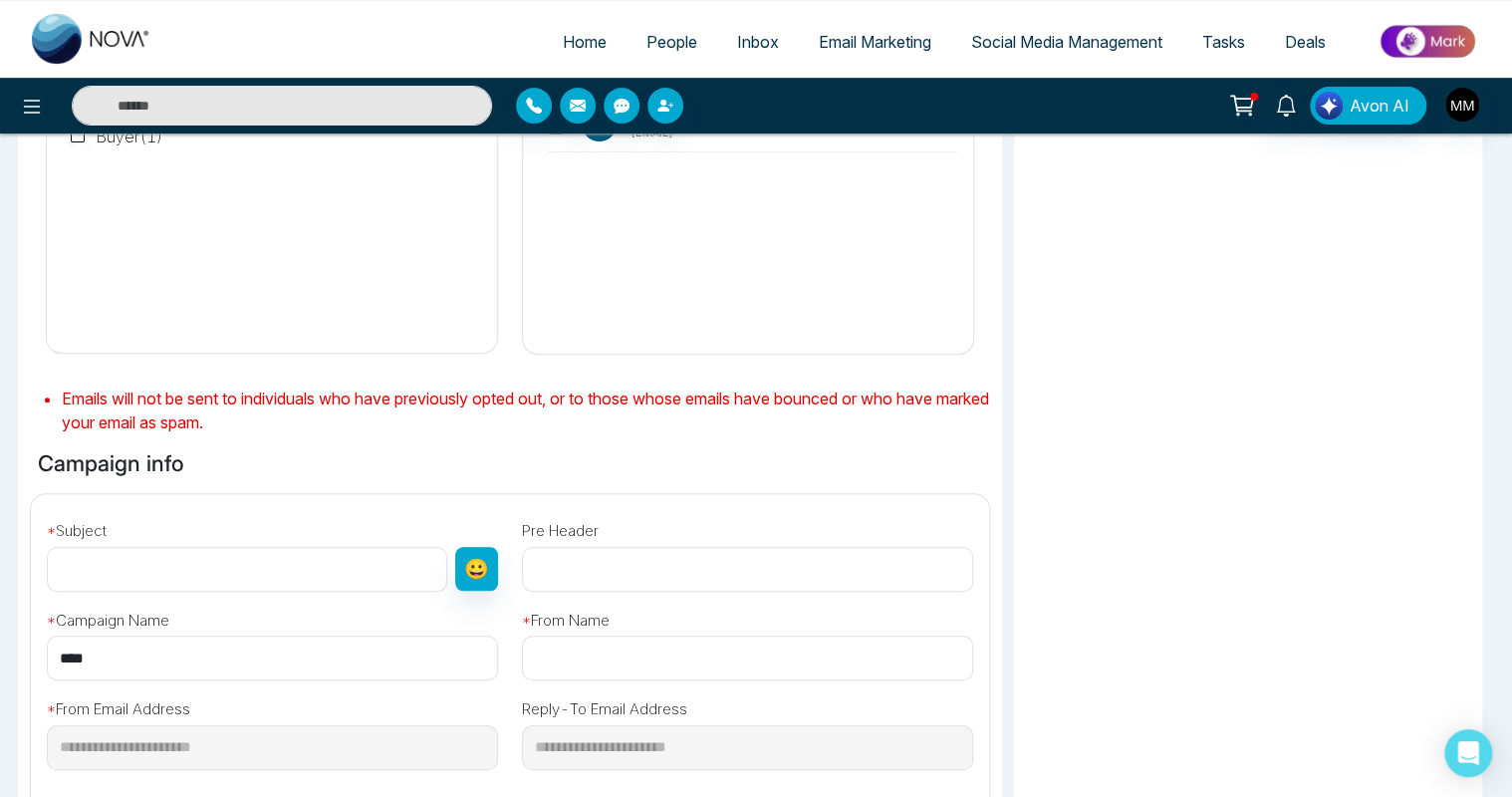 click at bounding box center [247, 569] 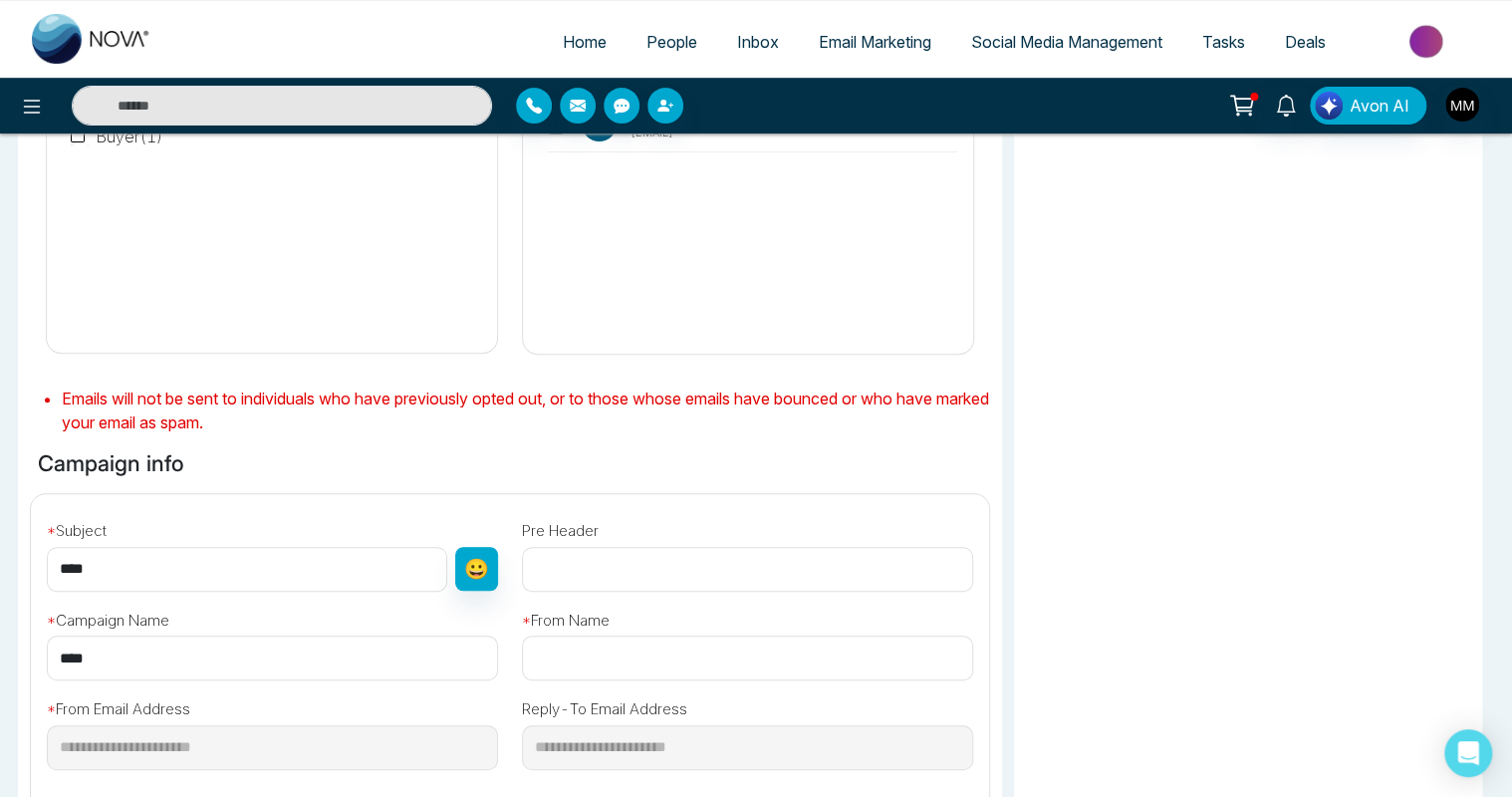 type on "****" 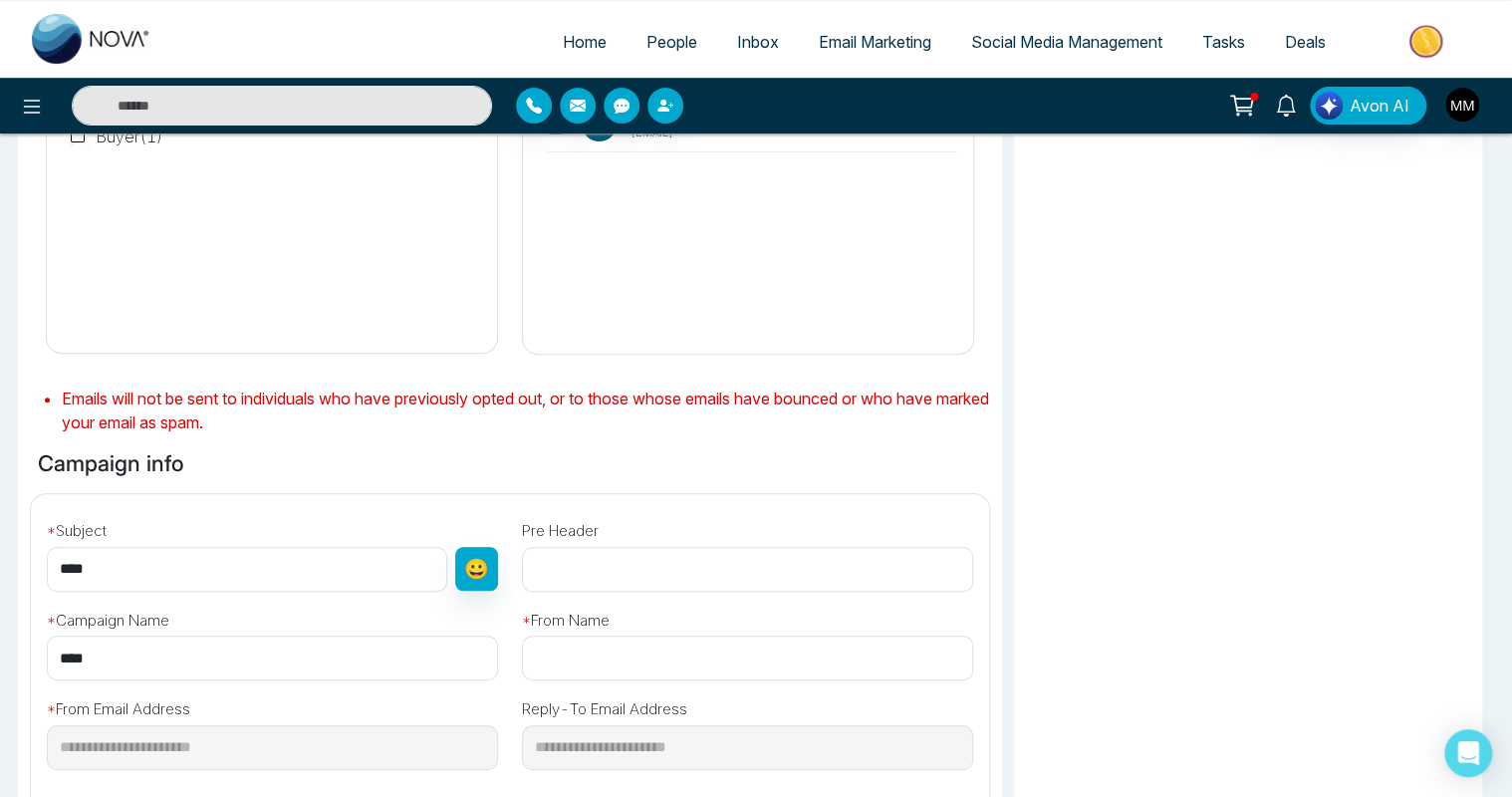 click on "**********" at bounding box center (510, 647) 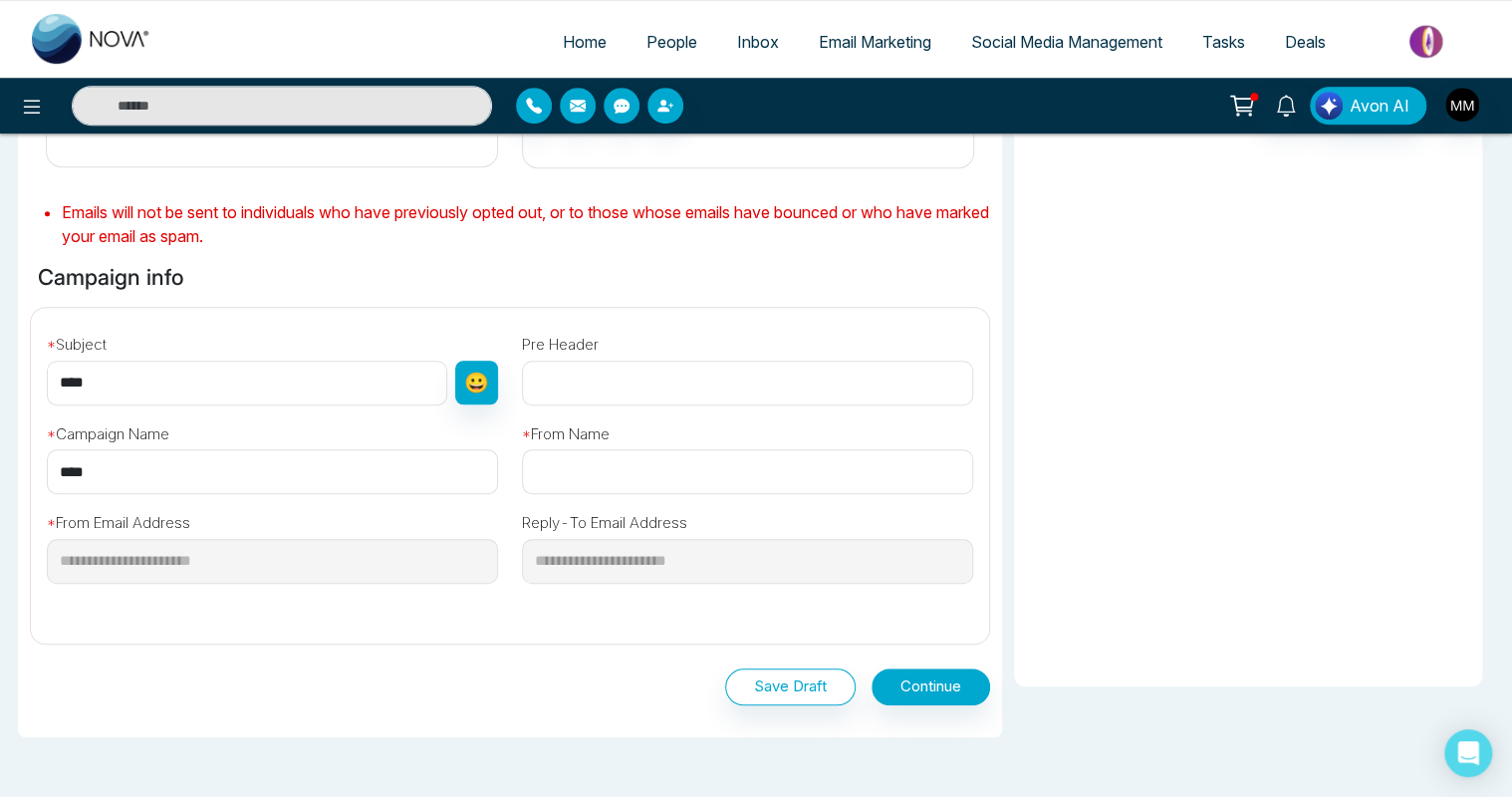 scroll, scrollTop: 486, scrollLeft: 0, axis: vertical 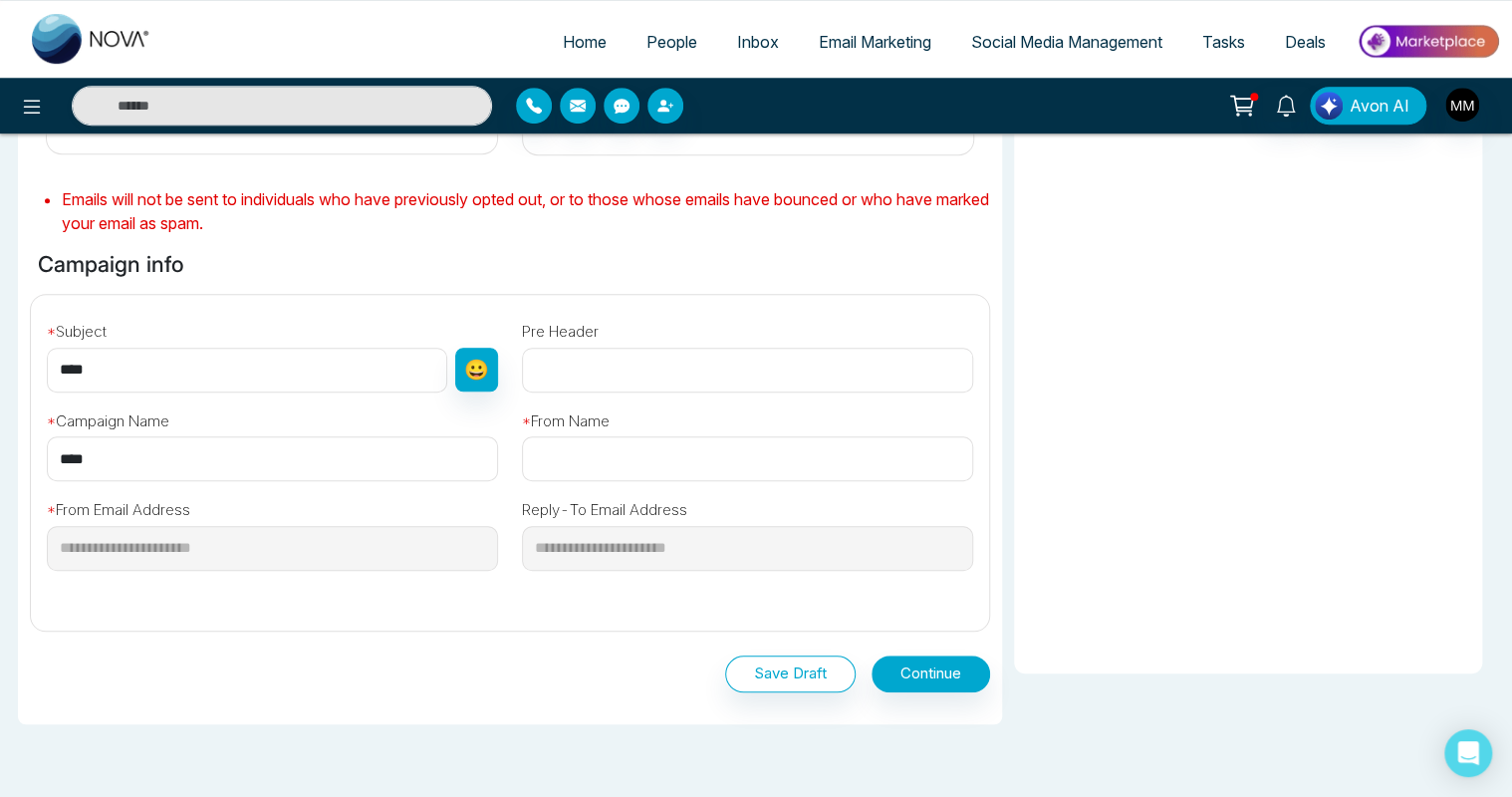 click at bounding box center (747, 458) 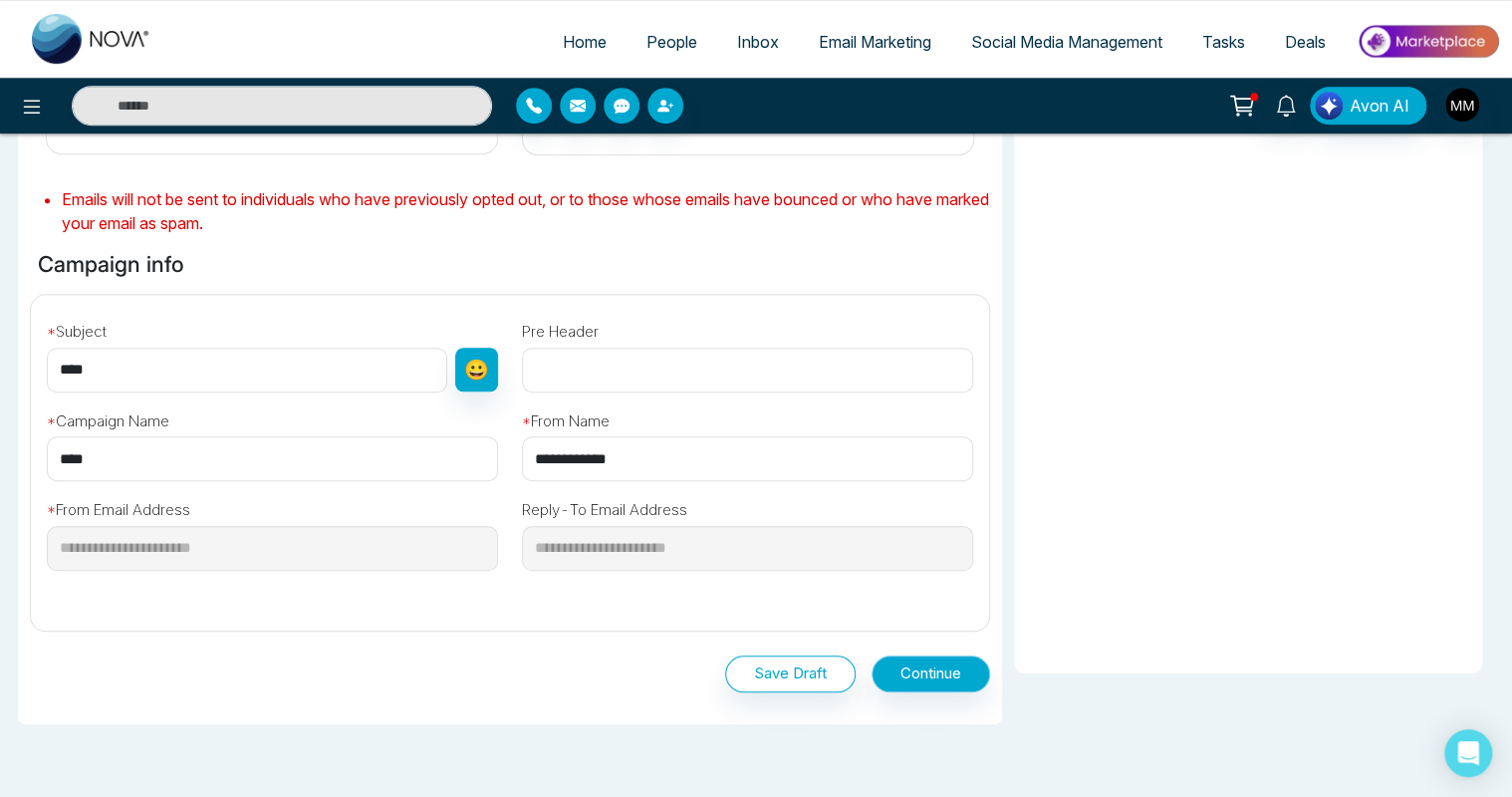 type on "**********" 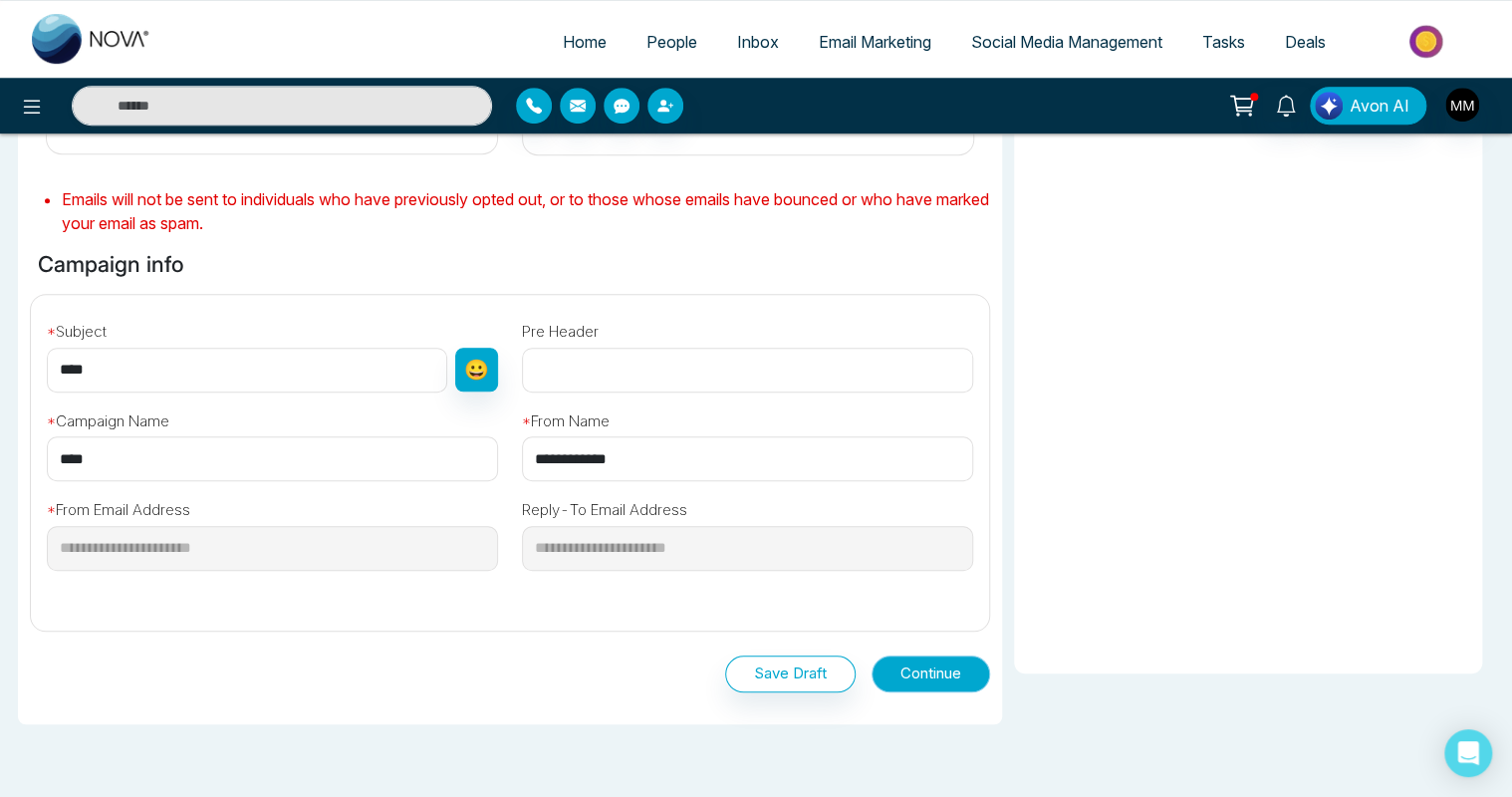 click on "Continue" at bounding box center [930, 673] 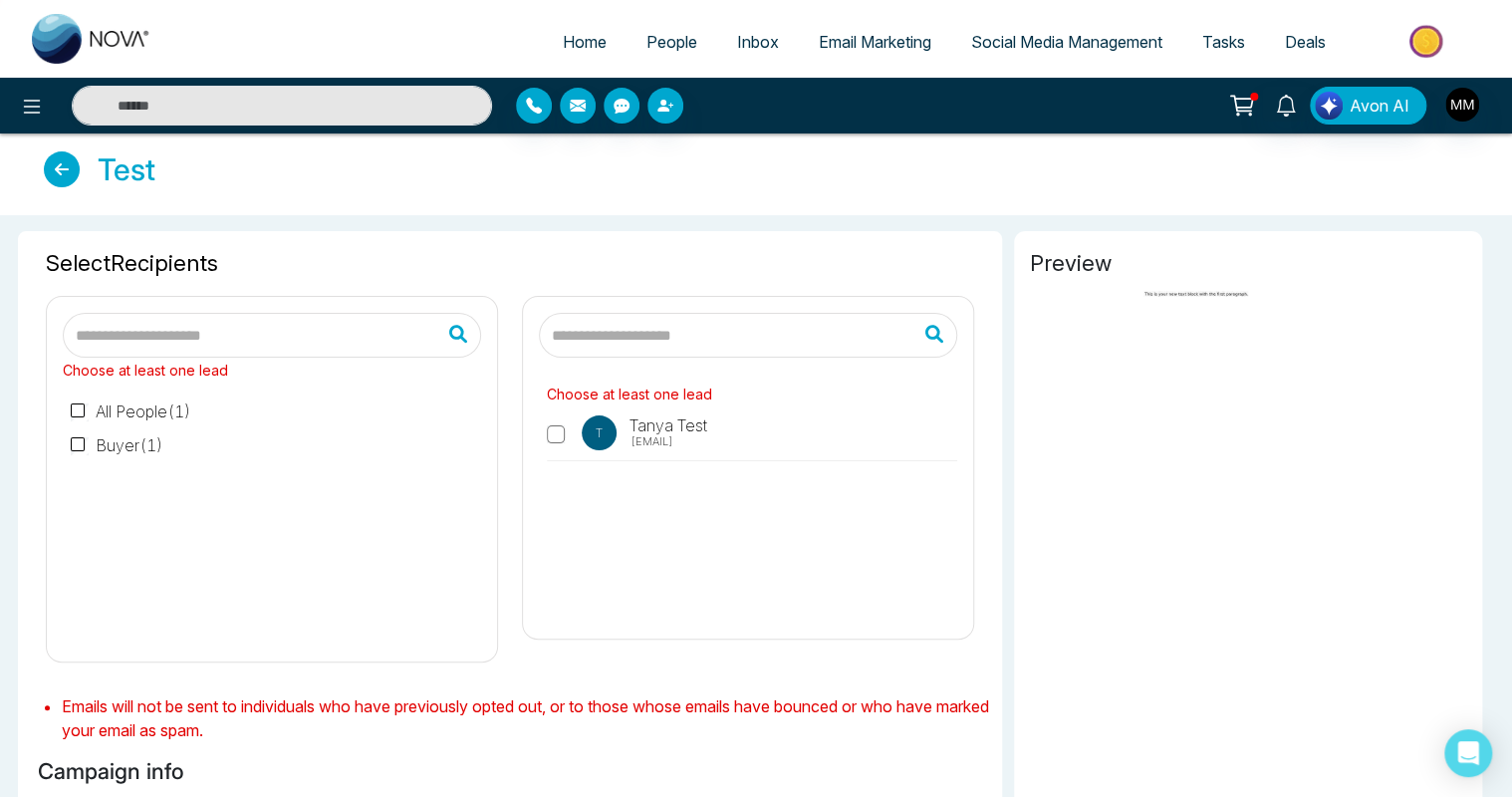 scroll, scrollTop: 0, scrollLeft: 0, axis: both 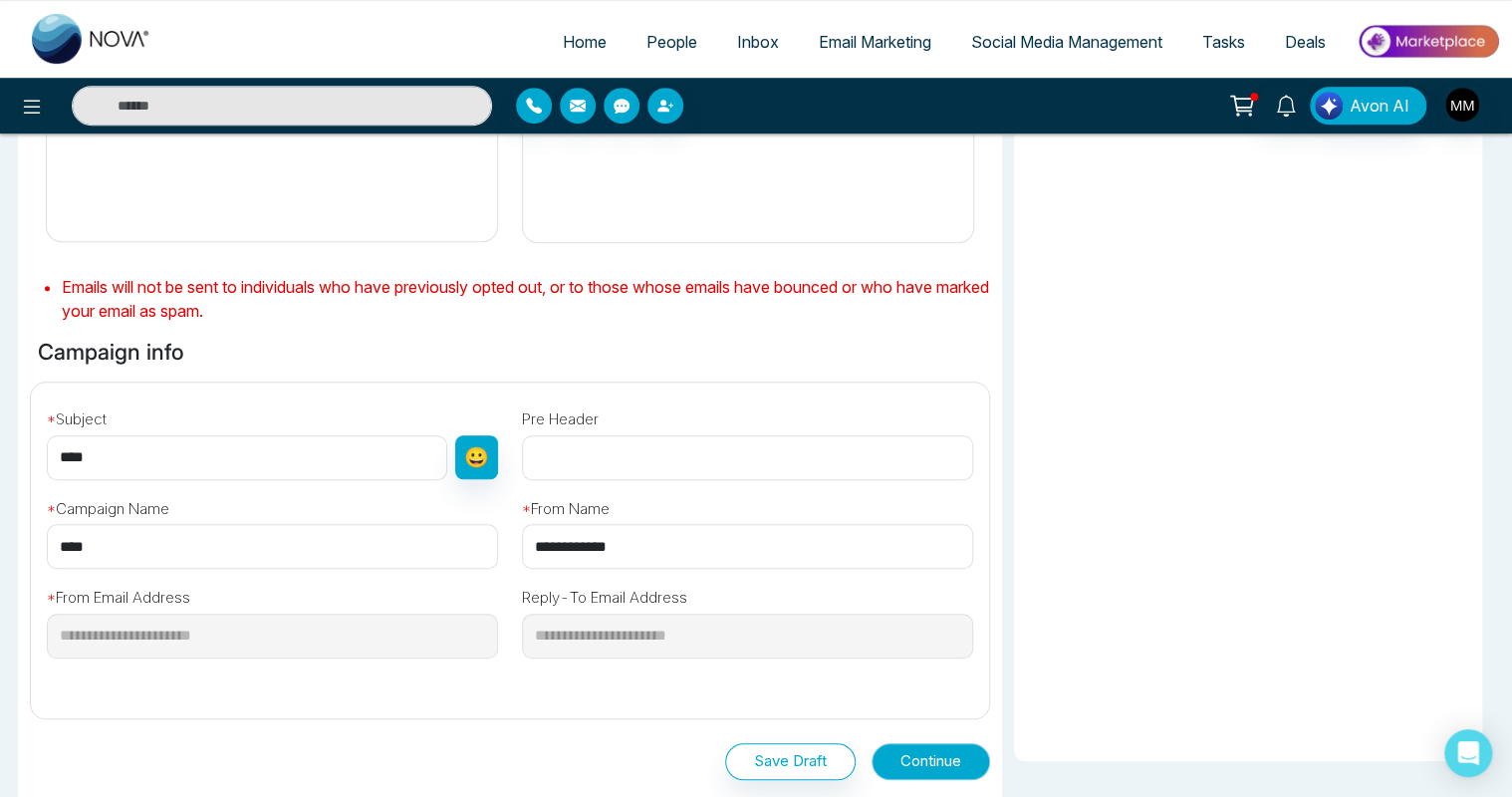 click on "Continue" at bounding box center [930, 761] 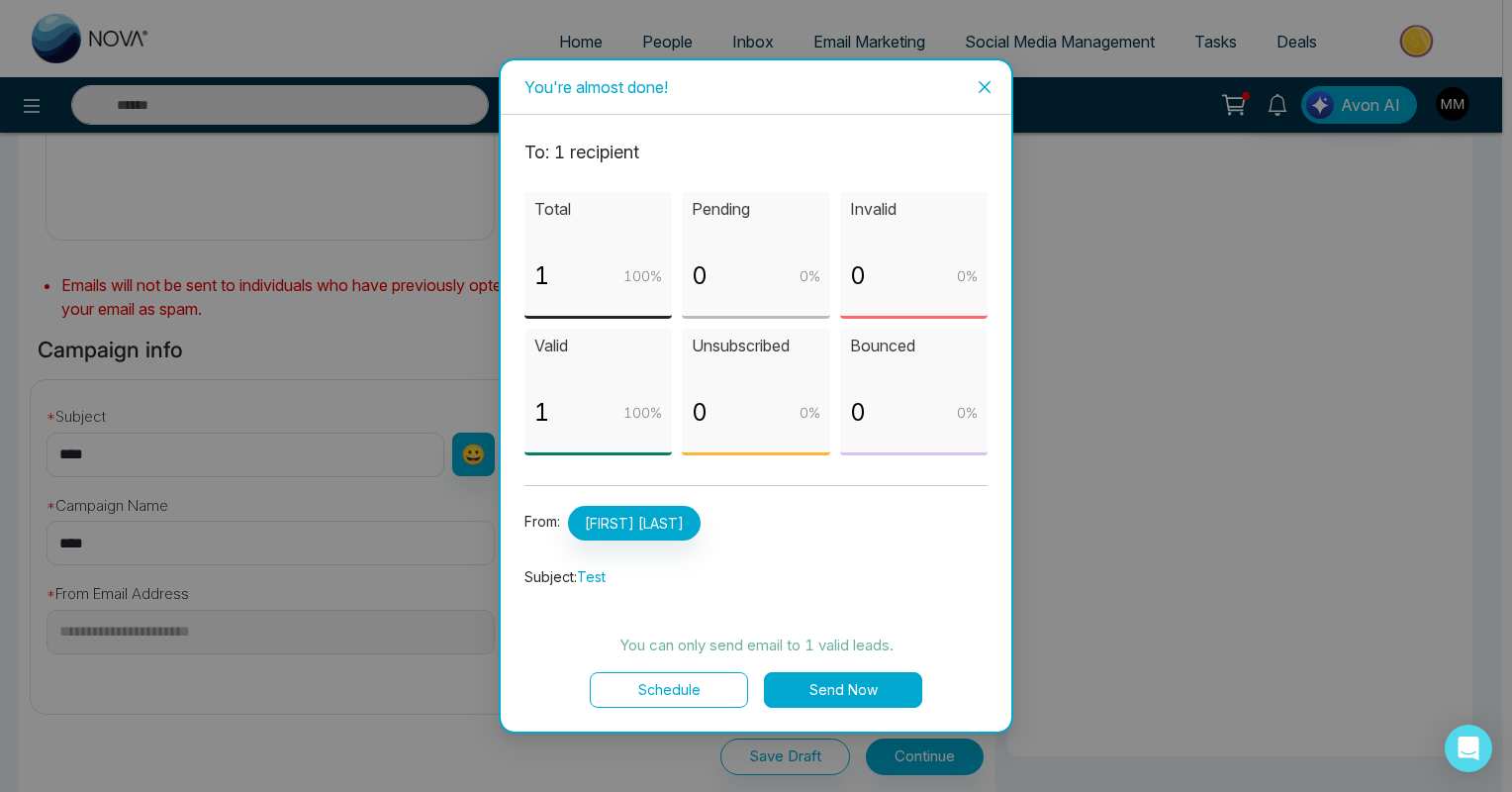click on "Schedule" at bounding box center (669, 690) 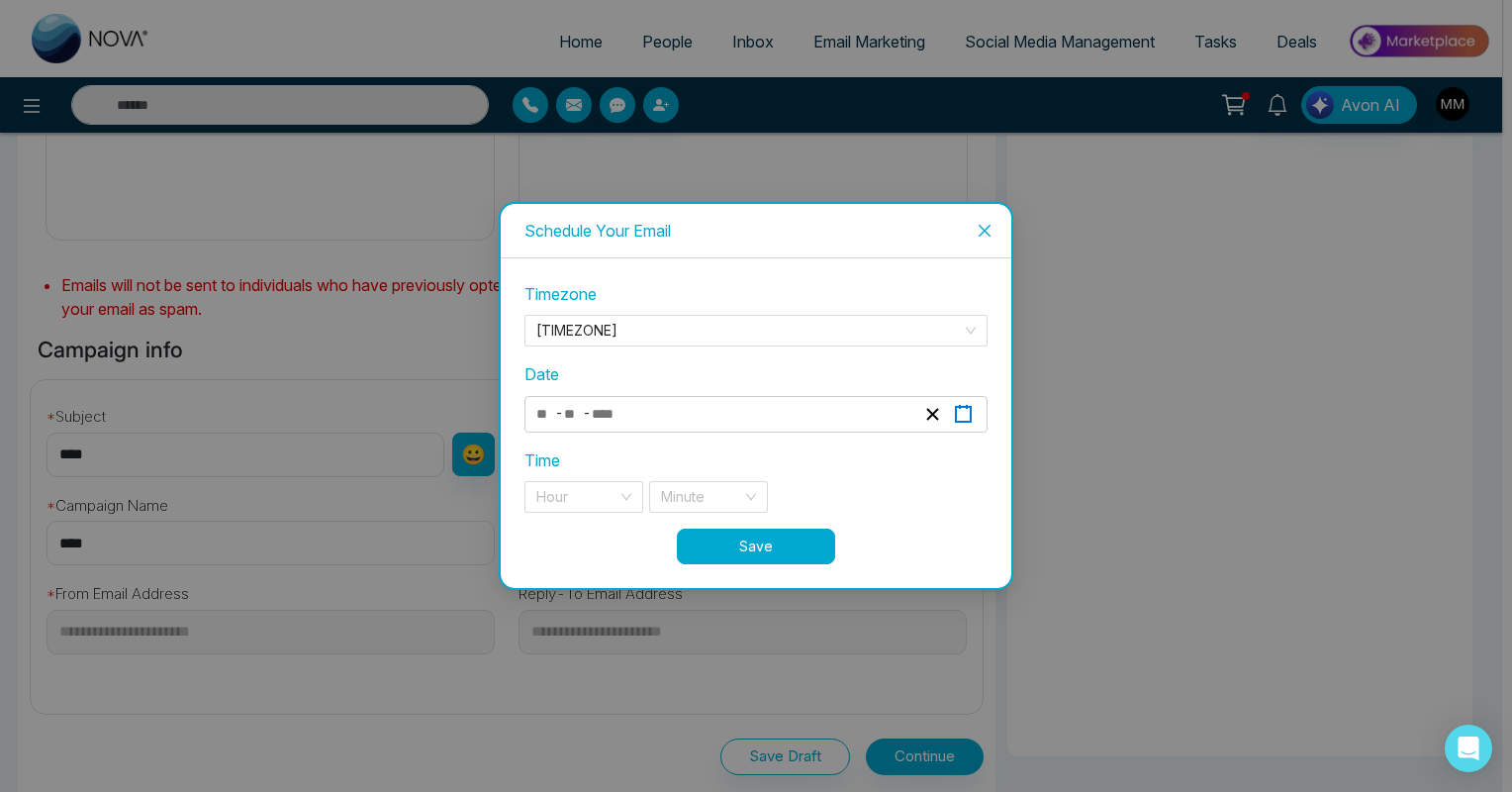 click 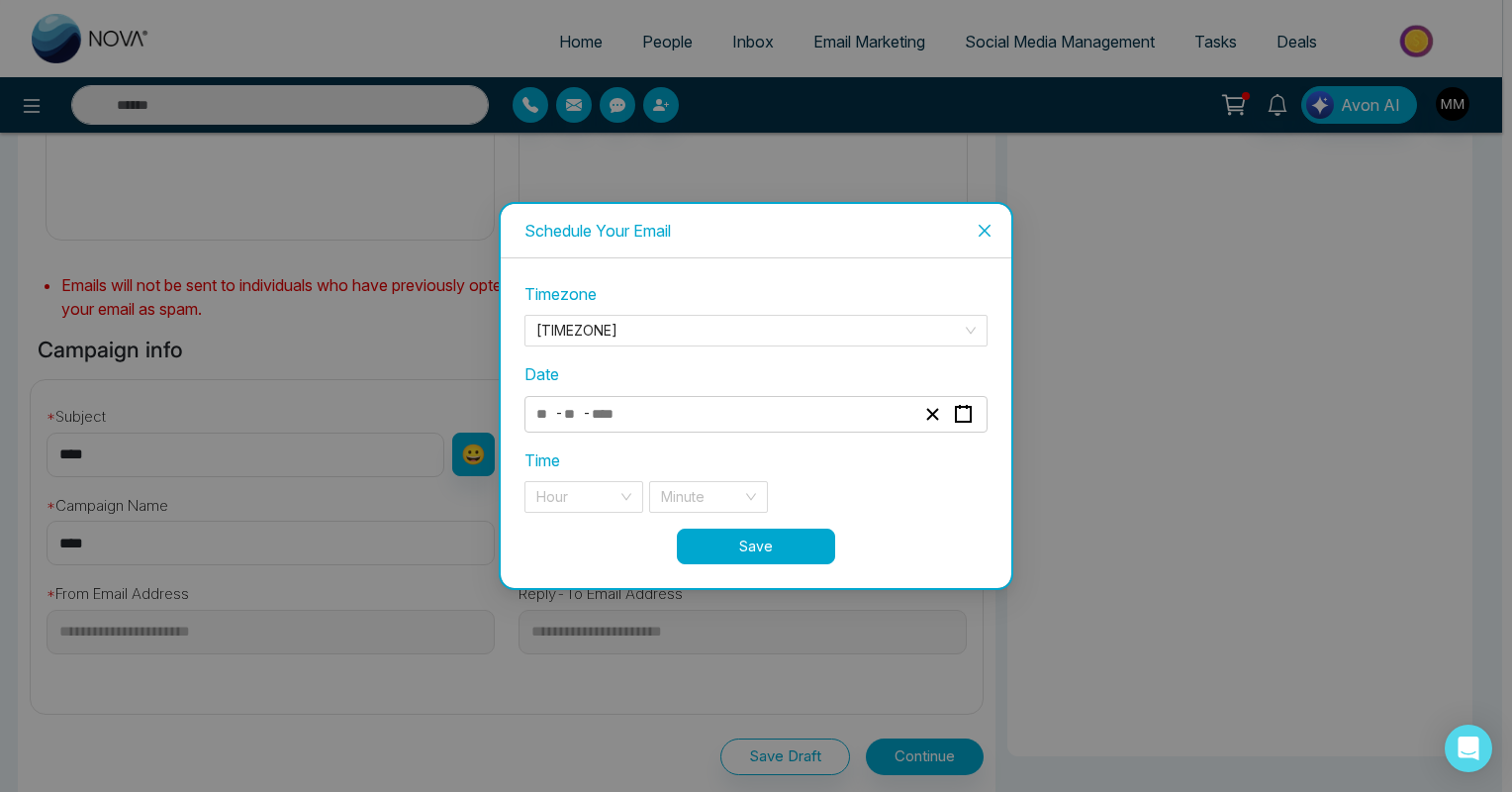 click 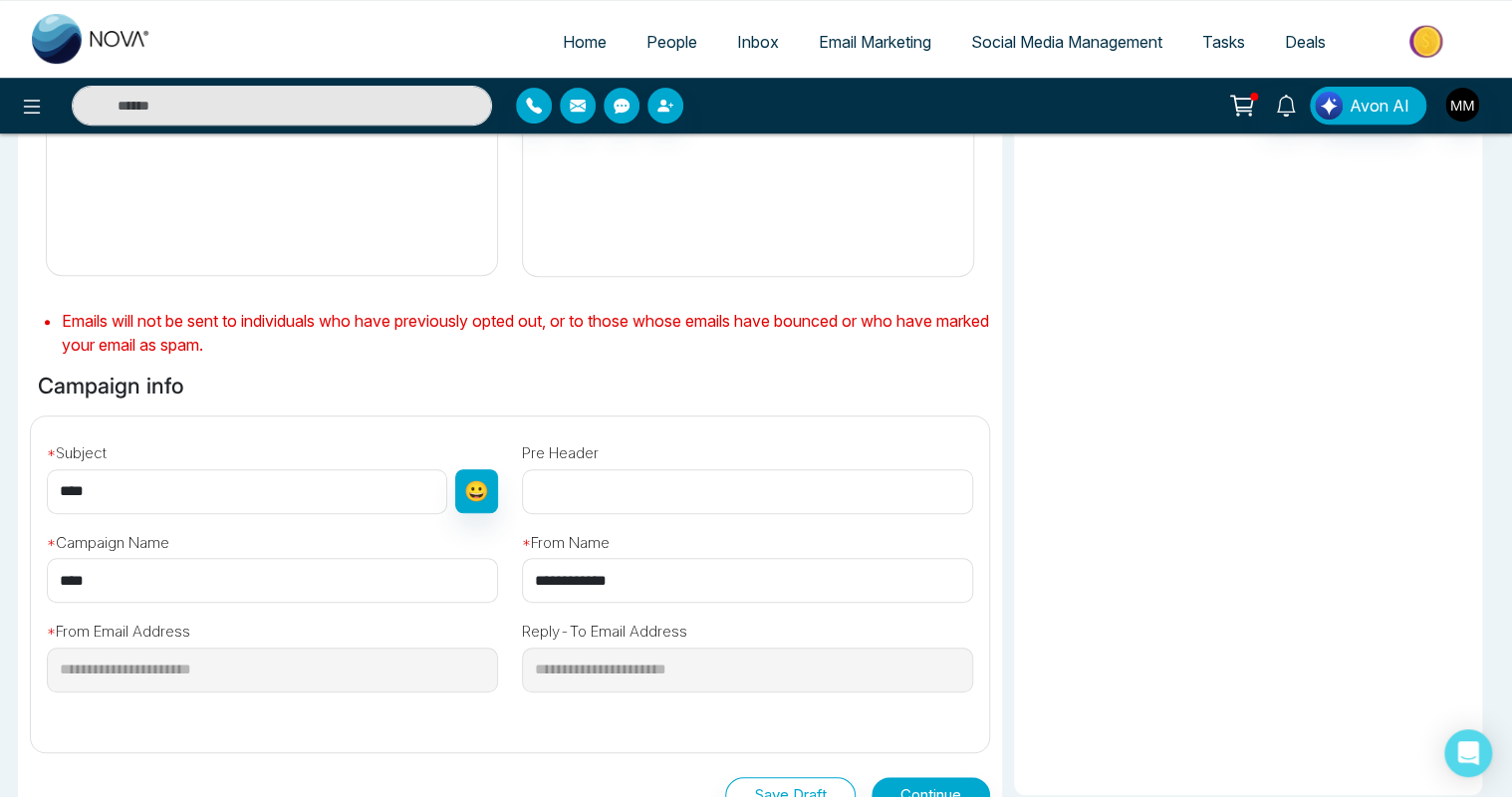 scroll, scrollTop: 0, scrollLeft: 0, axis: both 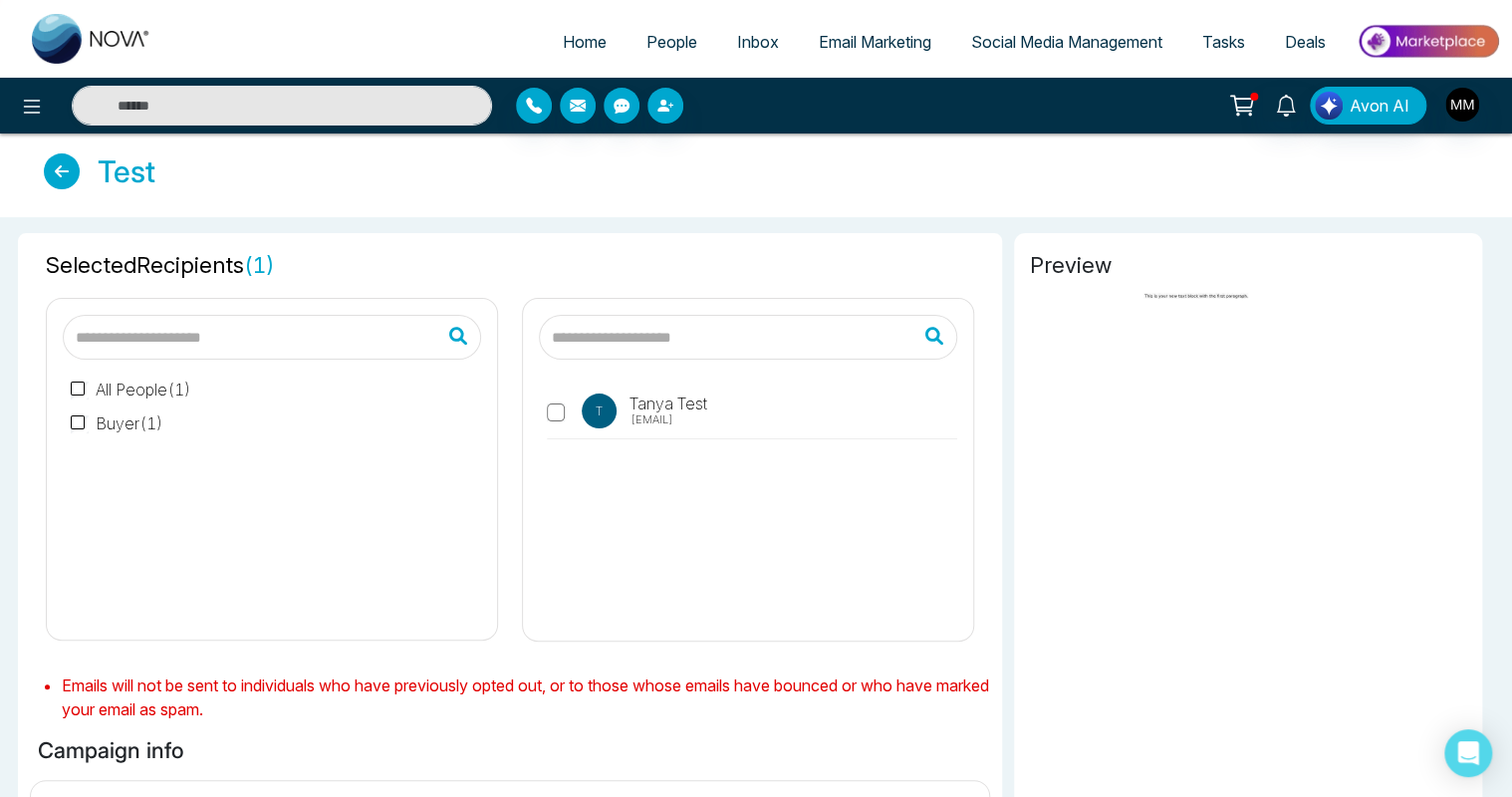 click on "Email Marketing" at bounding box center (875, 42) 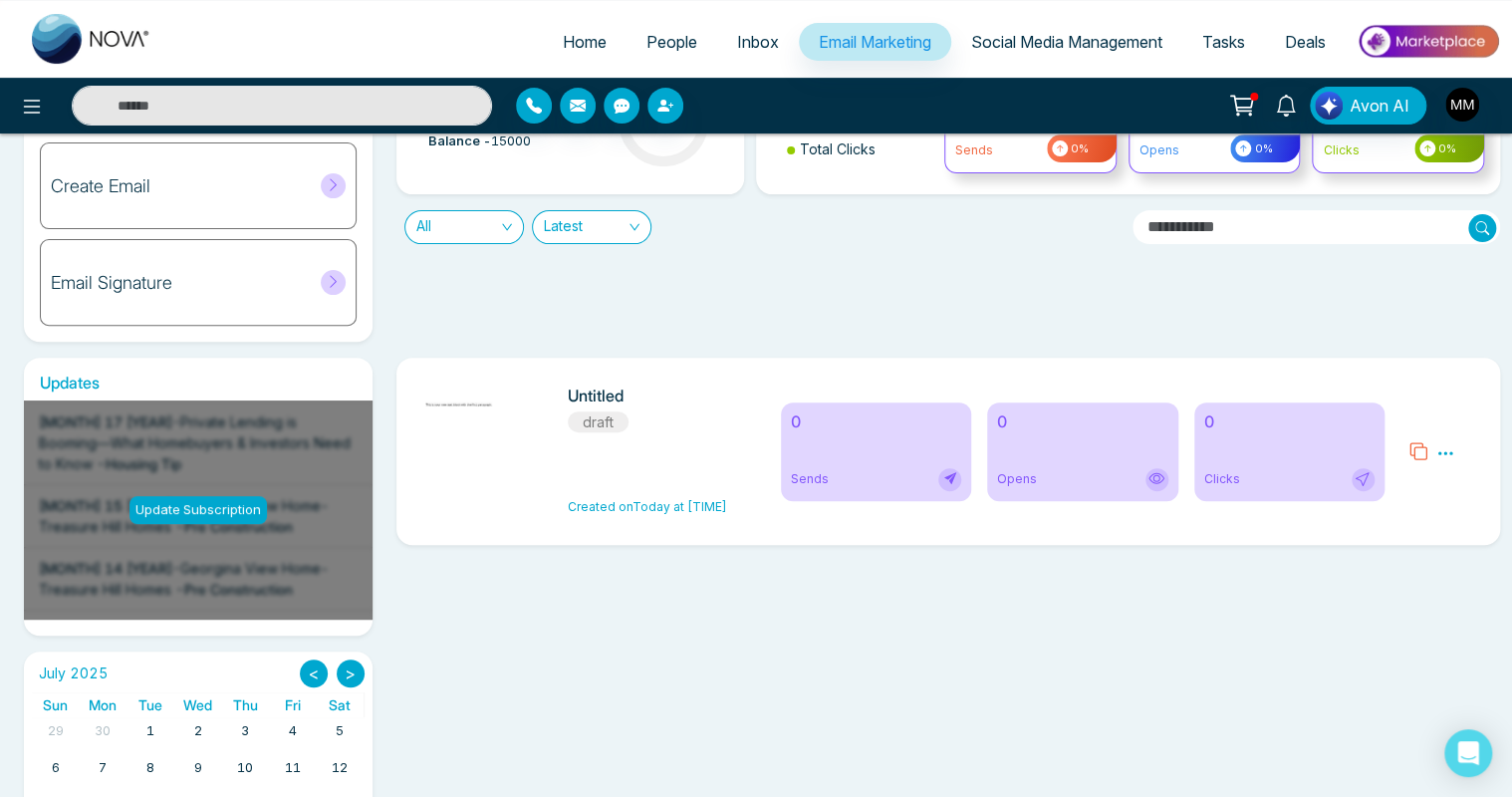 scroll, scrollTop: 0, scrollLeft: 0, axis: both 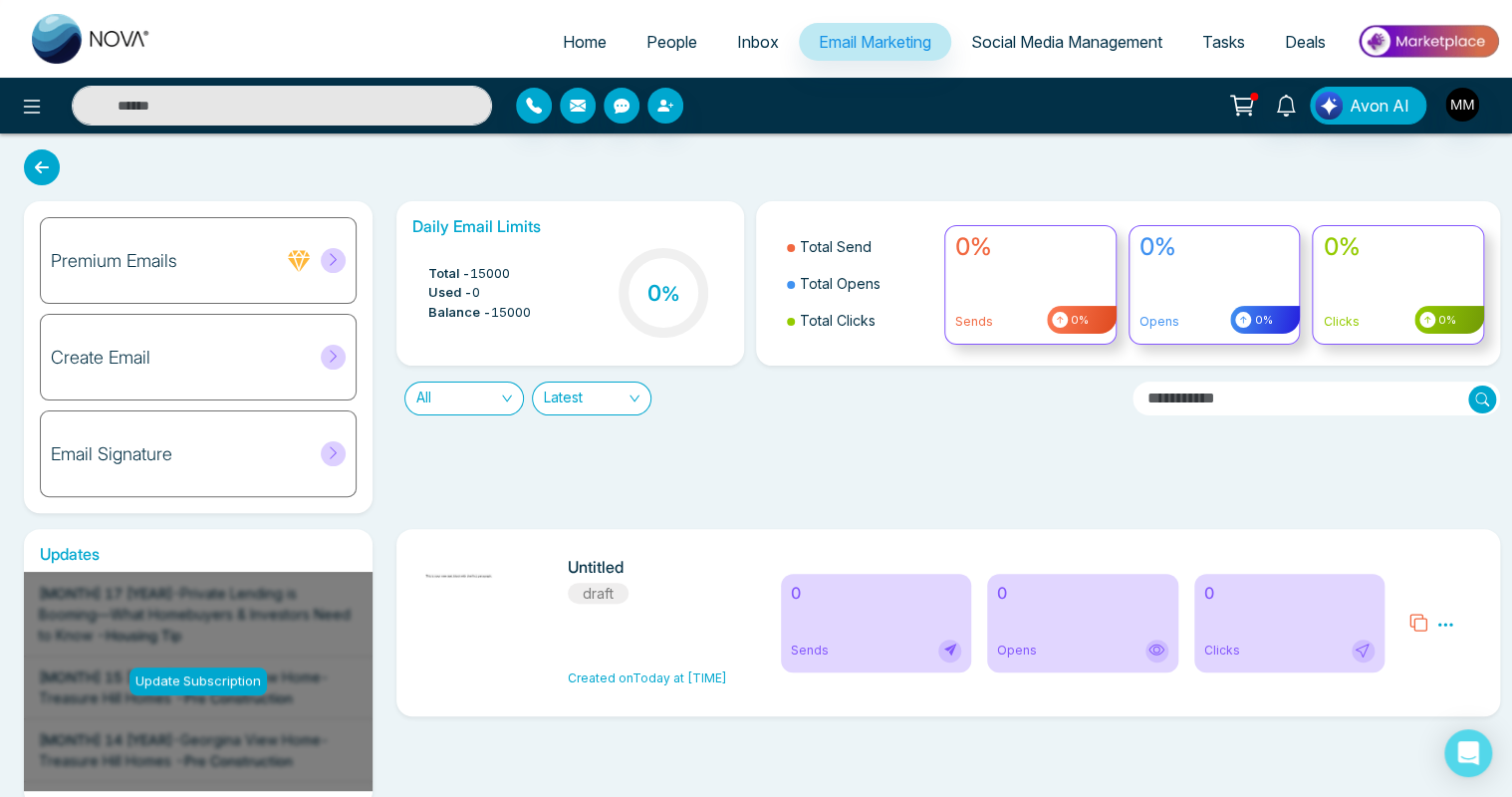 click on "Inbox" at bounding box center [758, 42] 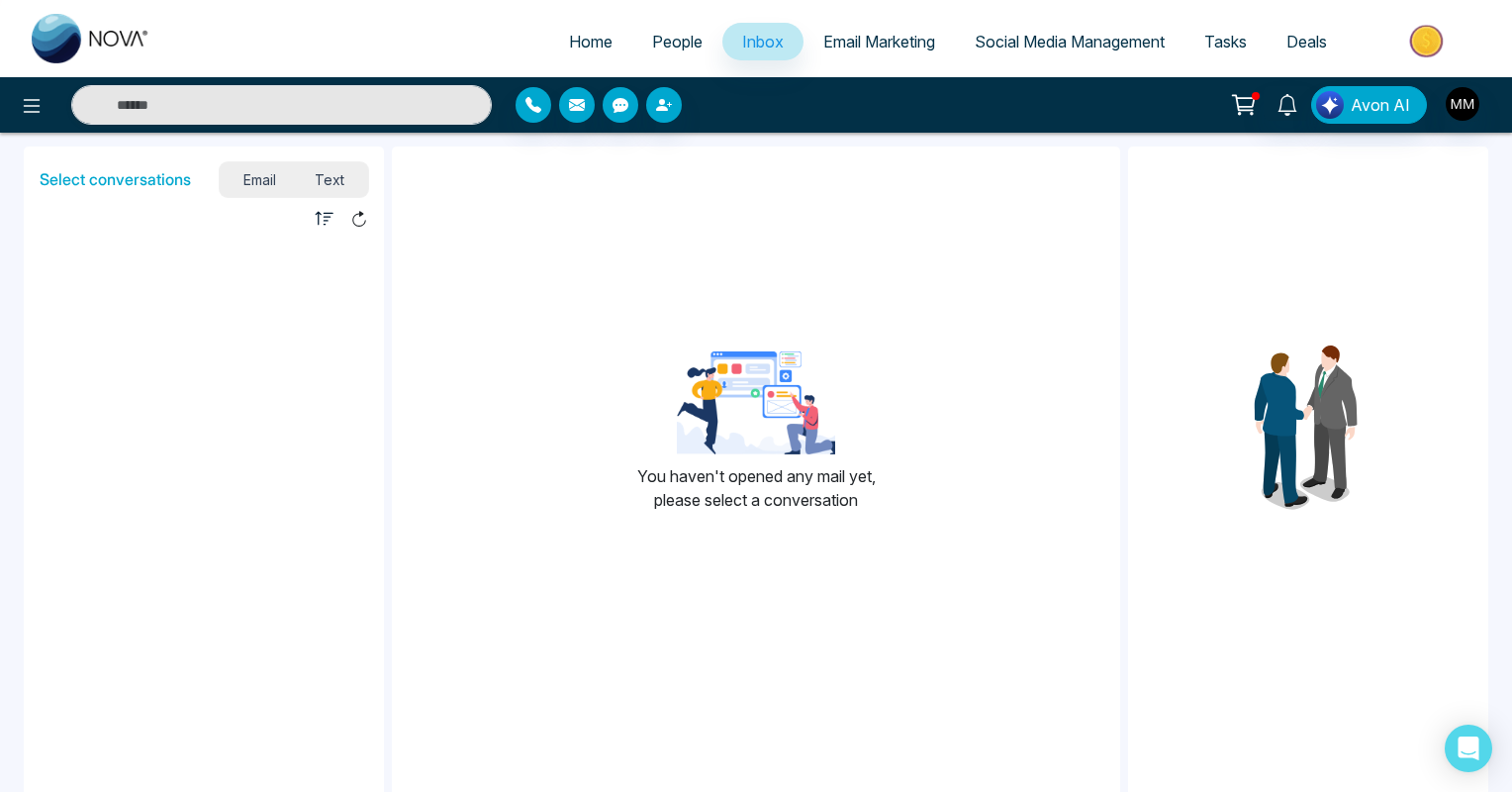 click on "Email Marketing" at bounding box center [879, 42] 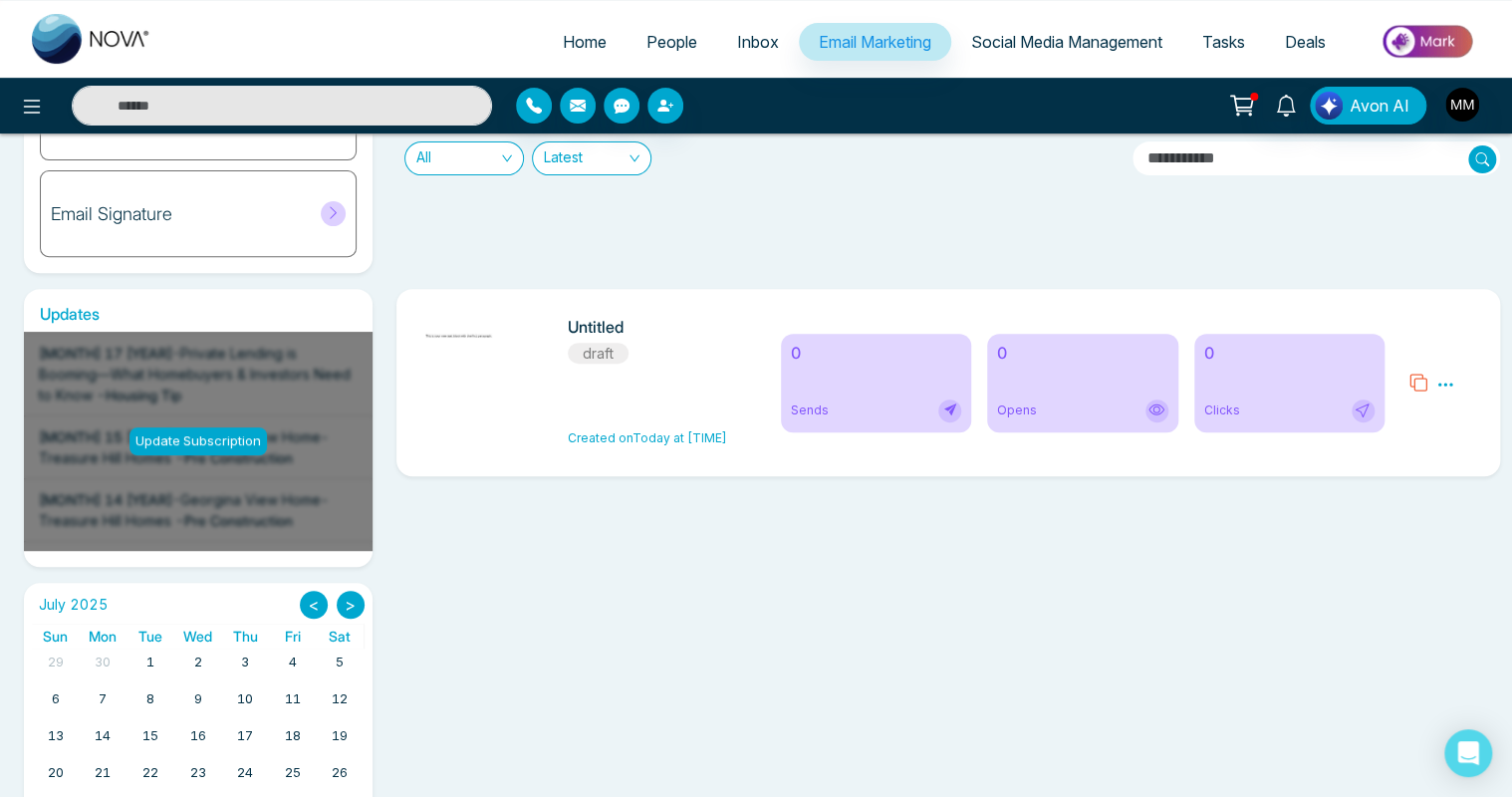 scroll, scrollTop: 336, scrollLeft: 0, axis: vertical 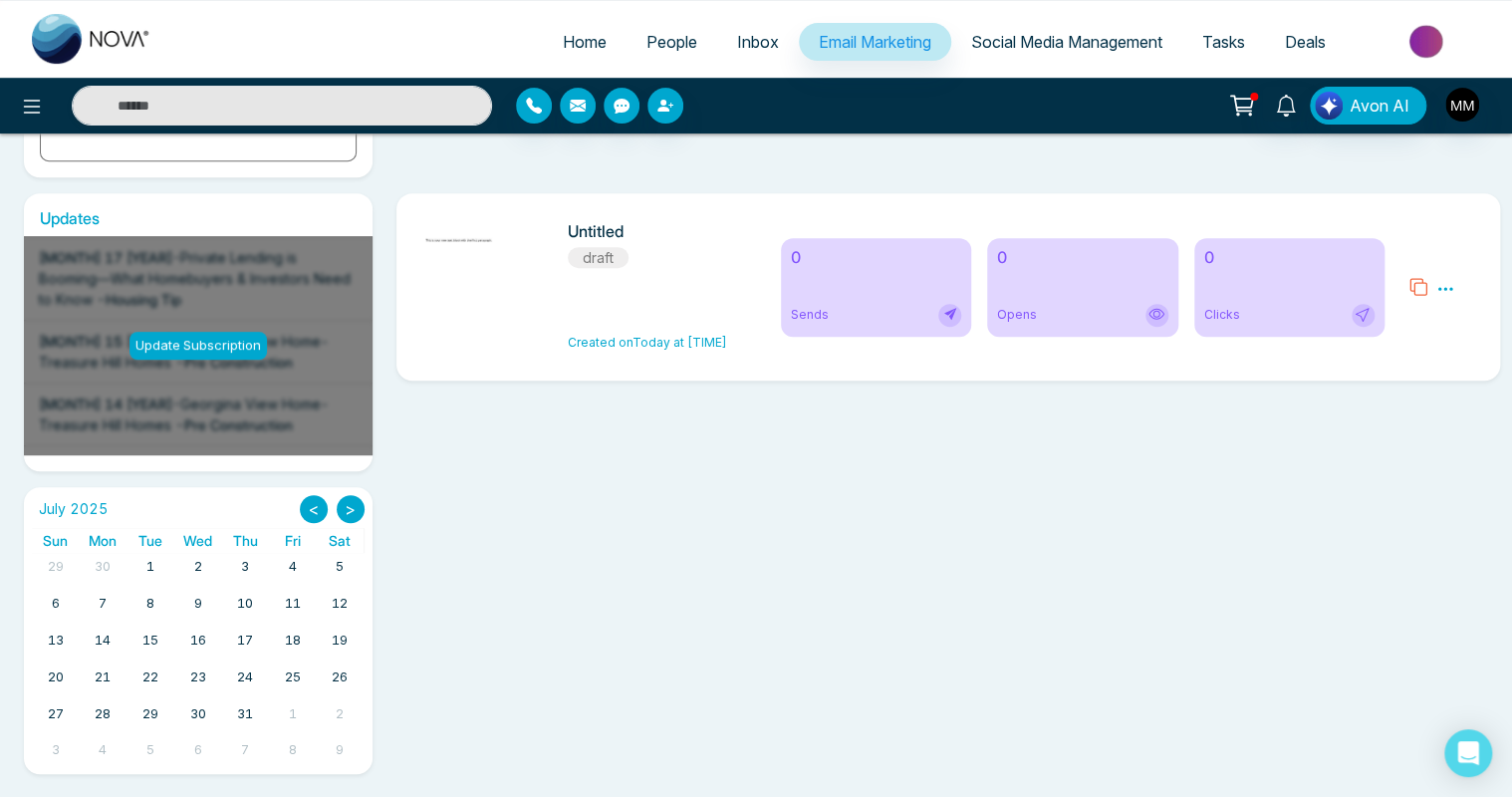 click on "Untitled" at bounding box center [651, 231] 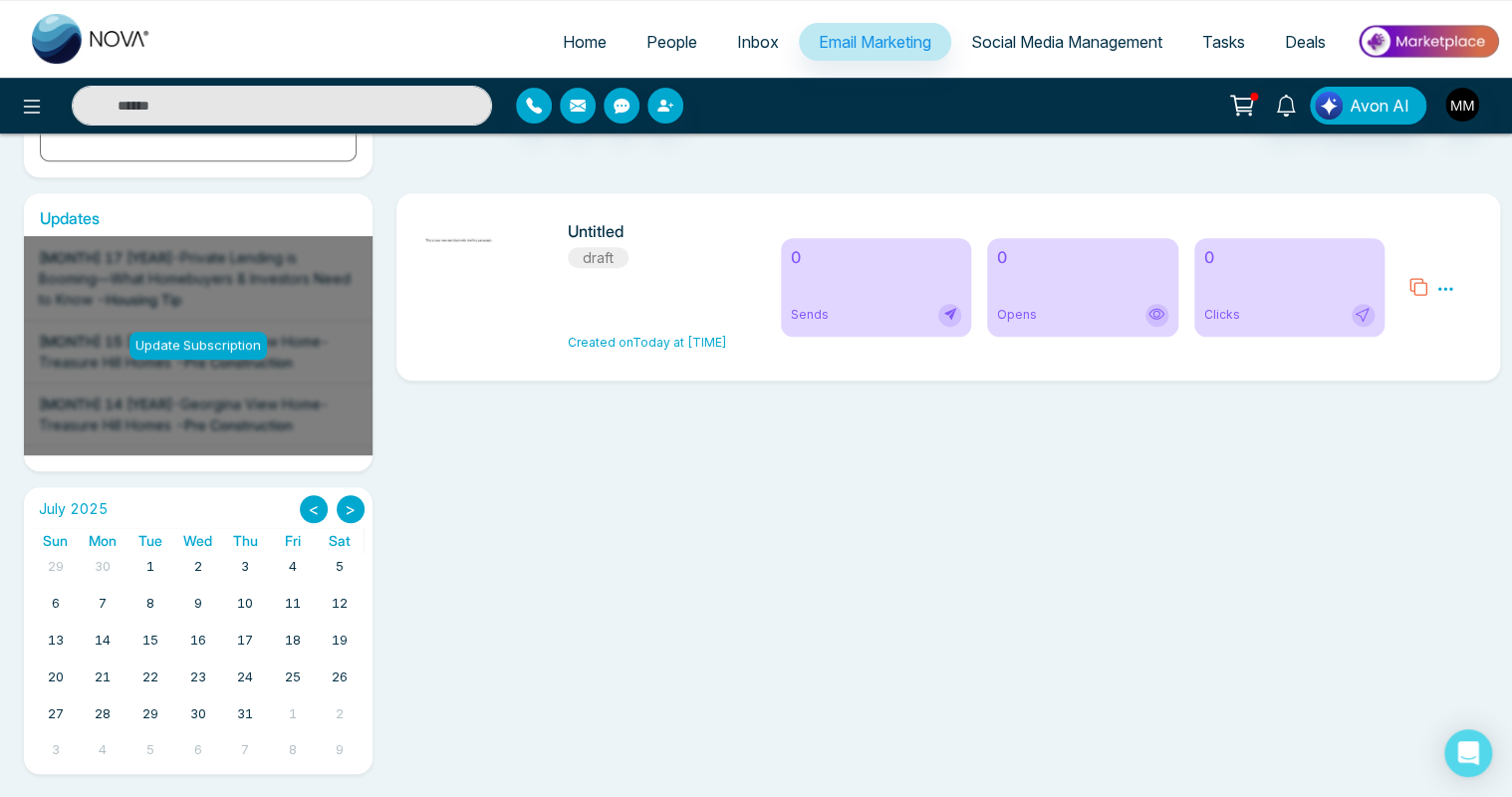 click at bounding box center [487, 287] 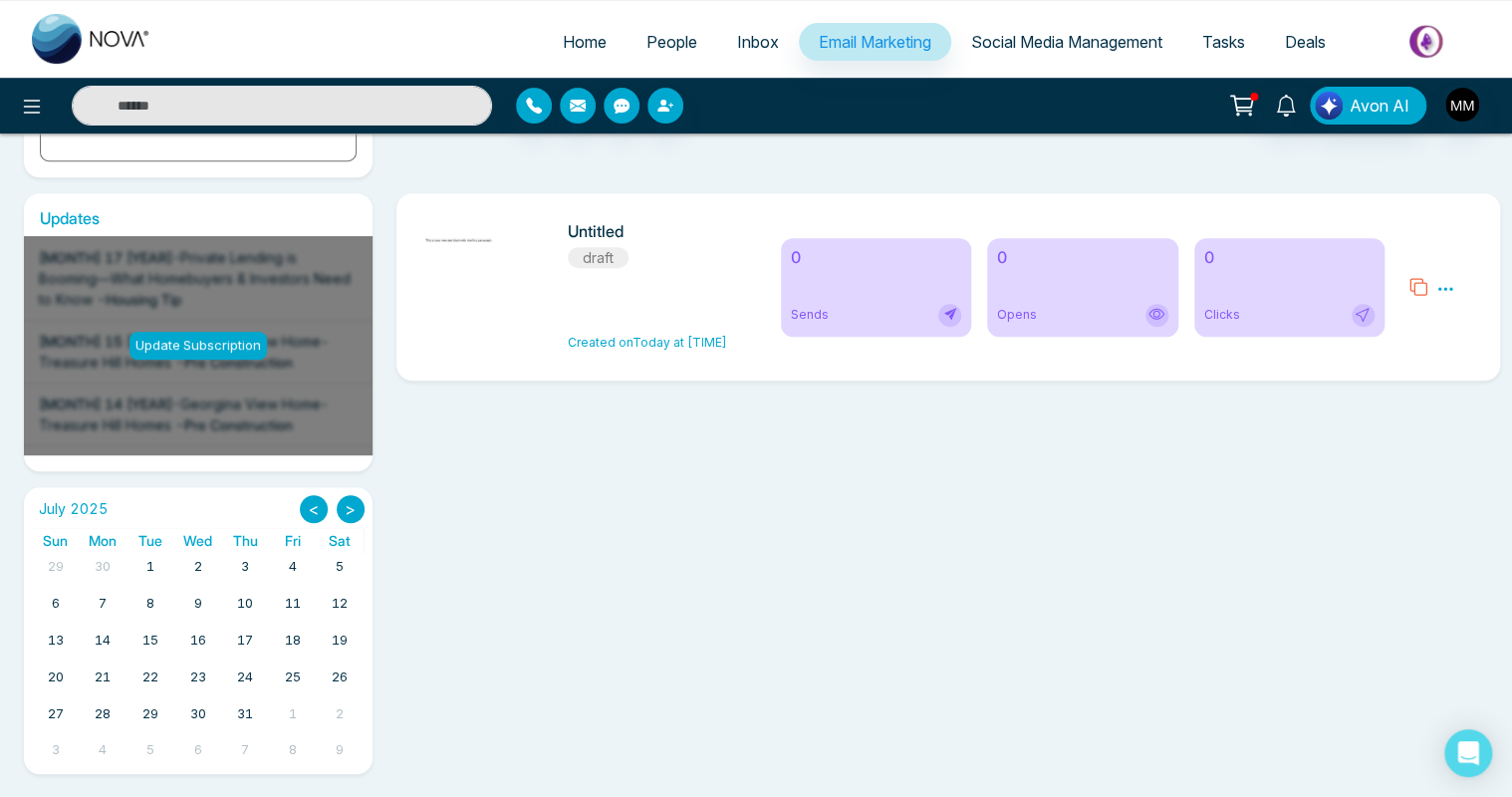 click at bounding box center (492, 239) 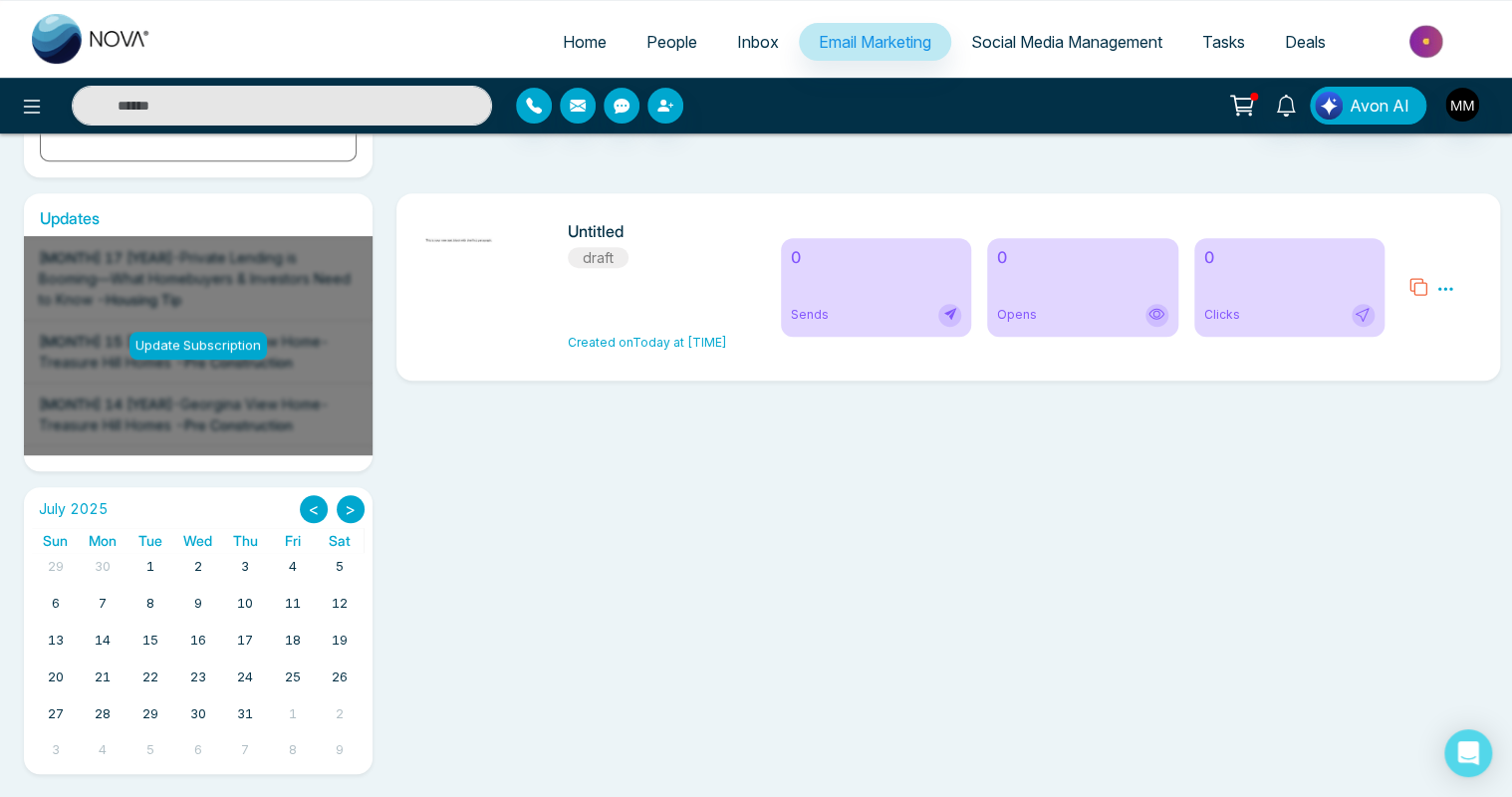 click on "draft" at bounding box center (598, 257) 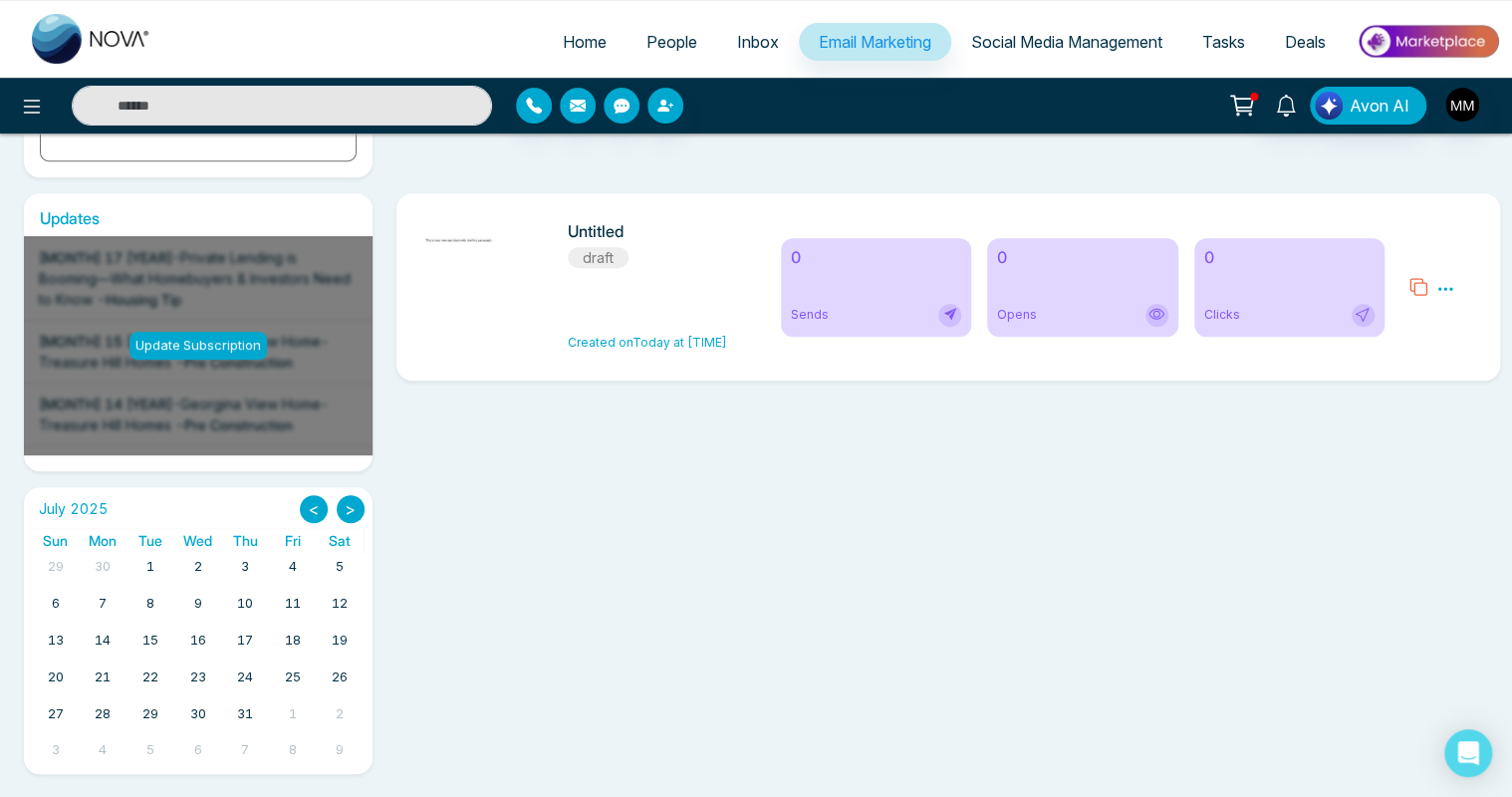 click on "draft" at bounding box center [598, 257] 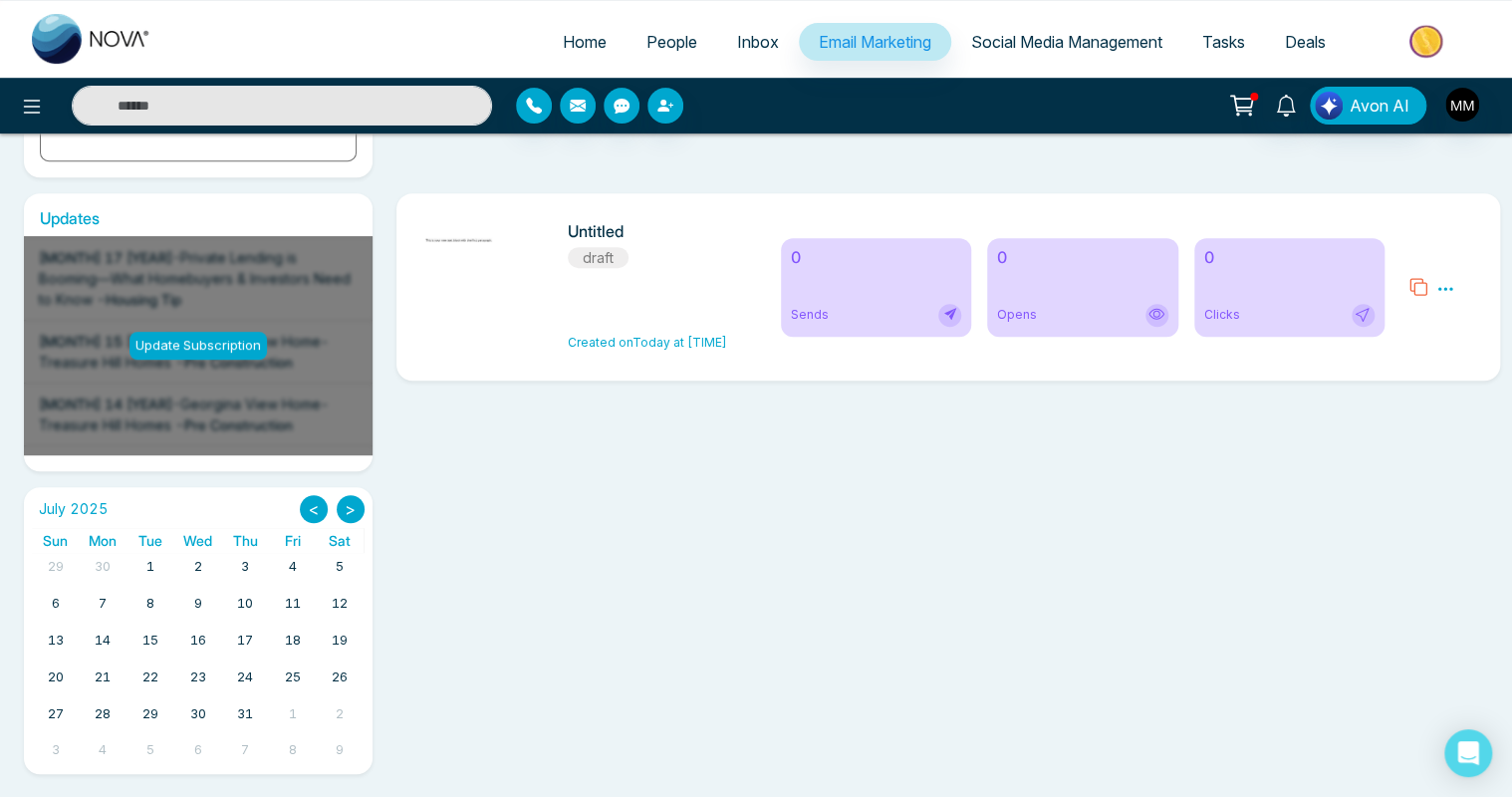 click on "draft" at bounding box center (598, 257) 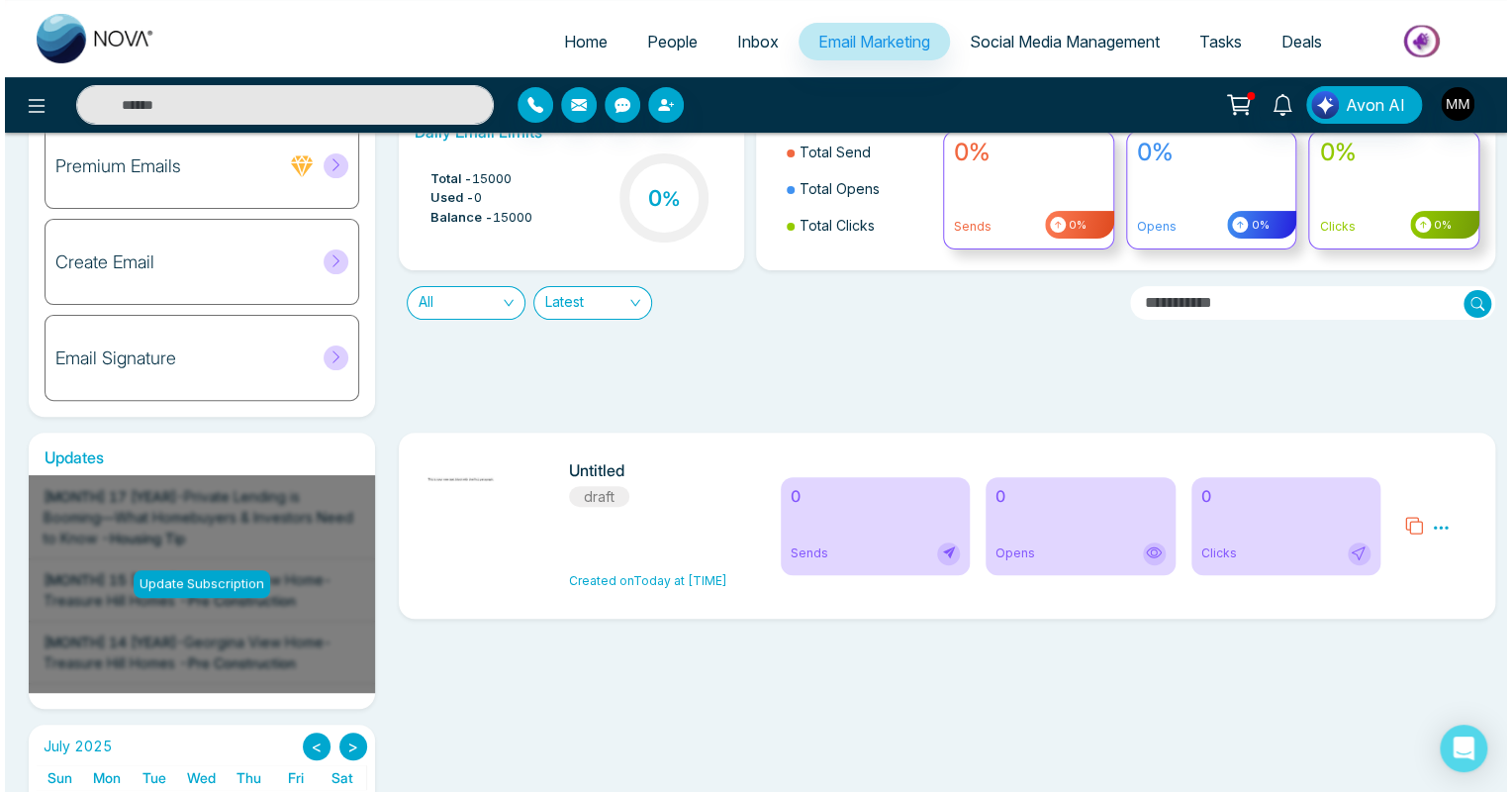 scroll, scrollTop: 37, scrollLeft: 0, axis: vertical 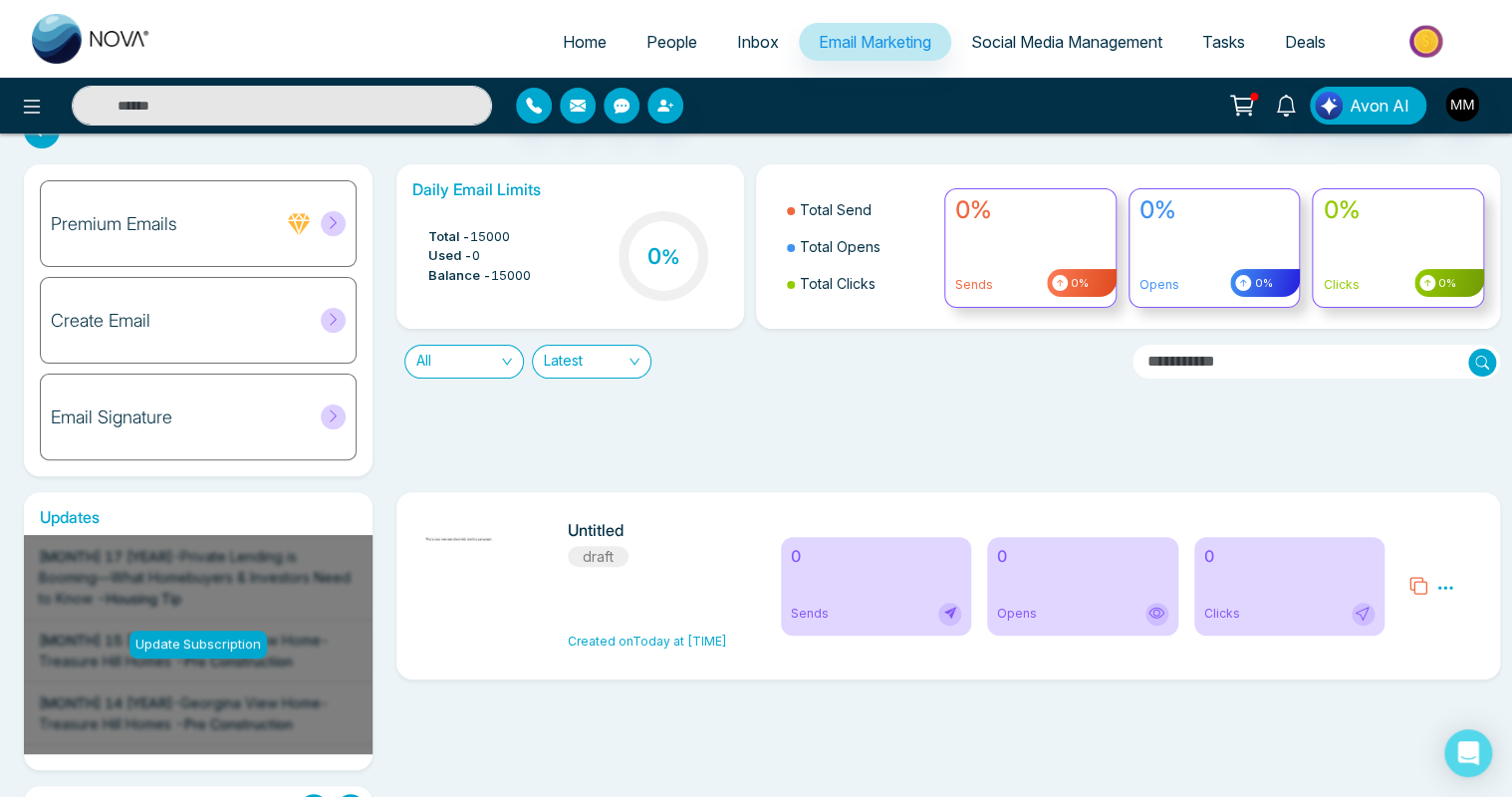 click on "Untitled draft Created on Today at [TIME]" at bounding box center [651, 586] 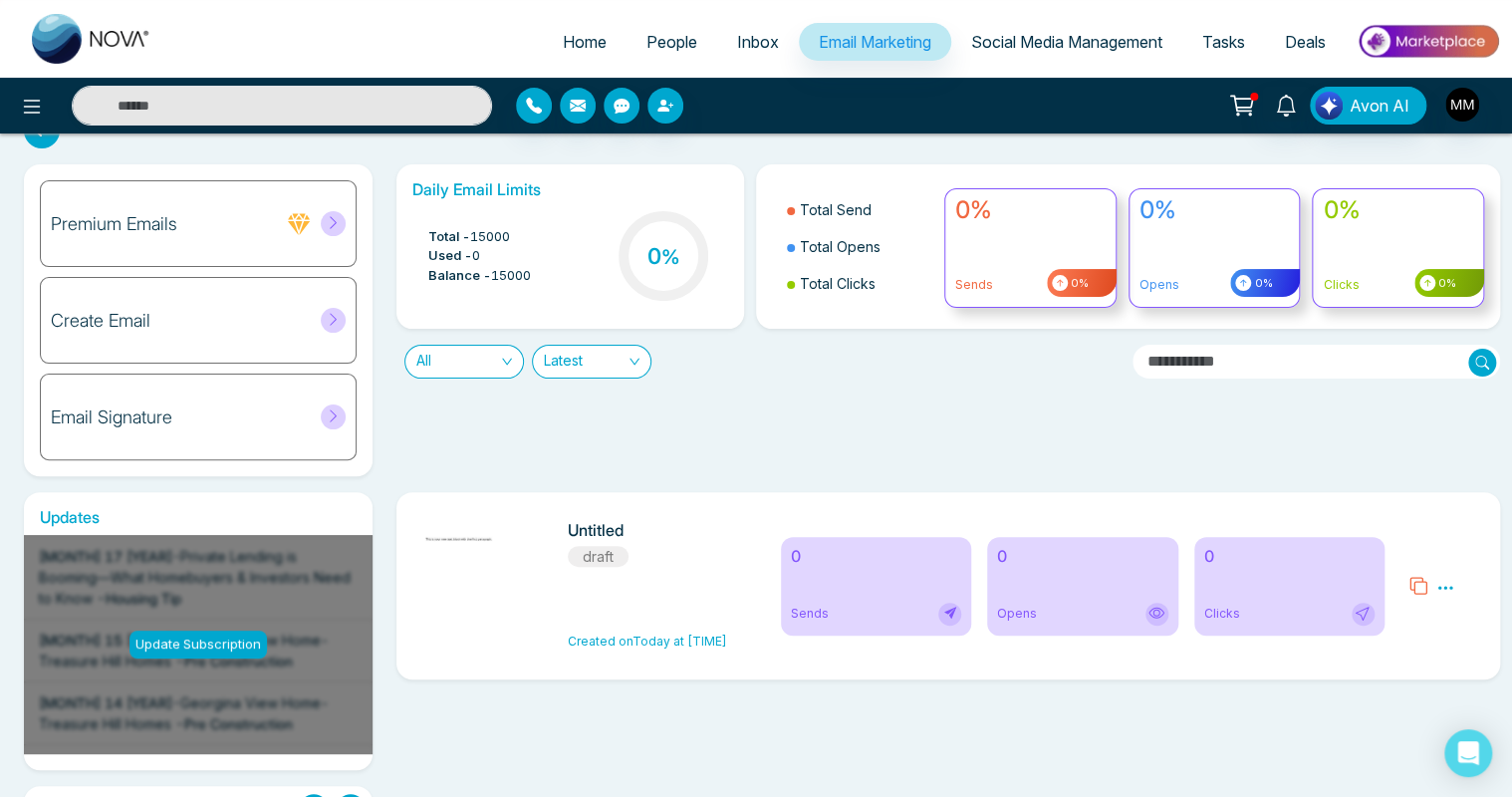 click 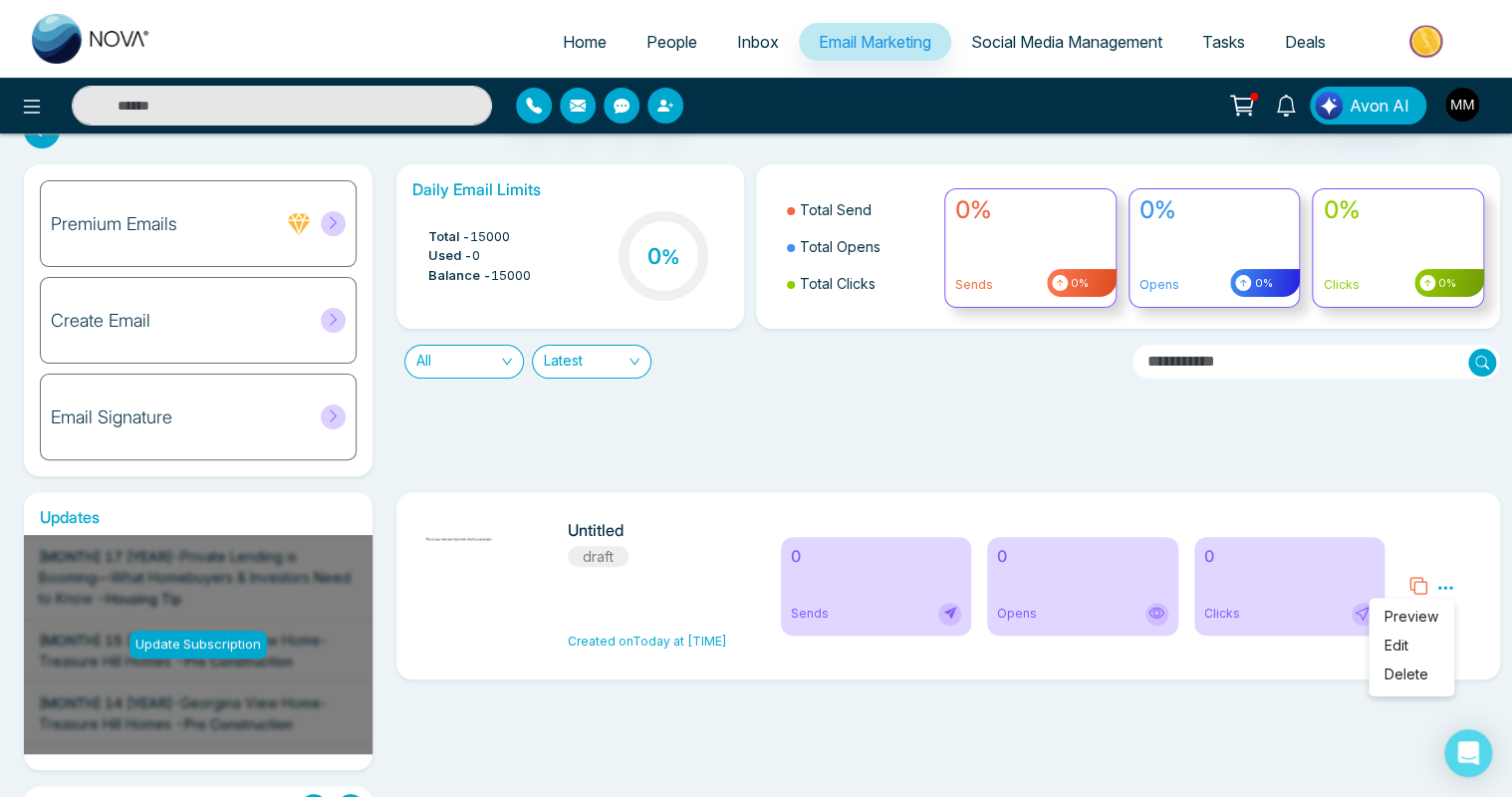 click on "Preview" at bounding box center (1411, 616) 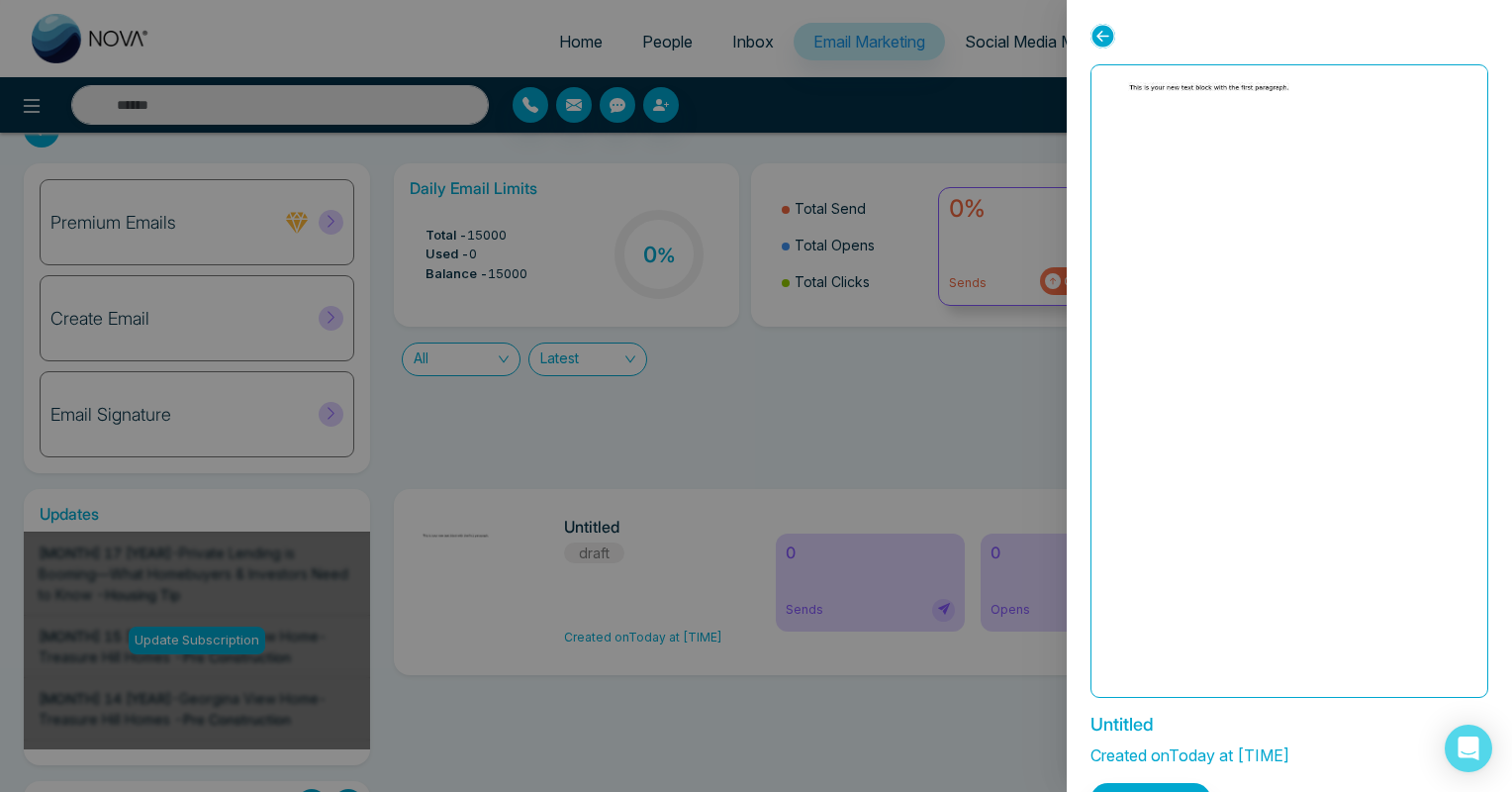 click at bounding box center (1289, 381) 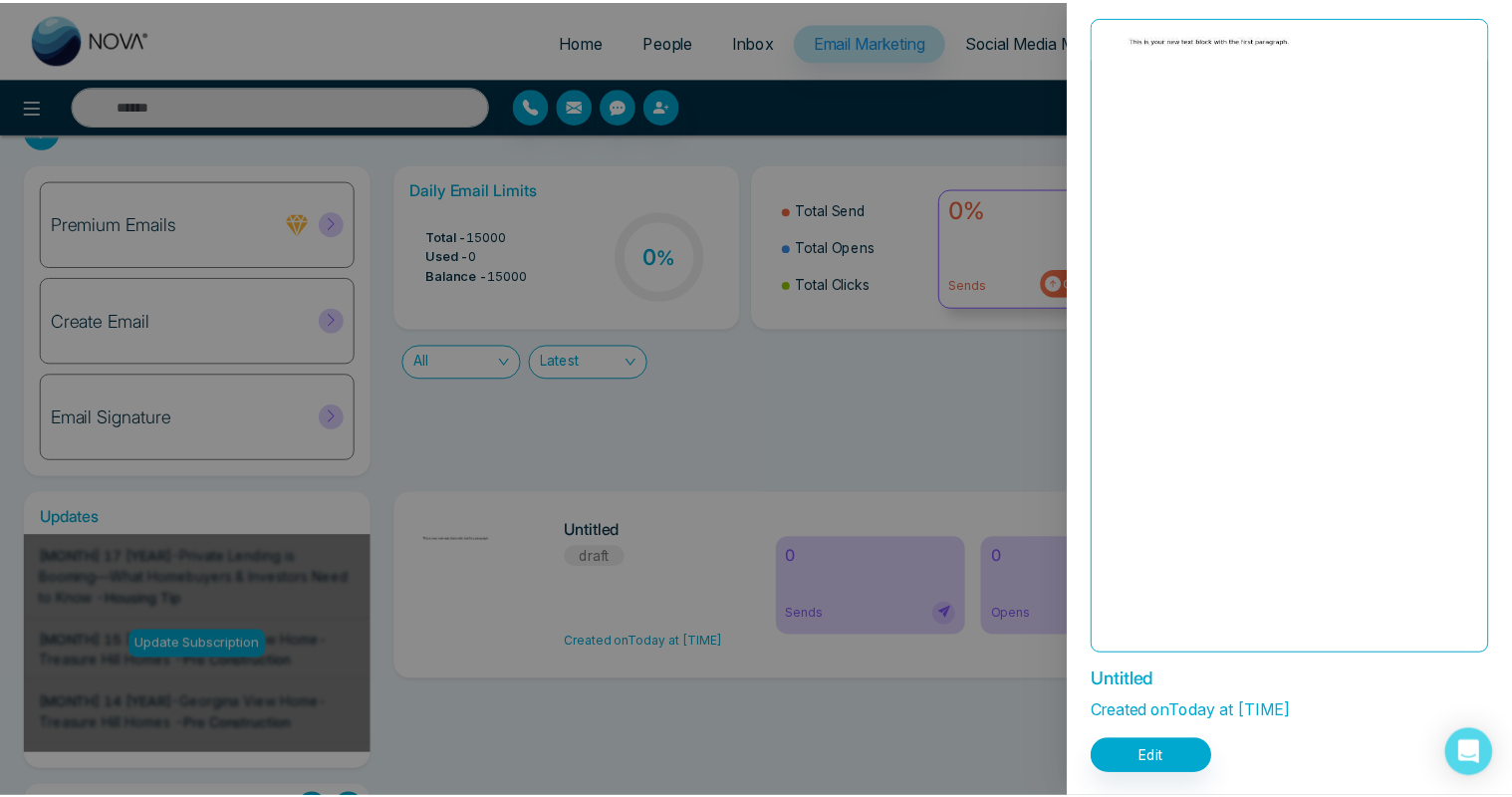 scroll, scrollTop: 0, scrollLeft: 0, axis: both 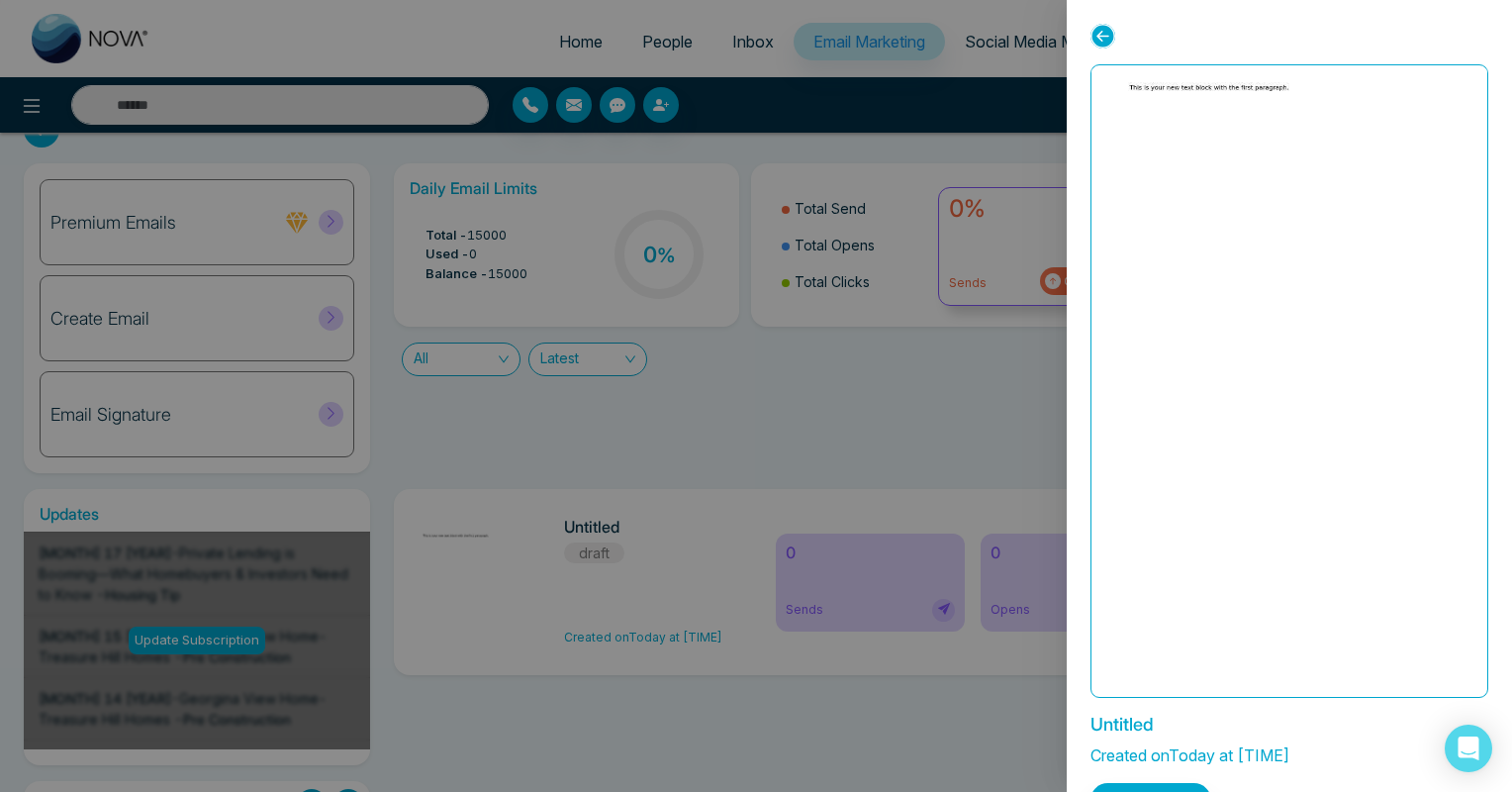 click 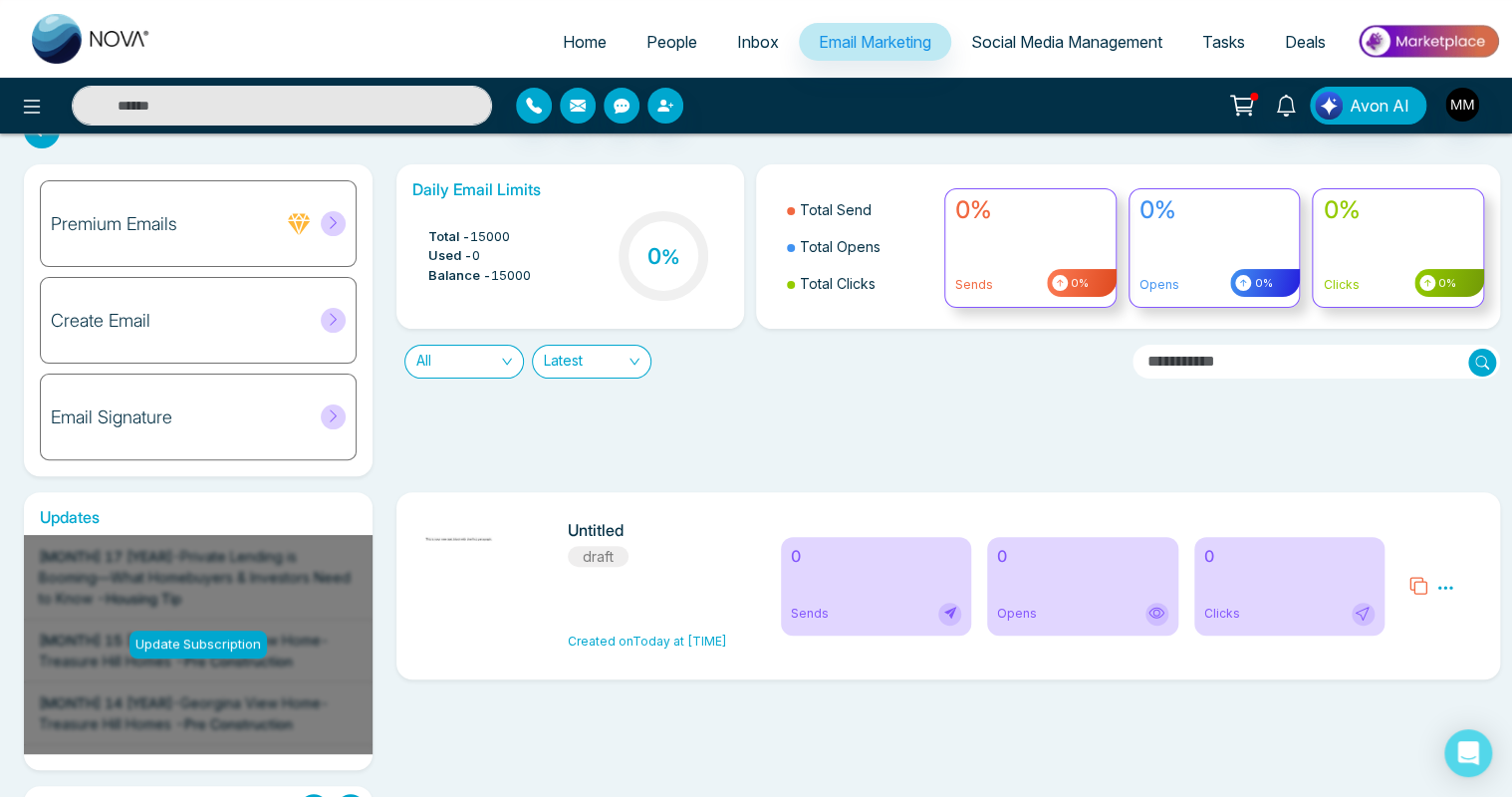 click on "Untitled draft Created on Today at [TIME]" at bounding box center (651, 586) 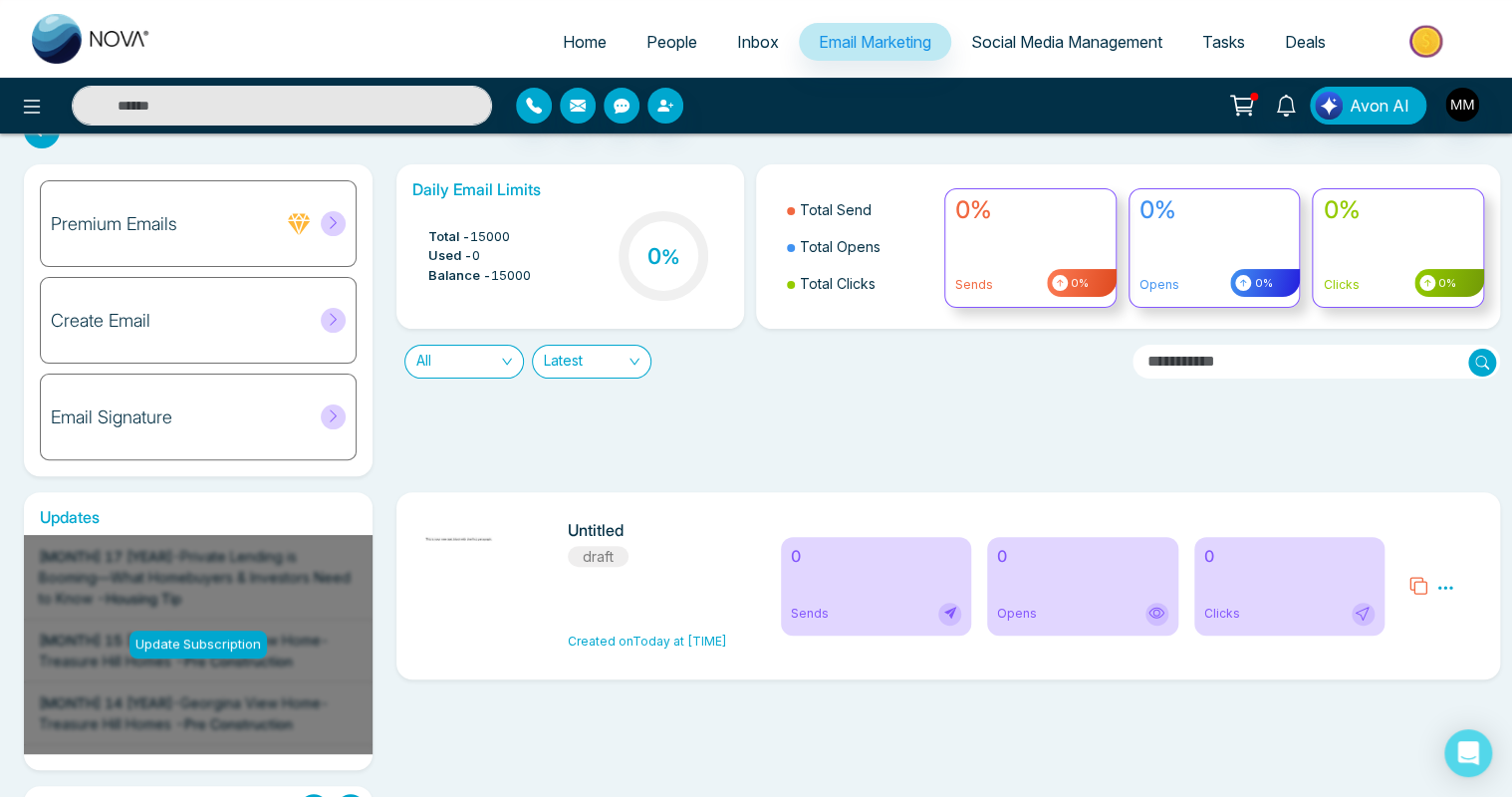 click 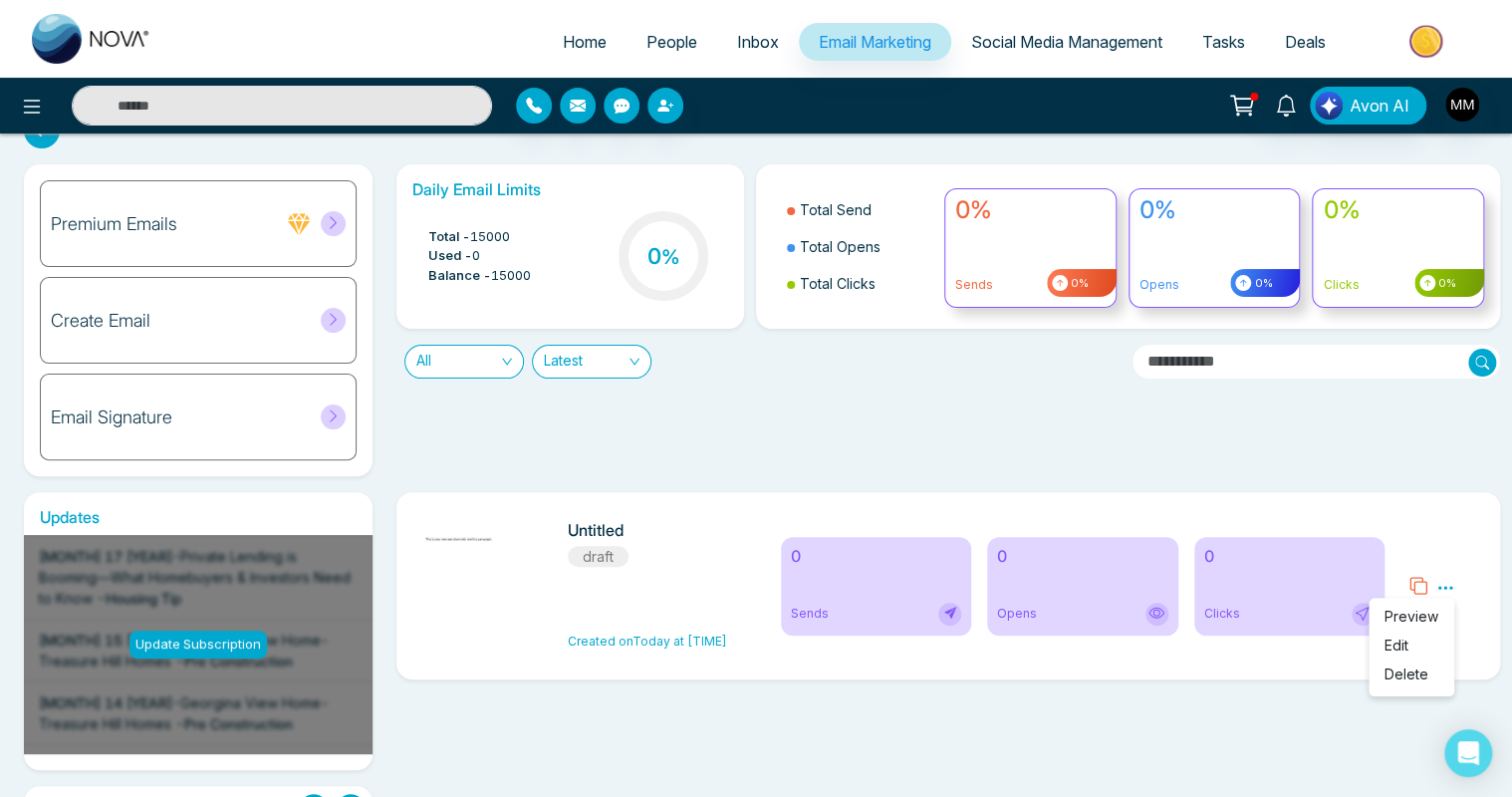 click on "Delete" at bounding box center (1406, 673) 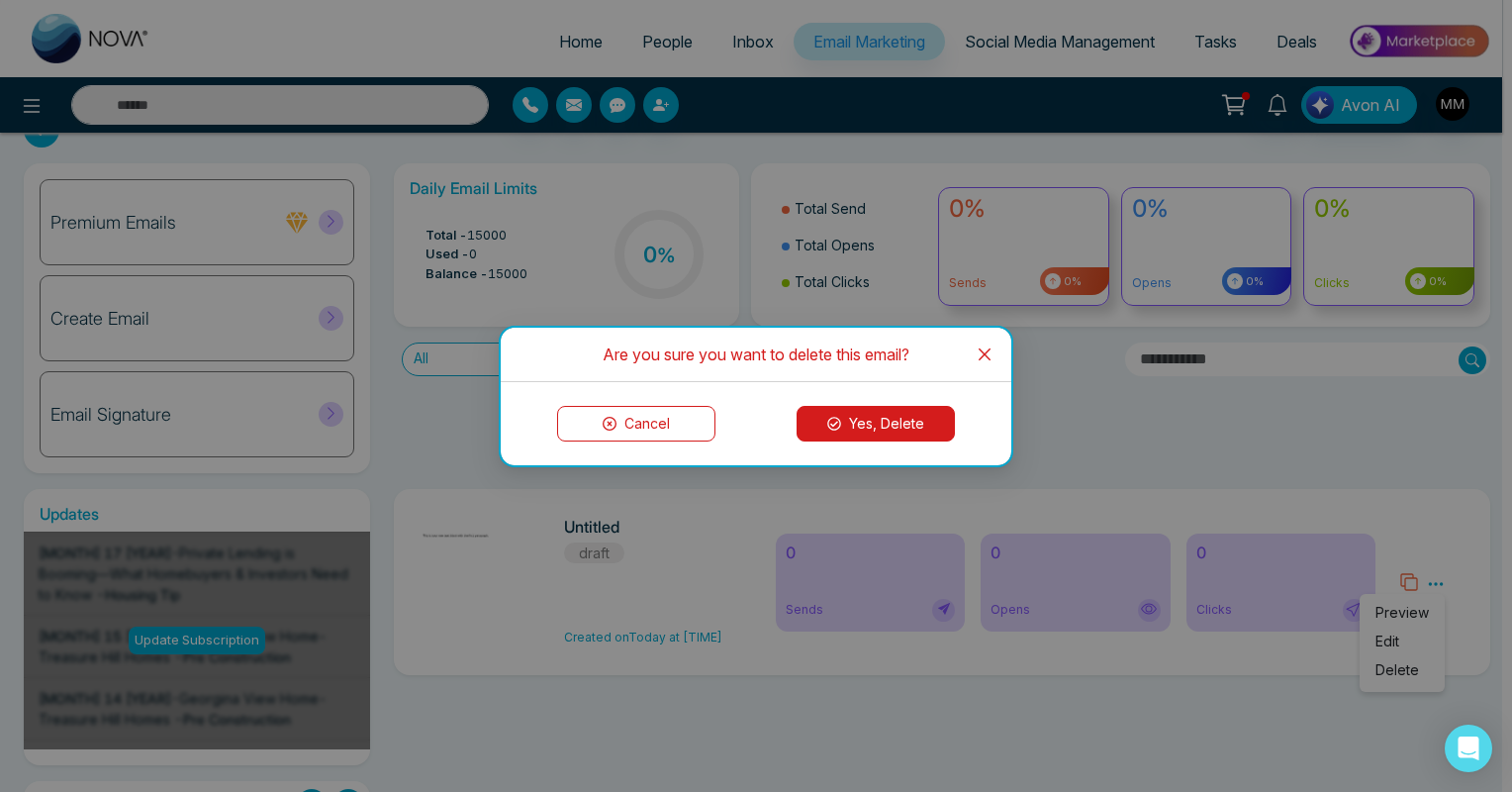 click on "Yes, Delete" at bounding box center (876, 424) 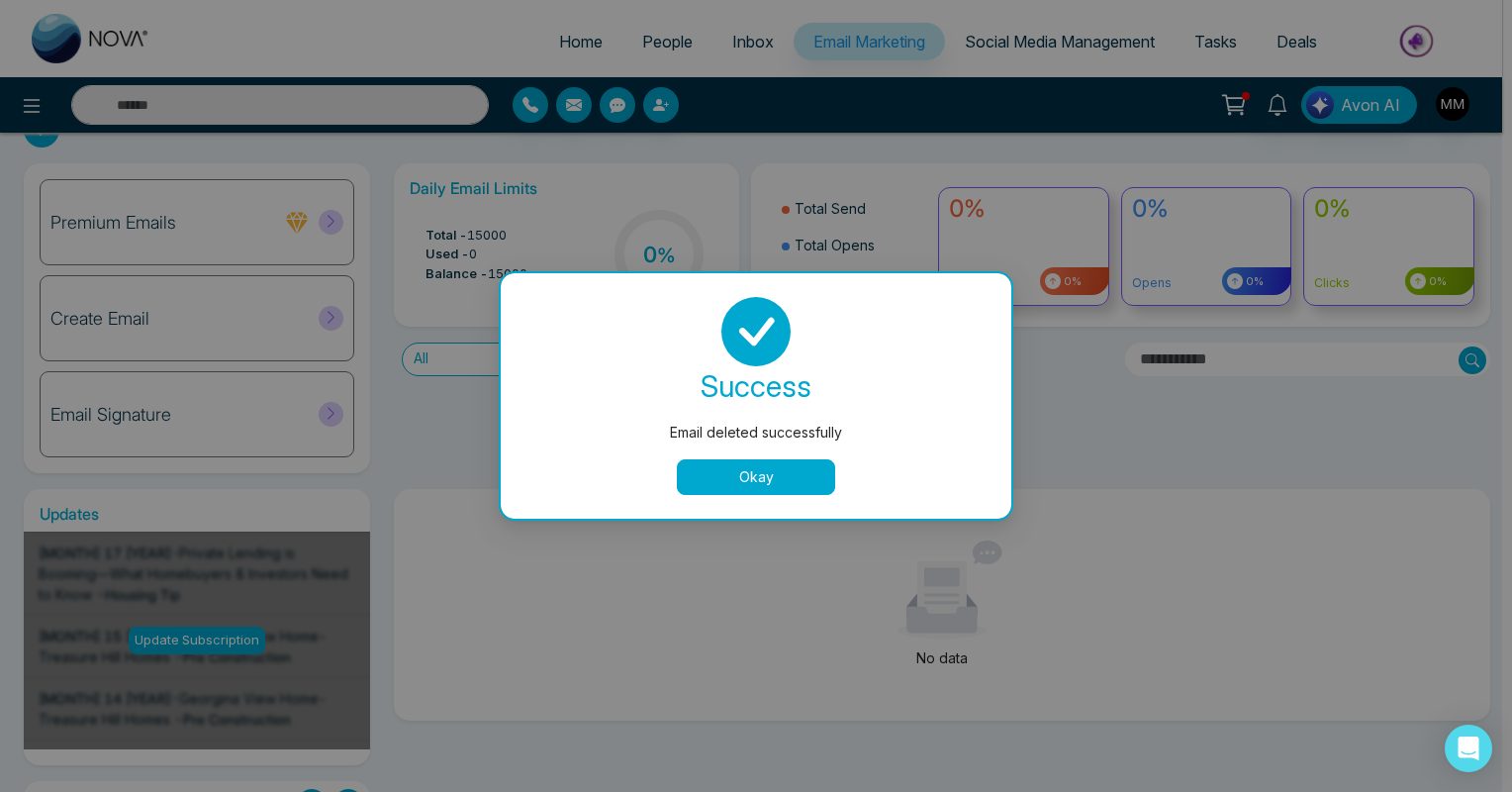 click on "Okay" at bounding box center [756, 477] 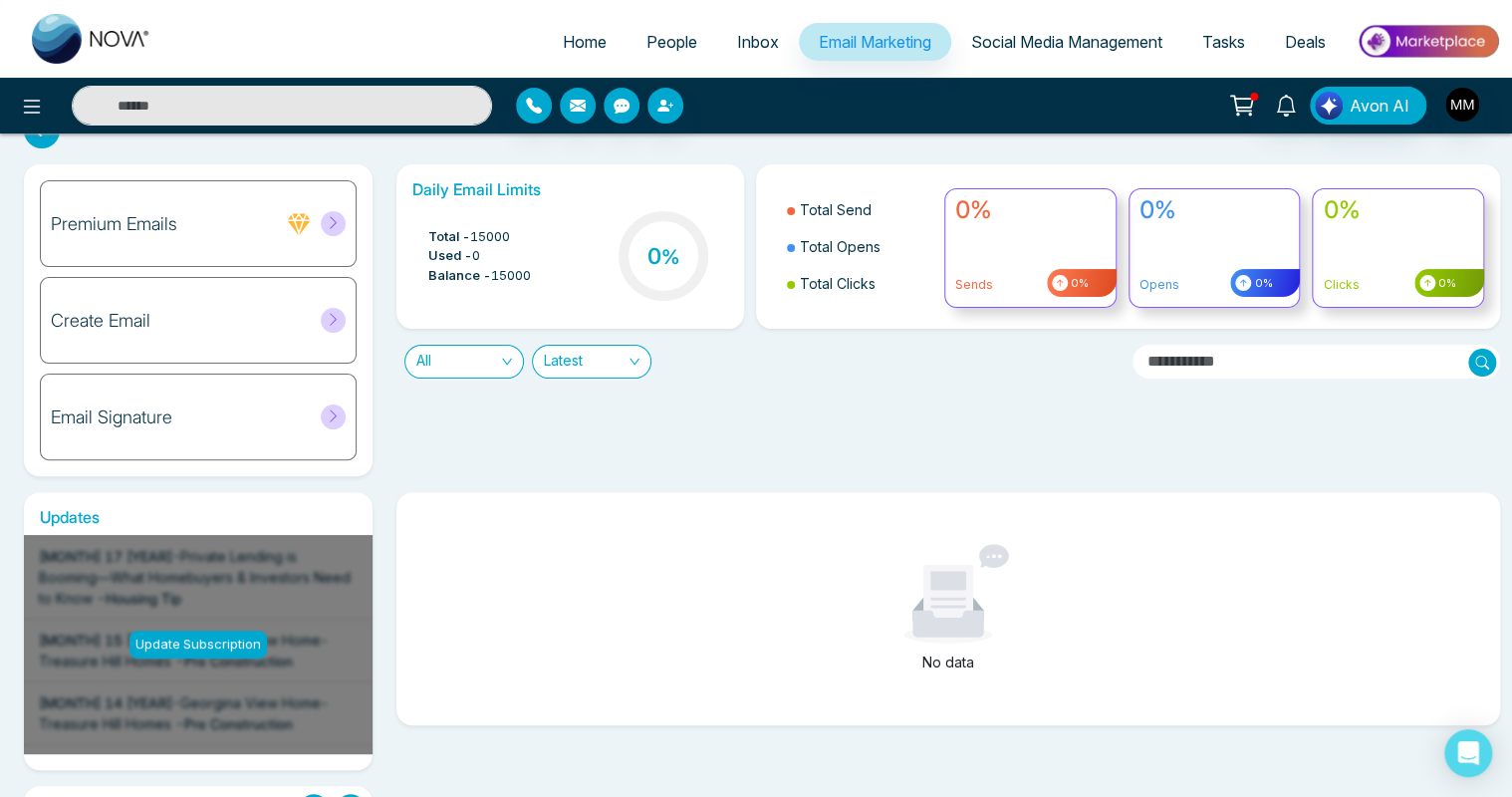 click on "Email Signature" at bounding box center (112, 417) 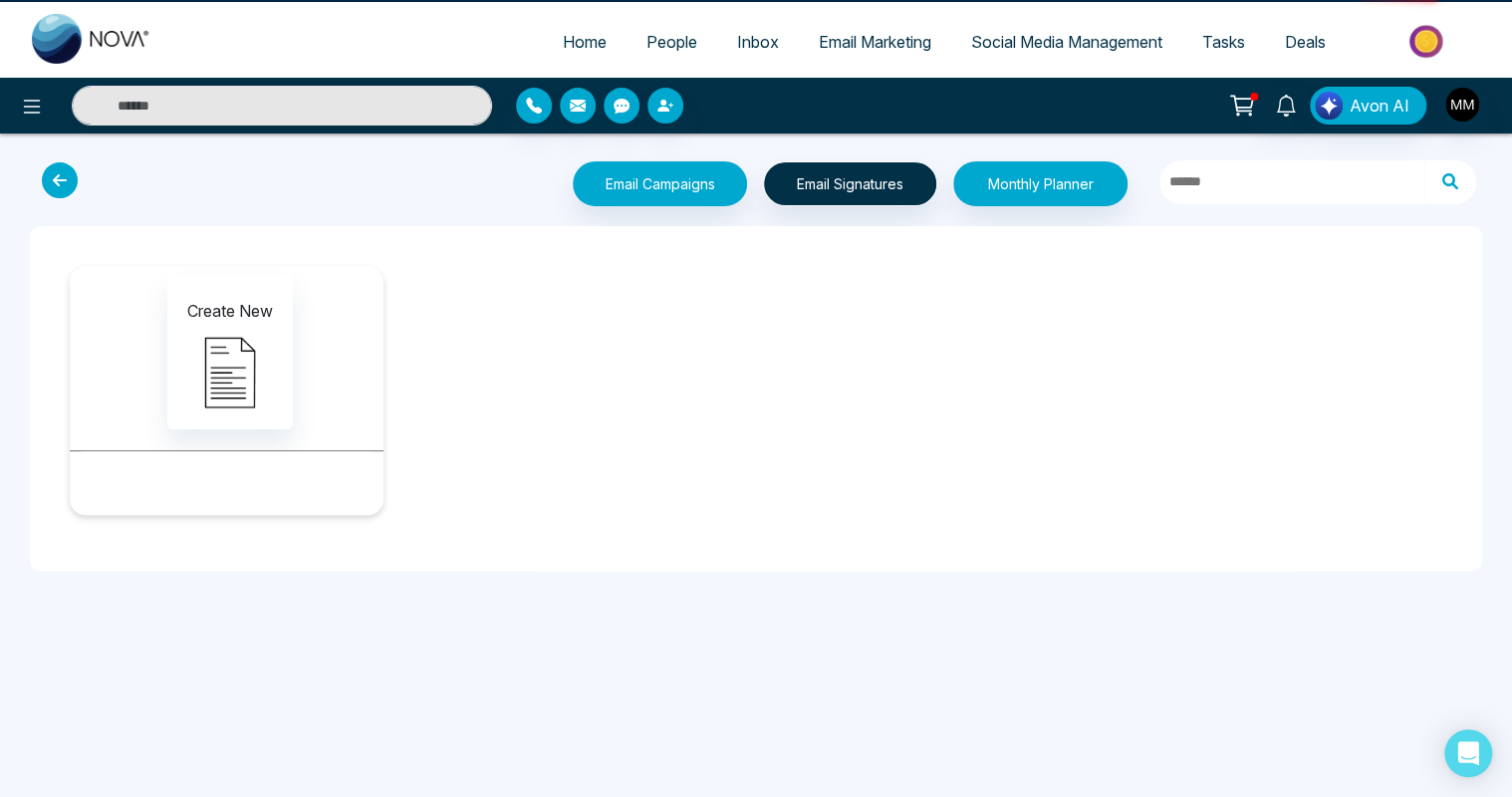 scroll, scrollTop: 0, scrollLeft: 0, axis: both 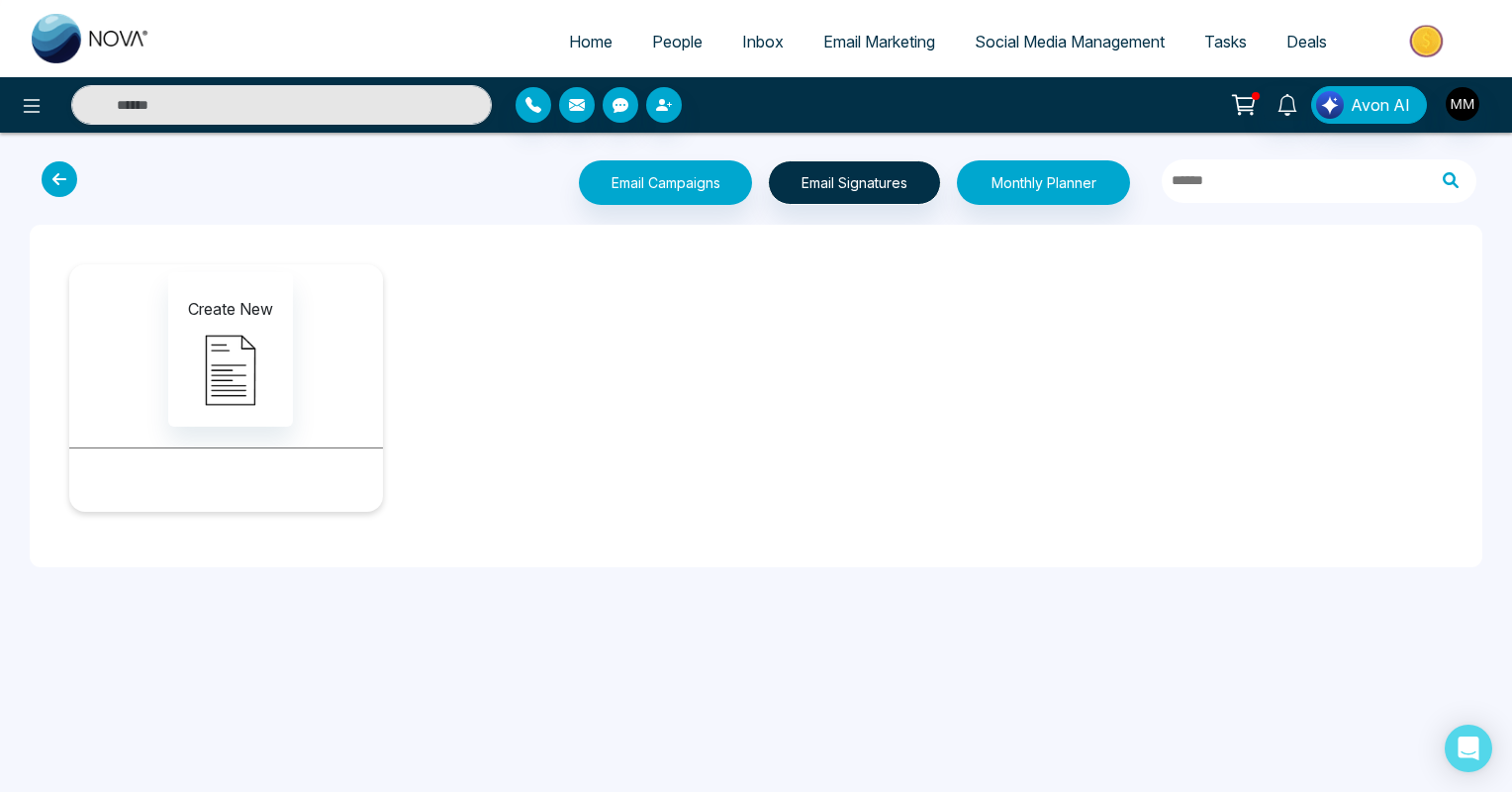 click at bounding box center (59, 179) 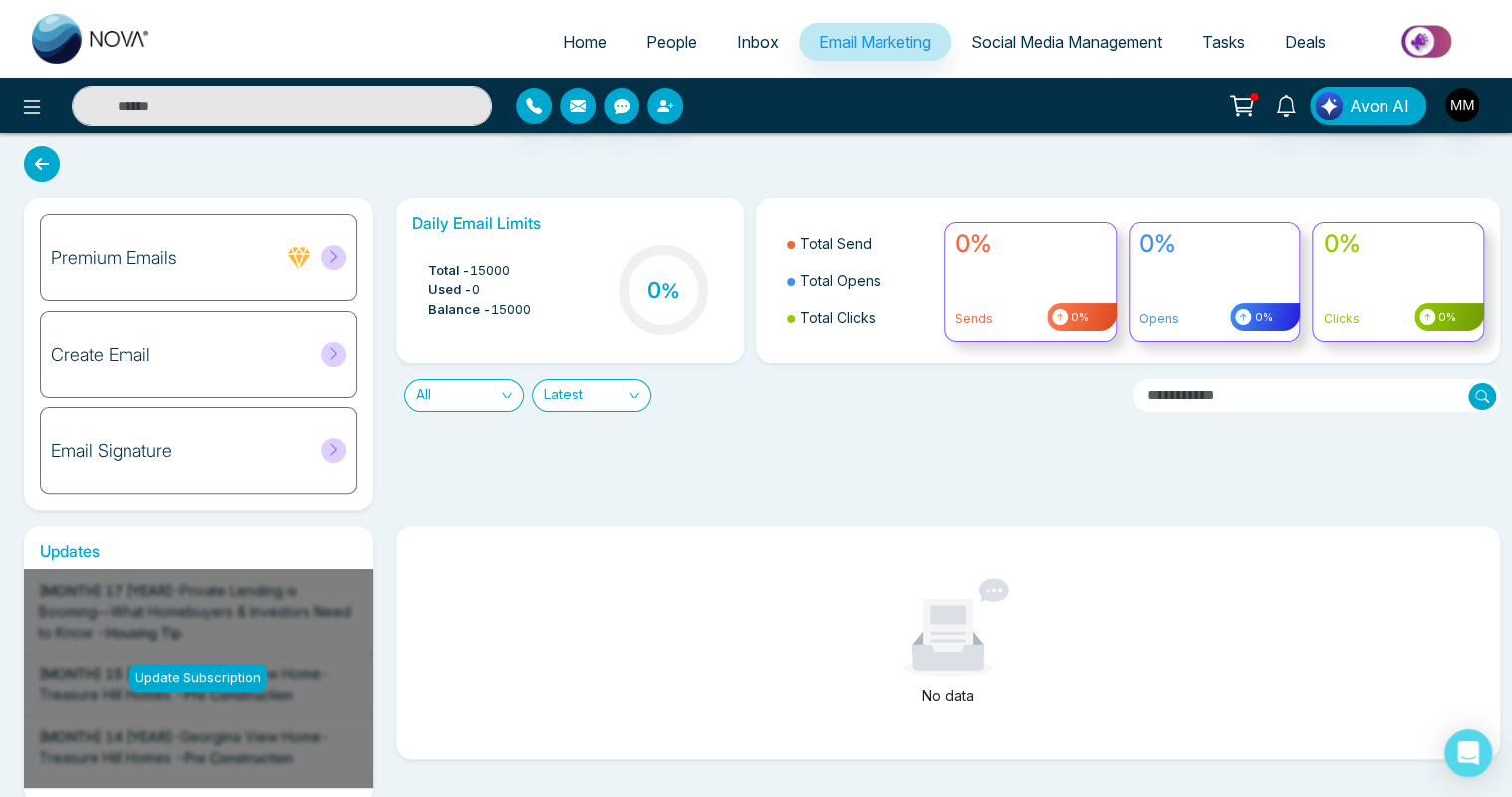 scroll, scrollTop: 0, scrollLeft: 0, axis: both 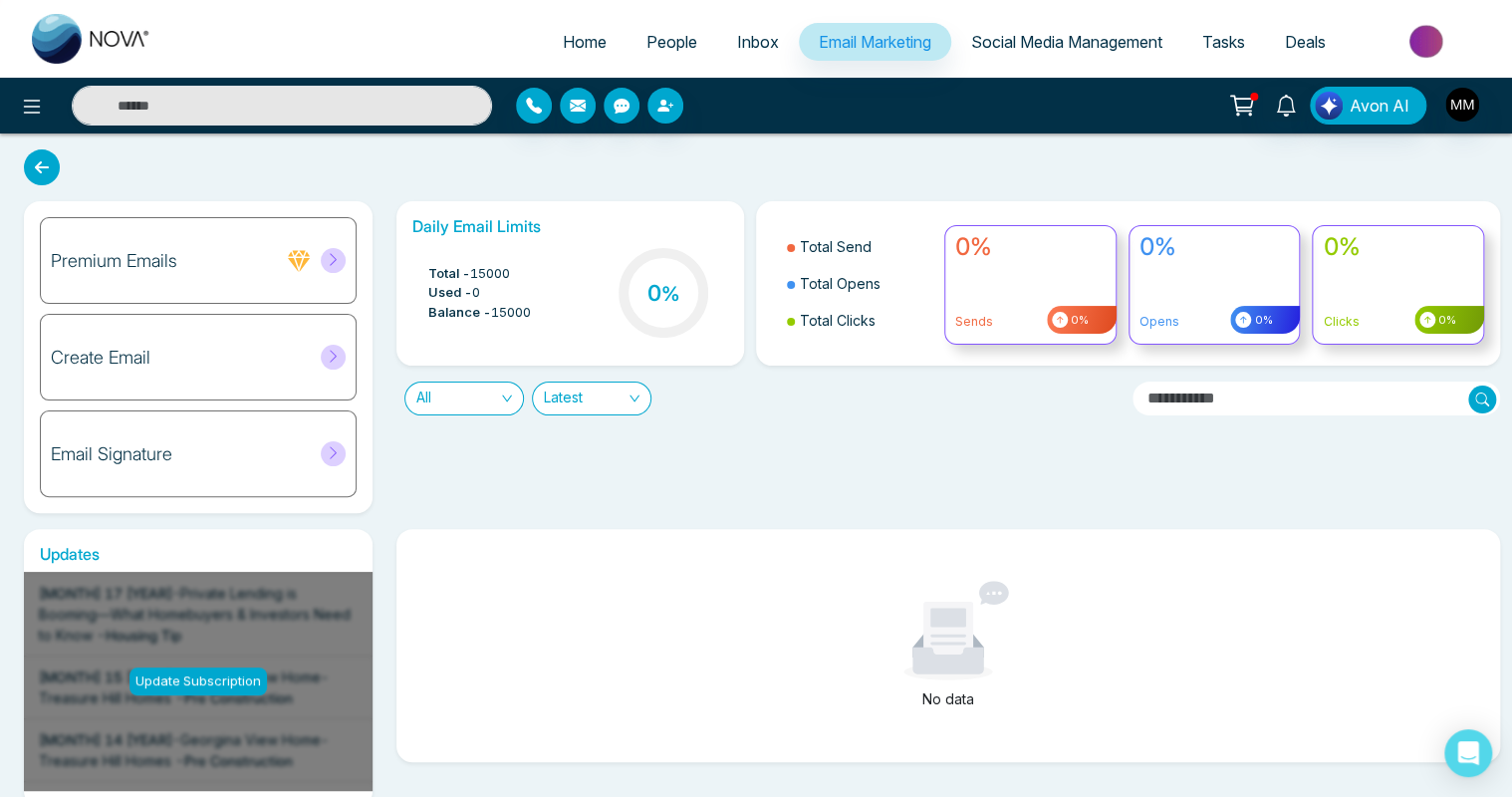 click on "Social Media Management" at bounding box center [1067, 42] 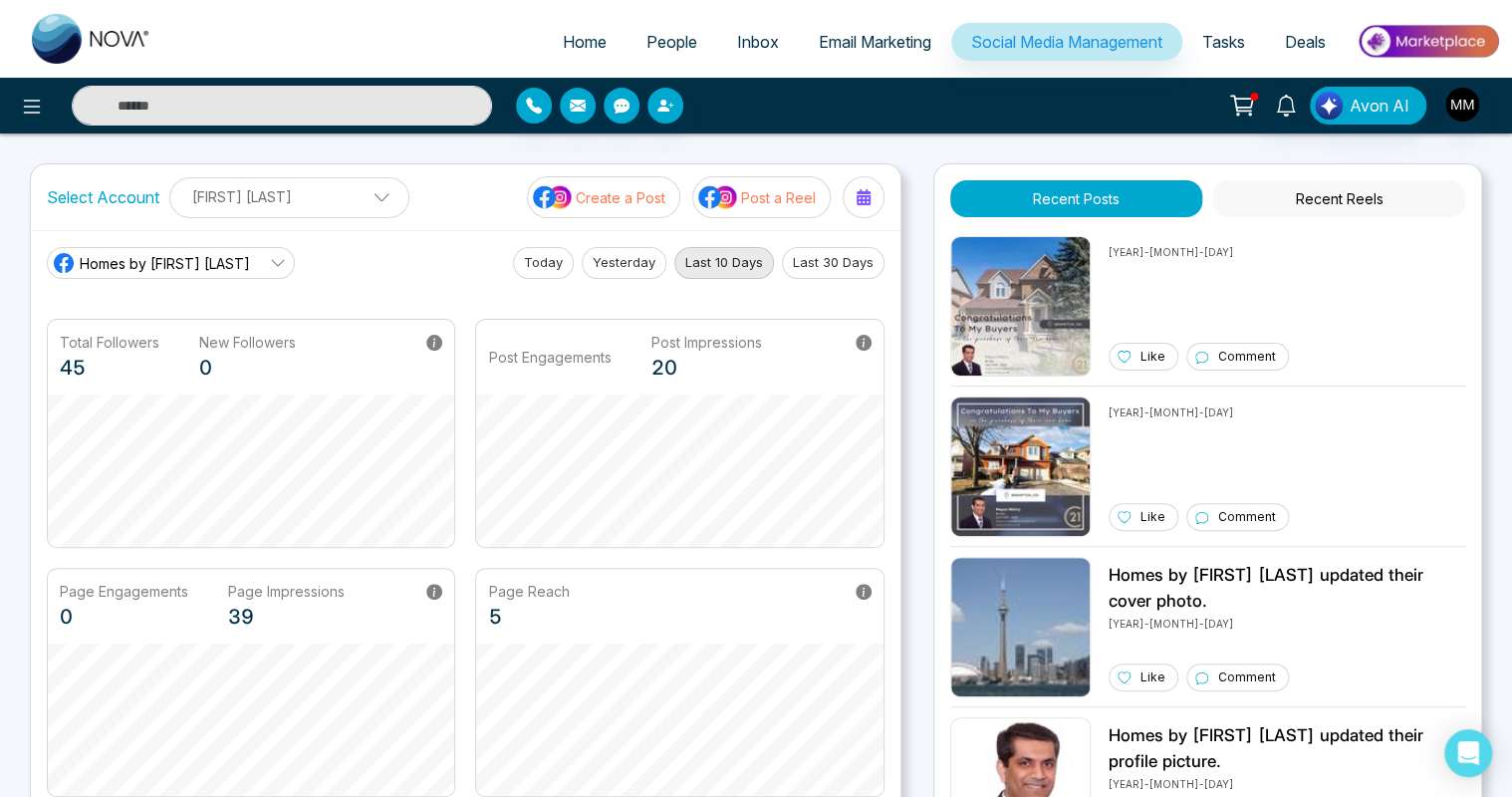 scroll, scrollTop: 2410, scrollLeft: 0, axis: vertical 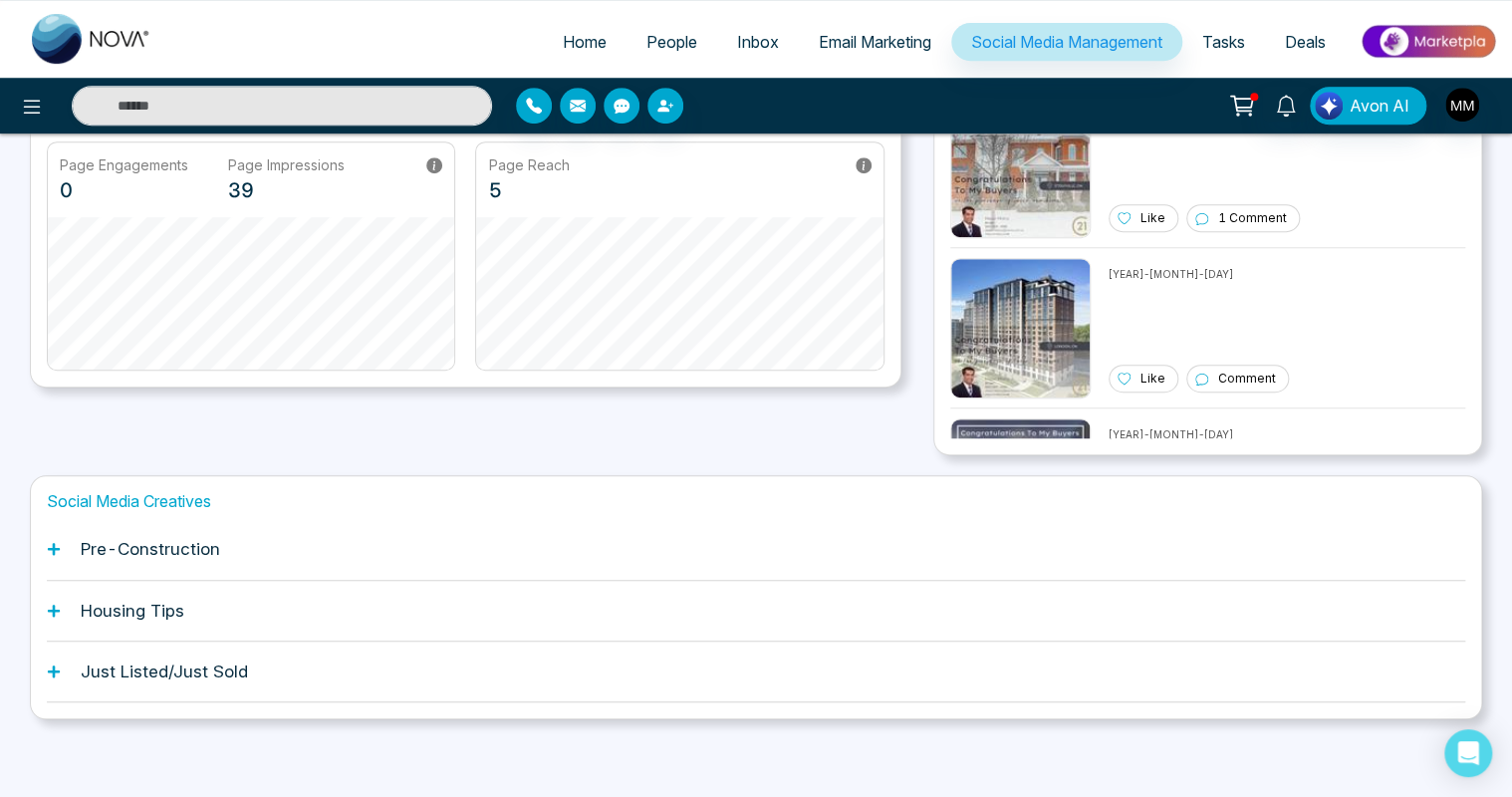 click on "Pre-Construction" at bounding box center (150, 549) 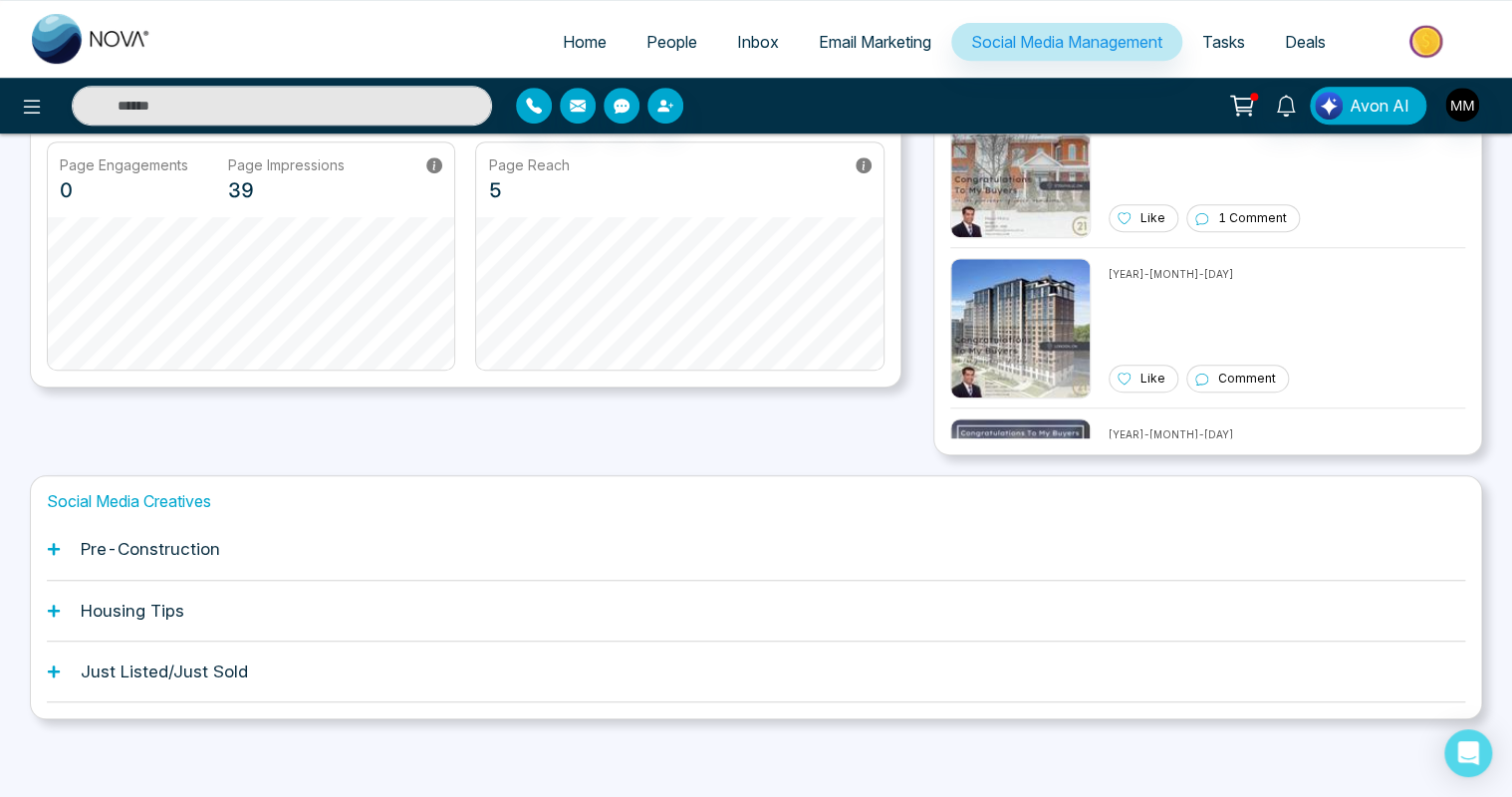 click 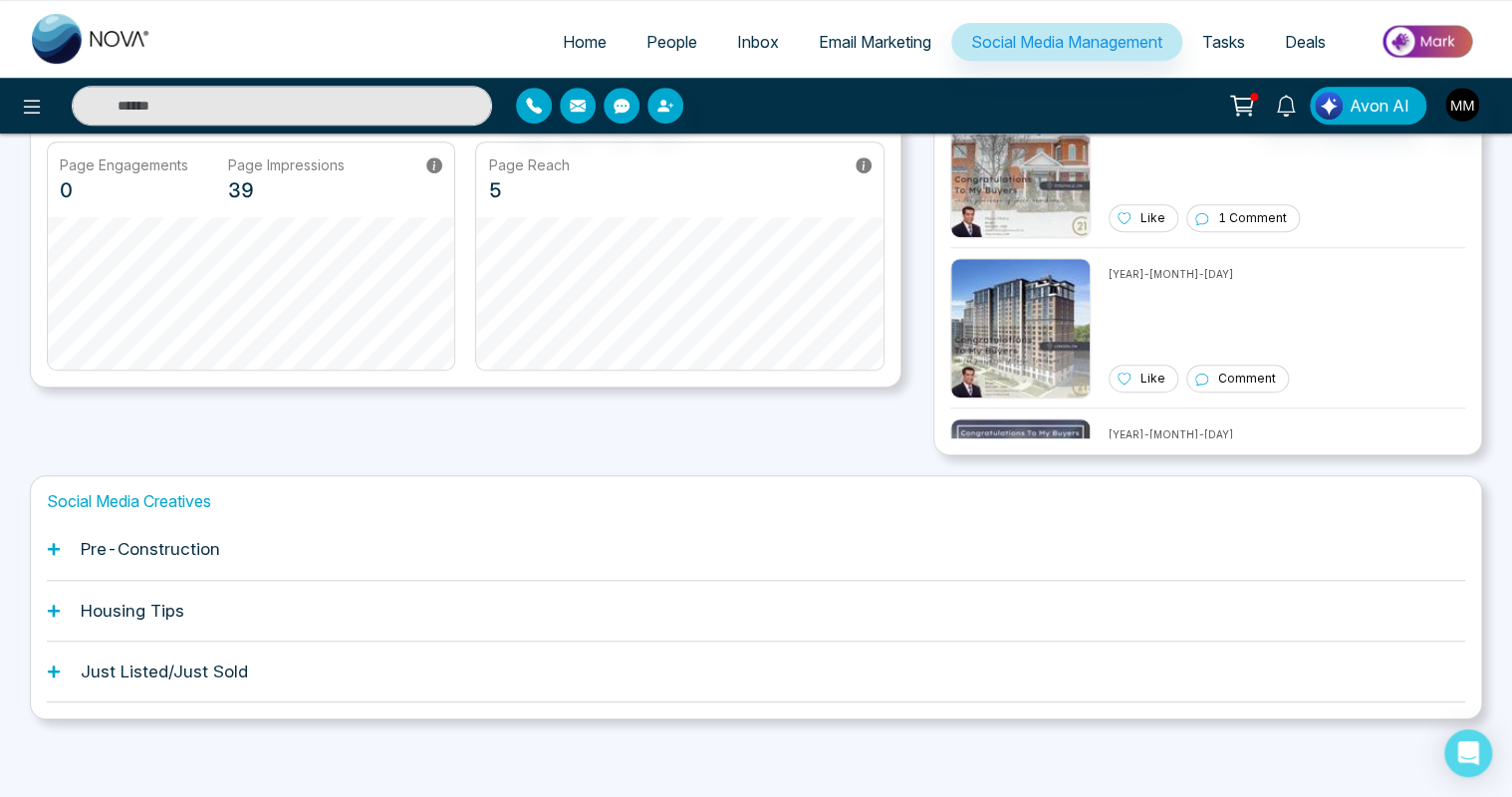 click on "Pre-Construction" at bounding box center [150, 549] 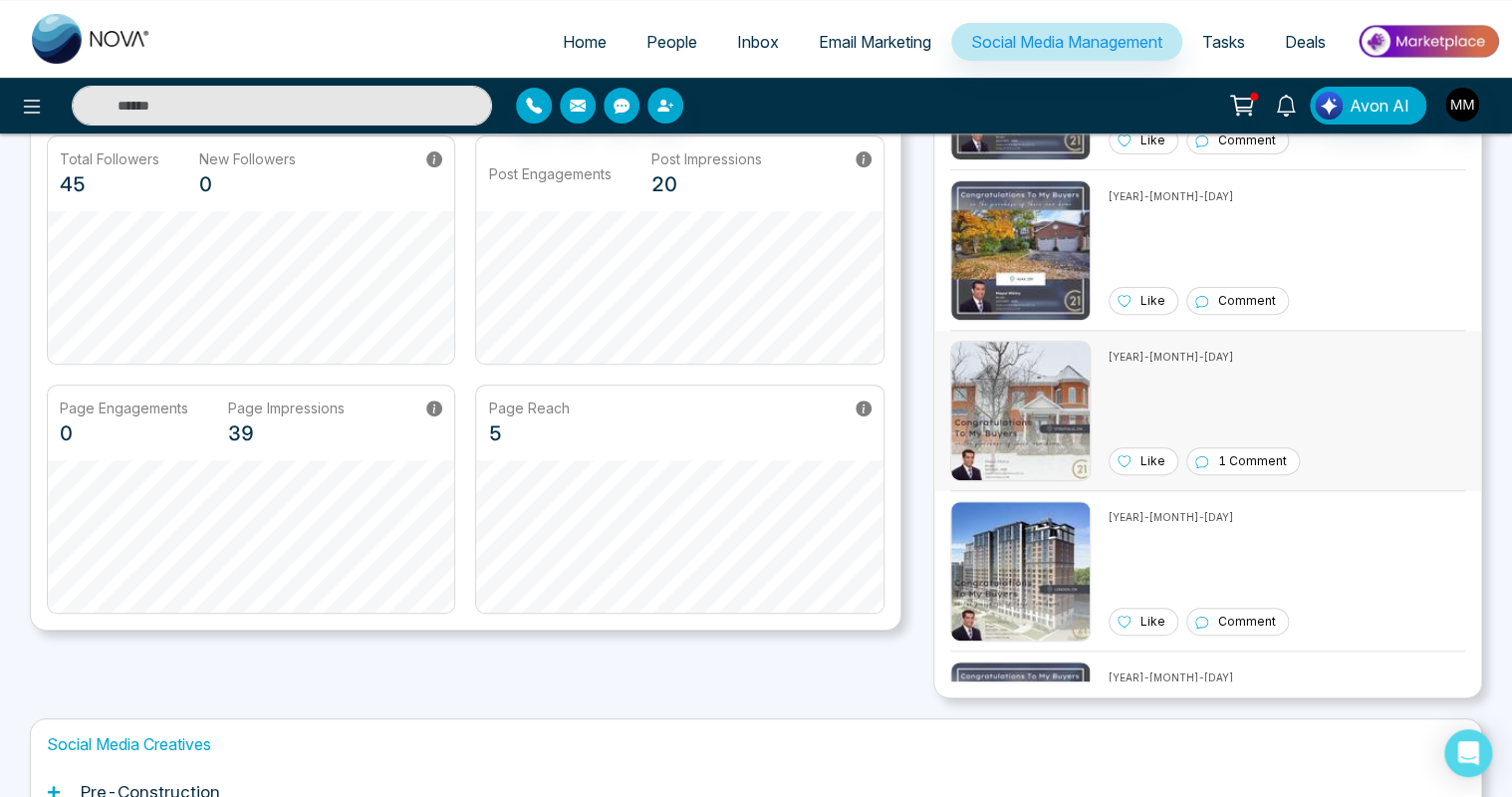 scroll, scrollTop: 128, scrollLeft: 0, axis: vertical 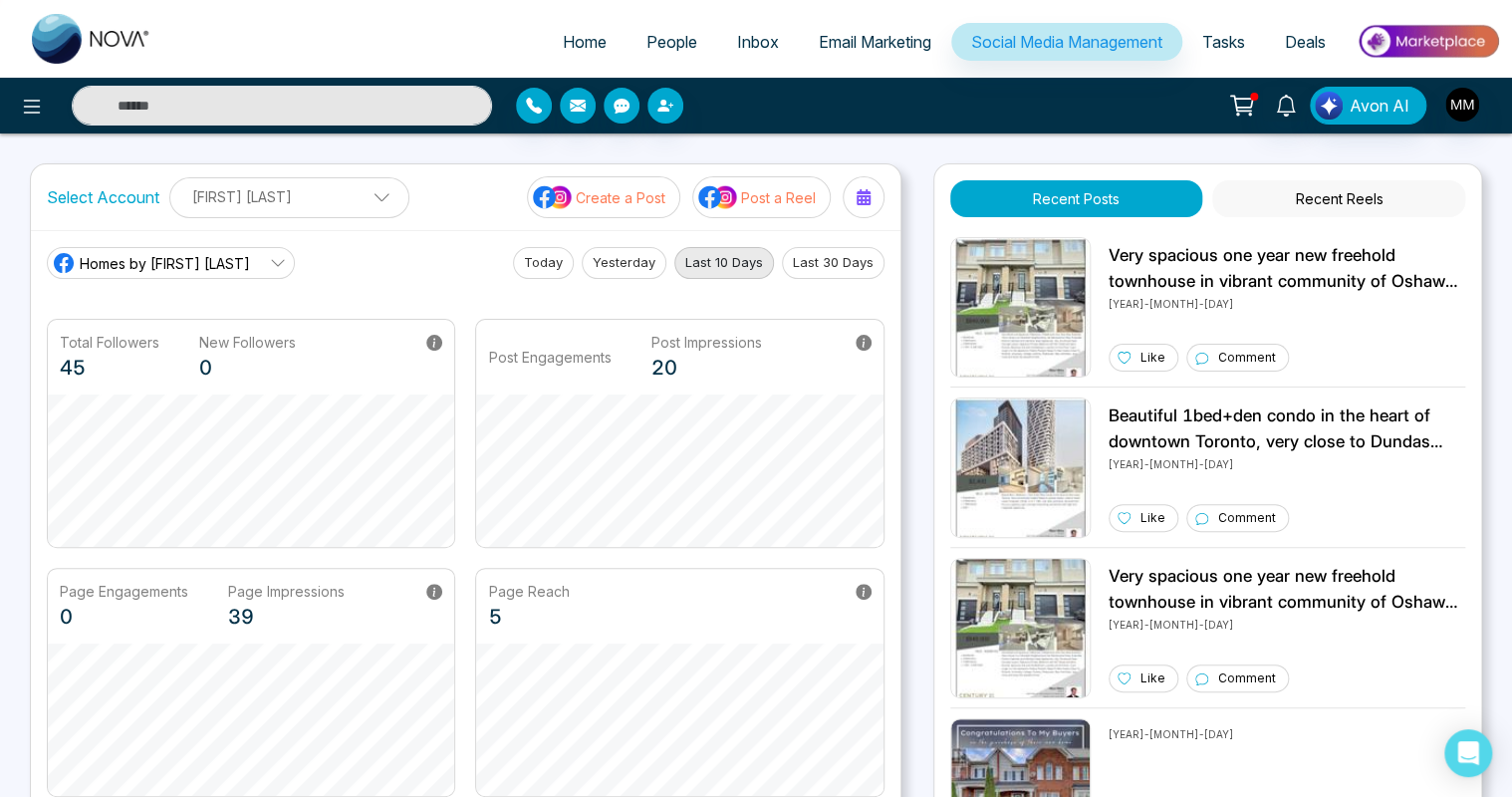 click on "Recent Reels" at bounding box center (1339, 198) 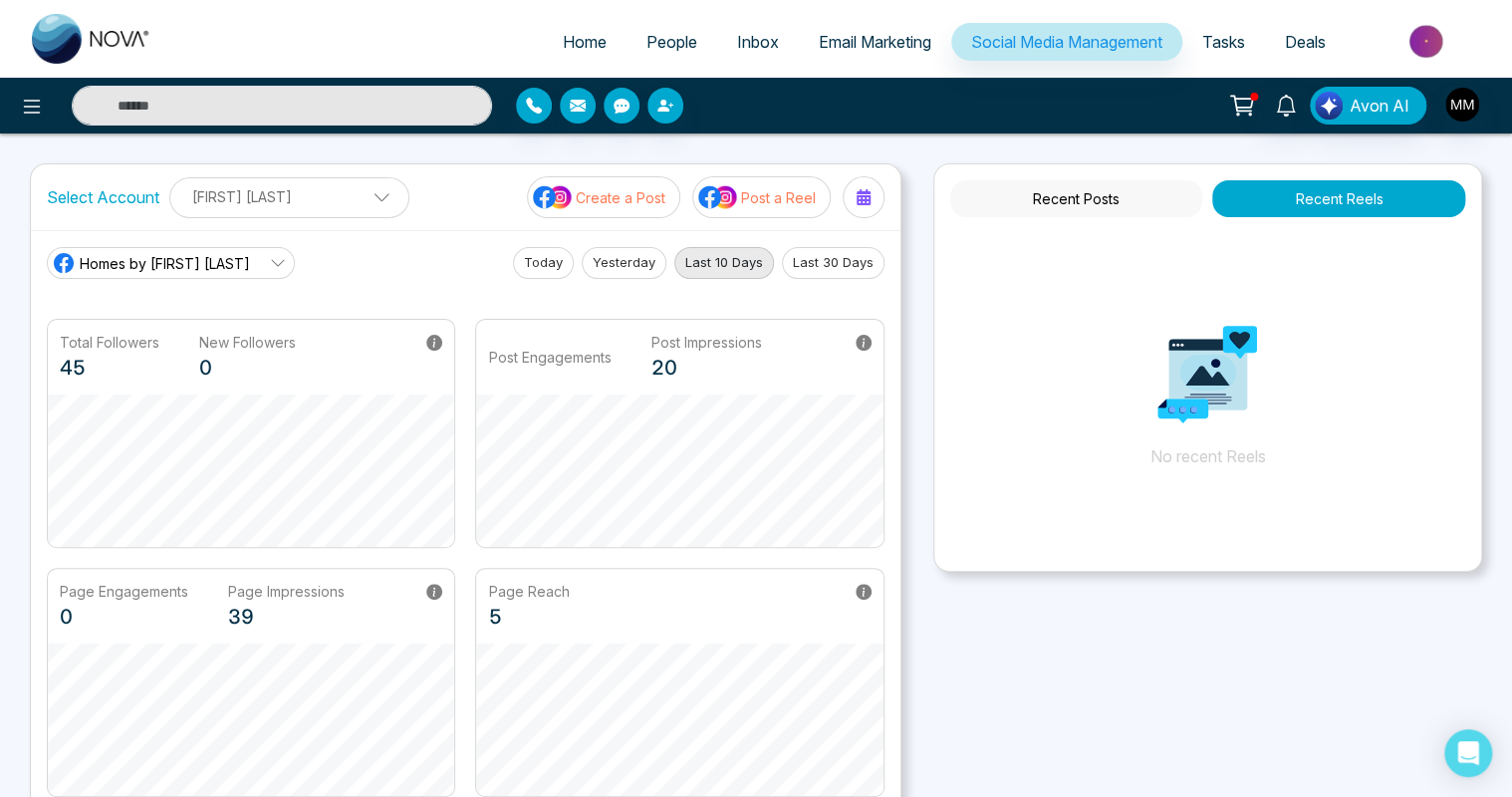 click on "Create a Post" at bounding box center (621, 197) 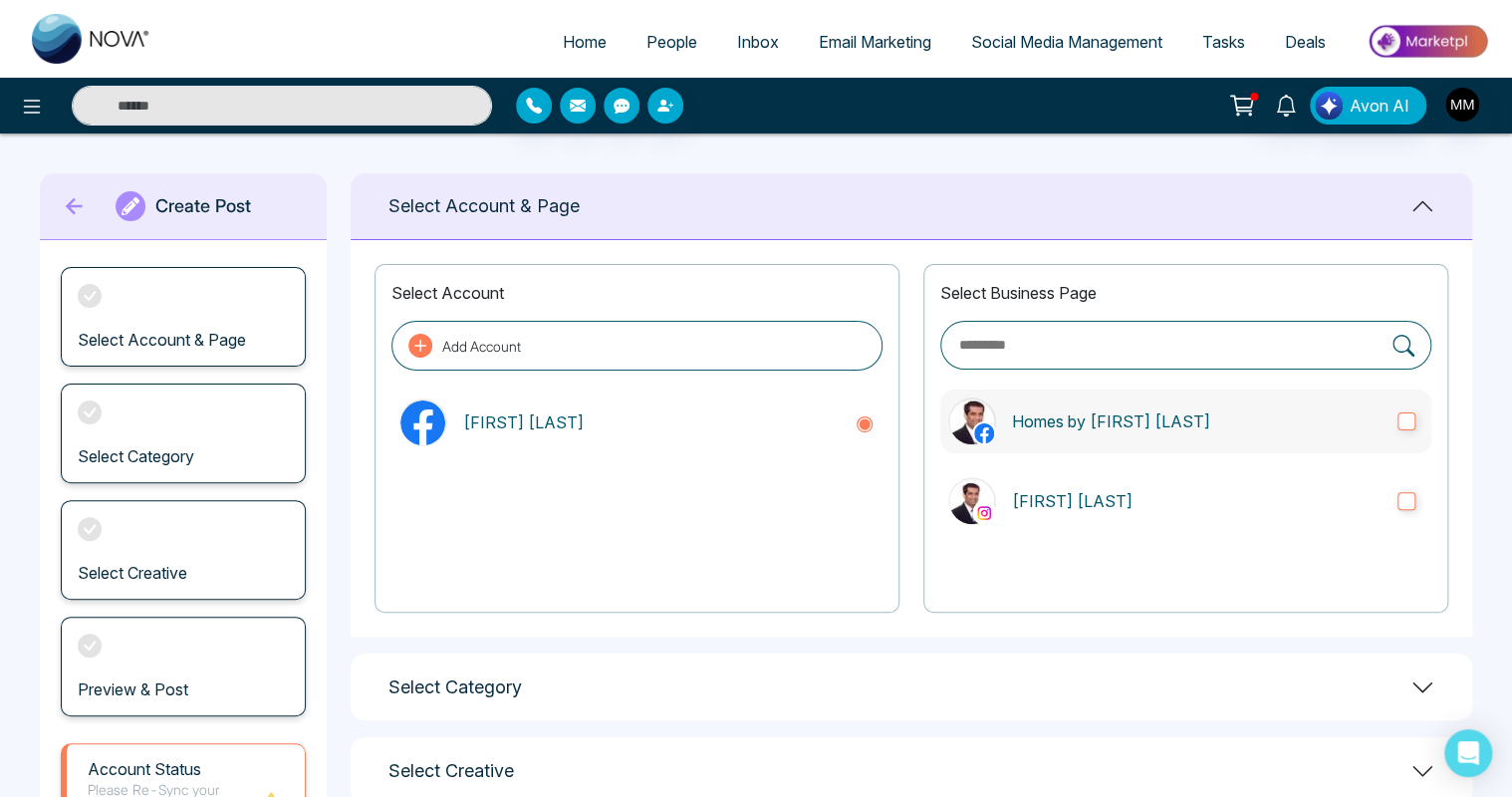 click on "Homes by [FIRST] [LAST]" at bounding box center [1196, 421] 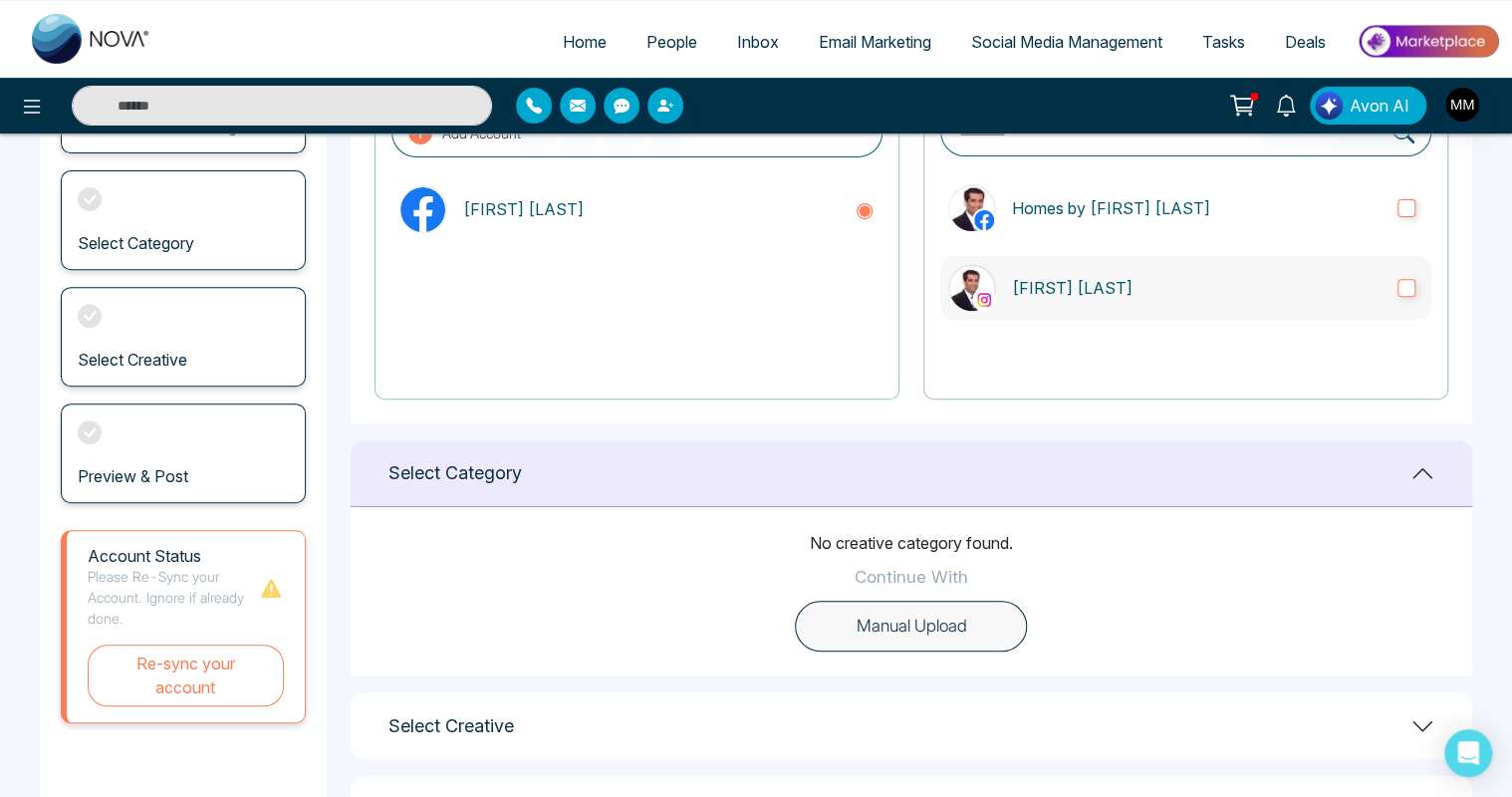 scroll, scrollTop: 299, scrollLeft: 0, axis: vertical 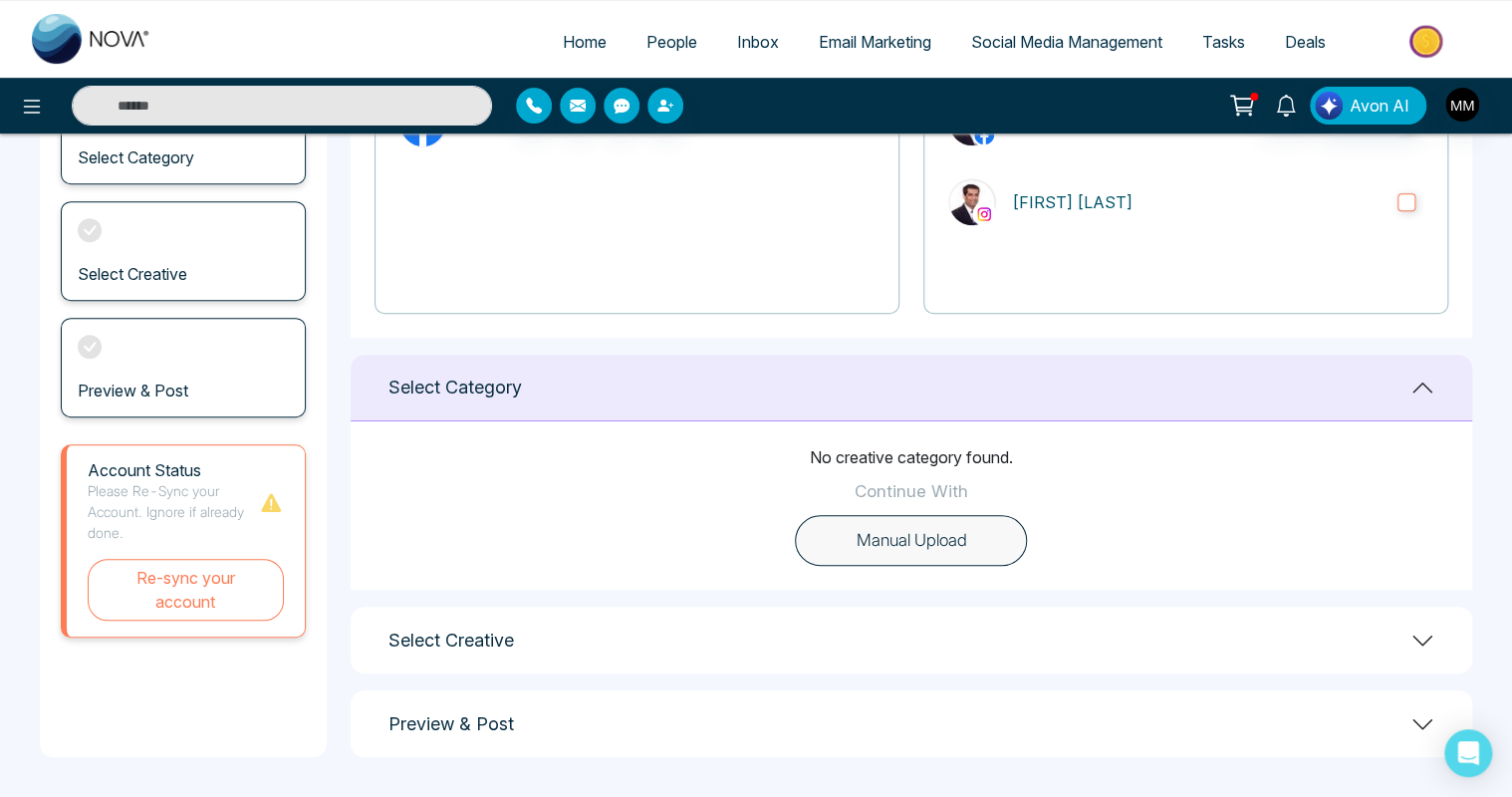 click on "Manual Upload" at bounding box center (910, 541) 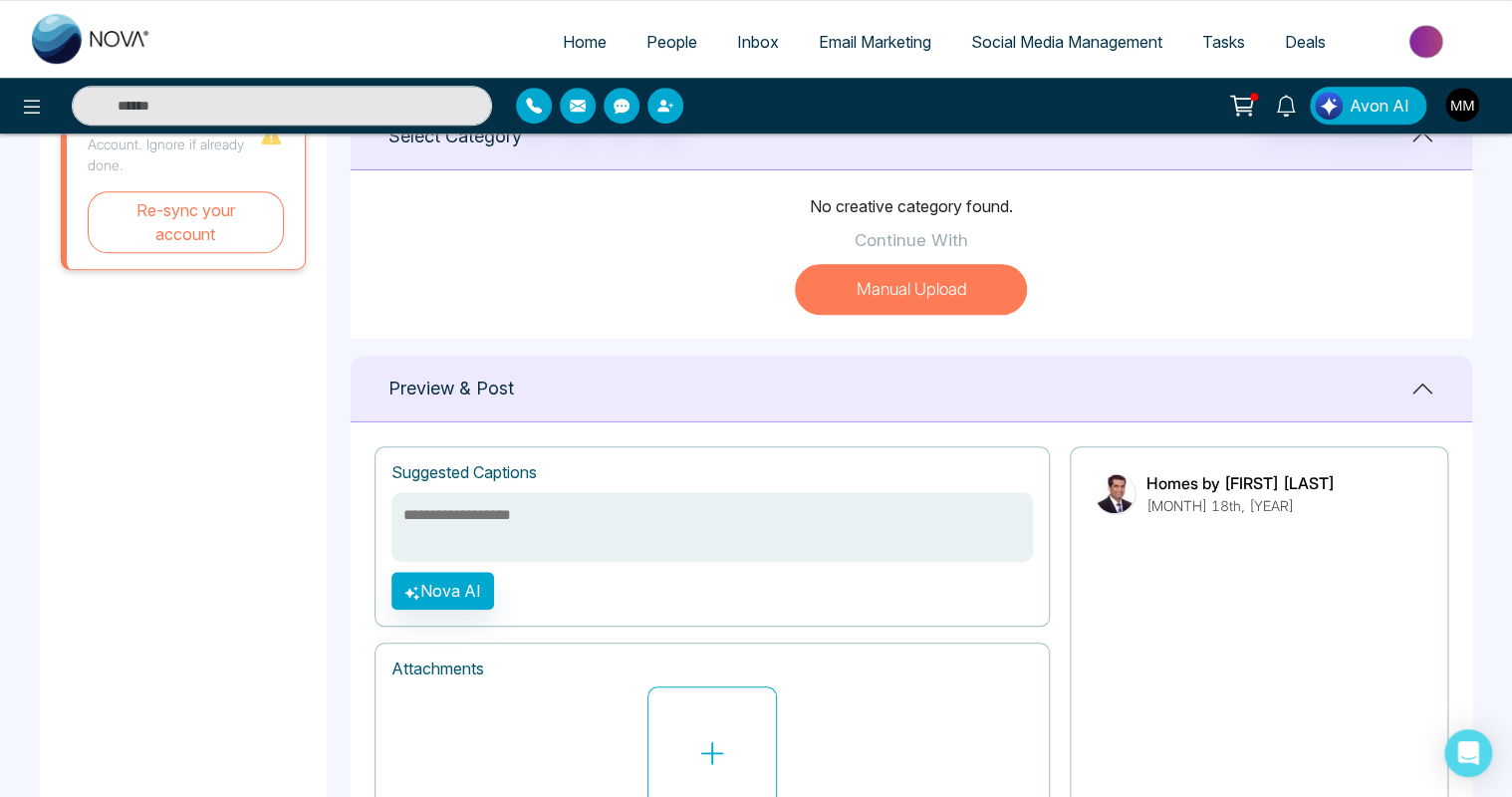 scroll, scrollTop: 598, scrollLeft: 0, axis: vertical 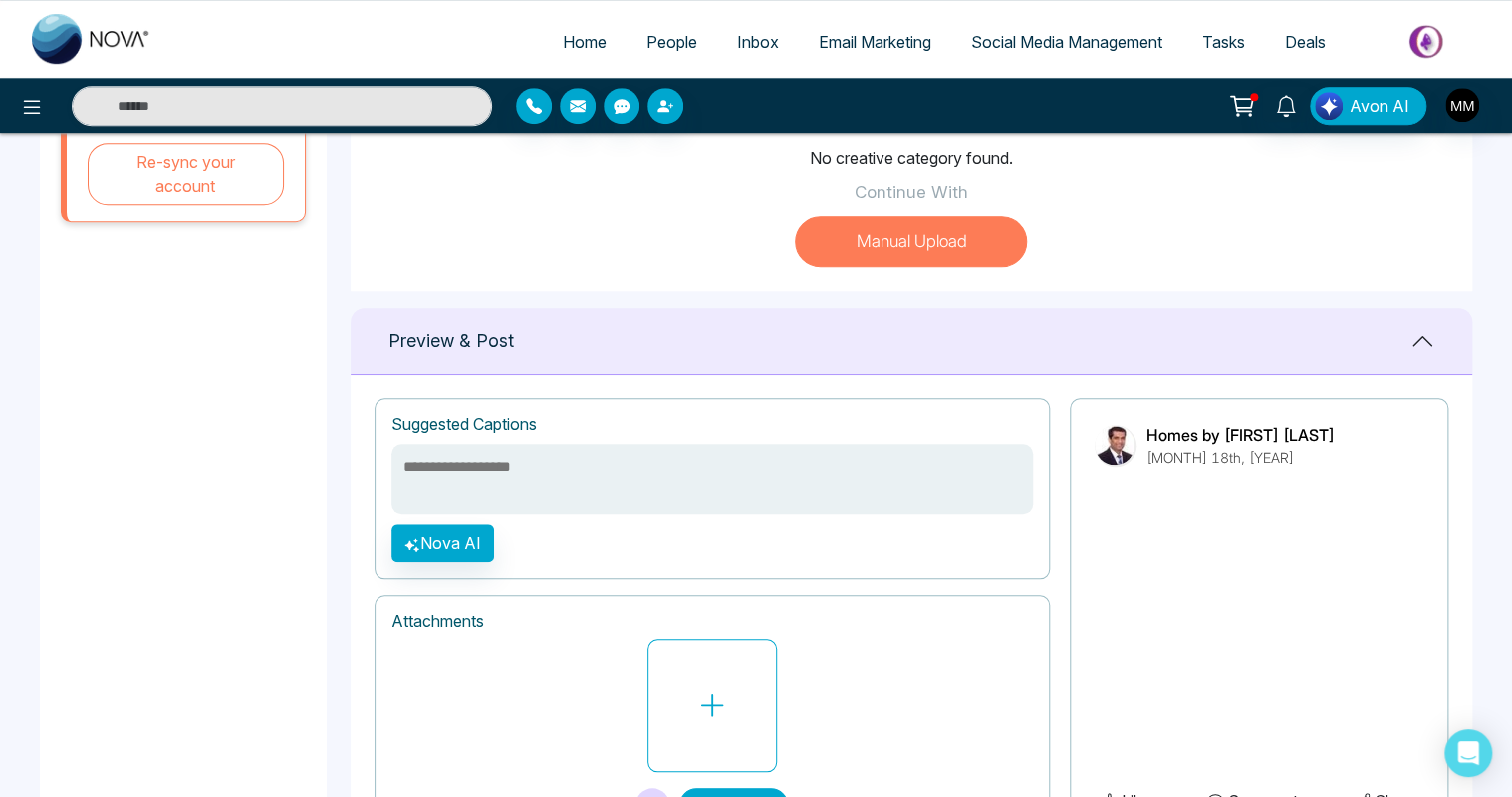 click on "[MONTH] 18th, [YEAR]" at bounding box center [1240, 457] 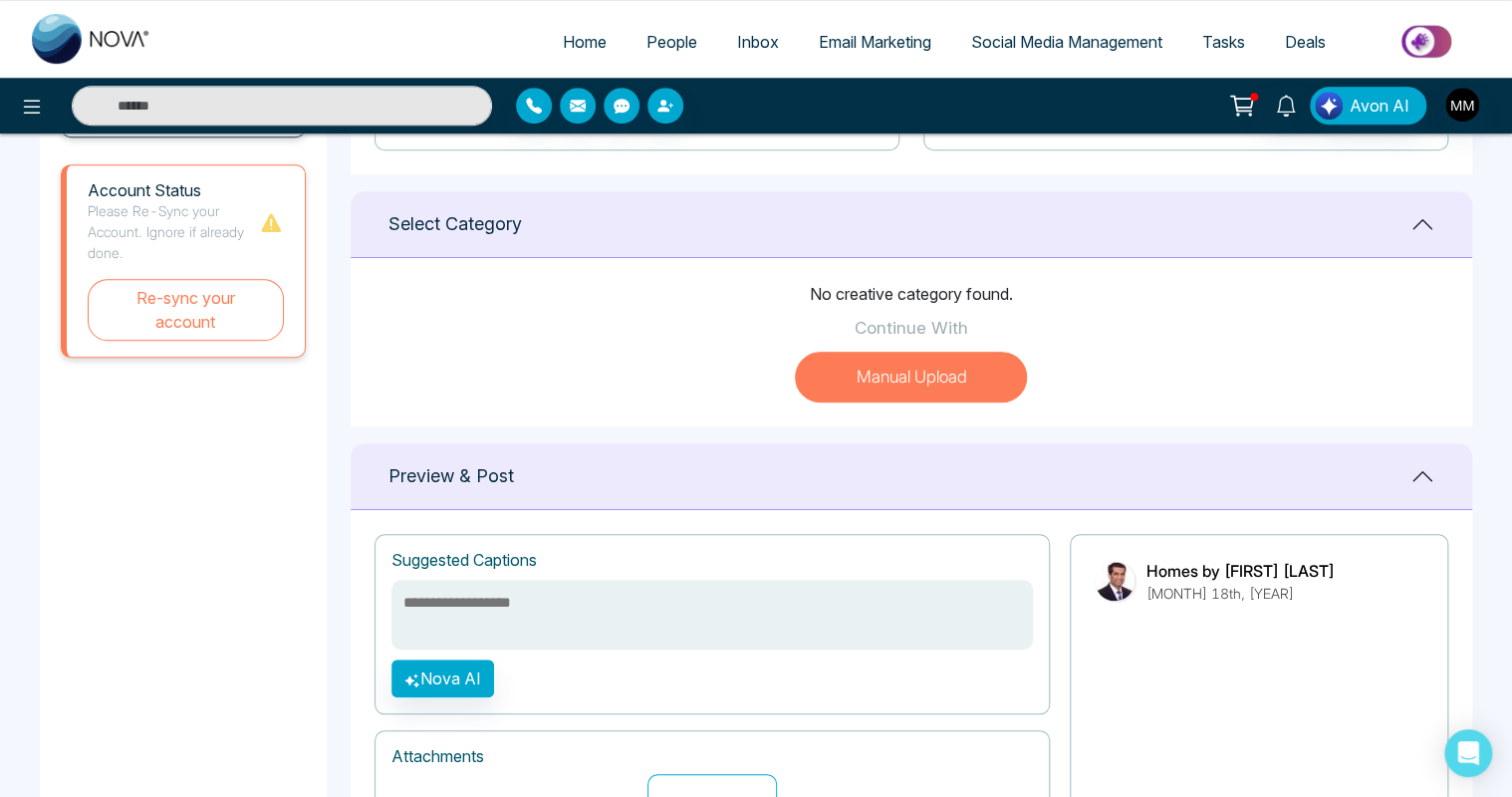 scroll, scrollTop: 398, scrollLeft: 0, axis: vertical 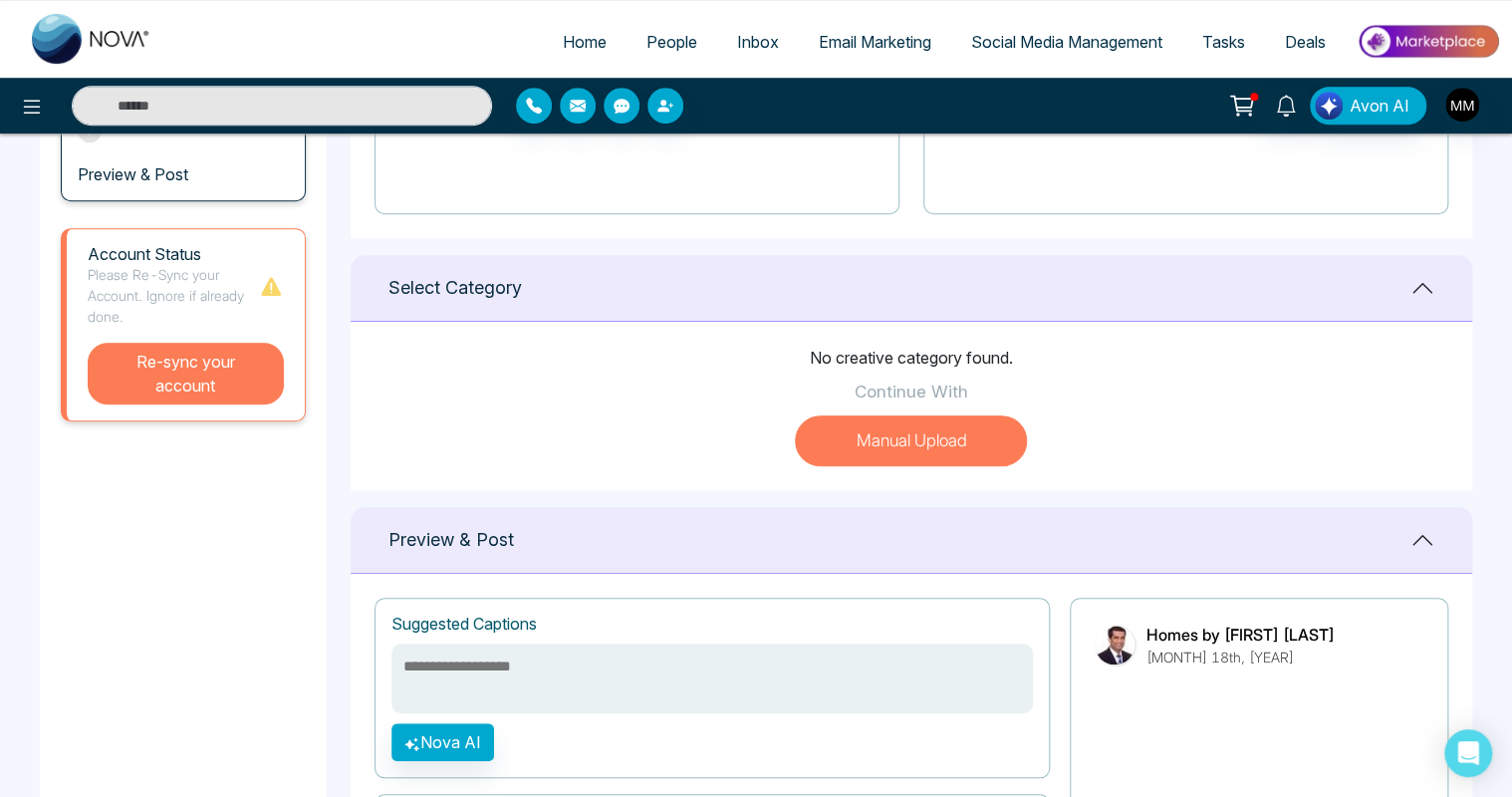 click on "Re-sync your account" at bounding box center (185, 374) 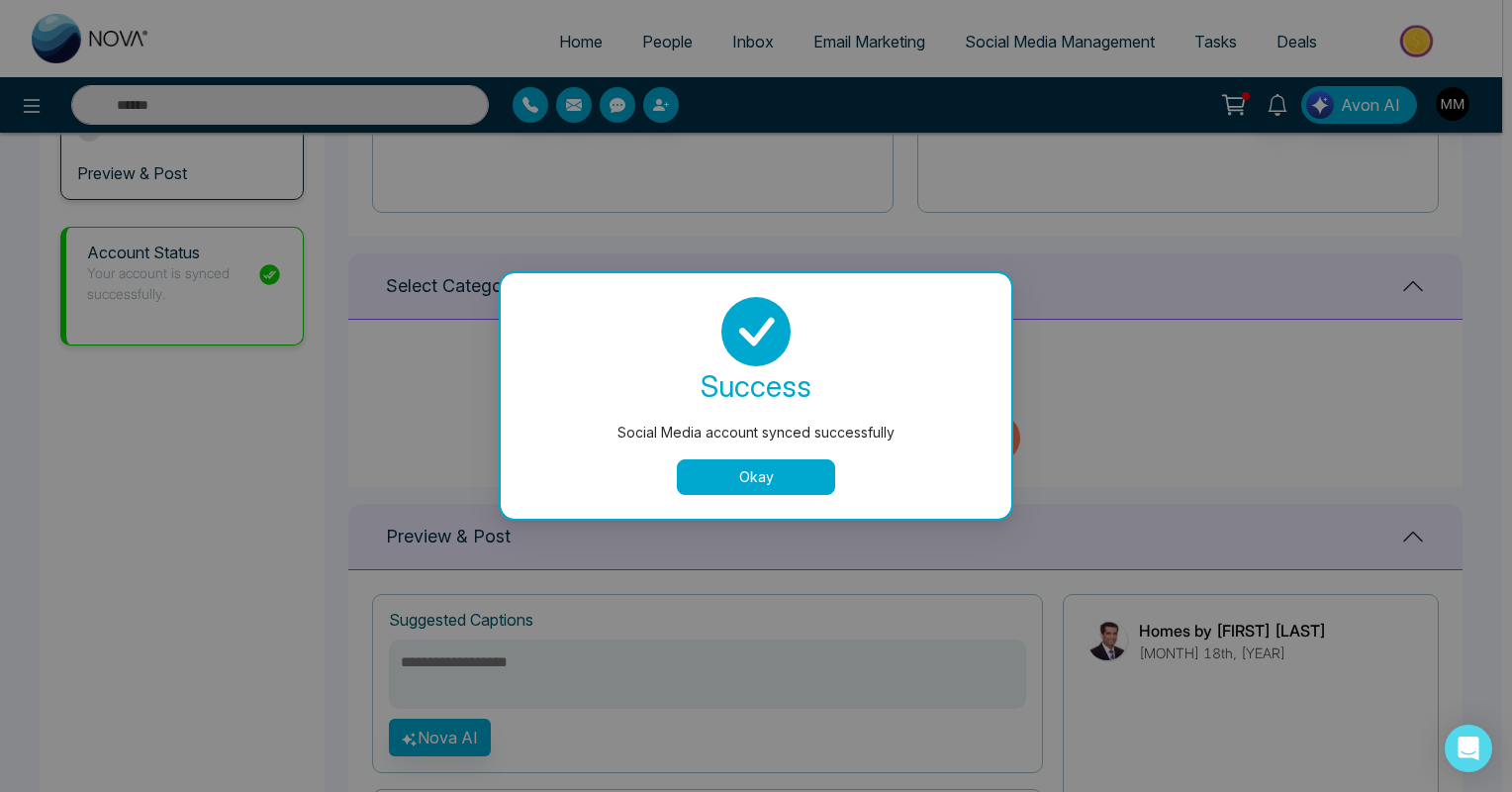 click on "Okay" at bounding box center [756, 477] 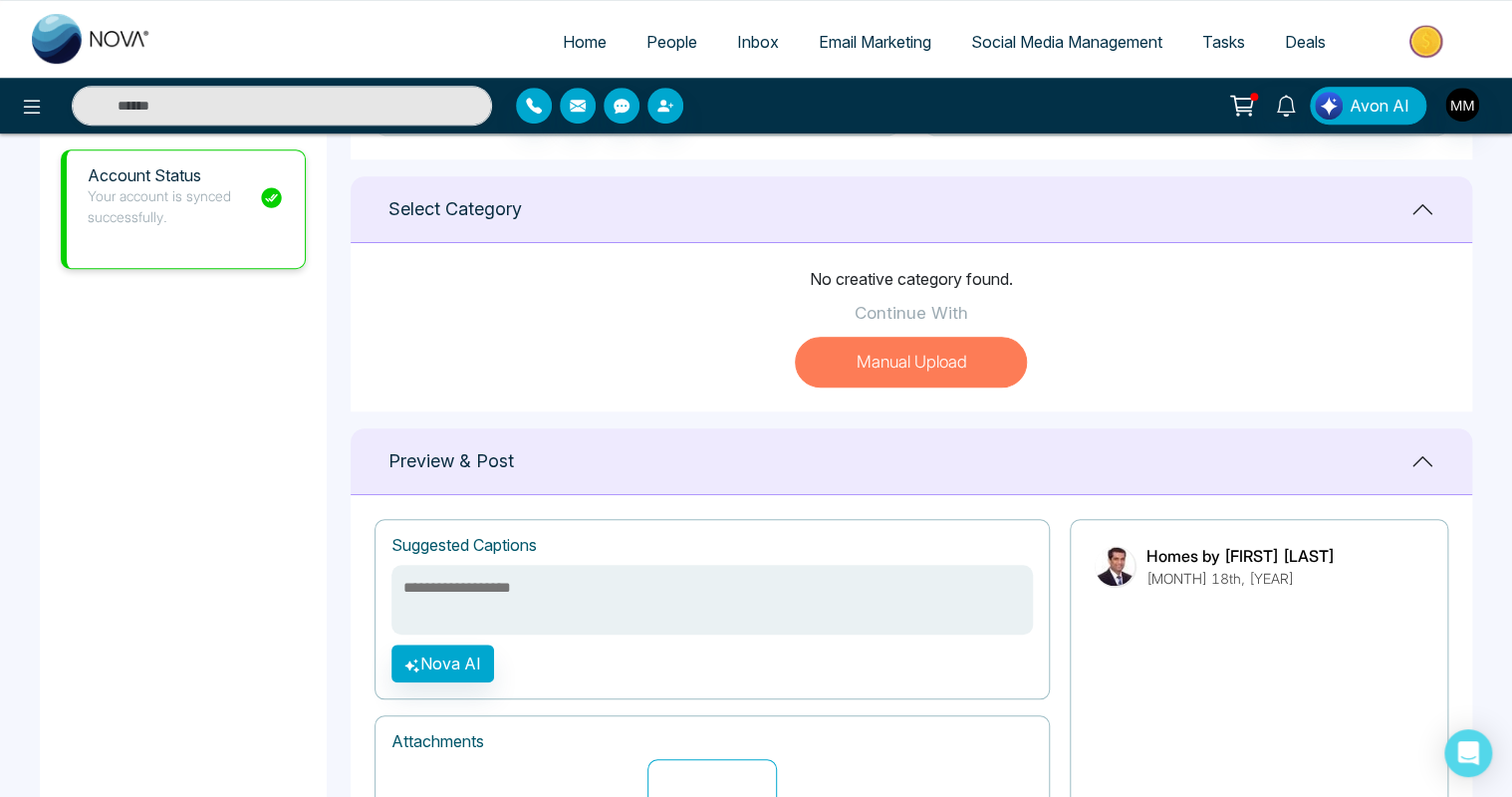 scroll, scrollTop: 701, scrollLeft: 0, axis: vertical 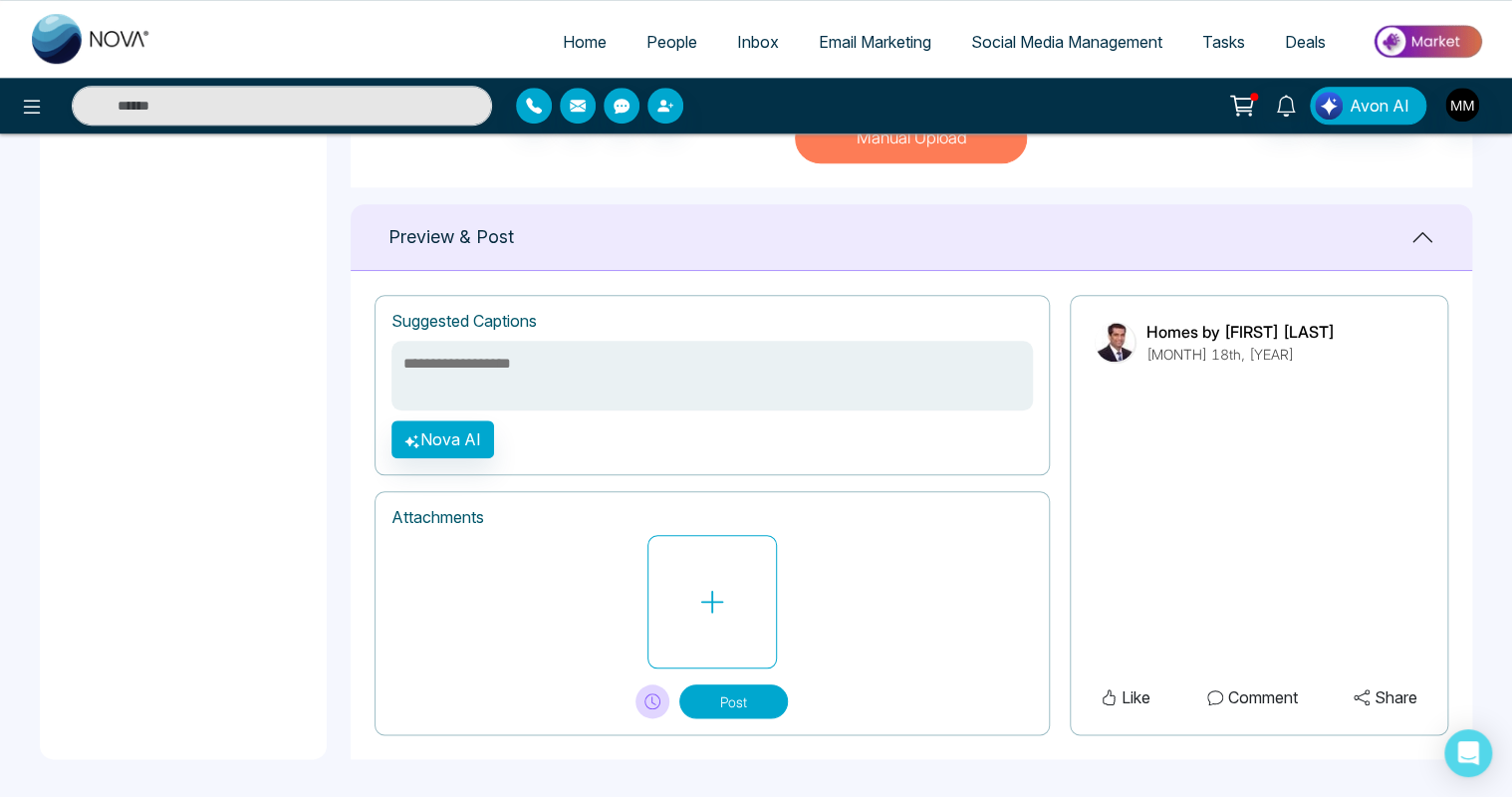 click on "[MONTH] 18th, [YEAR]" at bounding box center [1240, 354] 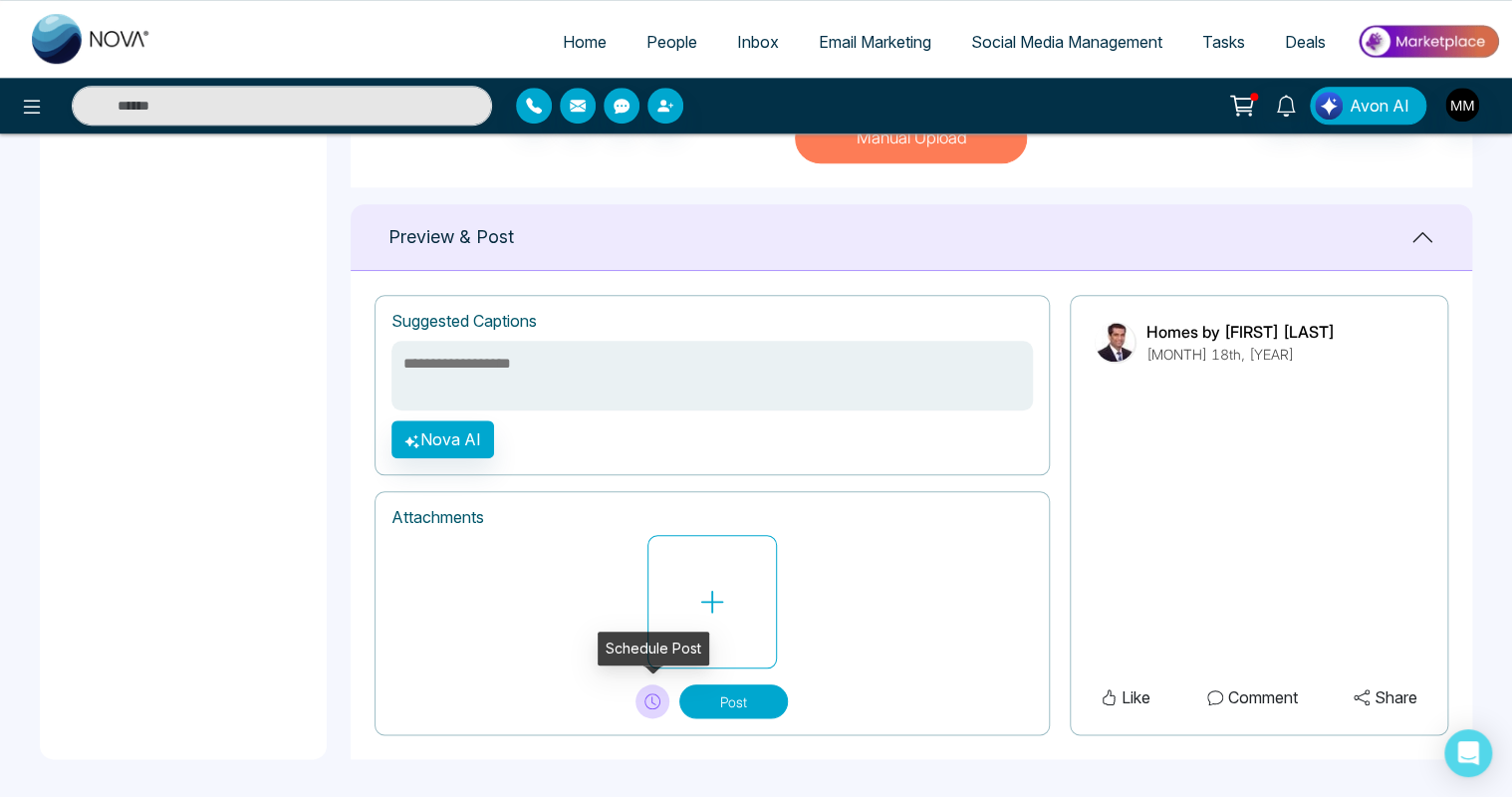 click 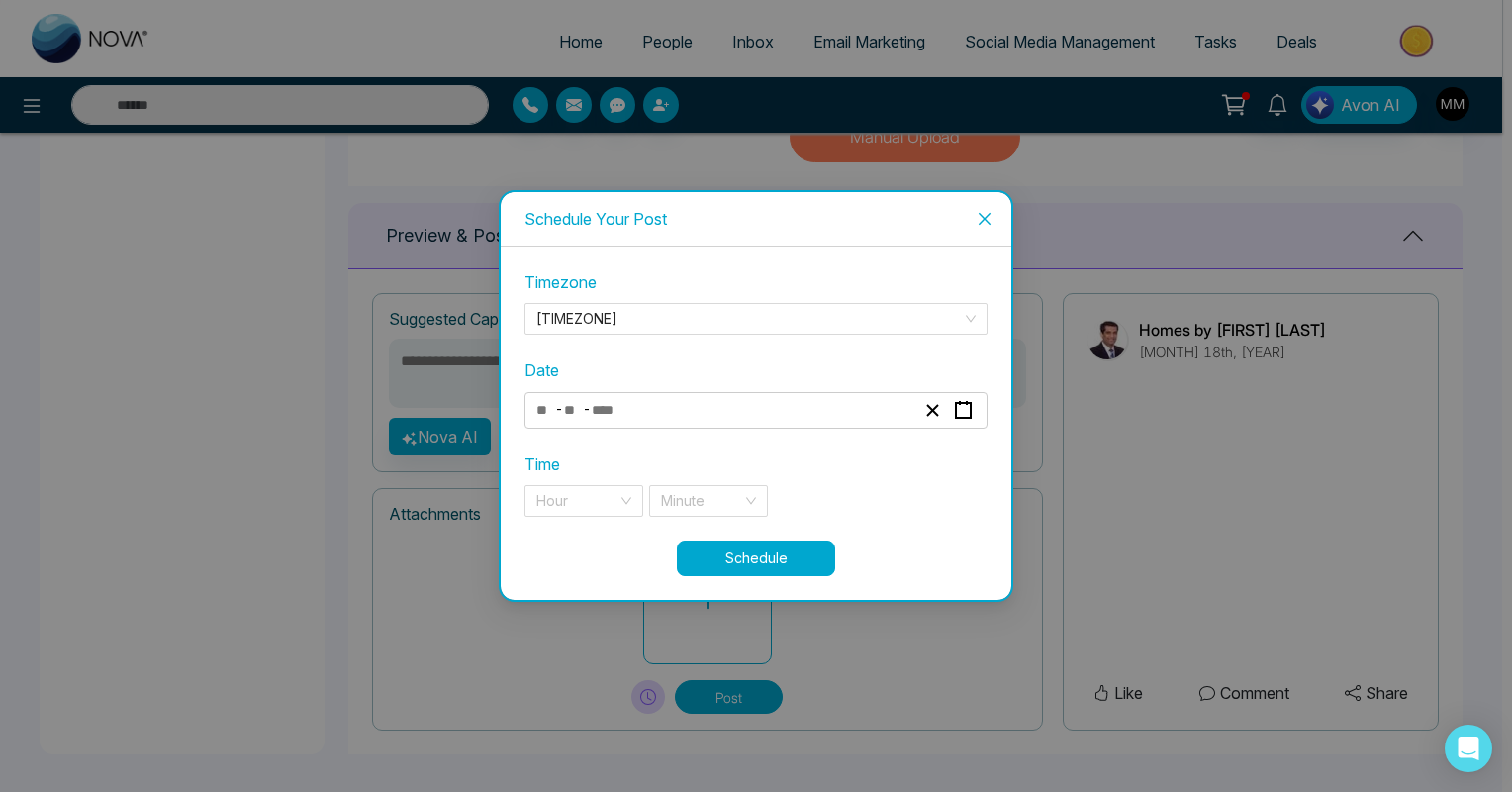 click 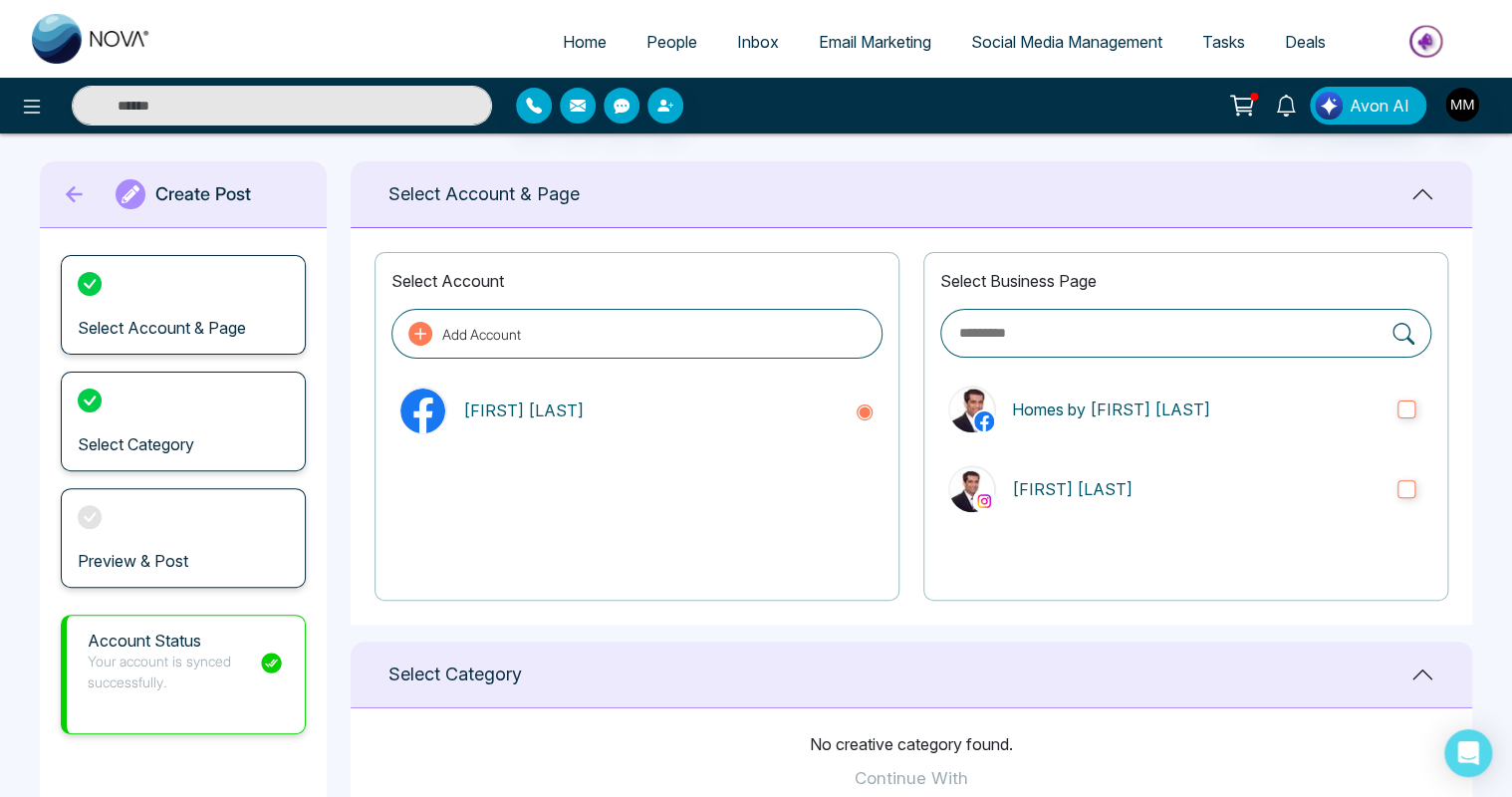 scroll, scrollTop: 0, scrollLeft: 0, axis: both 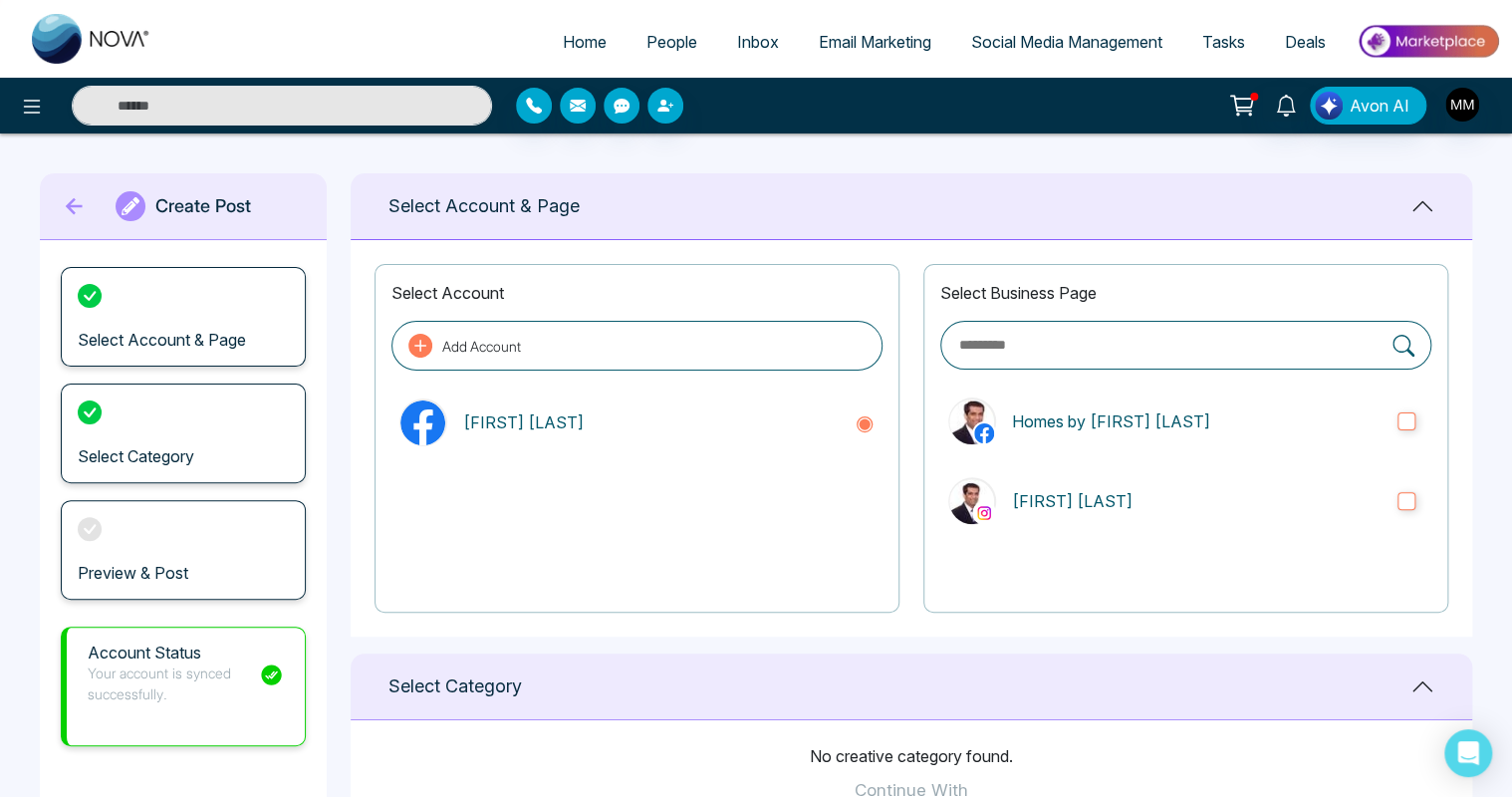 click on "Social Media Management" at bounding box center (1067, 42) 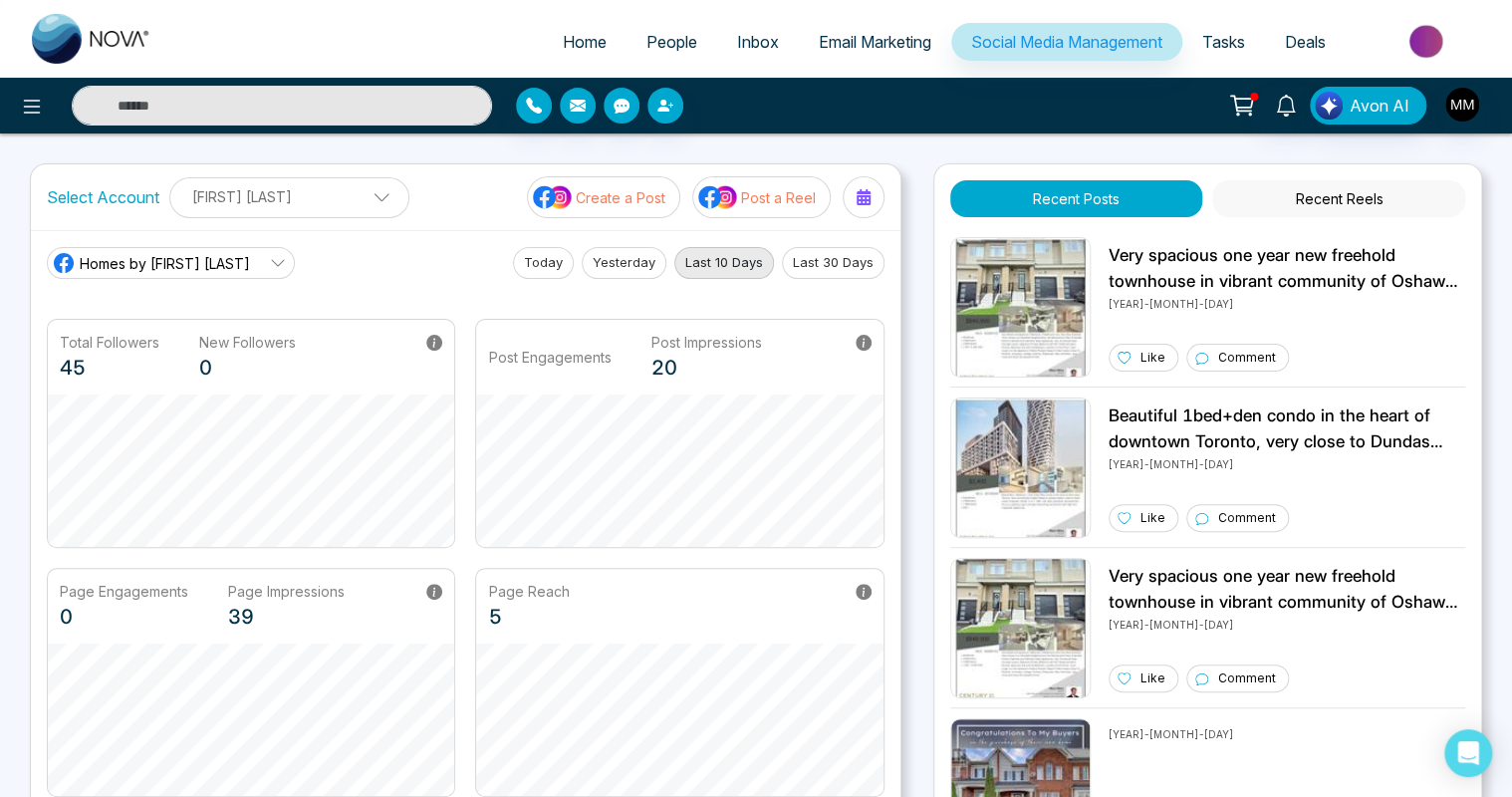 click on "Post a Reel" at bounding box center [778, 197] 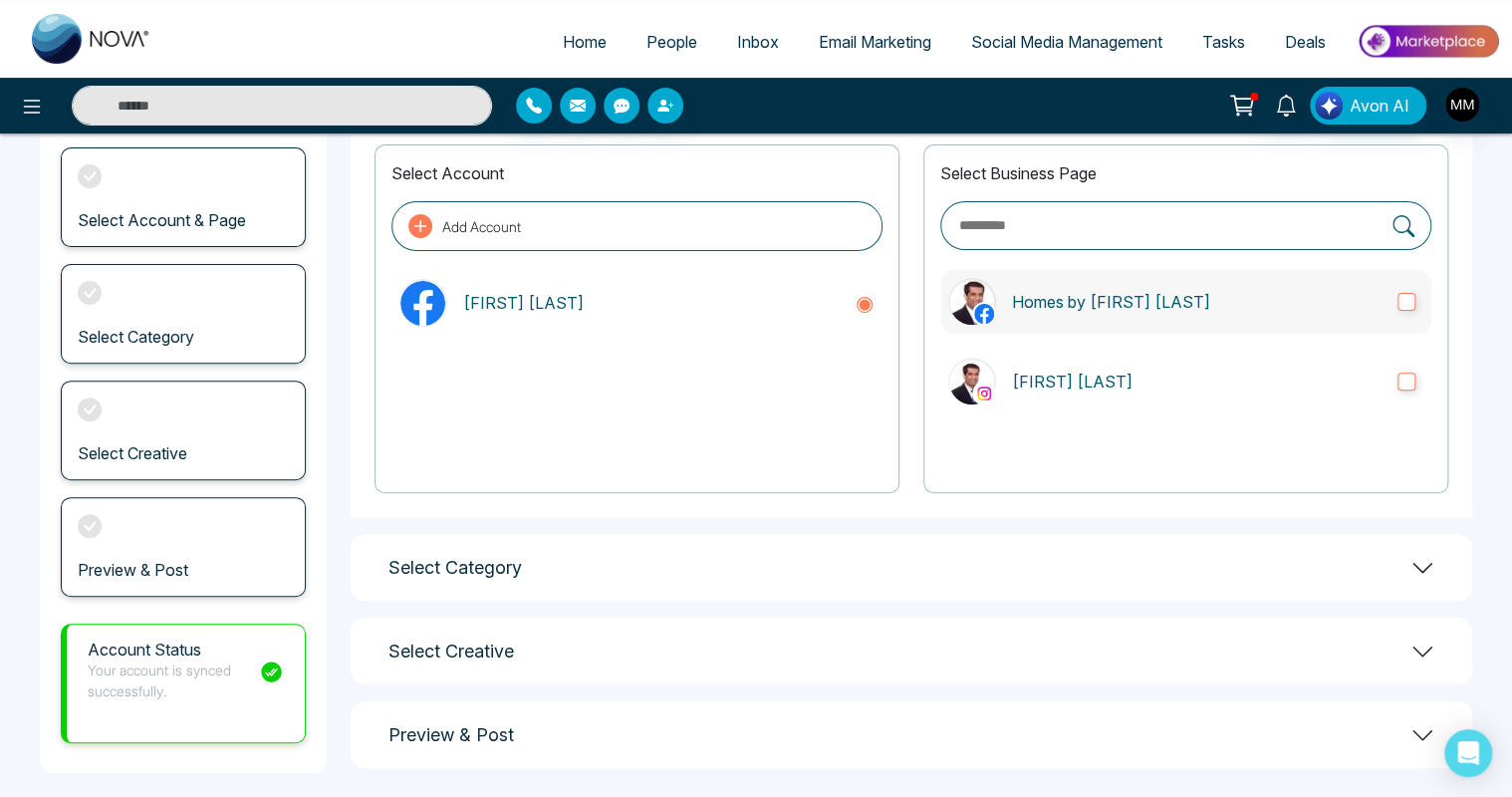 scroll, scrollTop: 135, scrollLeft: 0, axis: vertical 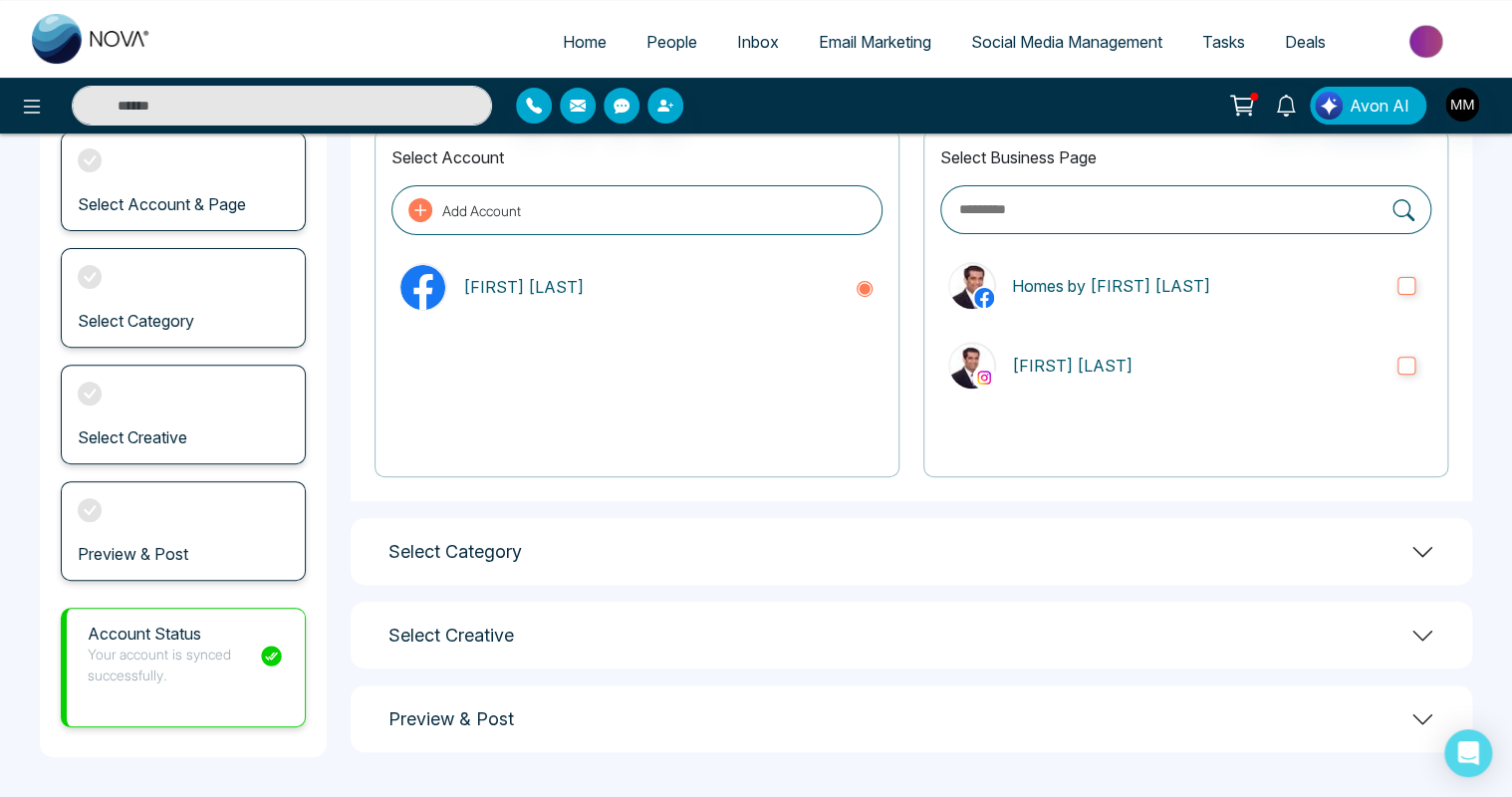 click on "Select Category" at bounding box center (911, 551) 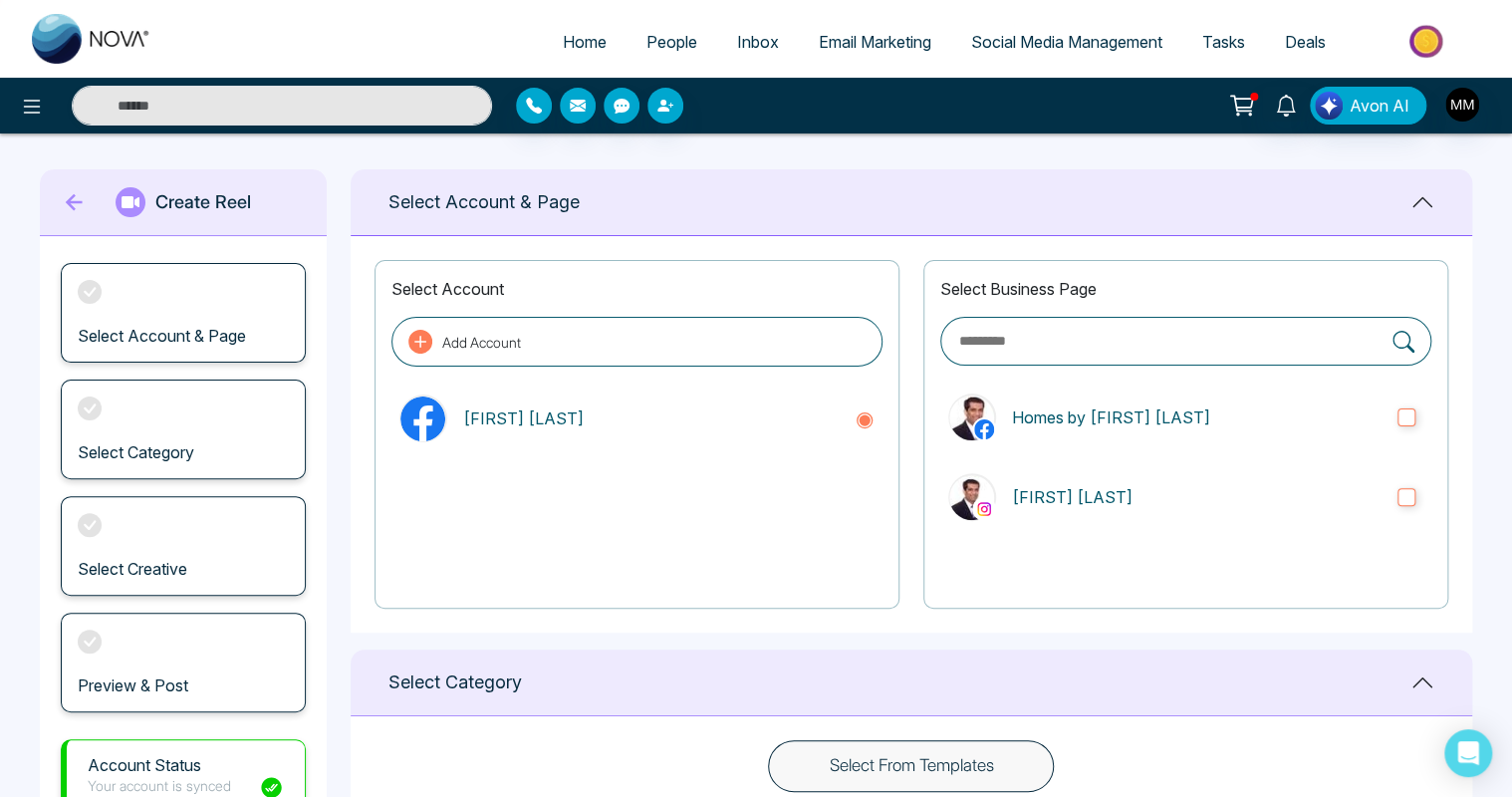 scroll, scrollTop: 0, scrollLeft: 0, axis: both 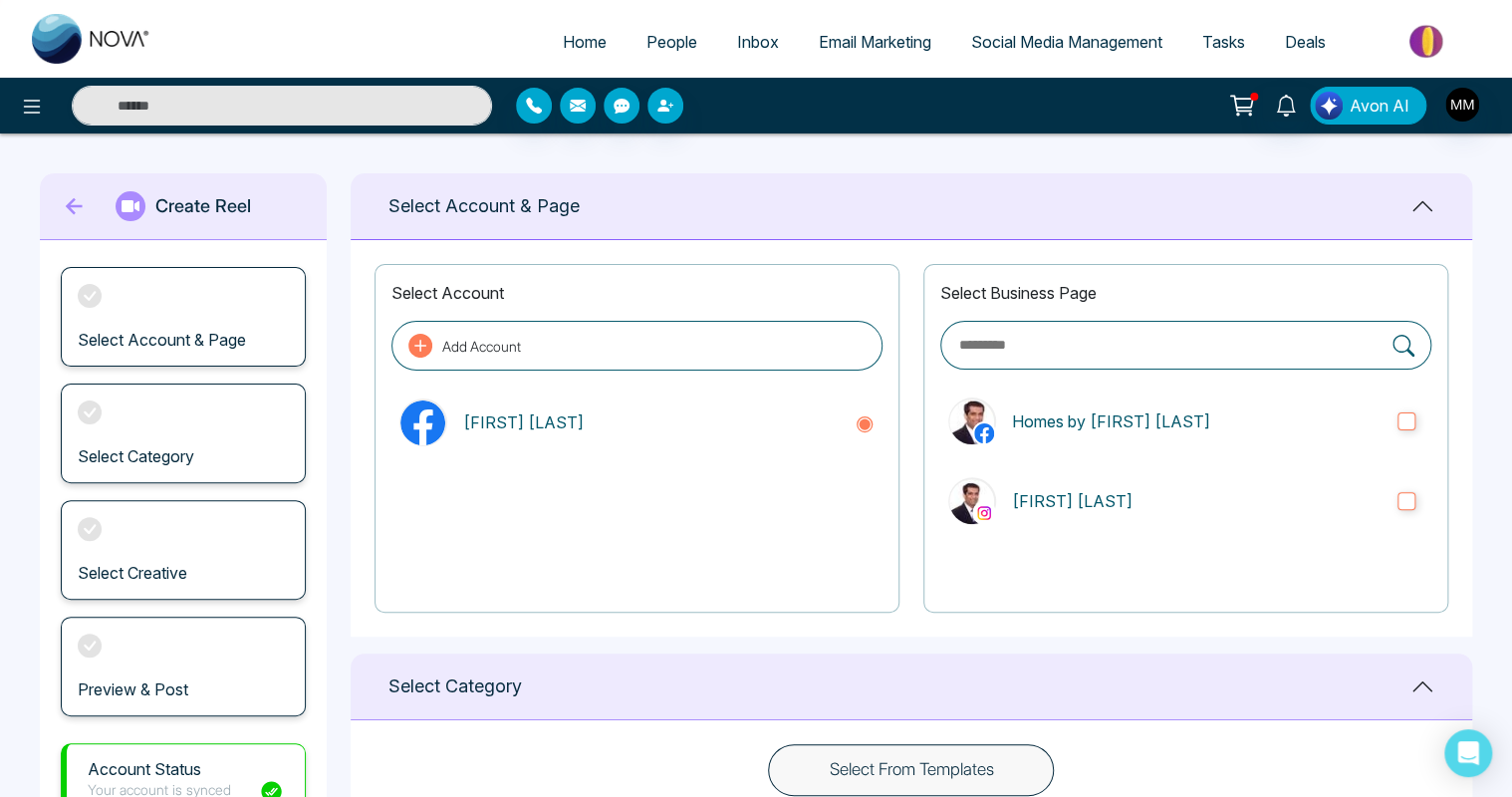 click on "Avon AI" at bounding box center [1380, 106] 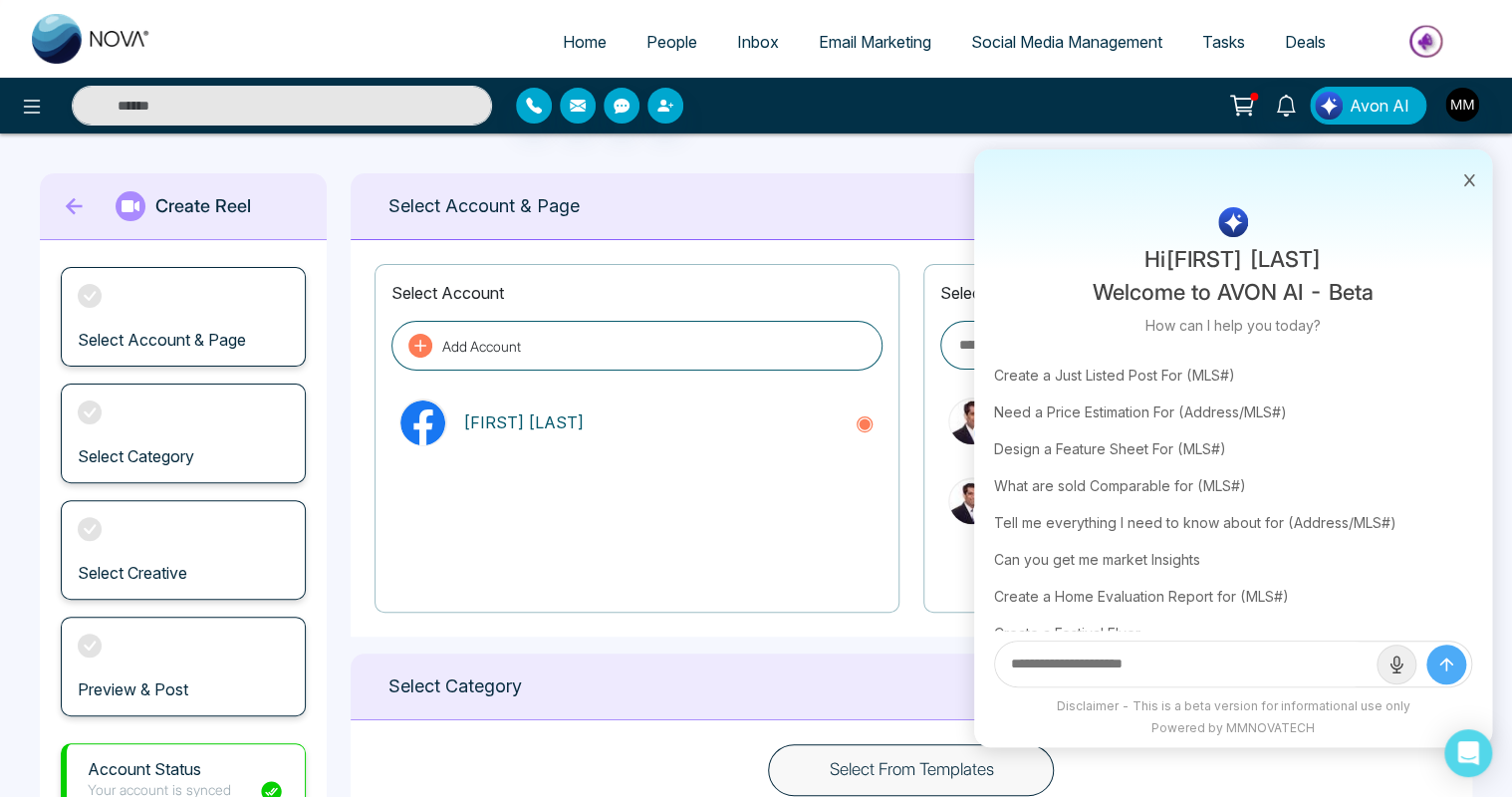 scroll, scrollTop: 68, scrollLeft: 0, axis: vertical 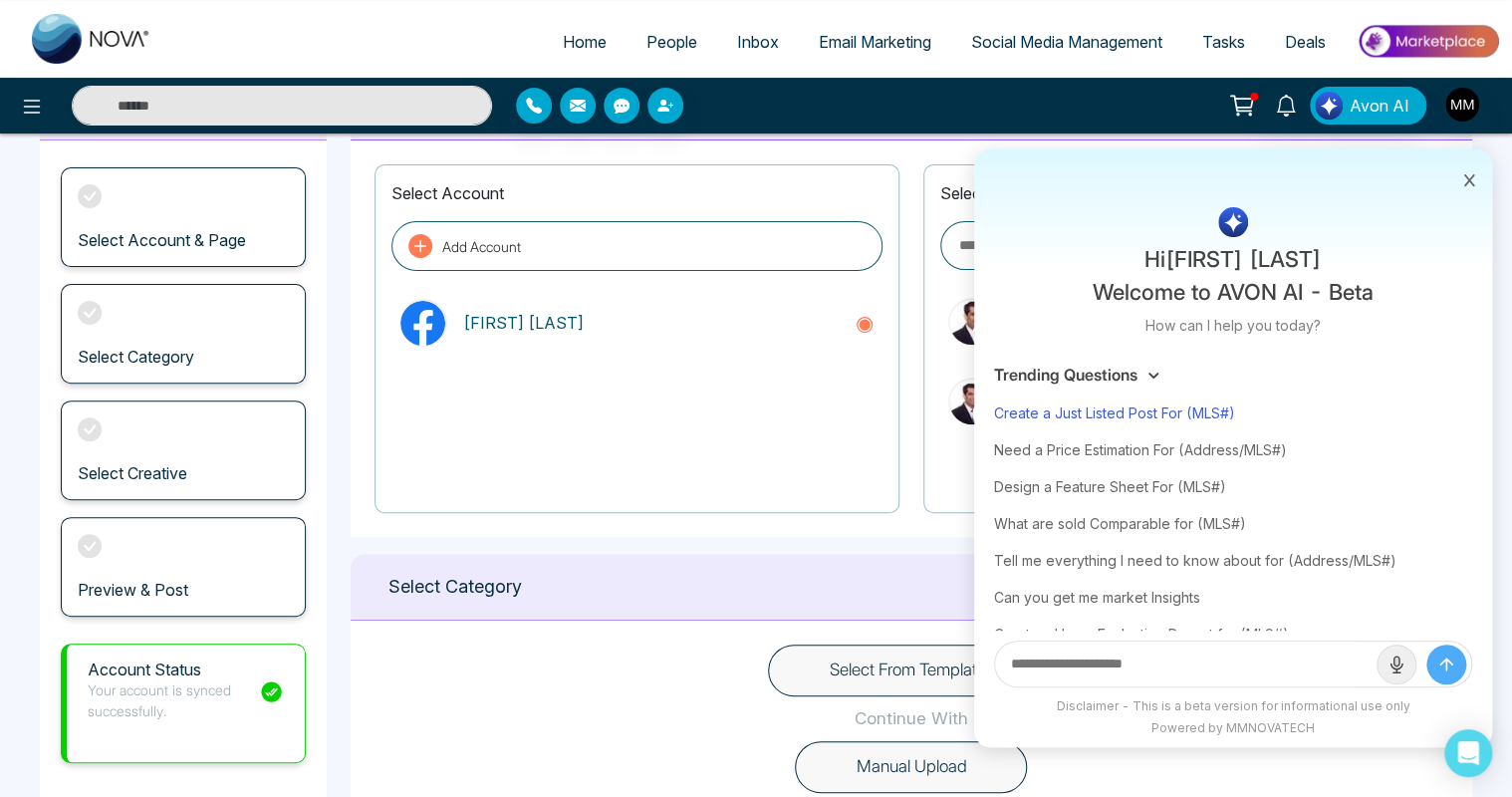 click on "Create a Just Listed Post For (MLS#)" at bounding box center [1233, 412] 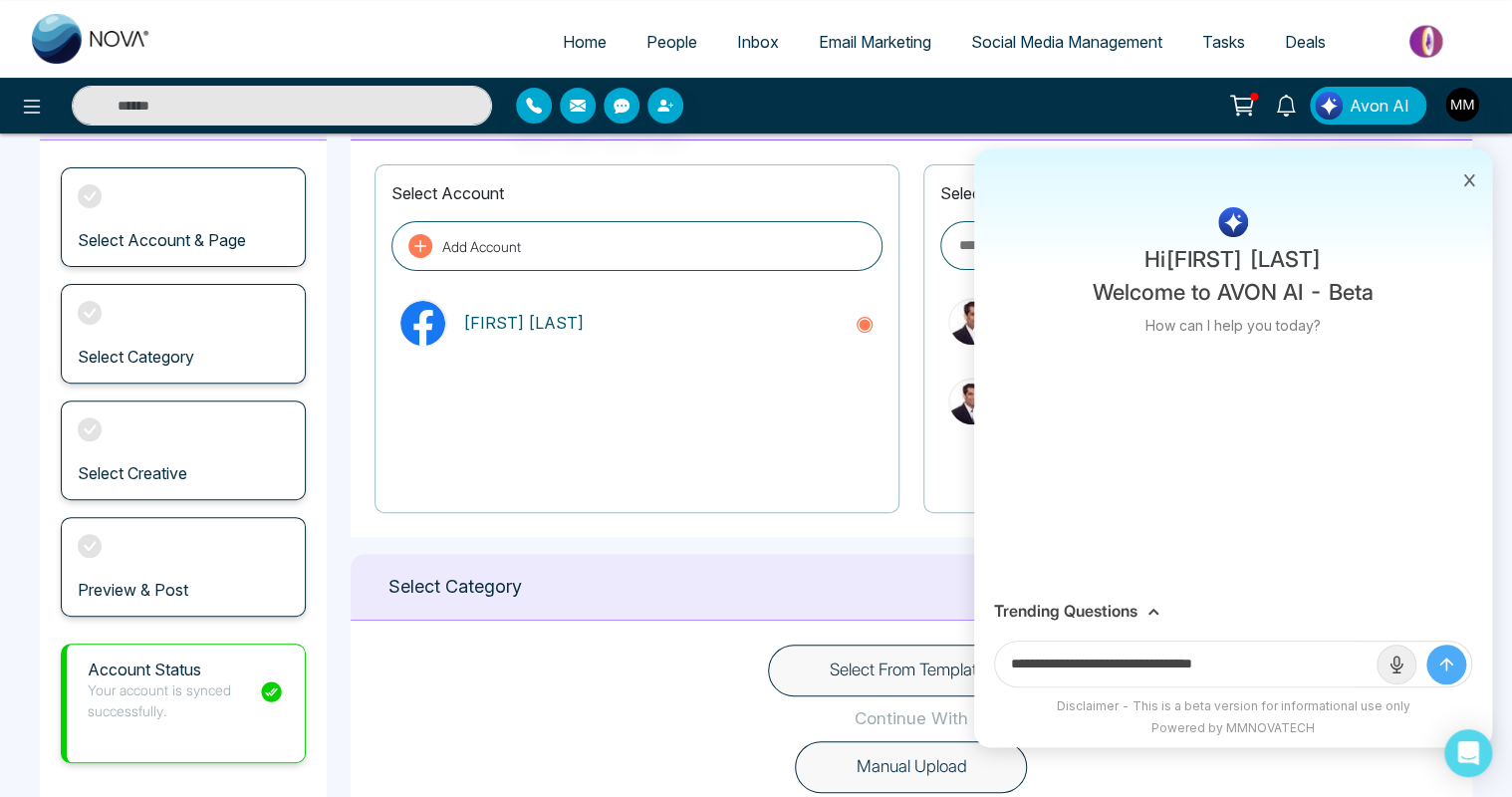 scroll, scrollTop: 199, scrollLeft: 0, axis: vertical 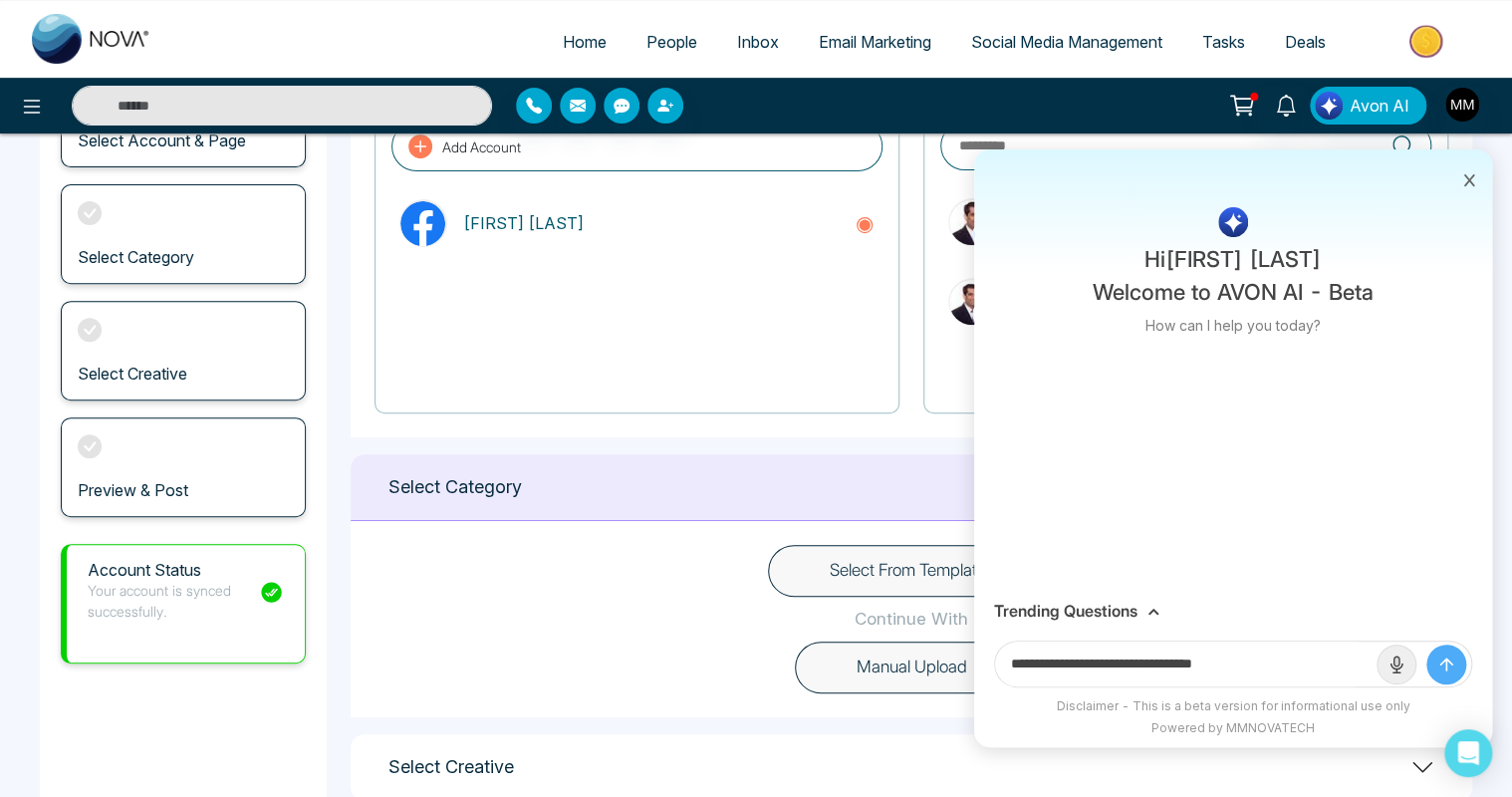 click on "**********" at bounding box center (1185, 664) 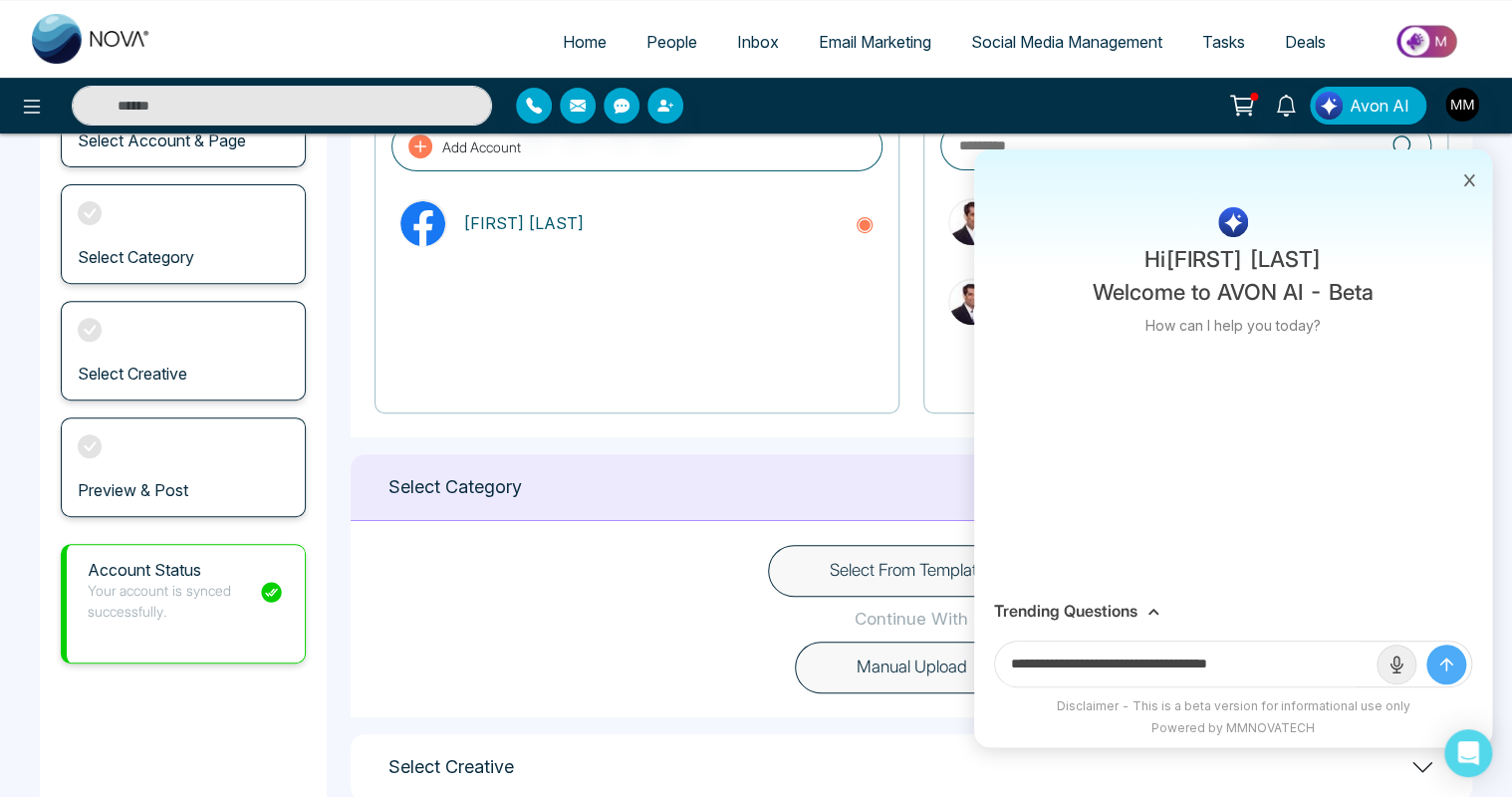 type on "**********" 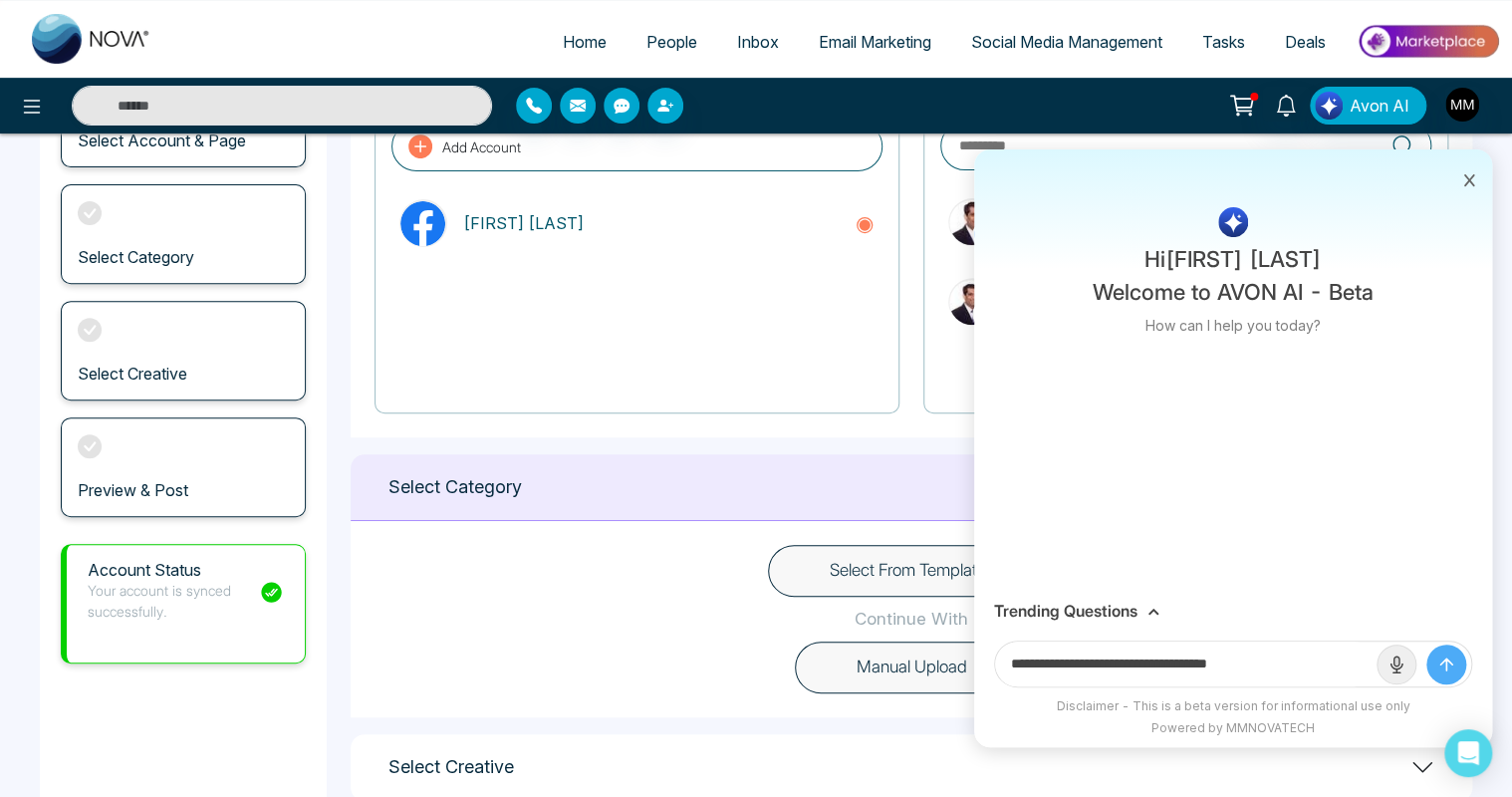 click 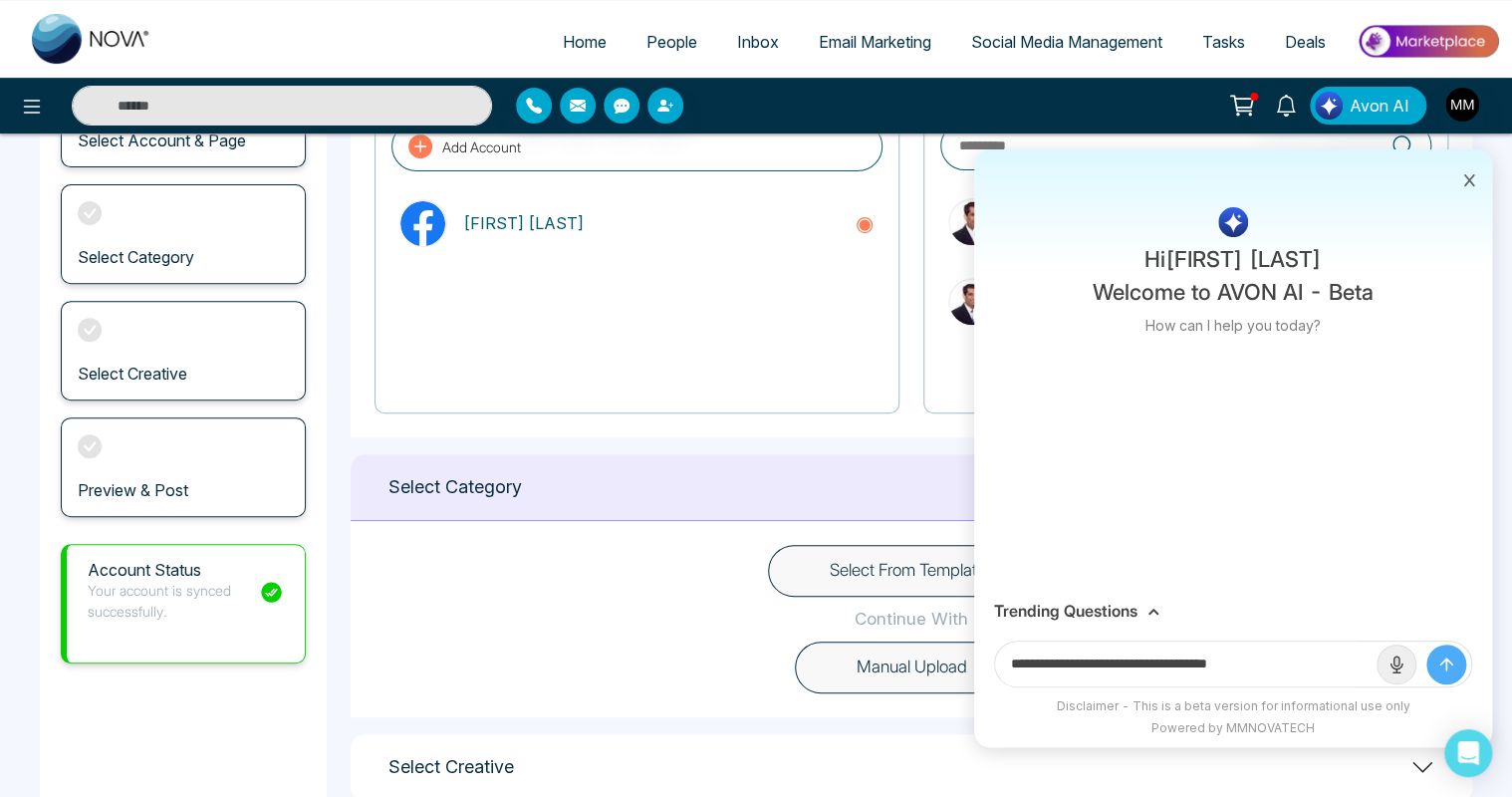 type 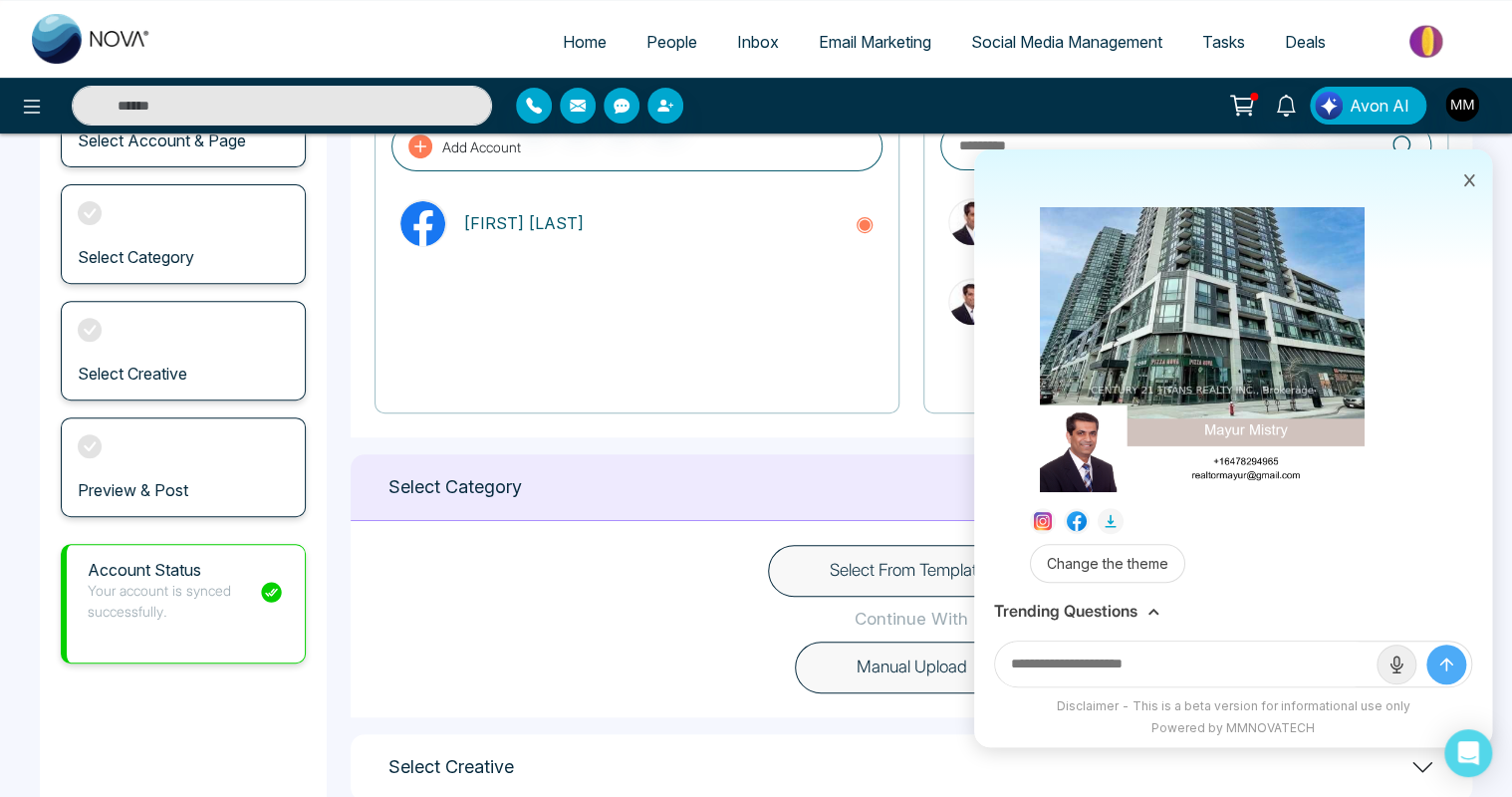 scroll, scrollTop: 505, scrollLeft: 0, axis: vertical 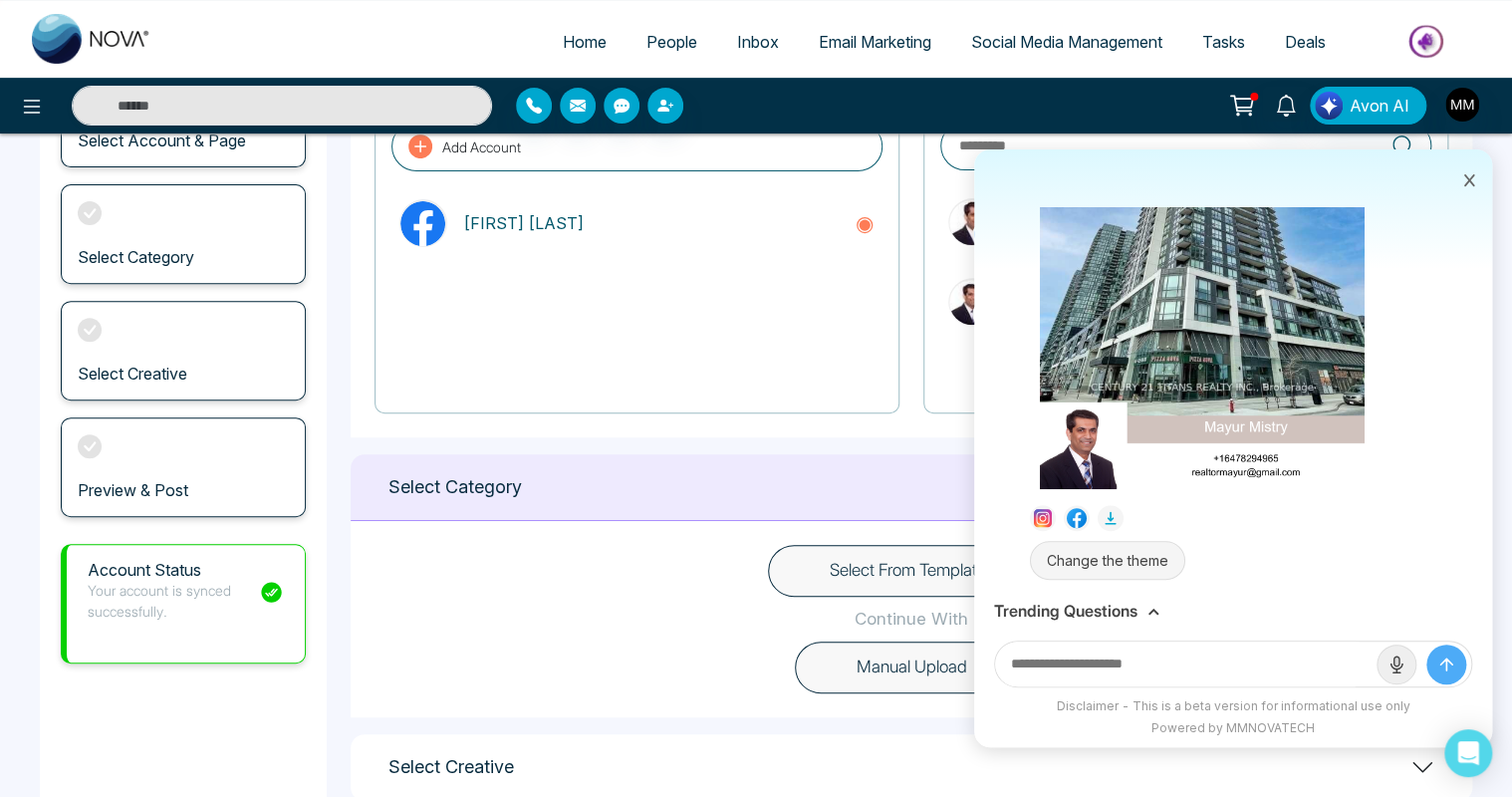 click on "Change the theme" at bounding box center (1108, 560) 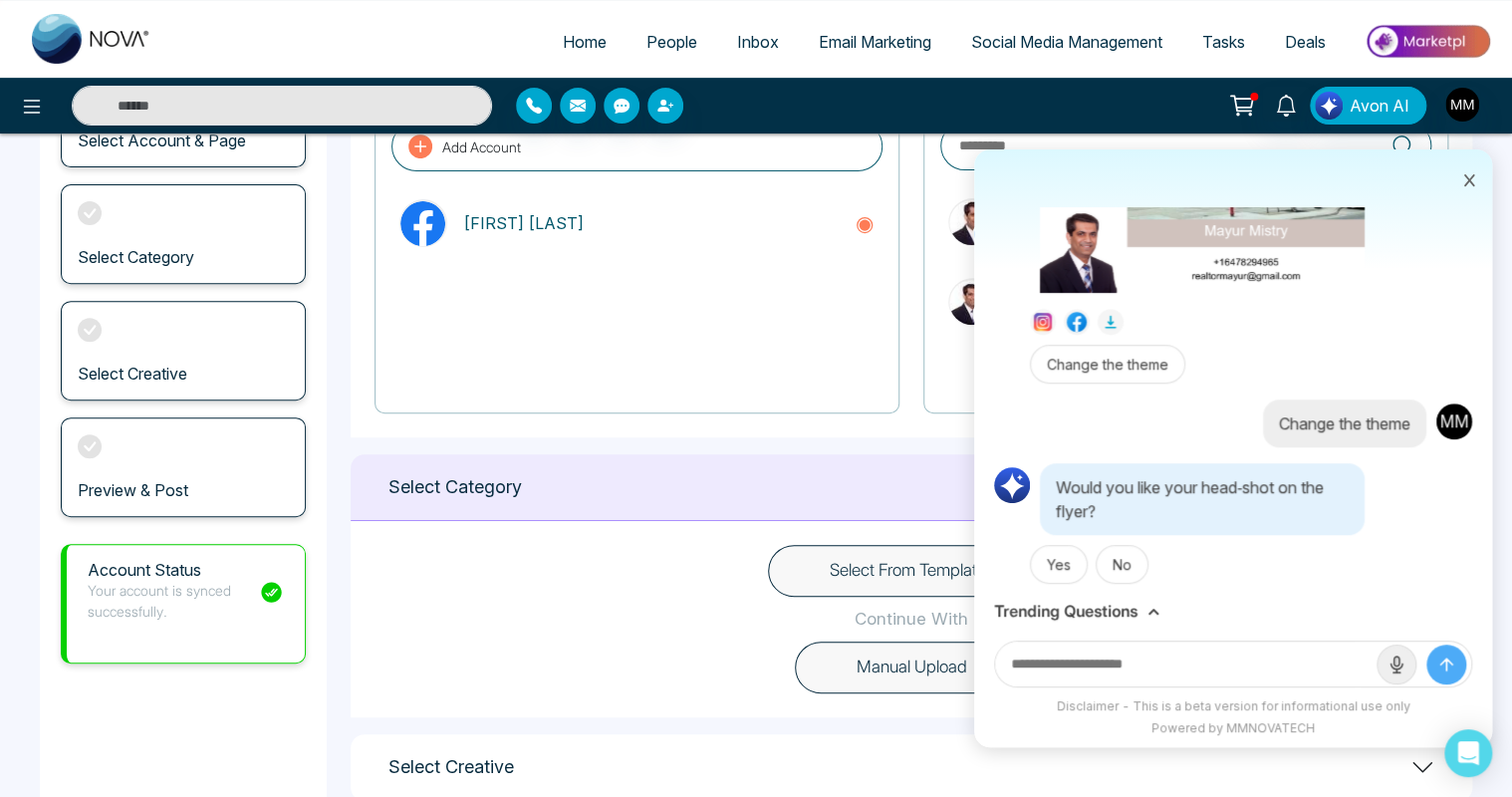 scroll, scrollTop: 705, scrollLeft: 0, axis: vertical 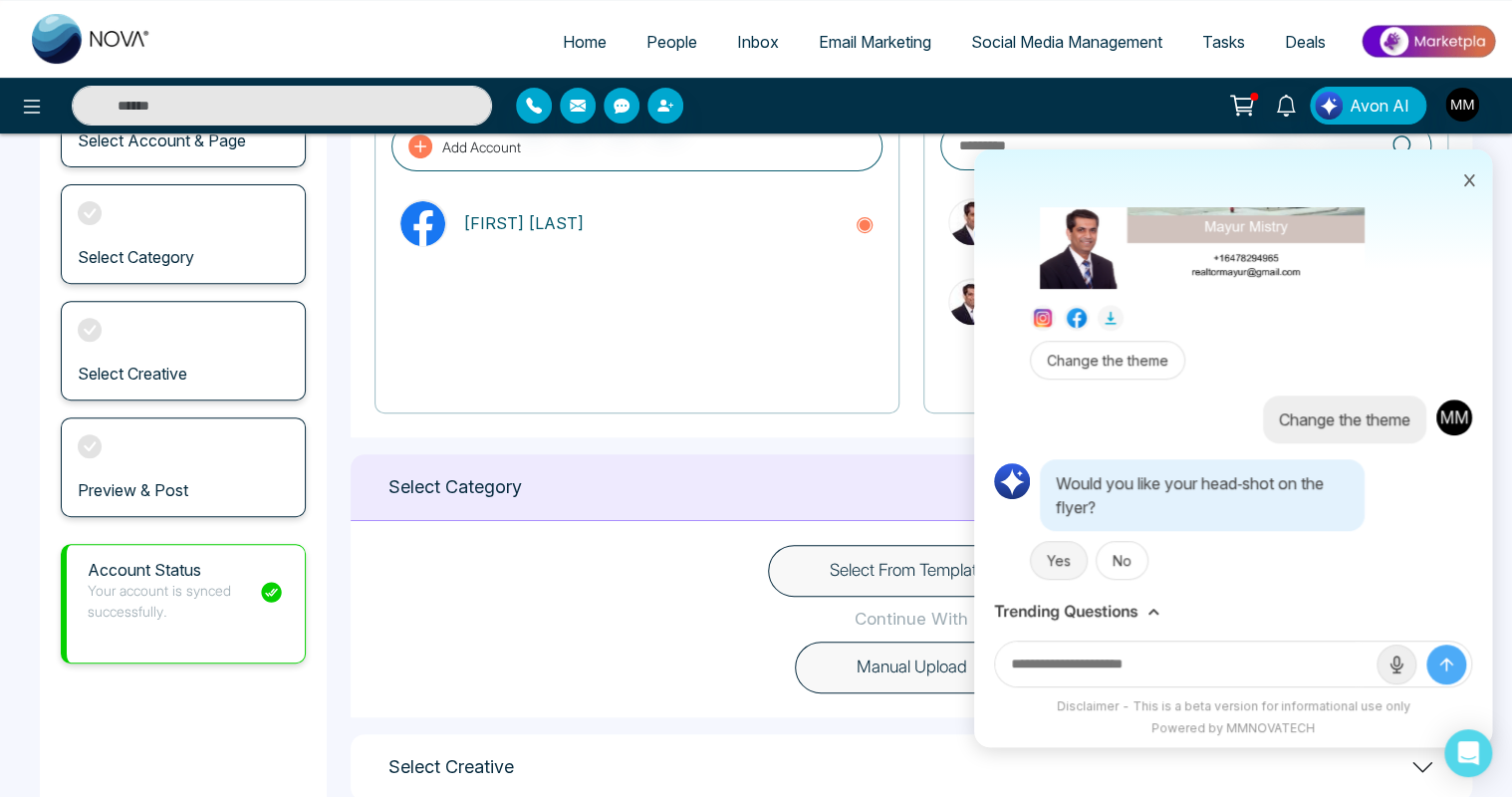 click on "Yes" at bounding box center [1059, 560] 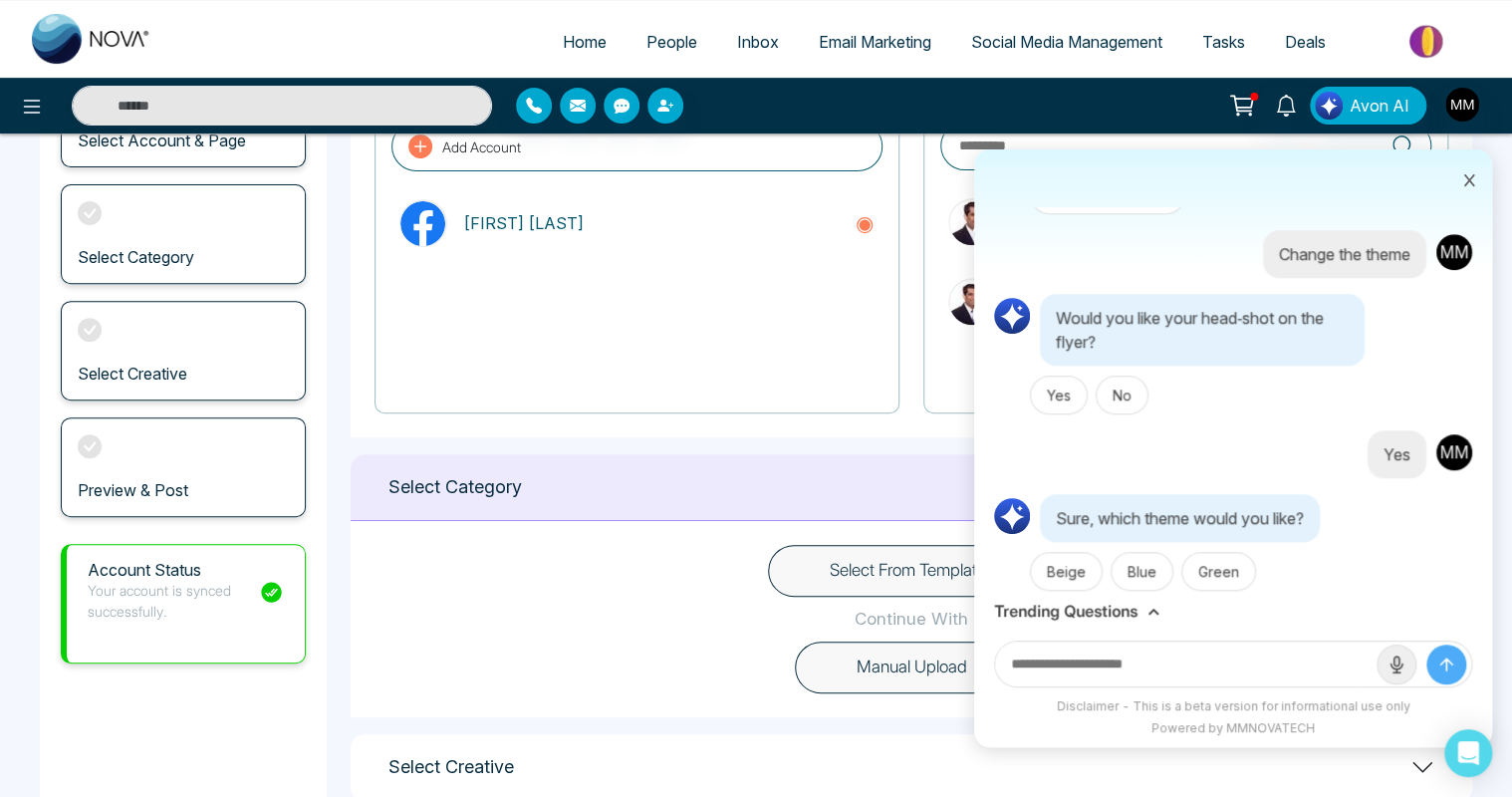 scroll, scrollTop: 872, scrollLeft: 0, axis: vertical 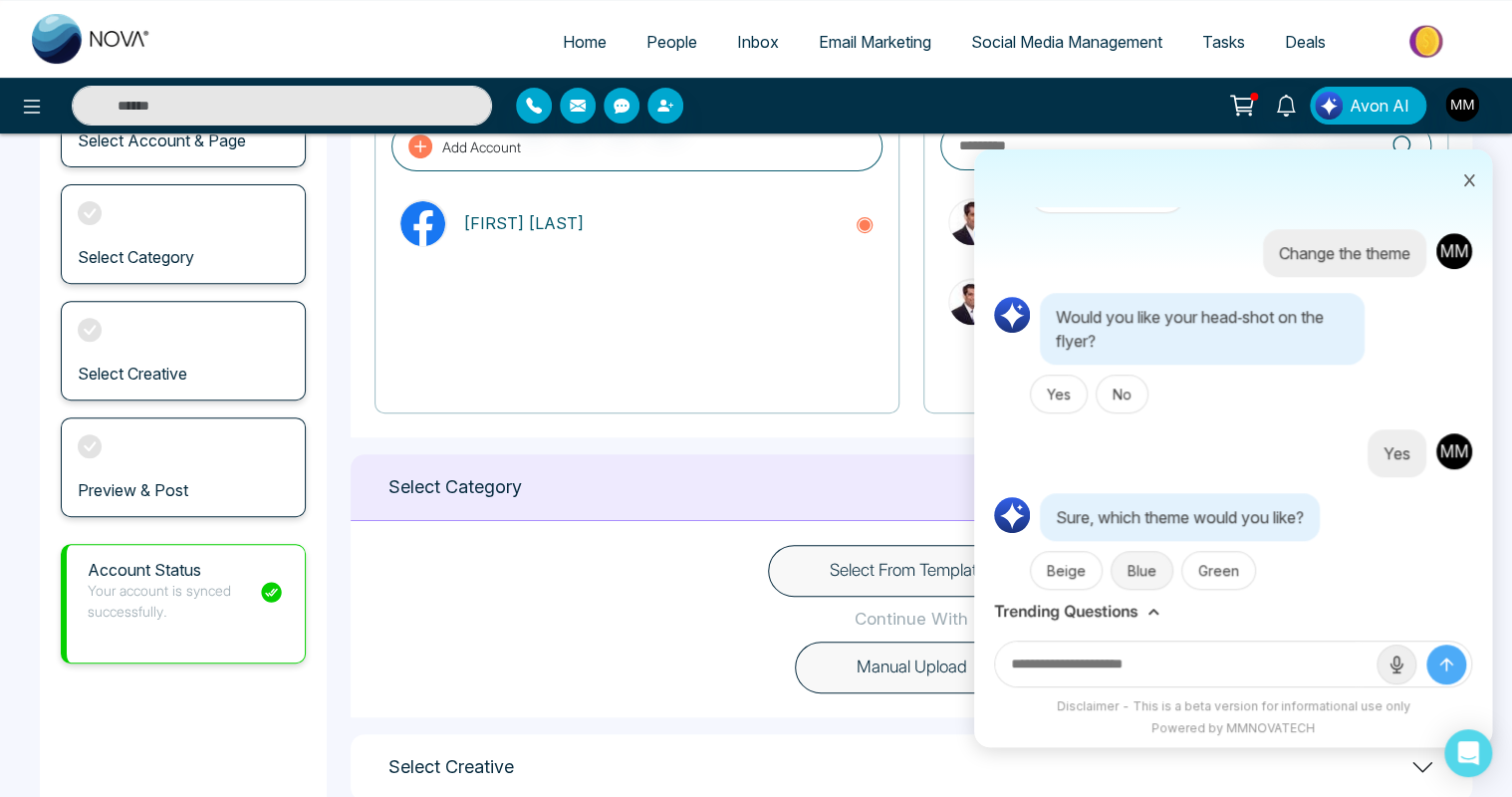 click on "Blue" at bounding box center (1141, 570) 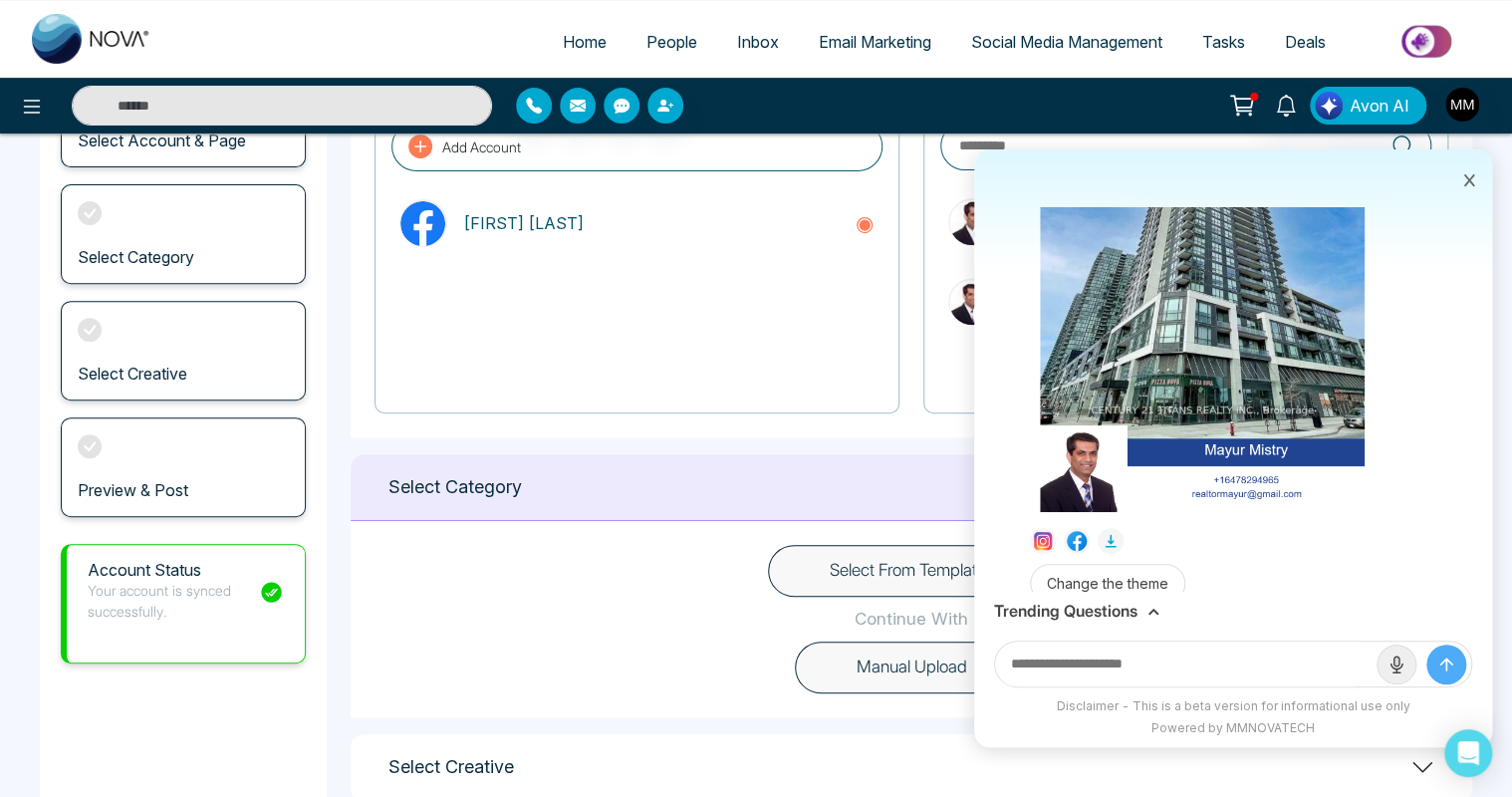 scroll, scrollTop: 1672, scrollLeft: 0, axis: vertical 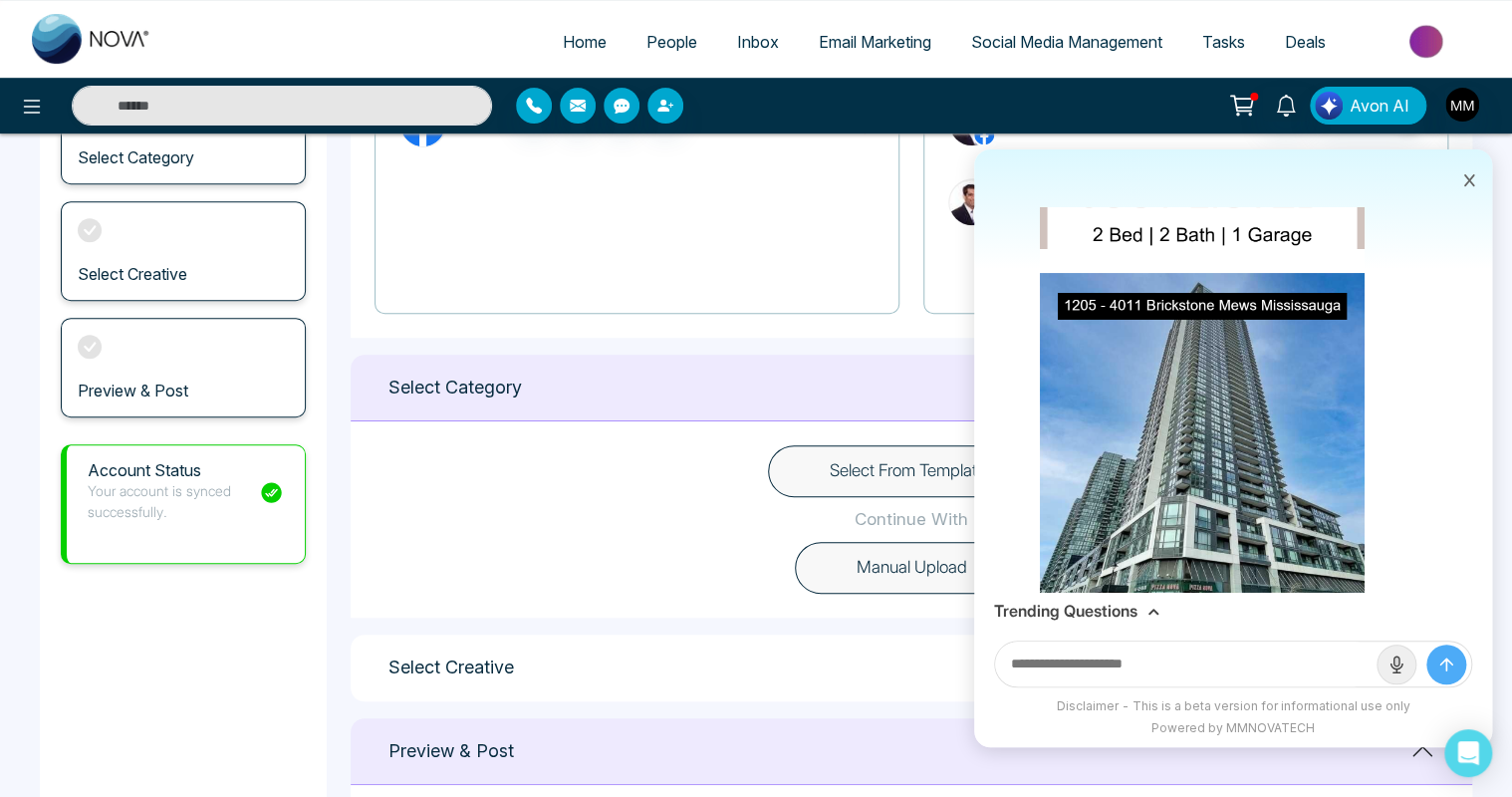 click 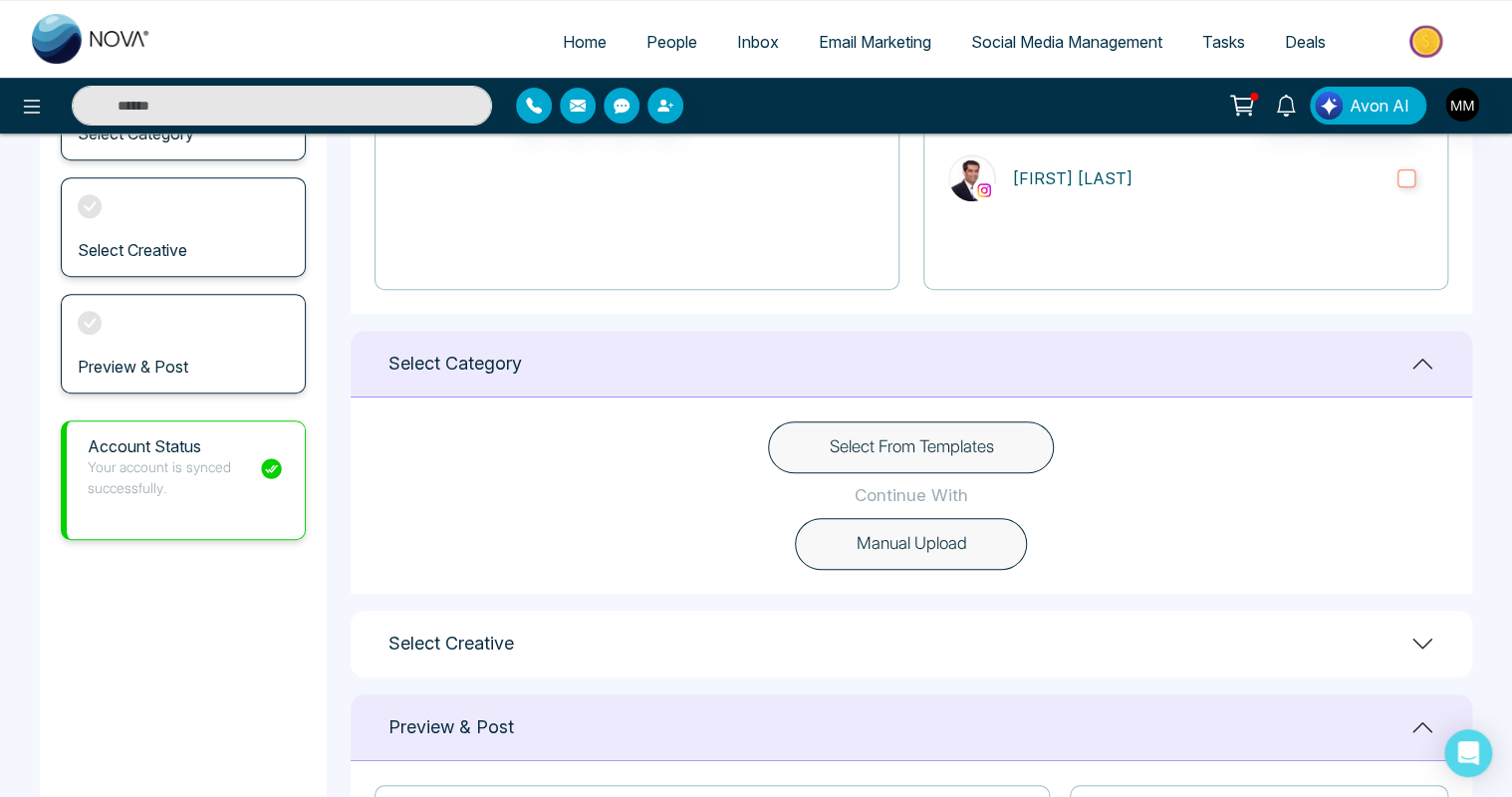 scroll, scrollTop: 398, scrollLeft: 0, axis: vertical 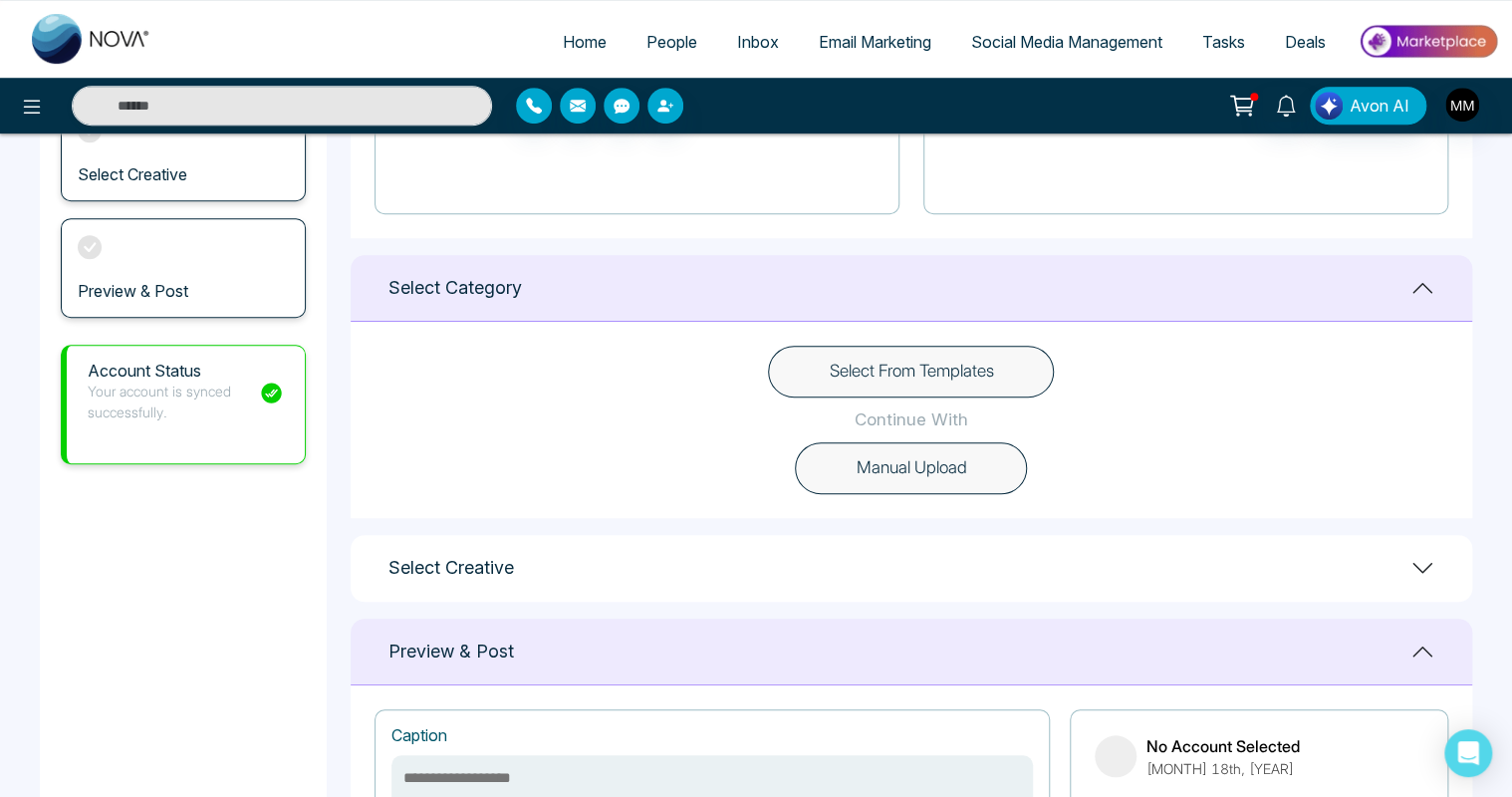 click at bounding box center (1427, 41) 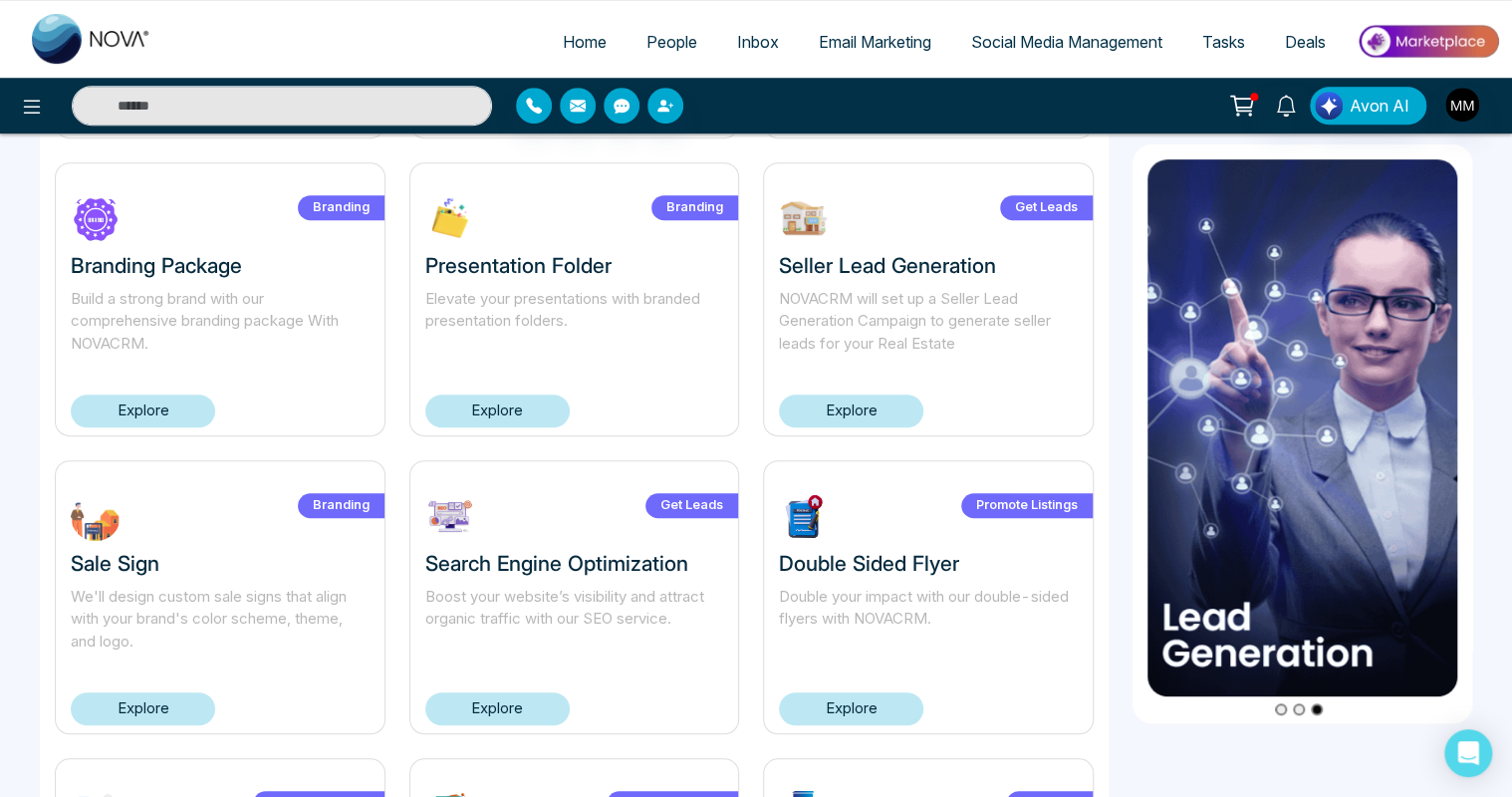 scroll, scrollTop: 498, scrollLeft: 0, axis: vertical 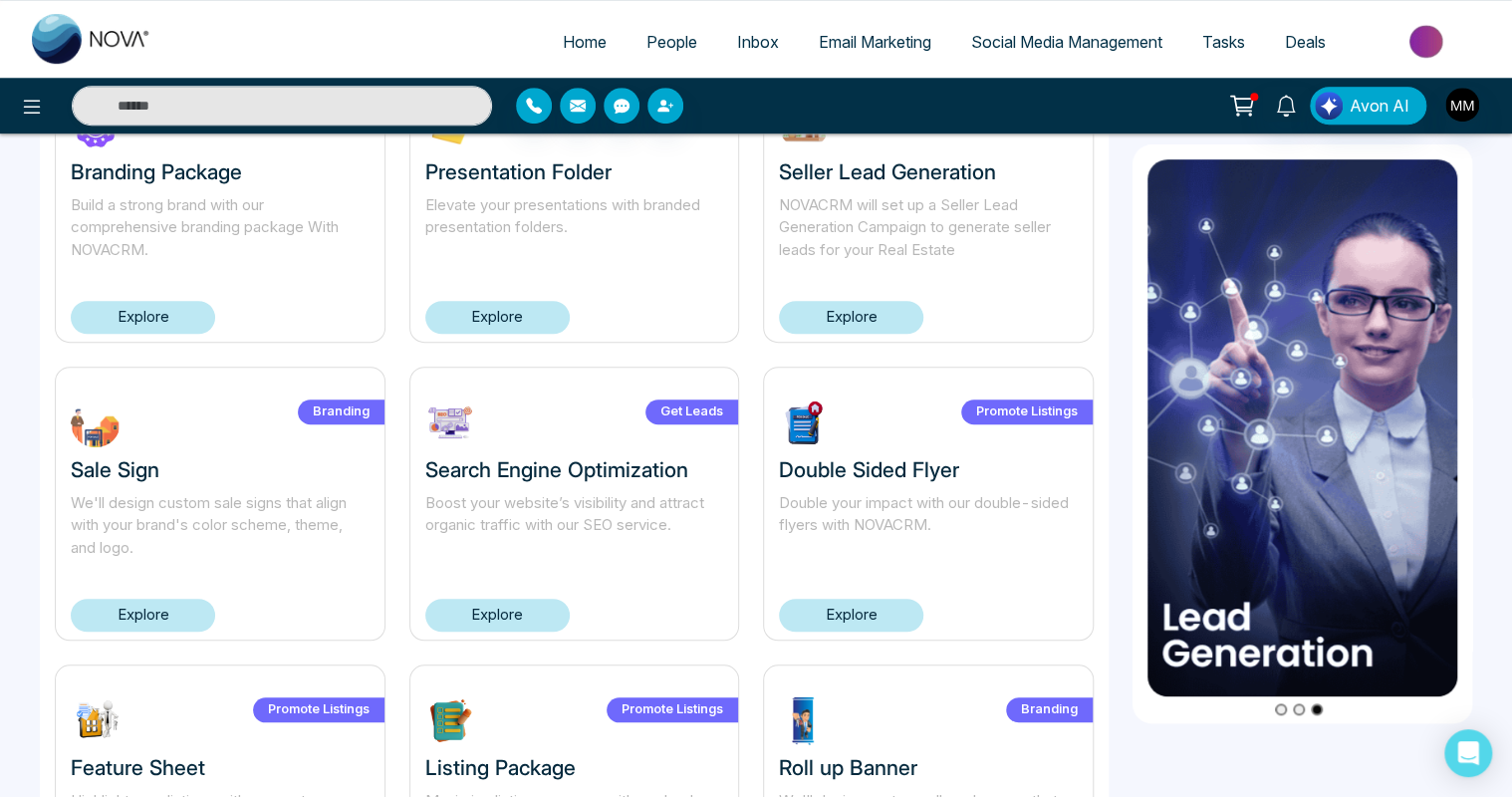 click on "Explore" at bounding box center (851, 317) 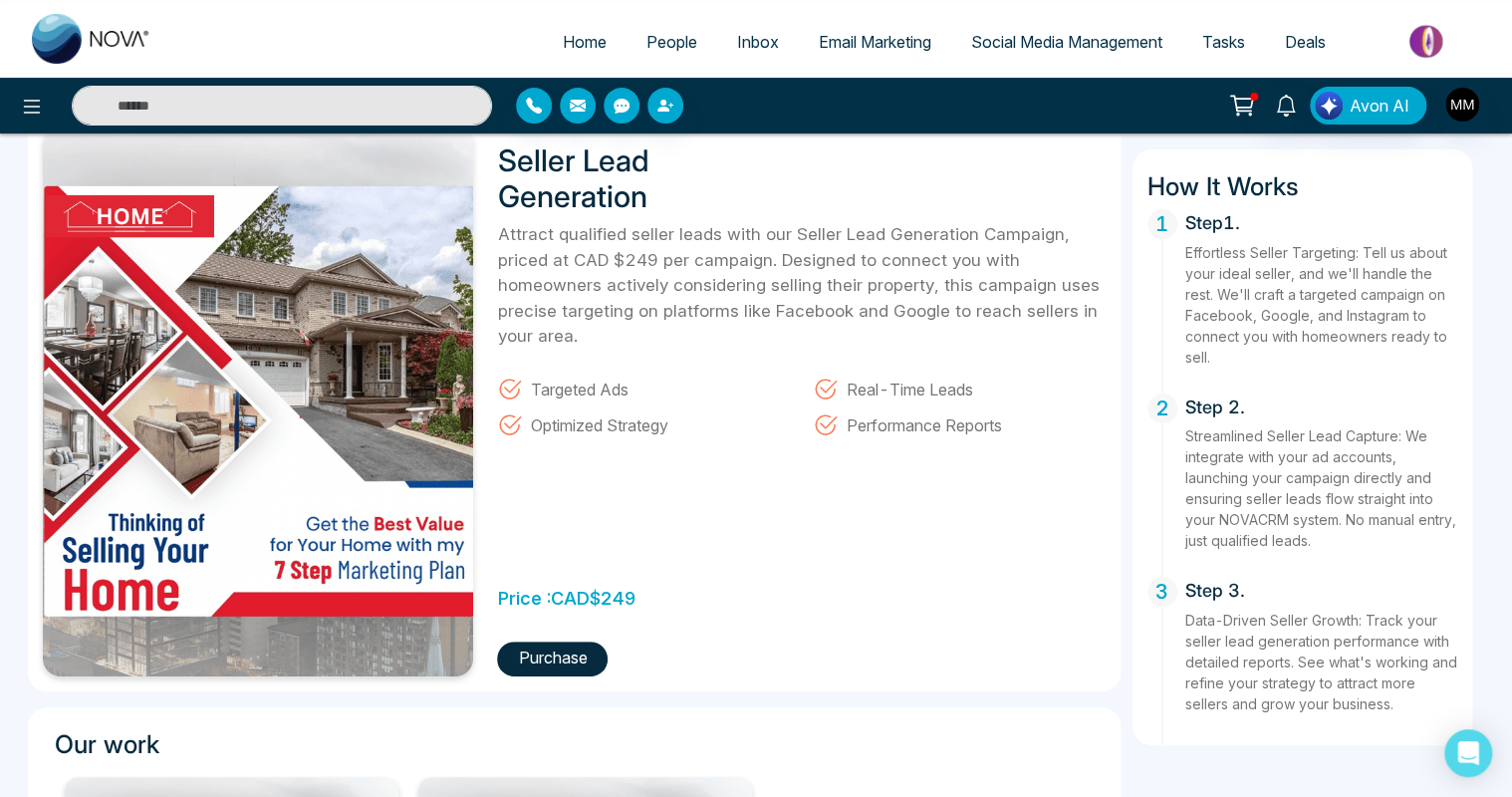 scroll, scrollTop: 0, scrollLeft: 0, axis: both 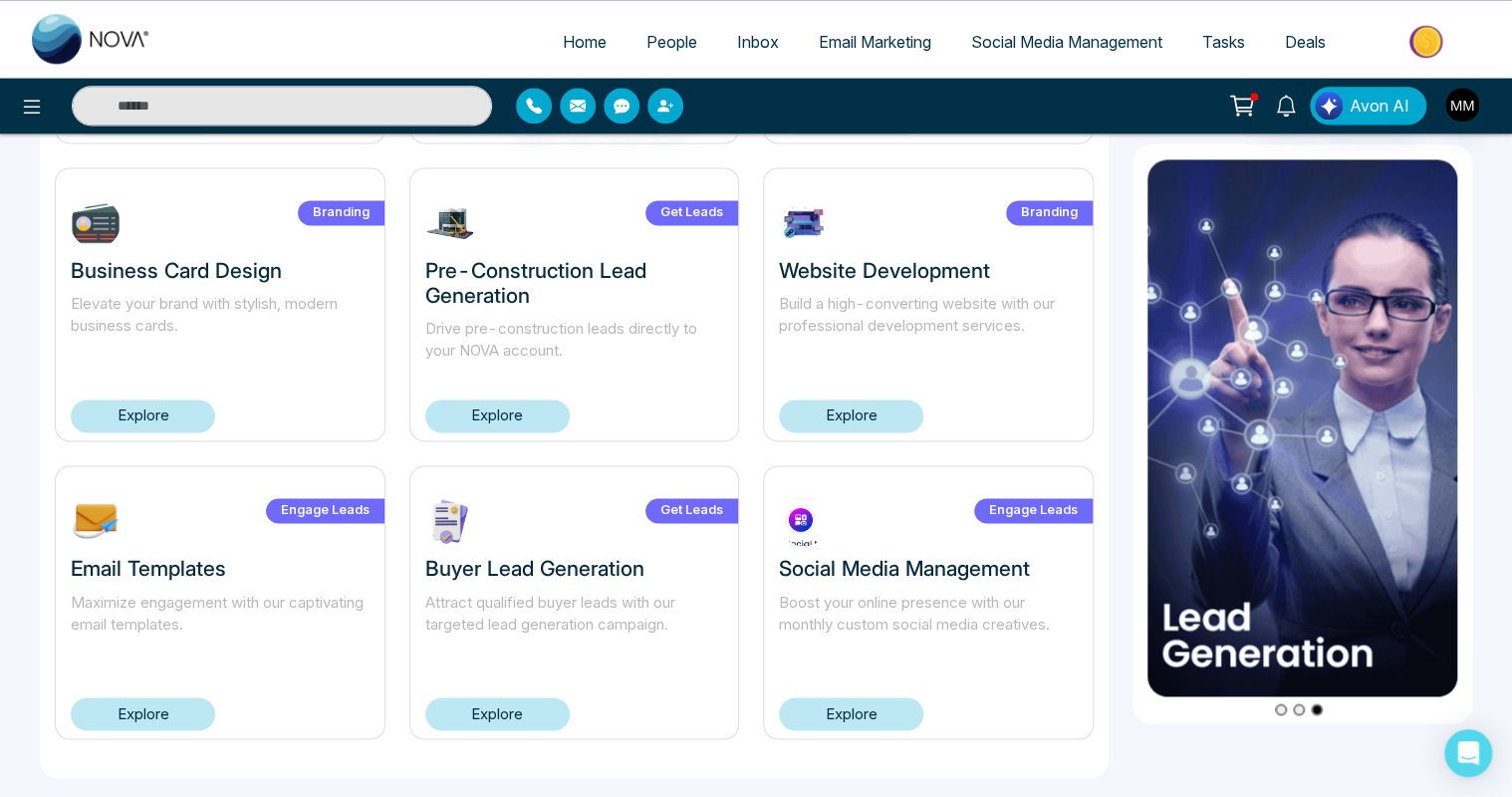 click on "Explore" at bounding box center (497, 713) 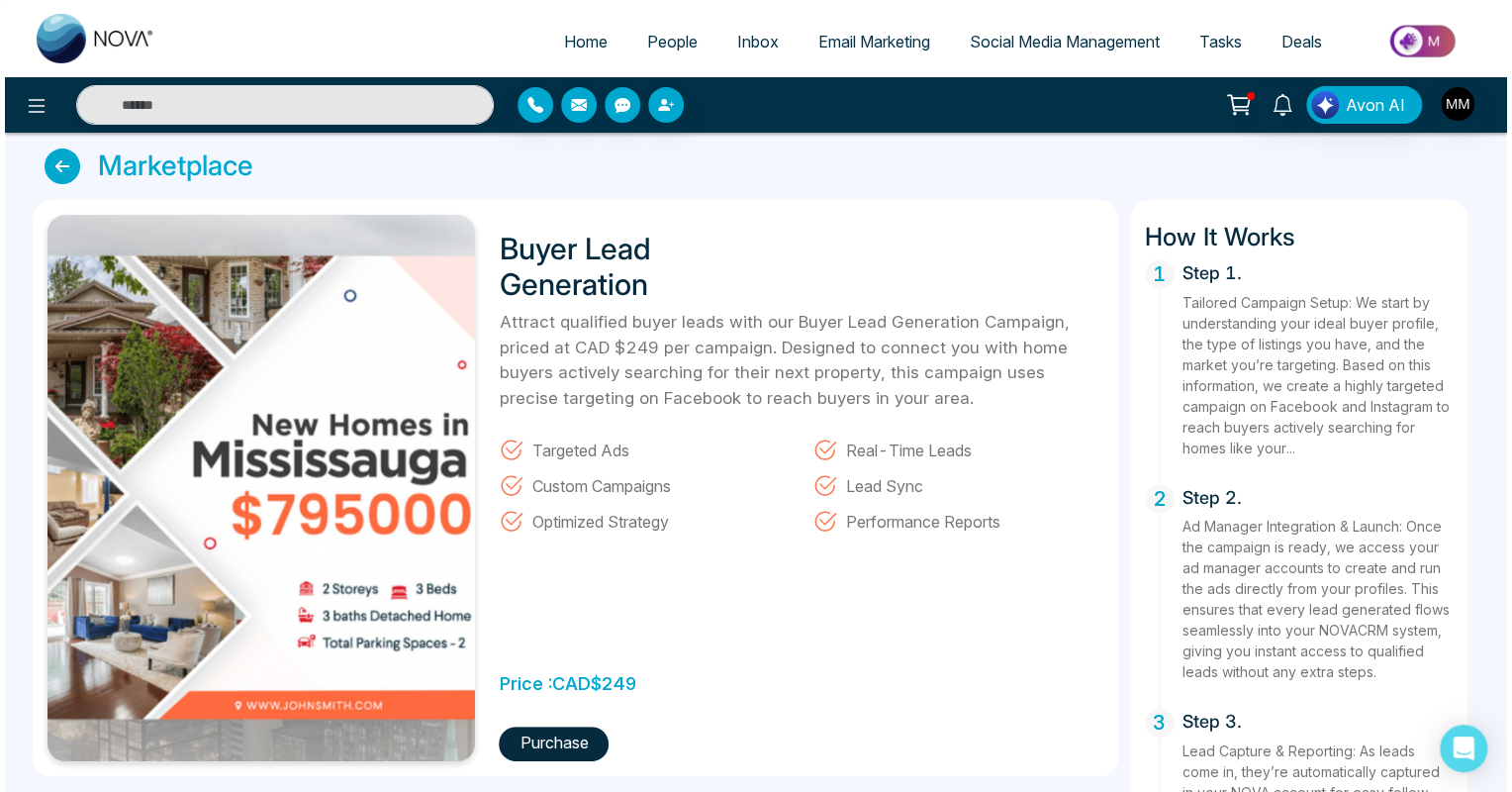 scroll, scrollTop: 0, scrollLeft: 0, axis: both 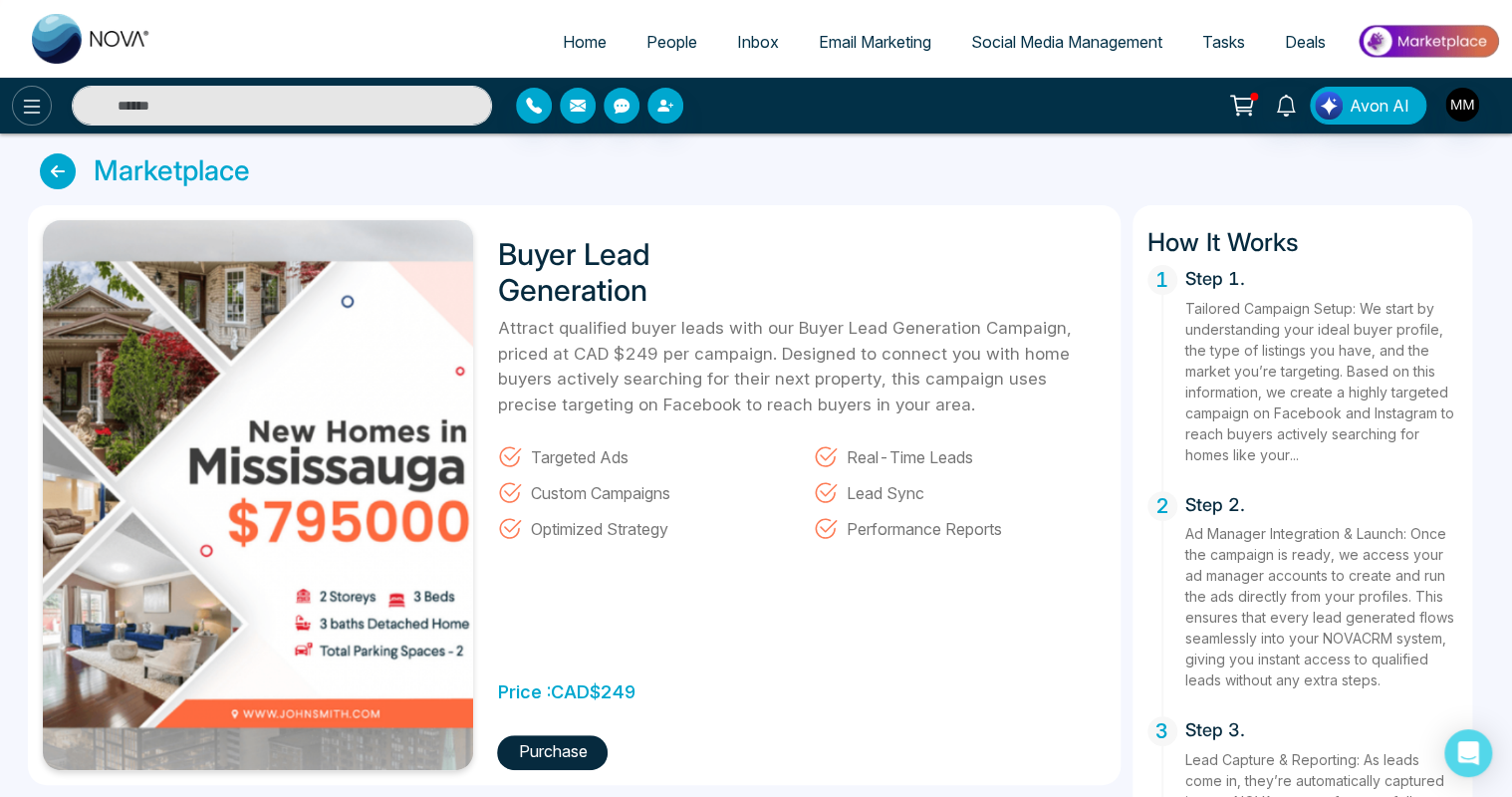 click 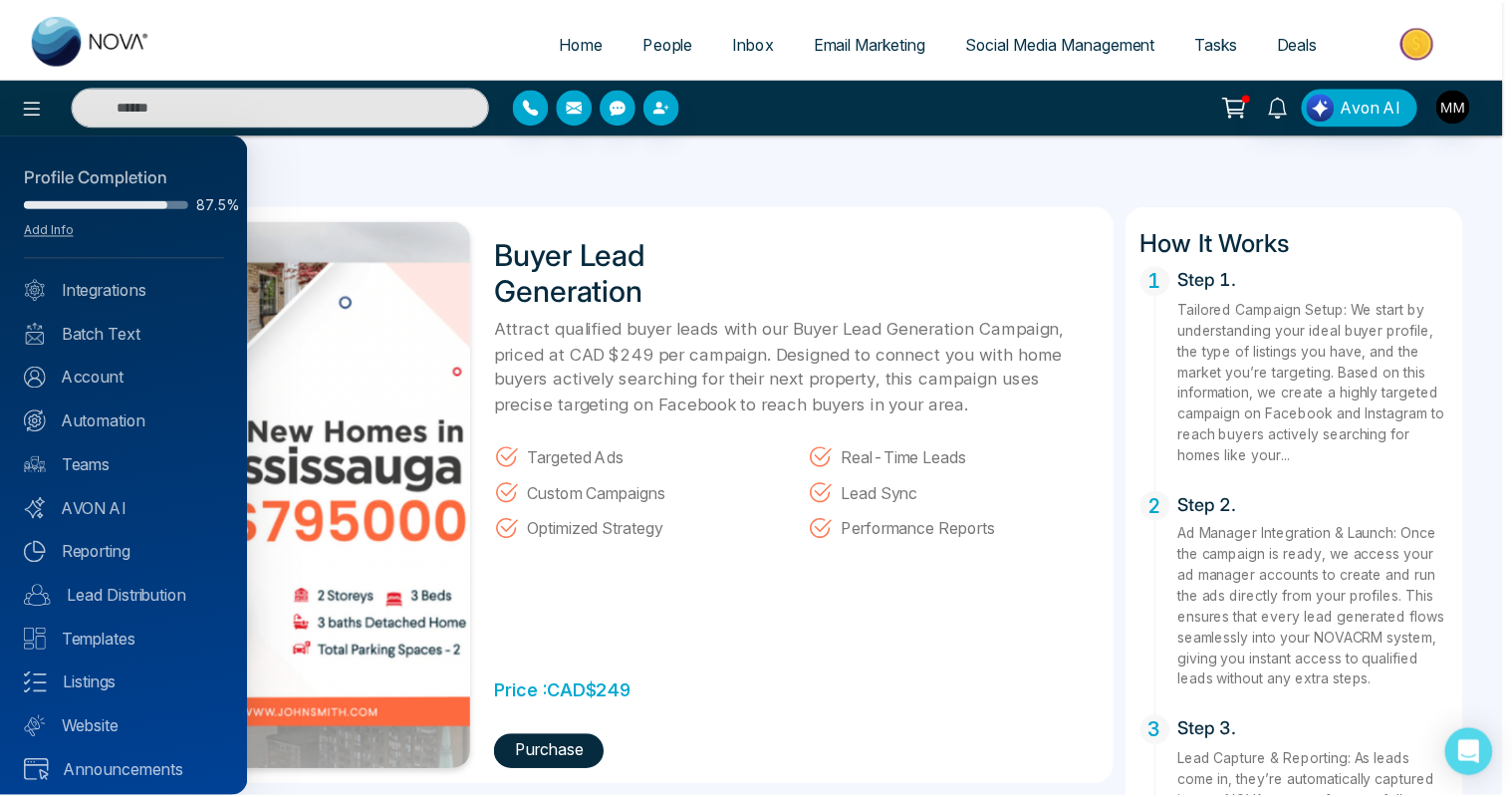 scroll, scrollTop: 8, scrollLeft: 0, axis: vertical 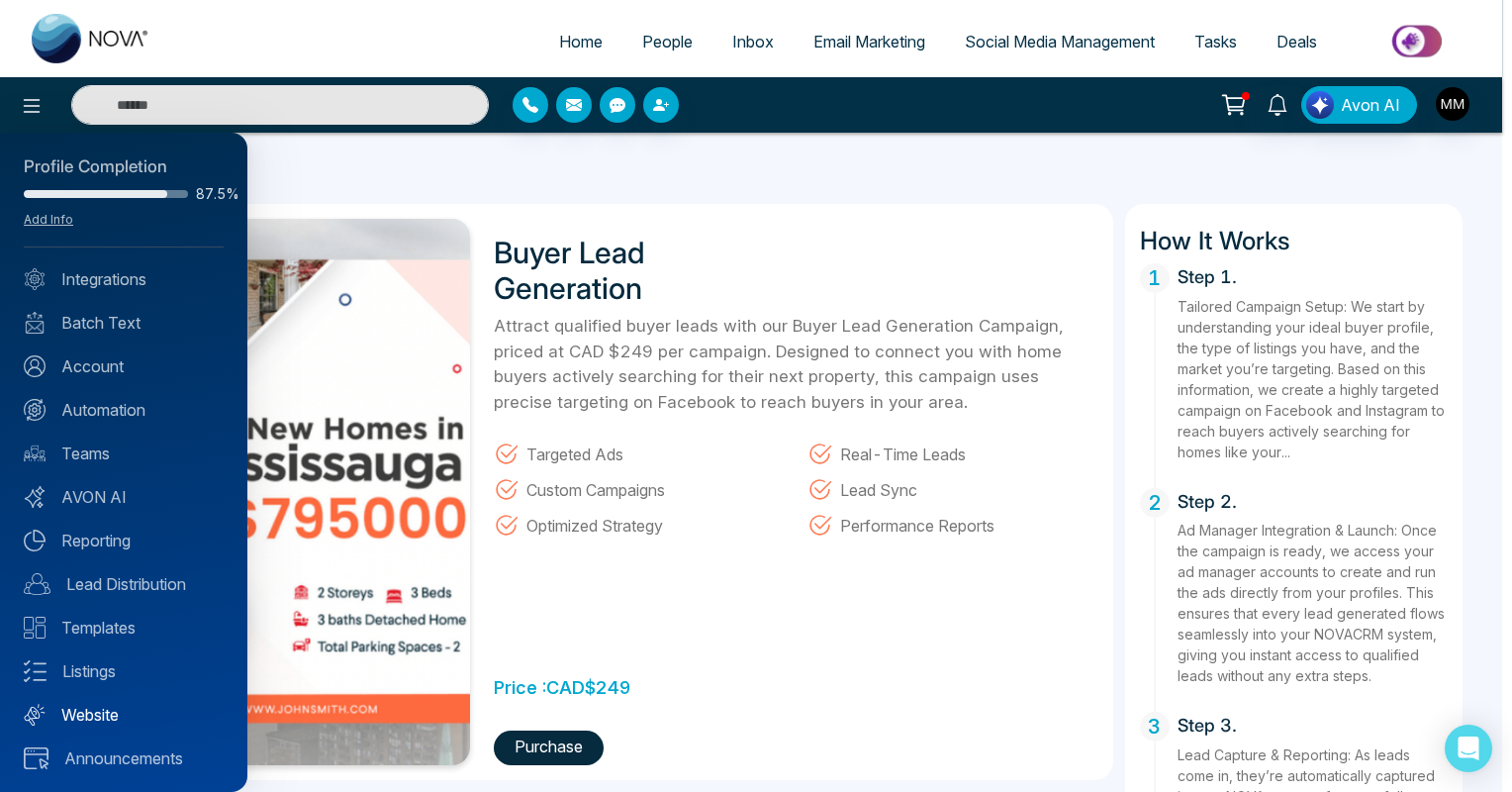 click on "Website" at bounding box center (124, 715) 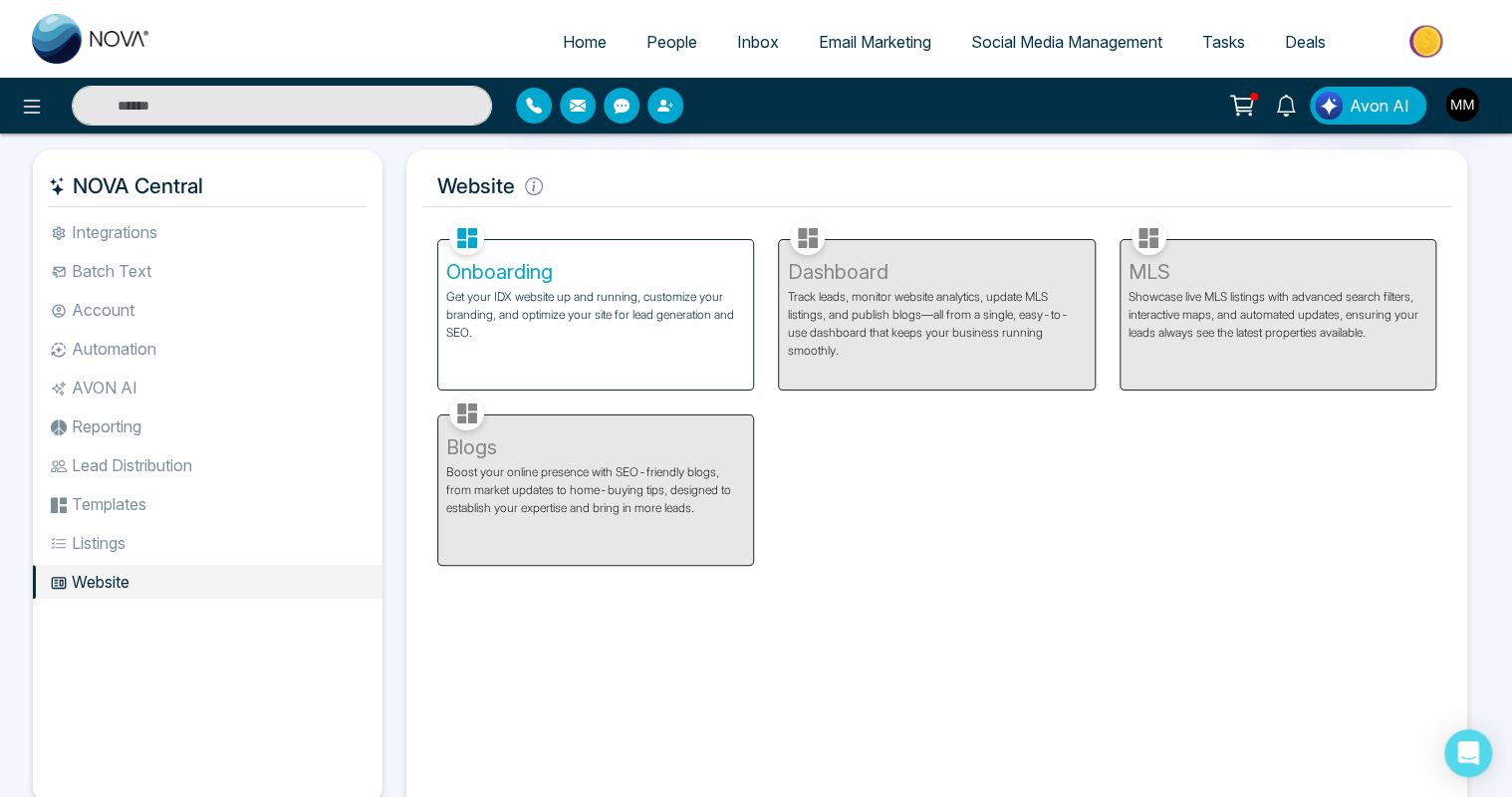 click on "Get your IDX website up and running, customize your branding, and optimize your site for lead generation and SEO." at bounding box center (596, 315) 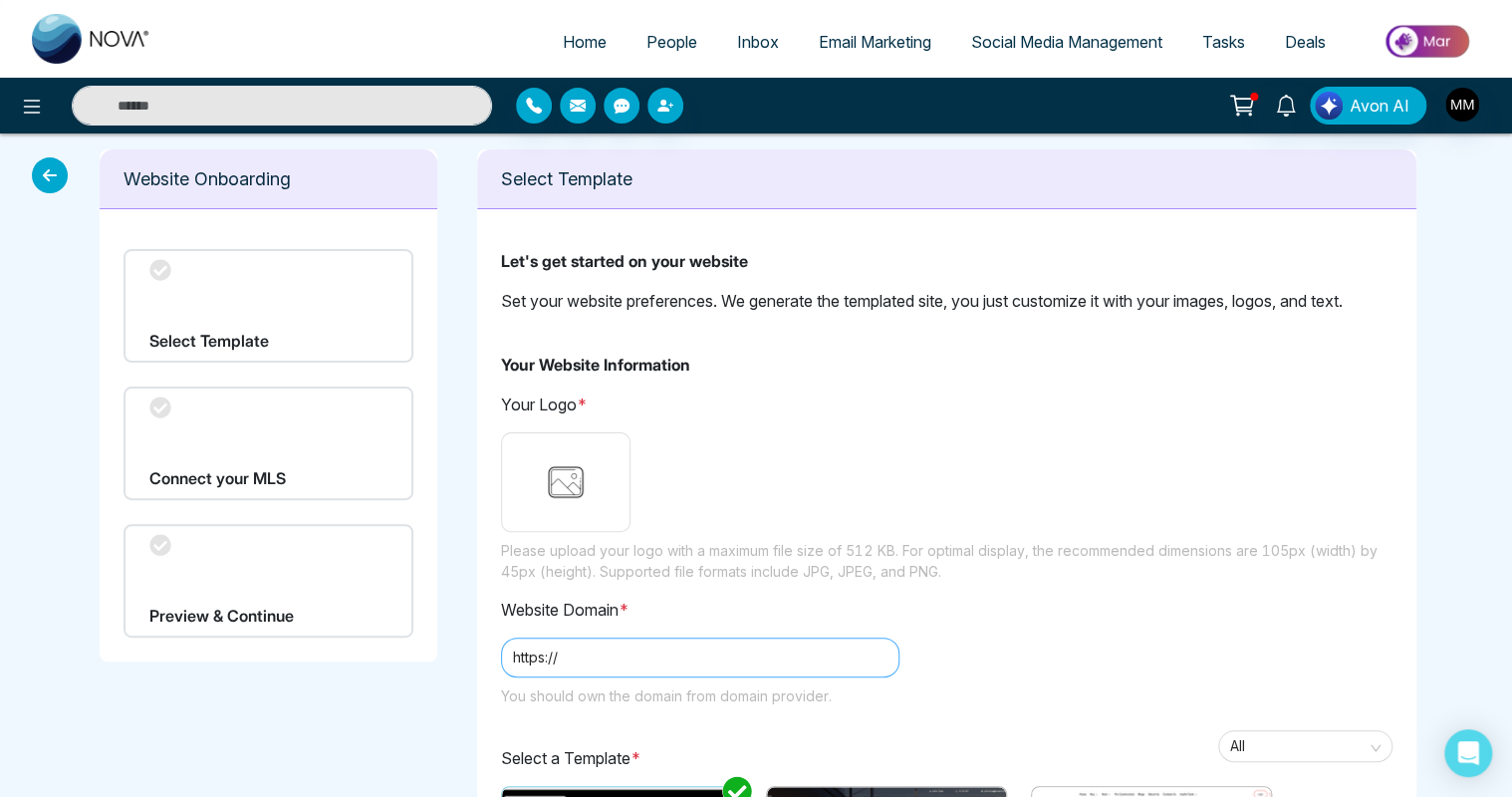 click at bounding box center [724, 658] 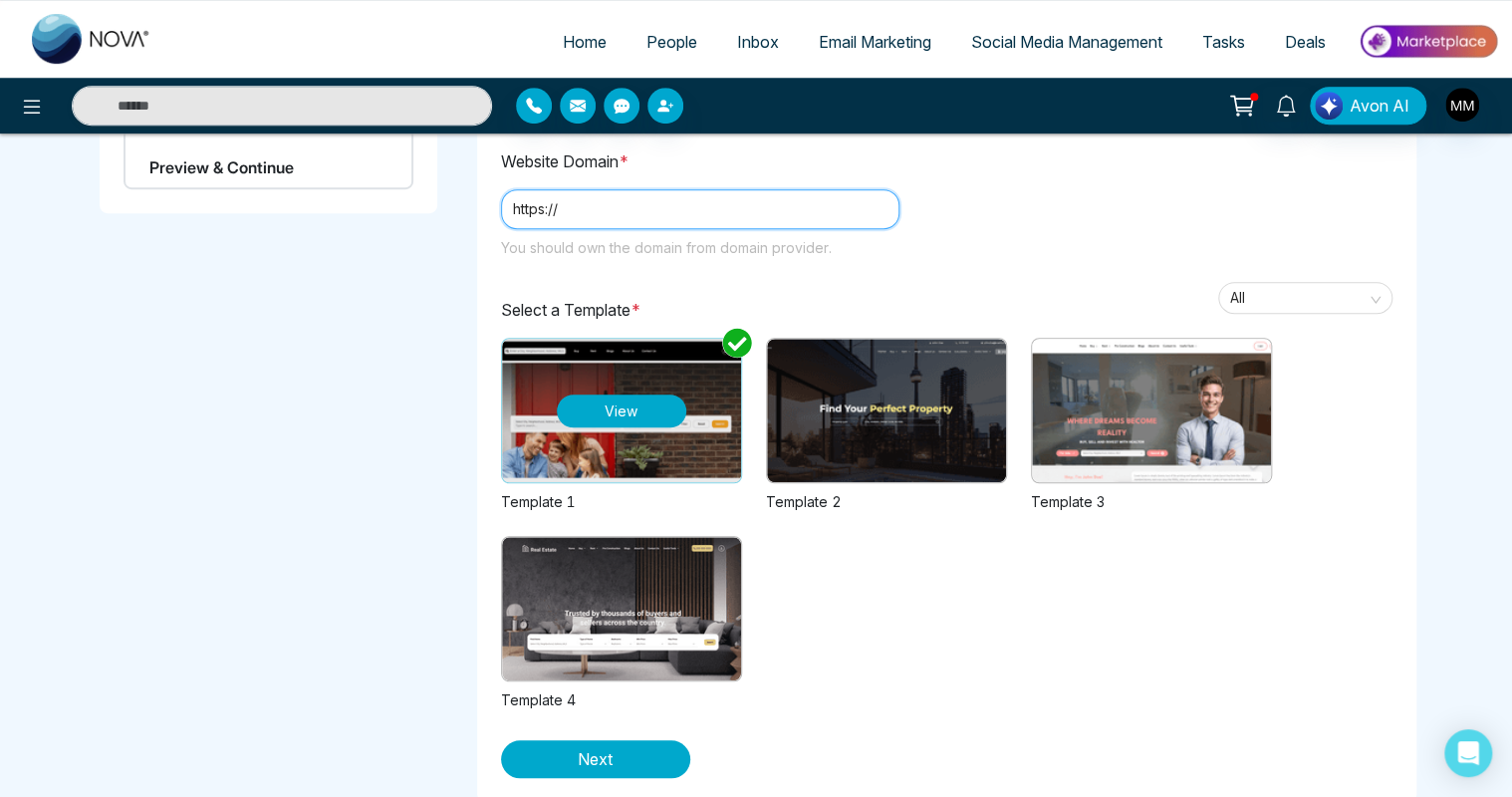 scroll, scrollTop: 483, scrollLeft: 0, axis: vertical 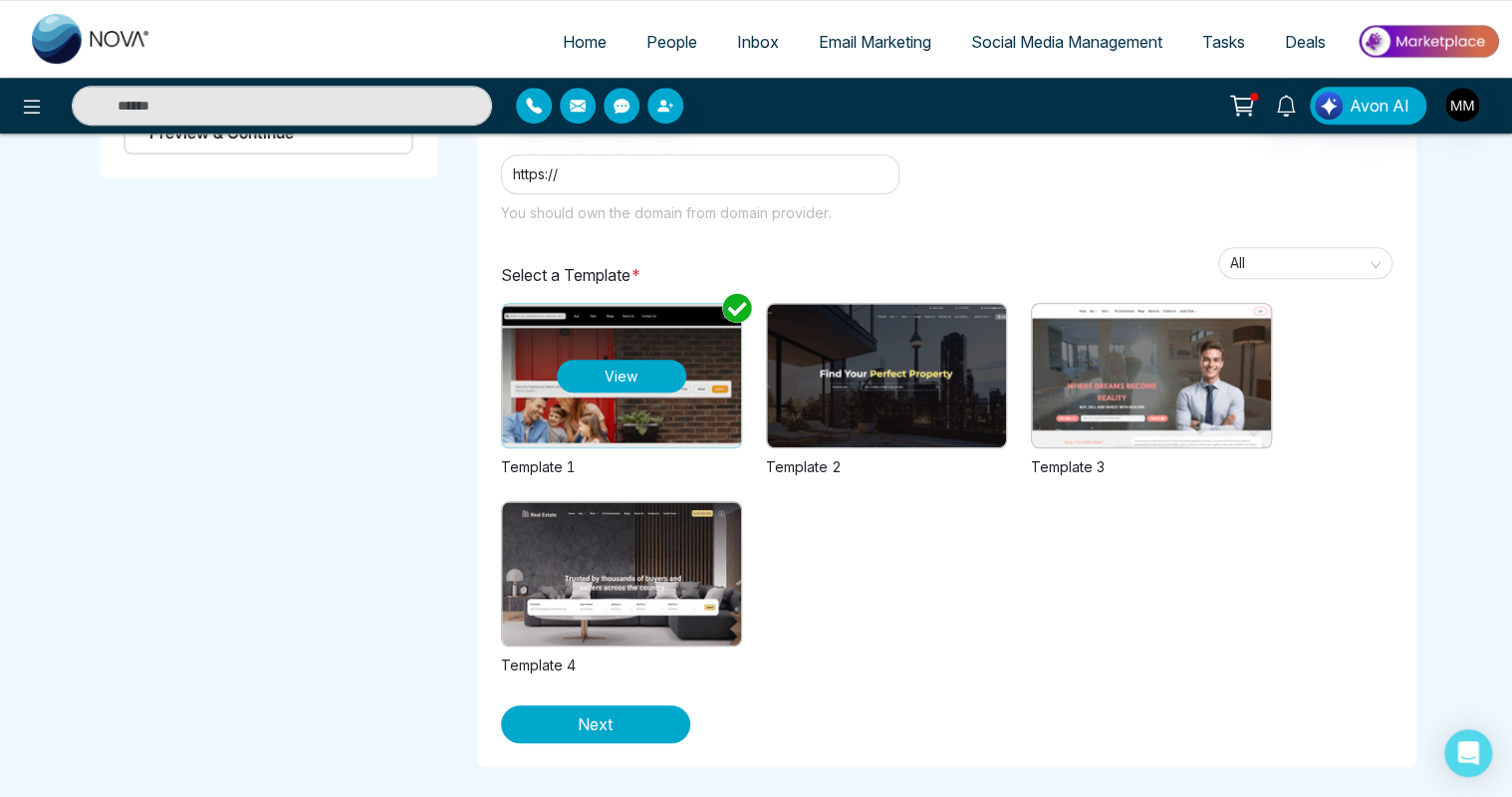 click on "View" at bounding box center (622, 376) 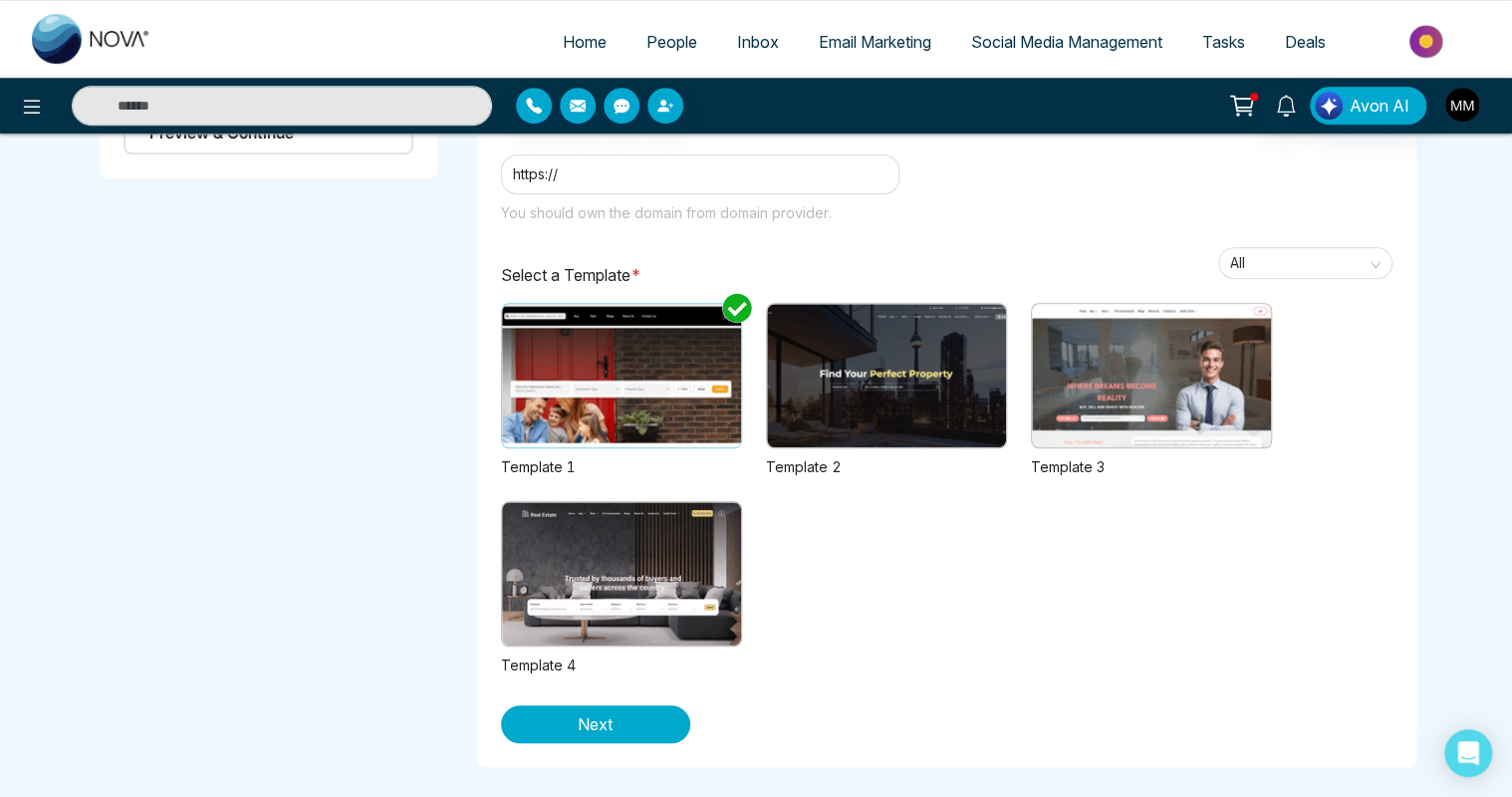 click at bounding box center [1462, 105] 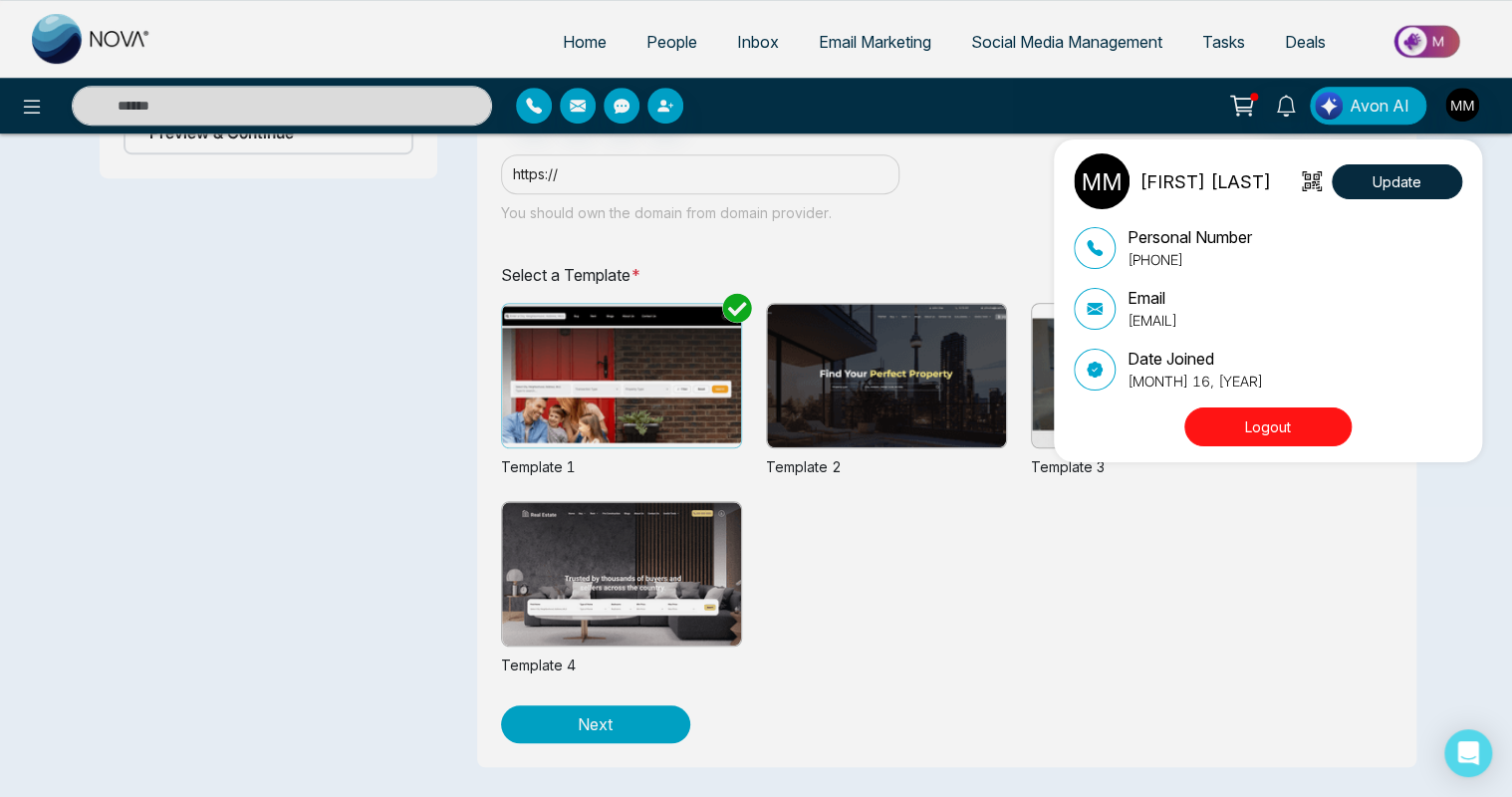 click on "Logout" at bounding box center [1268, 426] 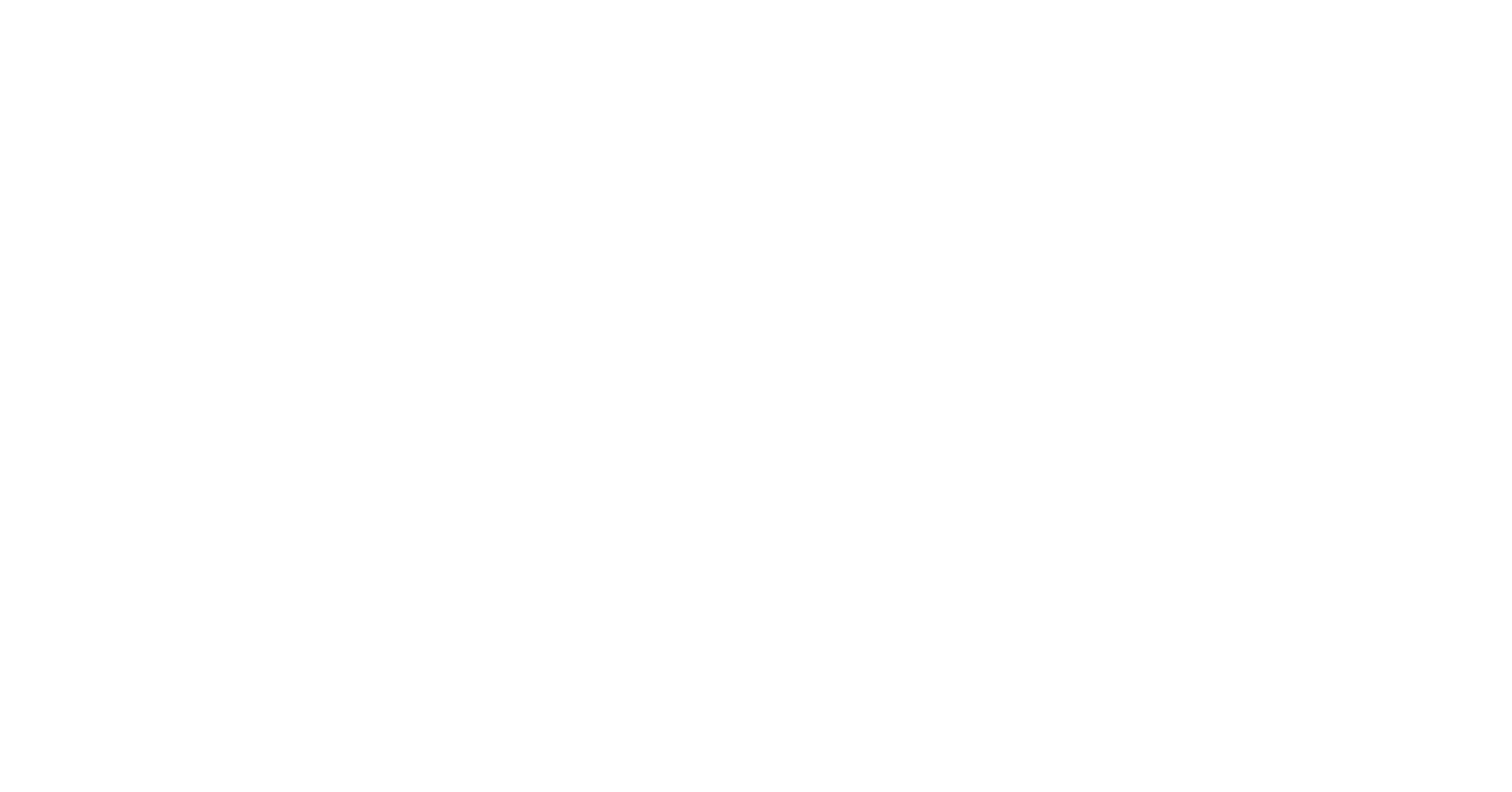 scroll, scrollTop: 0, scrollLeft: 0, axis: both 